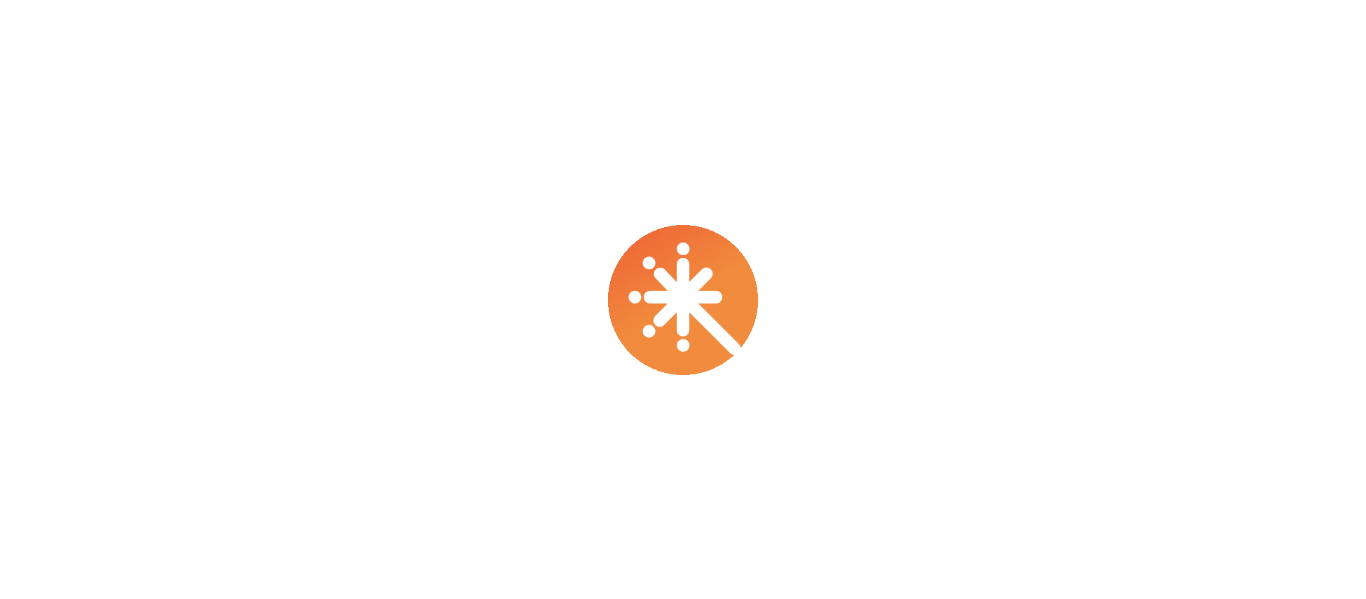 scroll, scrollTop: 0, scrollLeft: 0, axis: both 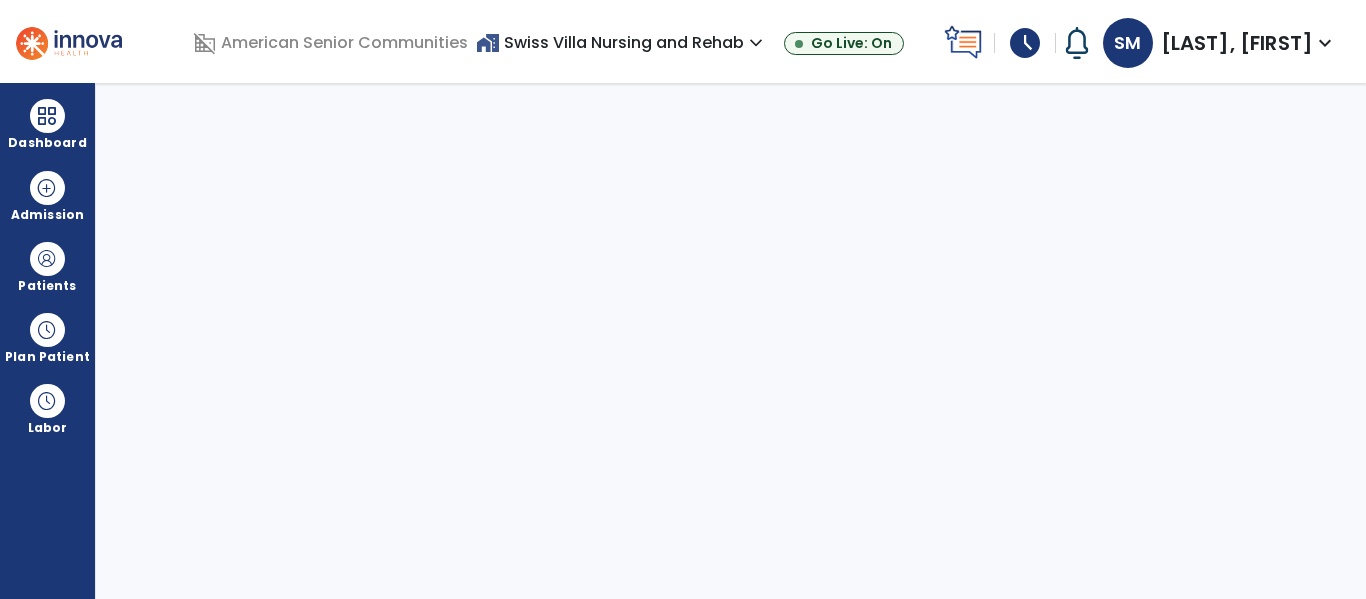 select on "****" 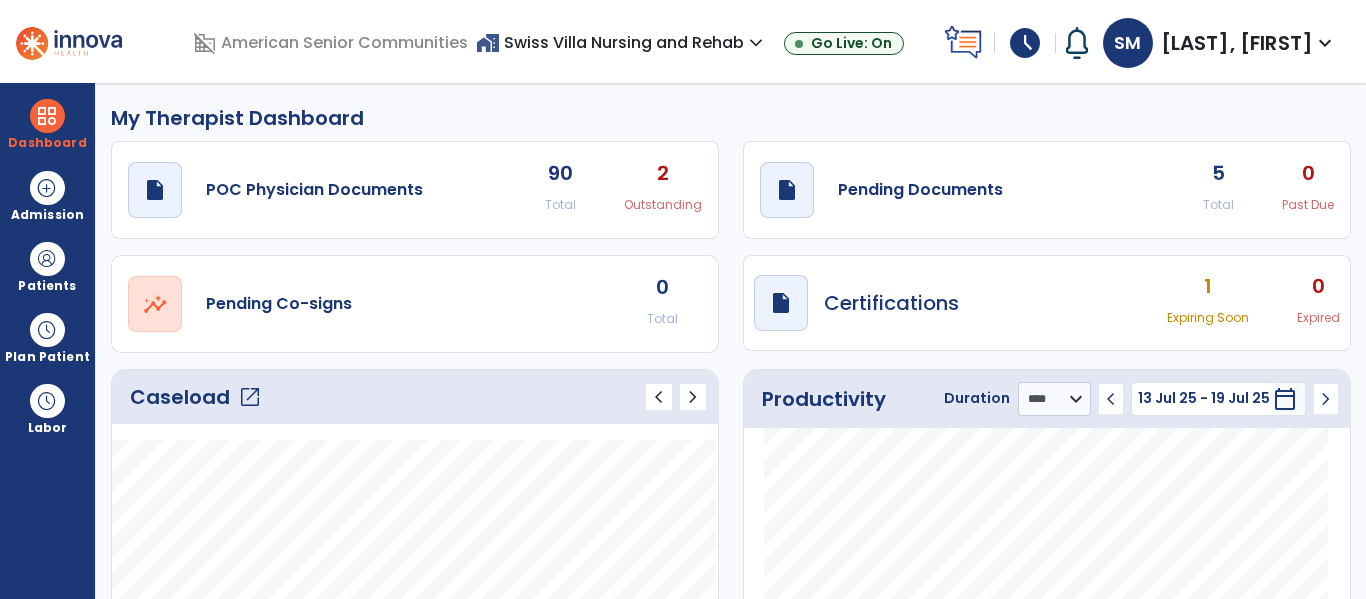 click on "Caseload   open_in_new" 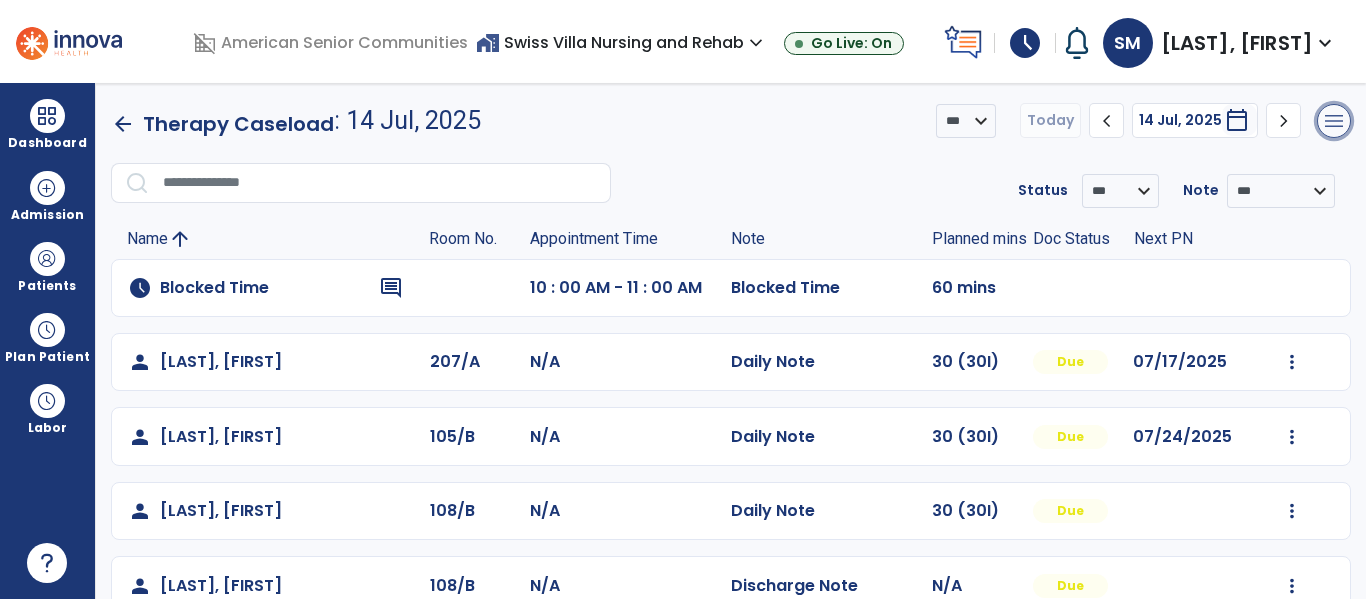 click on "menu" at bounding box center (1334, 121) 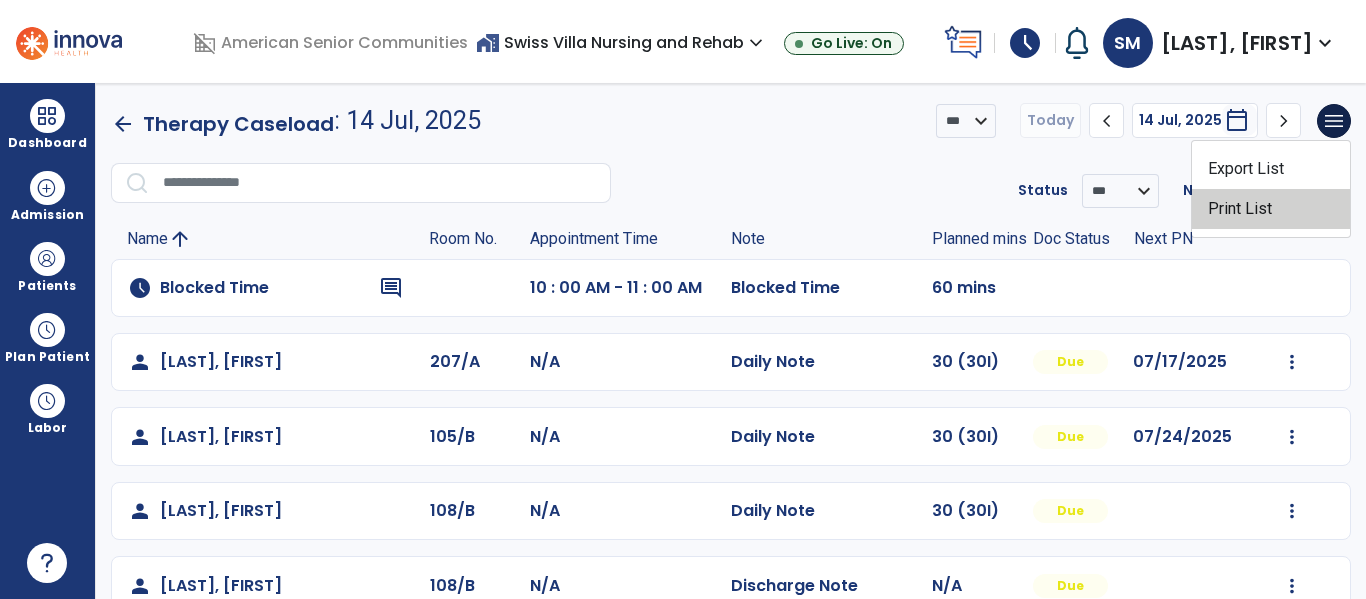 click on "Print List" 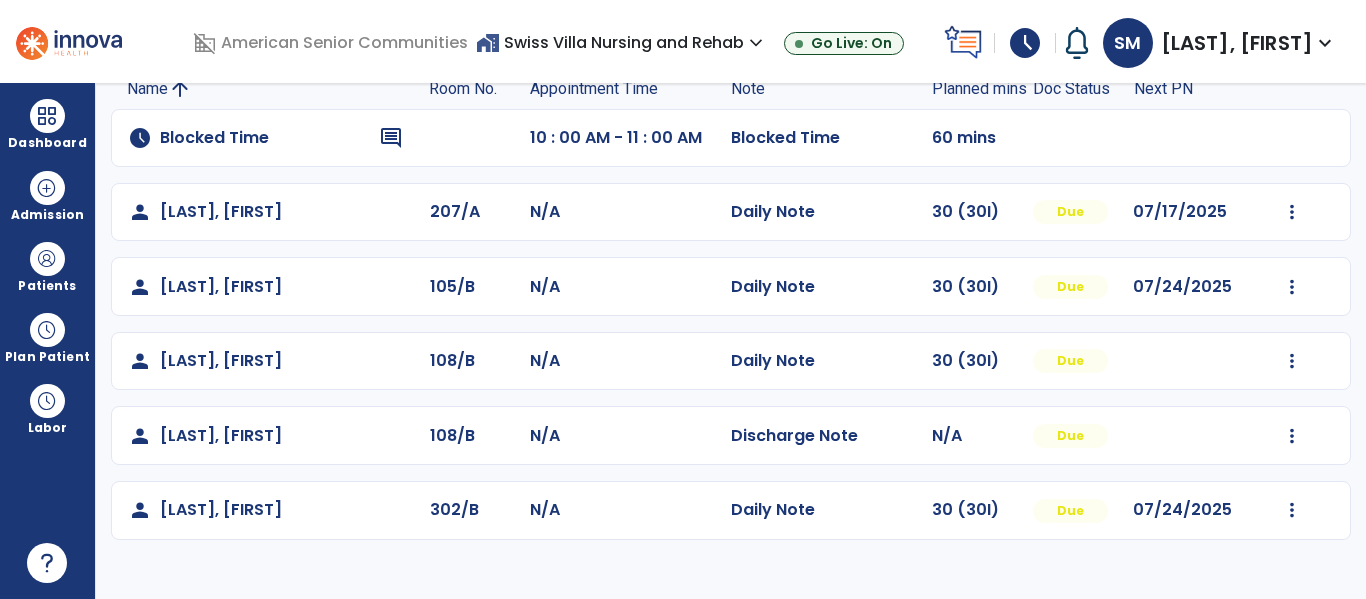 scroll, scrollTop: 165, scrollLeft: 0, axis: vertical 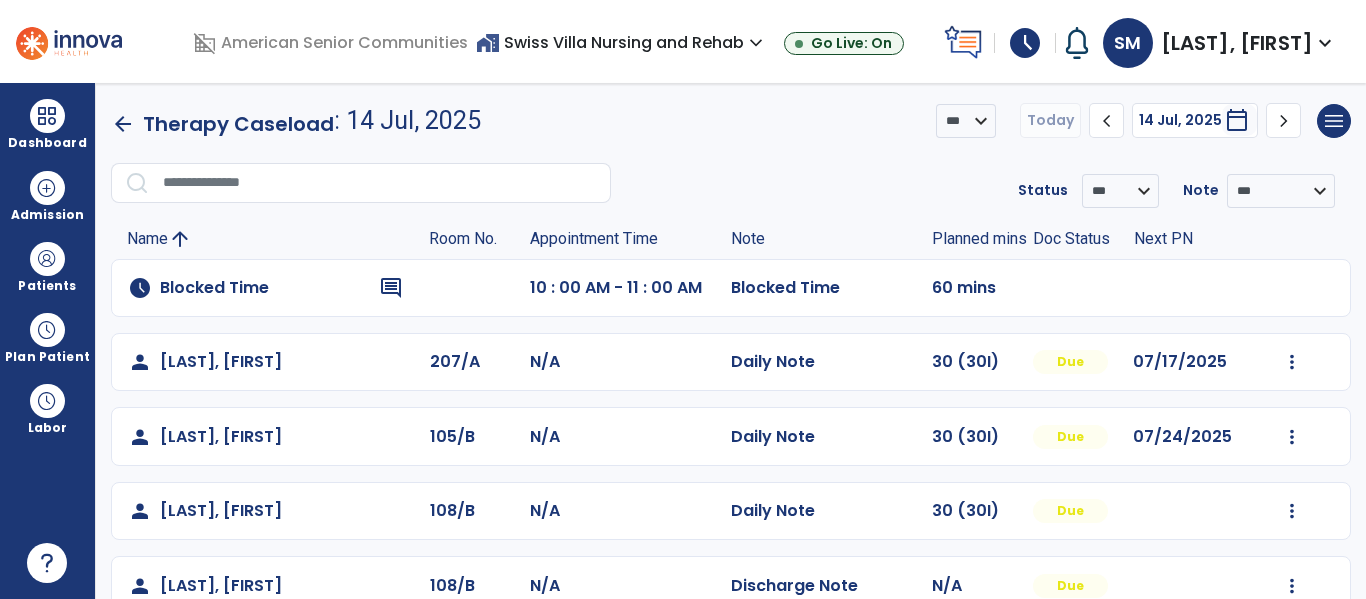 click on "arrow_back" 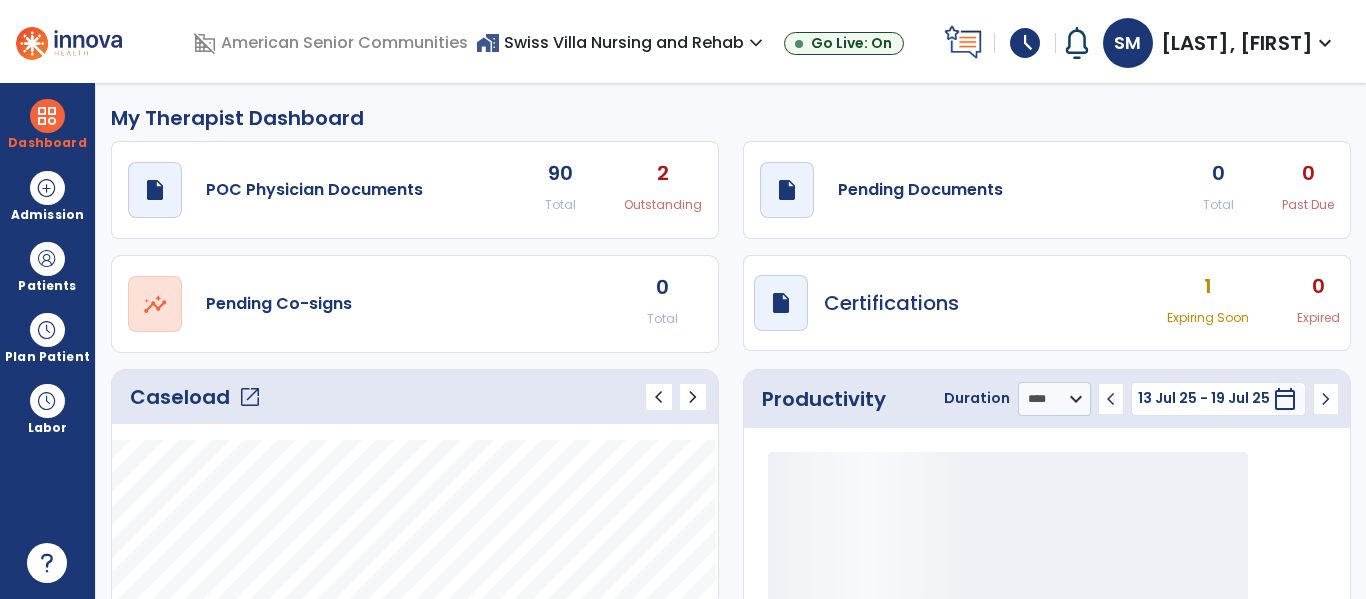 click on "home_work   Swiss Villa Nursing and Rehab   expand_more" at bounding box center [622, 42] 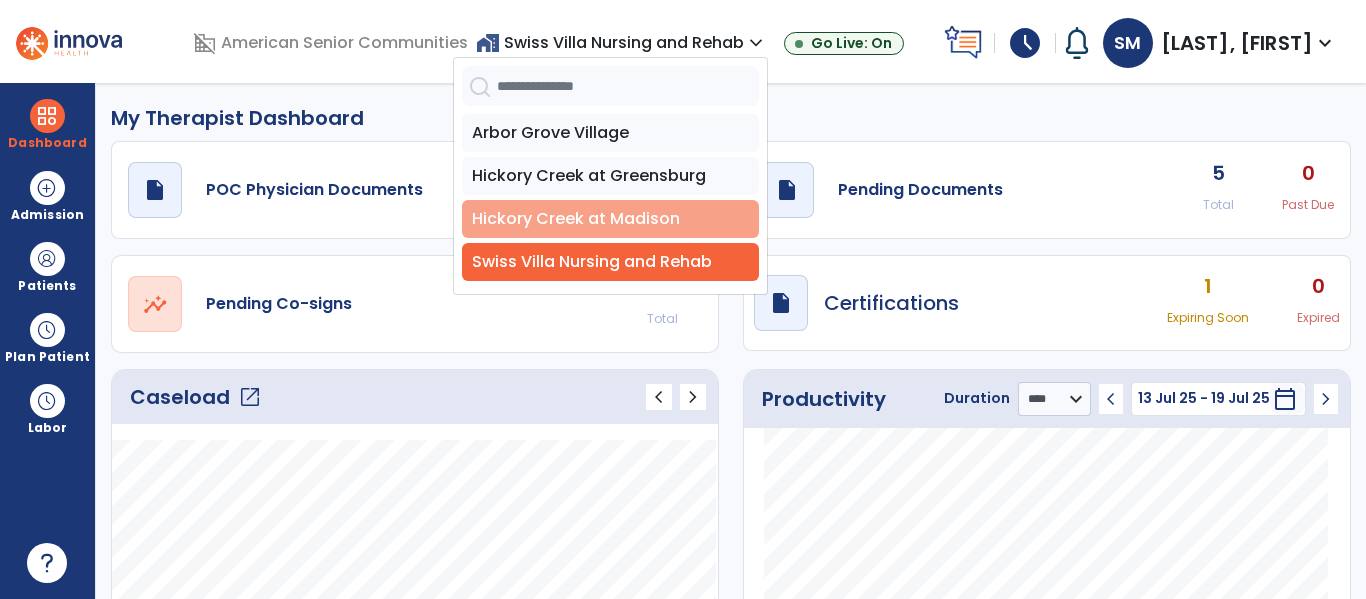 click on "Hickory Creek at Madison" at bounding box center (610, 219) 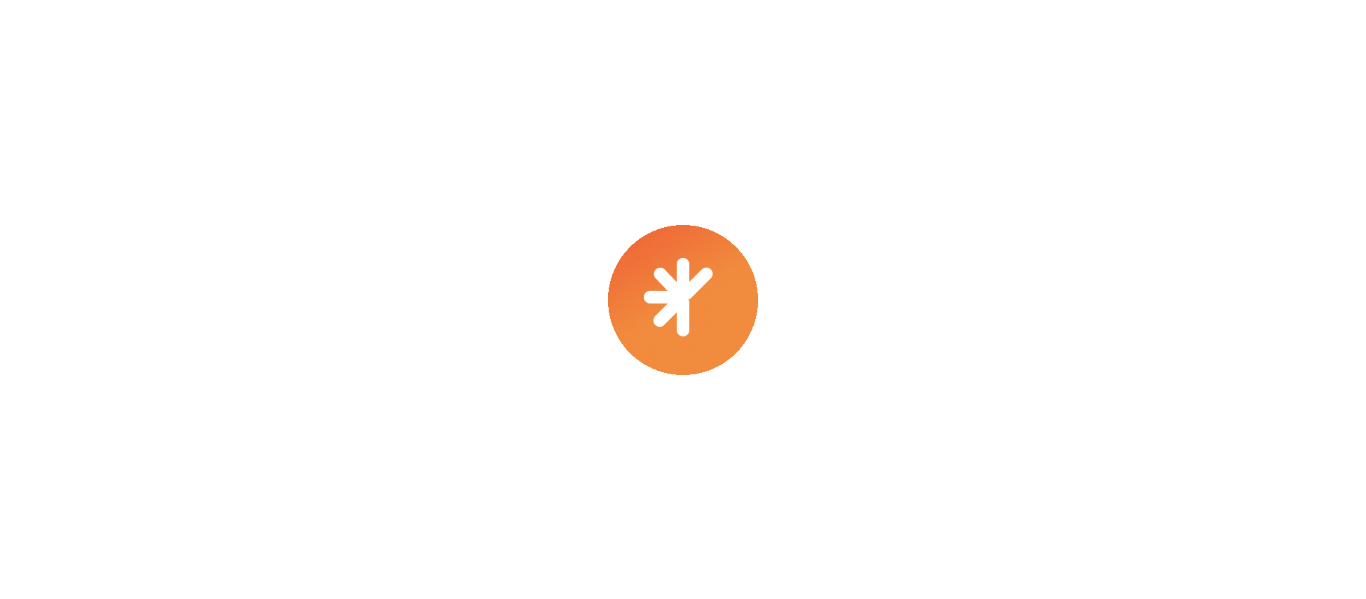 scroll, scrollTop: 0, scrollLeft: 0, axis: both 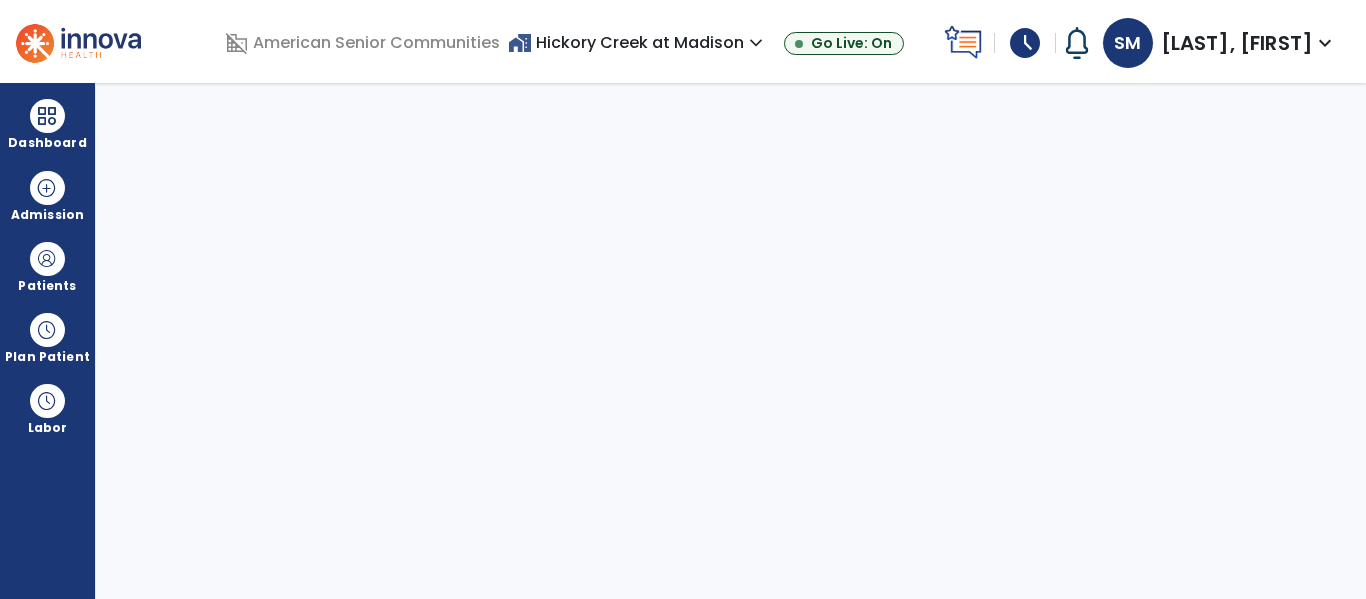 select on "****" 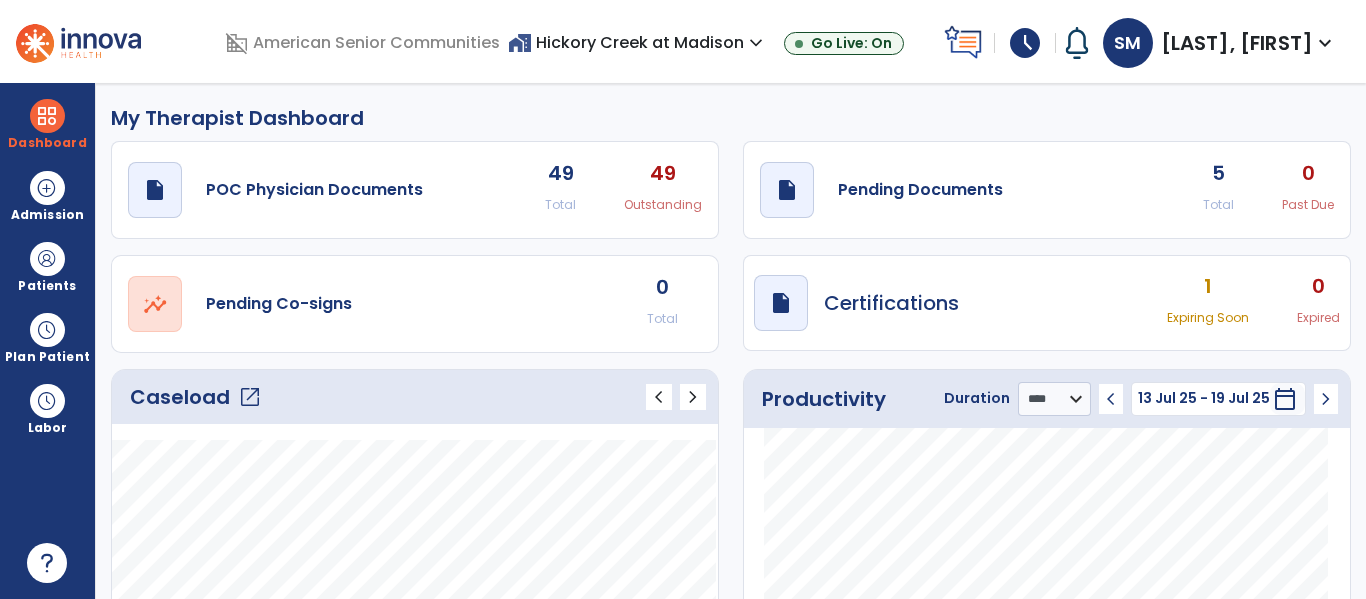 click on "Caseload   open_in_new" 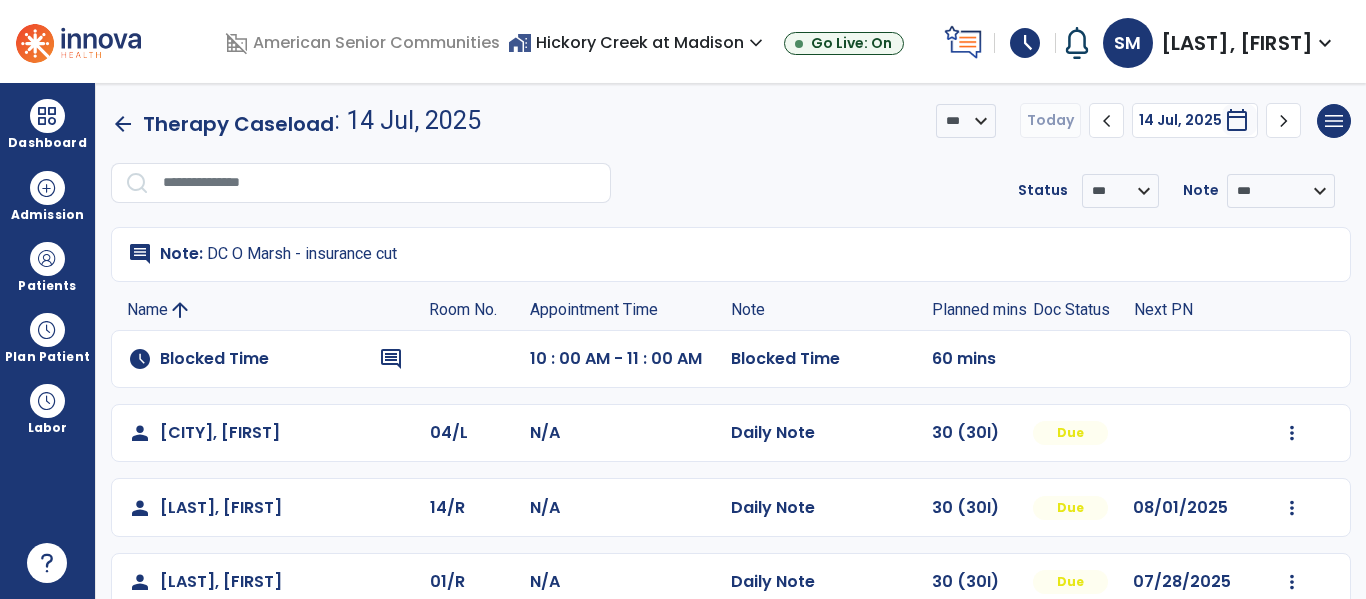 click on "arrow_back" 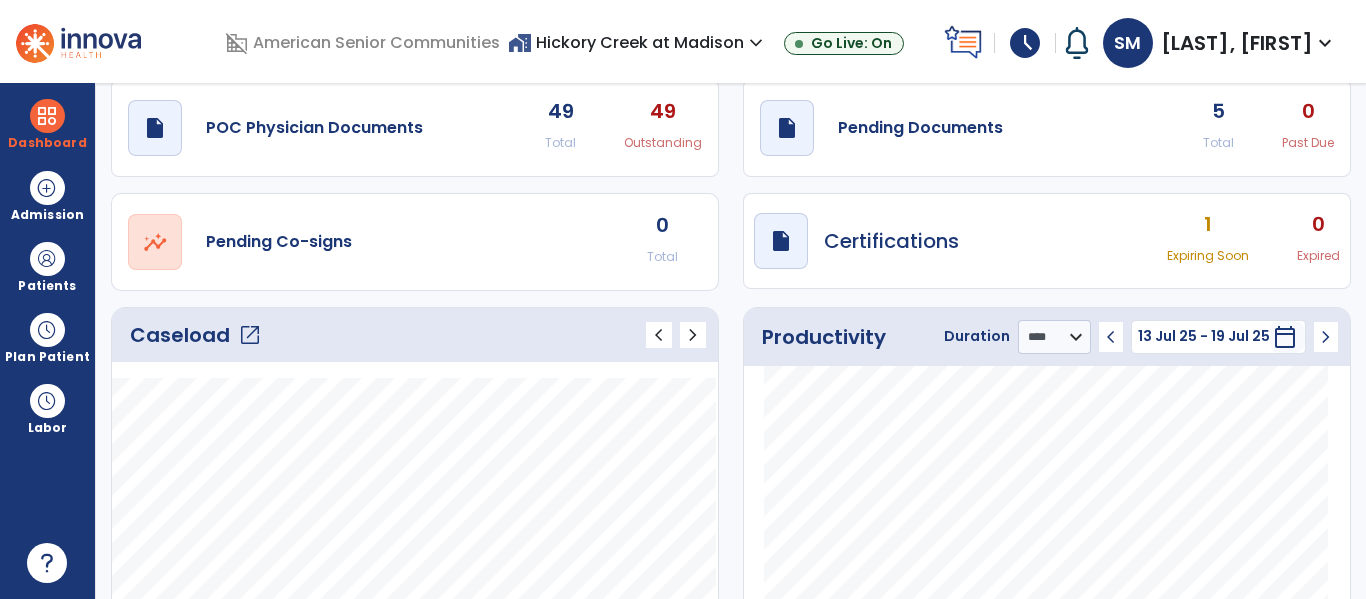 scroll, scrollTop: 60, scrollLeft: 0, axis: vertical 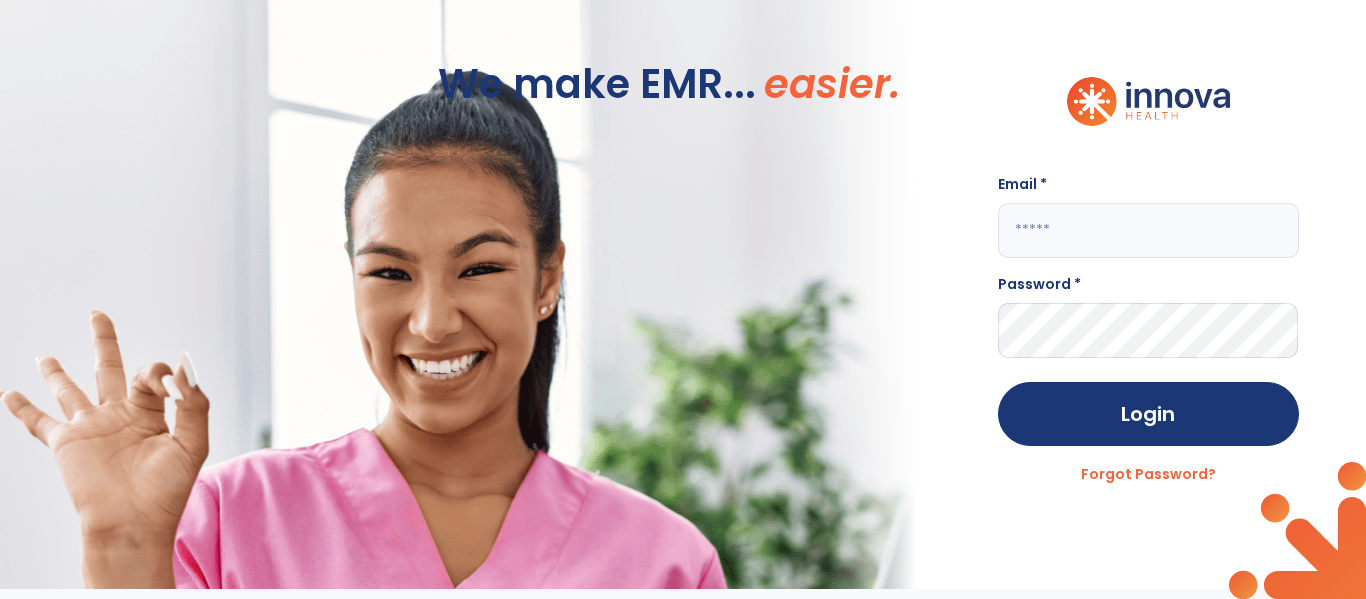 click 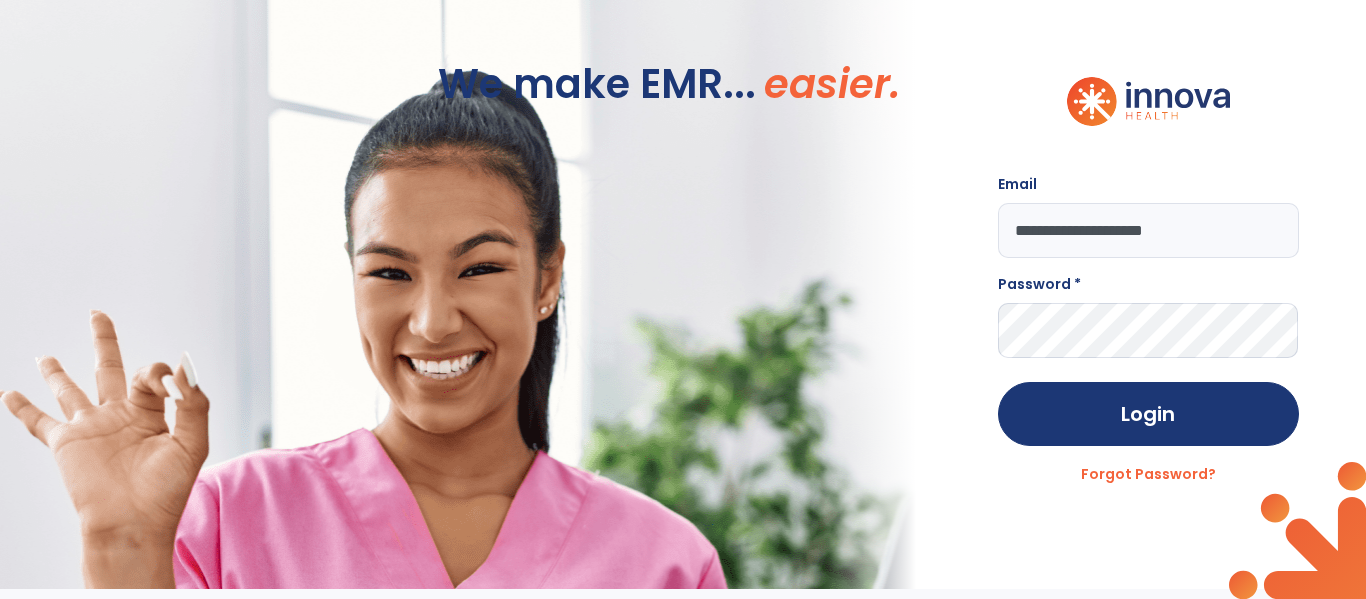 type on "**********" 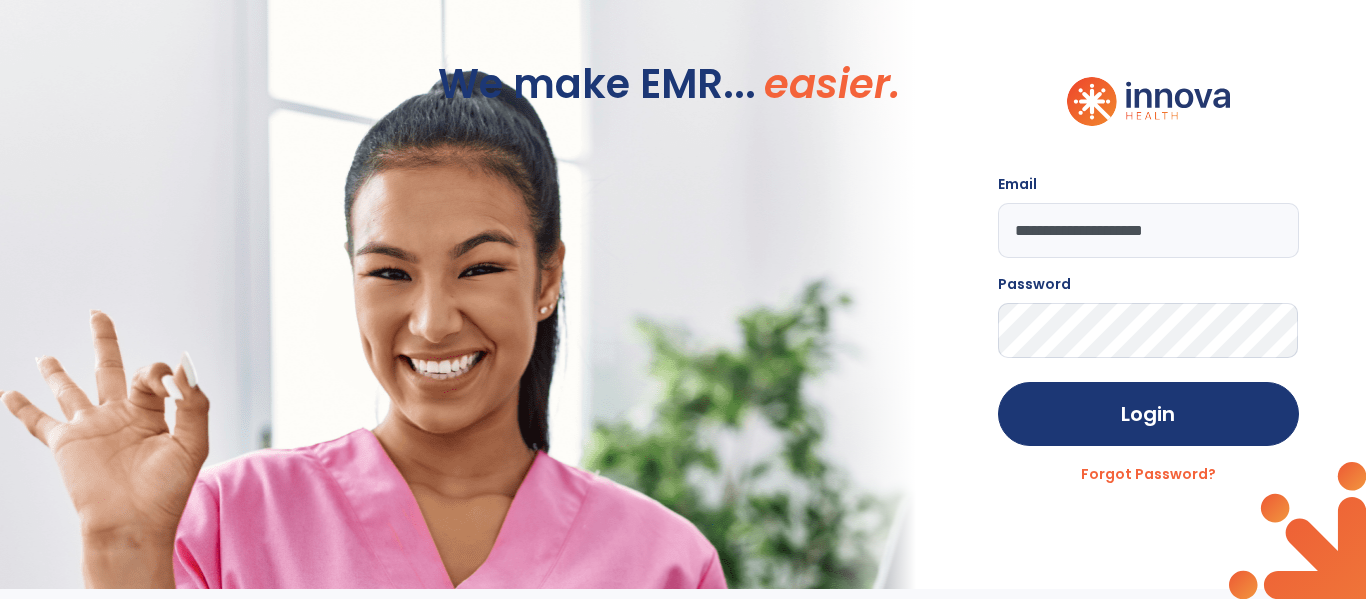 click on "Login" 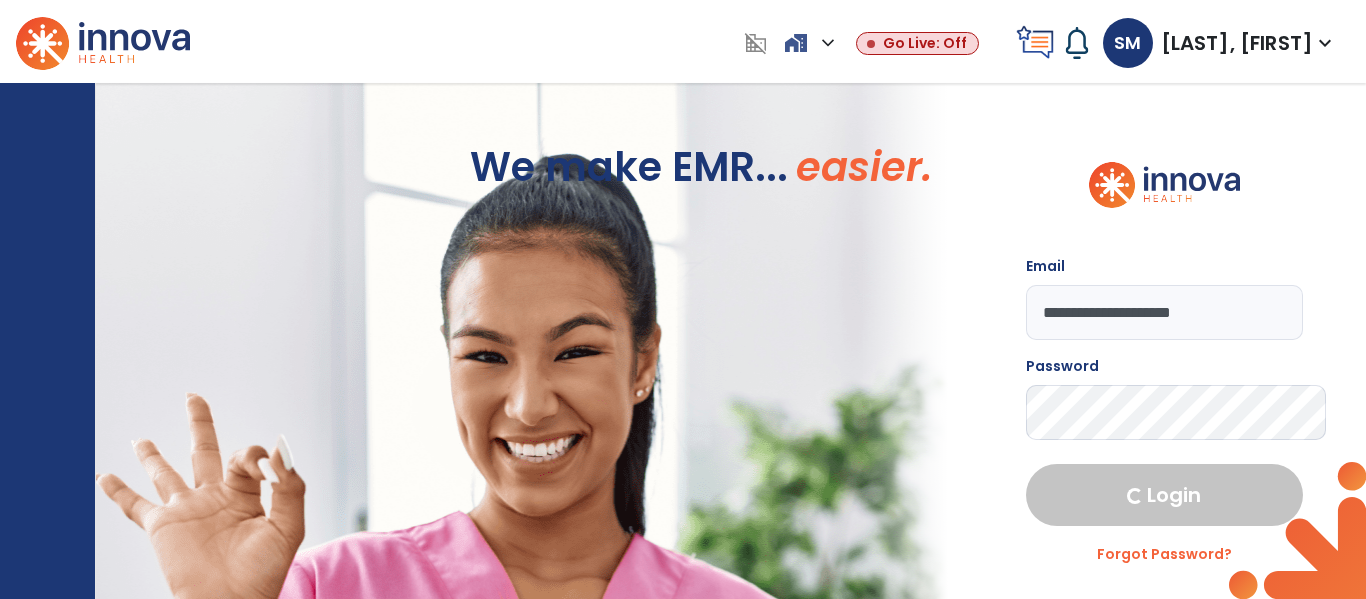 select on "****" 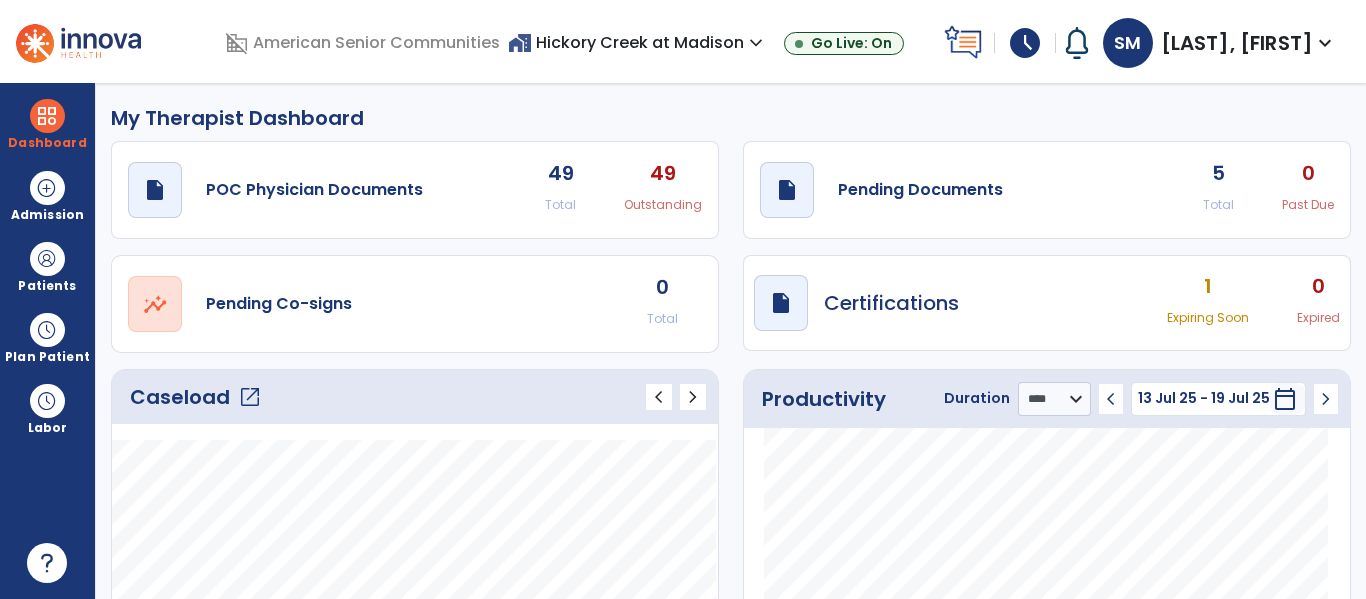click on "Caseload   open_in_new" 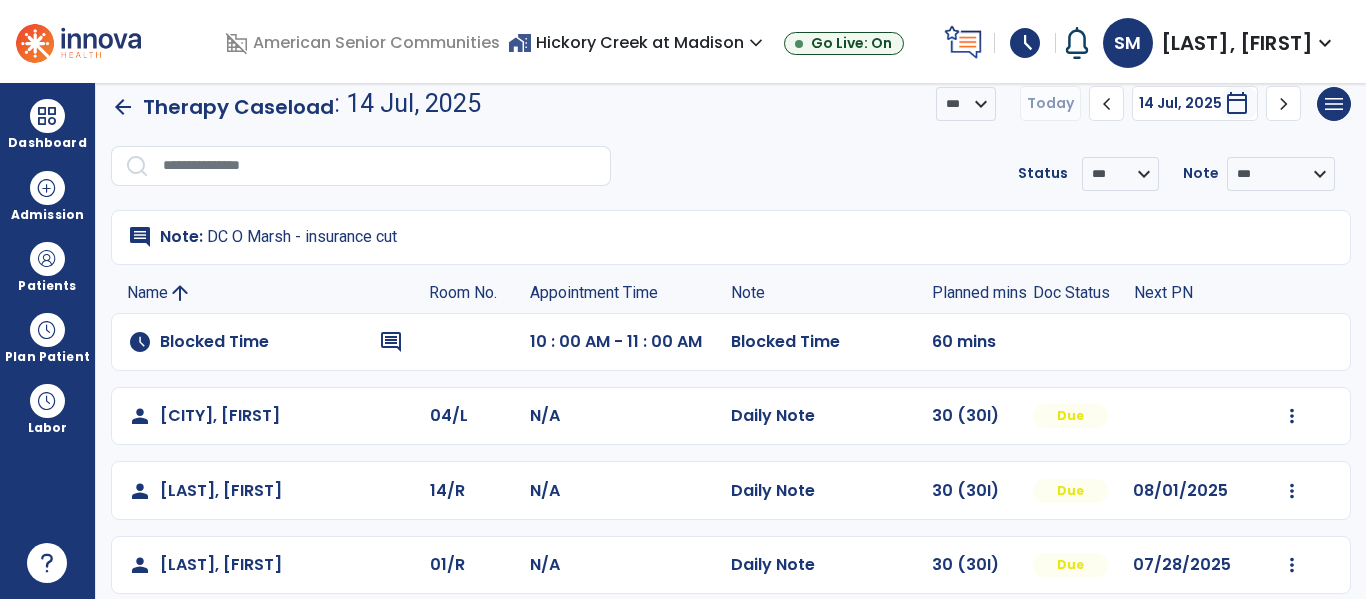scroll, scrollTop: 0, scrollLeft: 0, axis: both 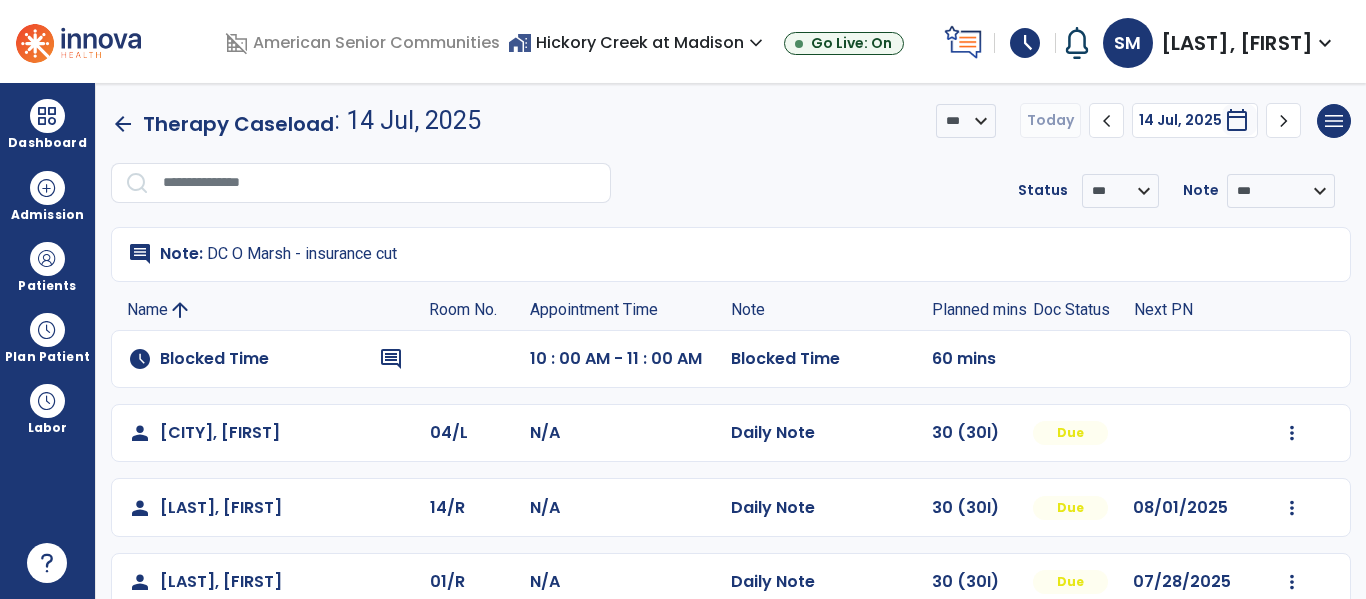 click on "arrow_back" 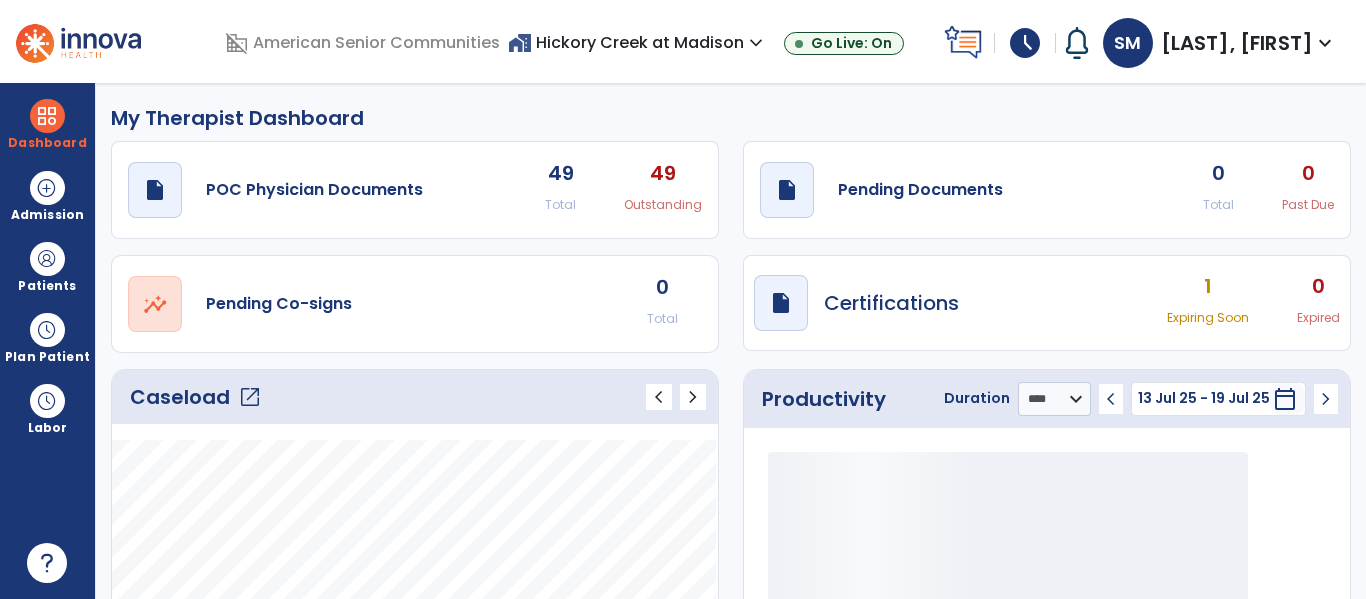 click on "home_work [STREET] at [CITY] expand_more" at bounding box center [638, 42] 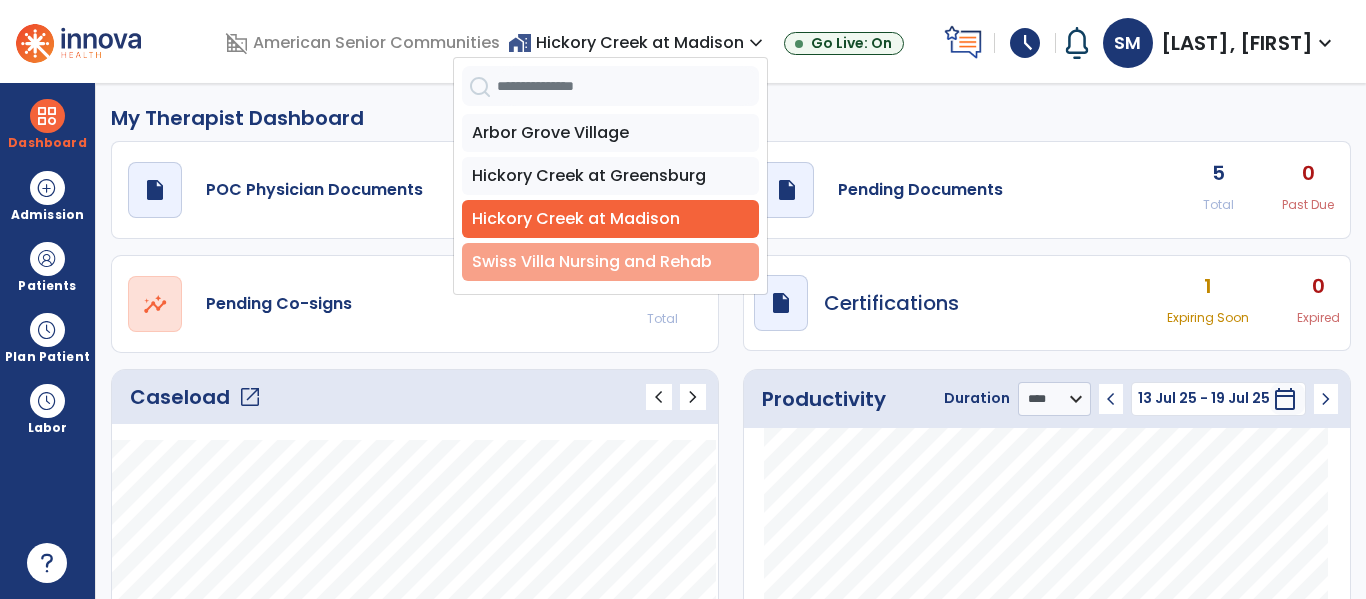 click on "Swiss Villa Nursing and Rehab" at bounding box center (610, 262) 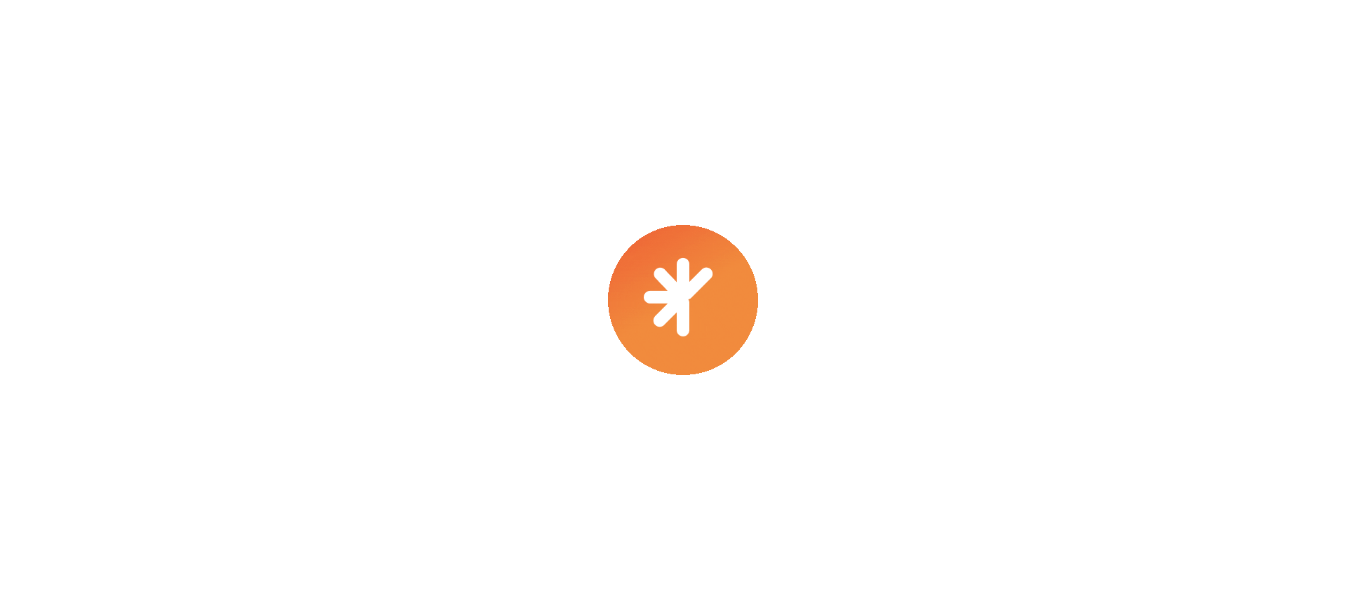 scroll, scrollTop: 0, scrollLeft: 0, axis: both 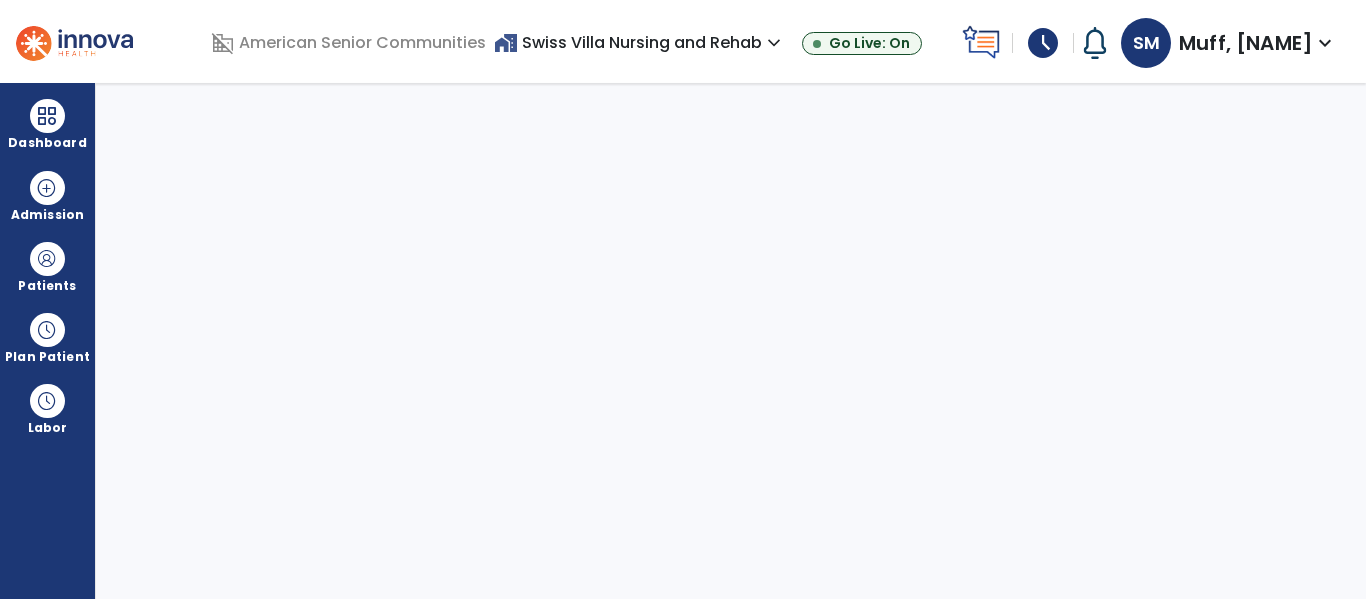 select on "****" 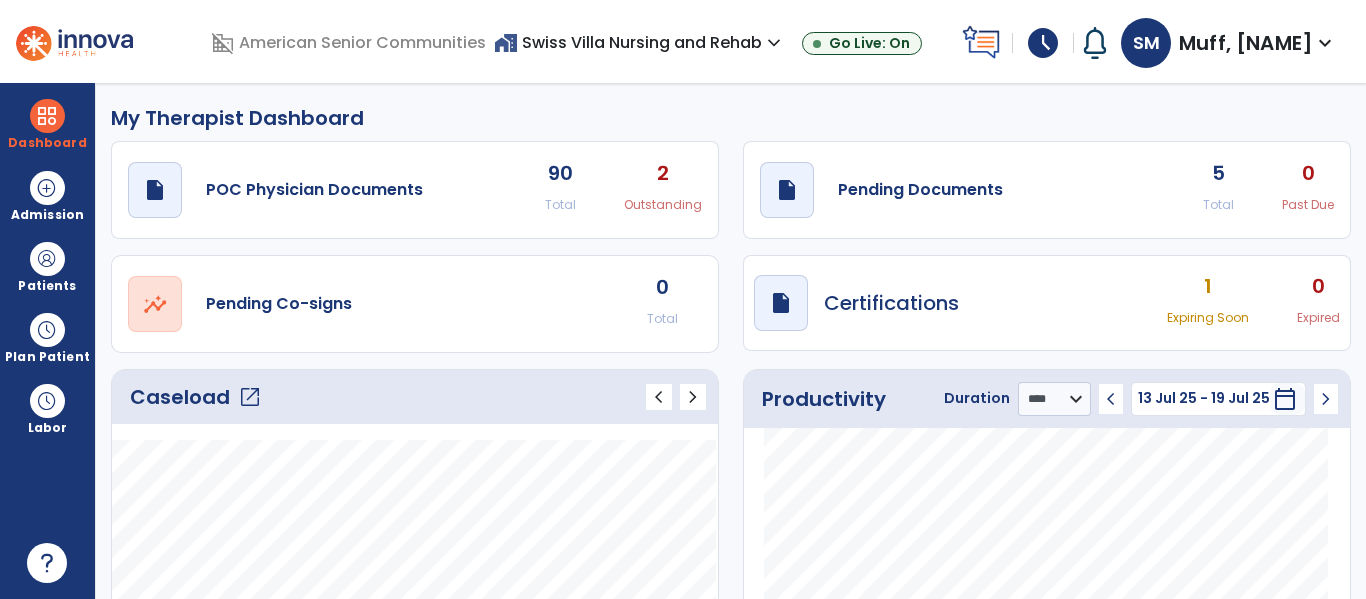 click on "Caseload   open_in_new" 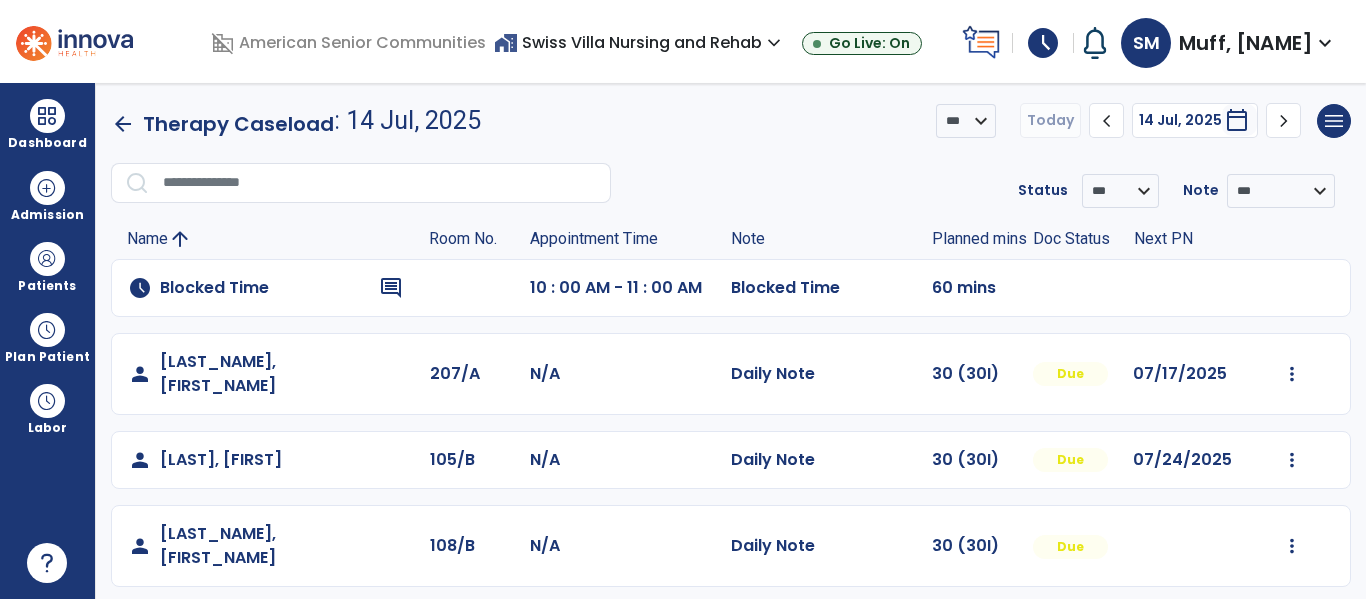 scroll, scrollTop: 115, scrollLeft: 0, axis: vertical 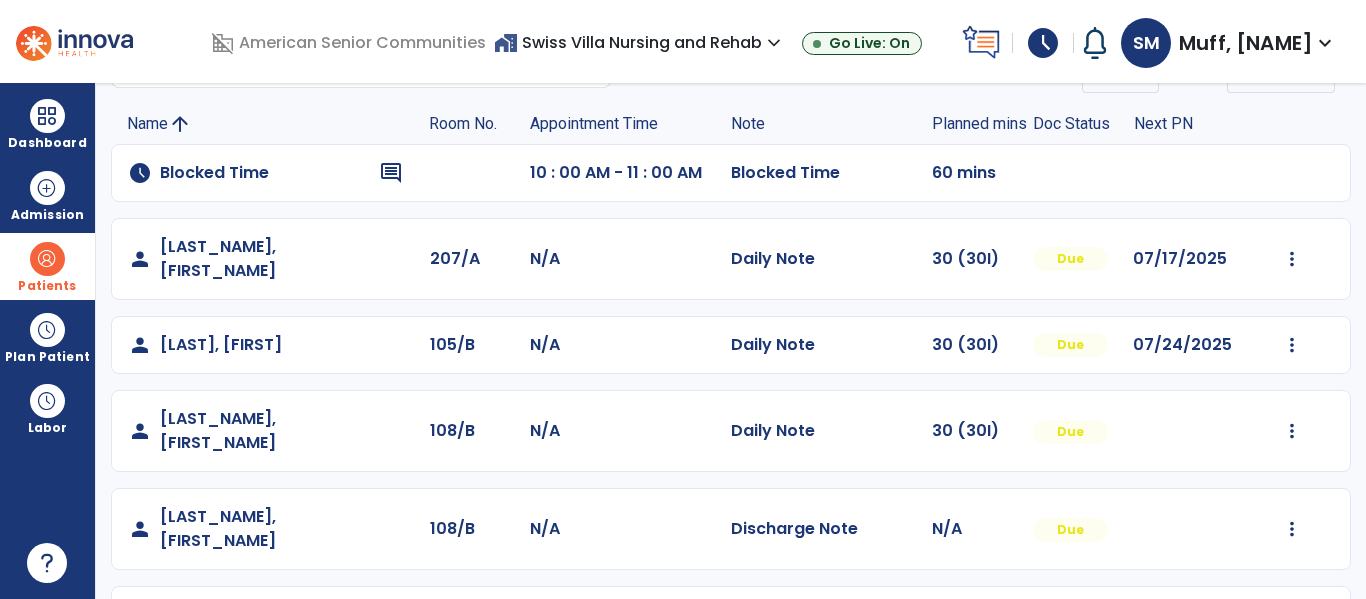 click at bounding box center [47, 259] 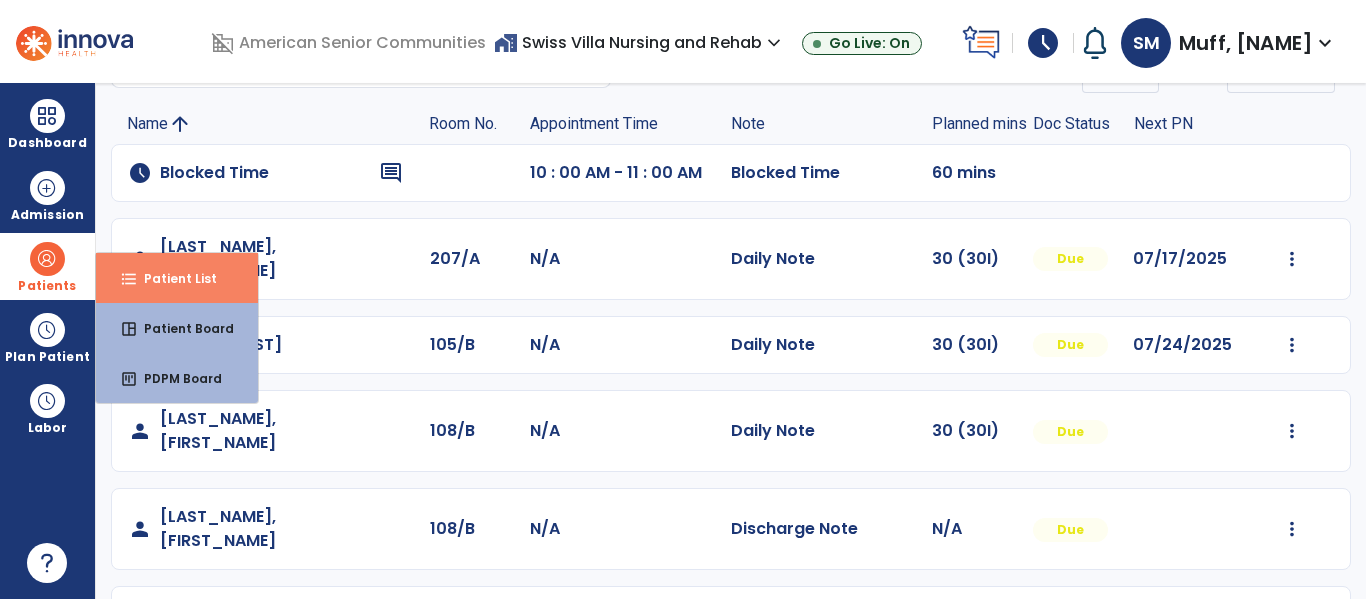 click on "Patient List" at bounding box center [172, 278] 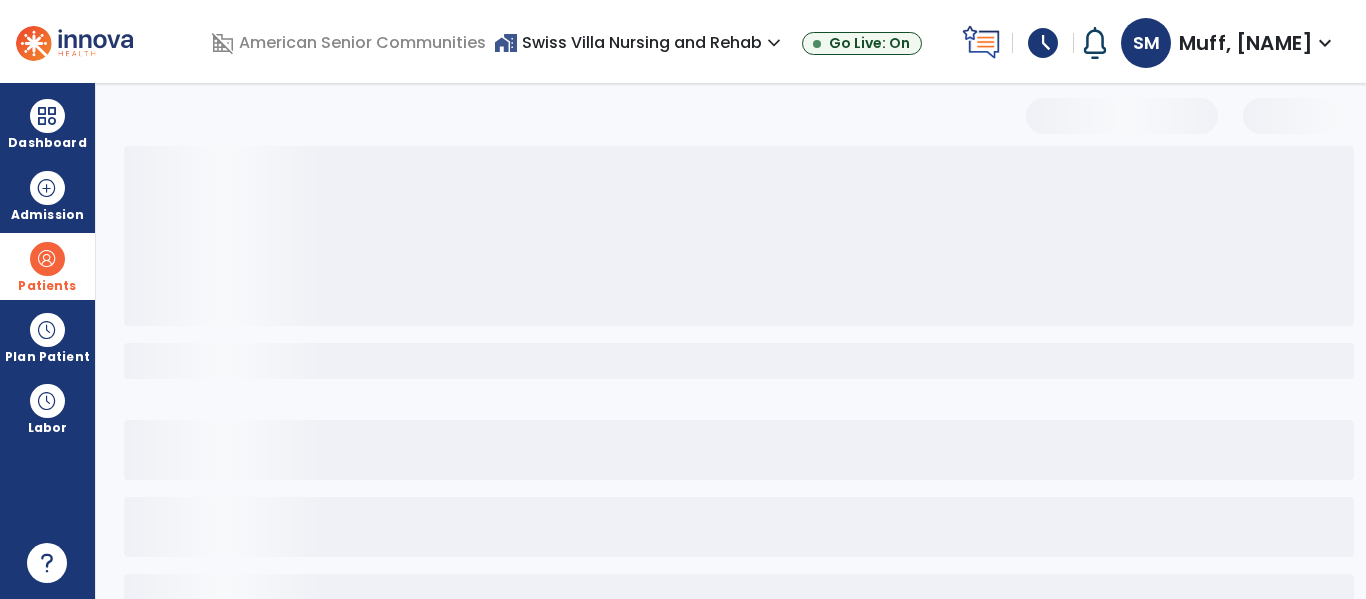 scroll, scrollTop: 0, scrollLeft: 0, axis: both 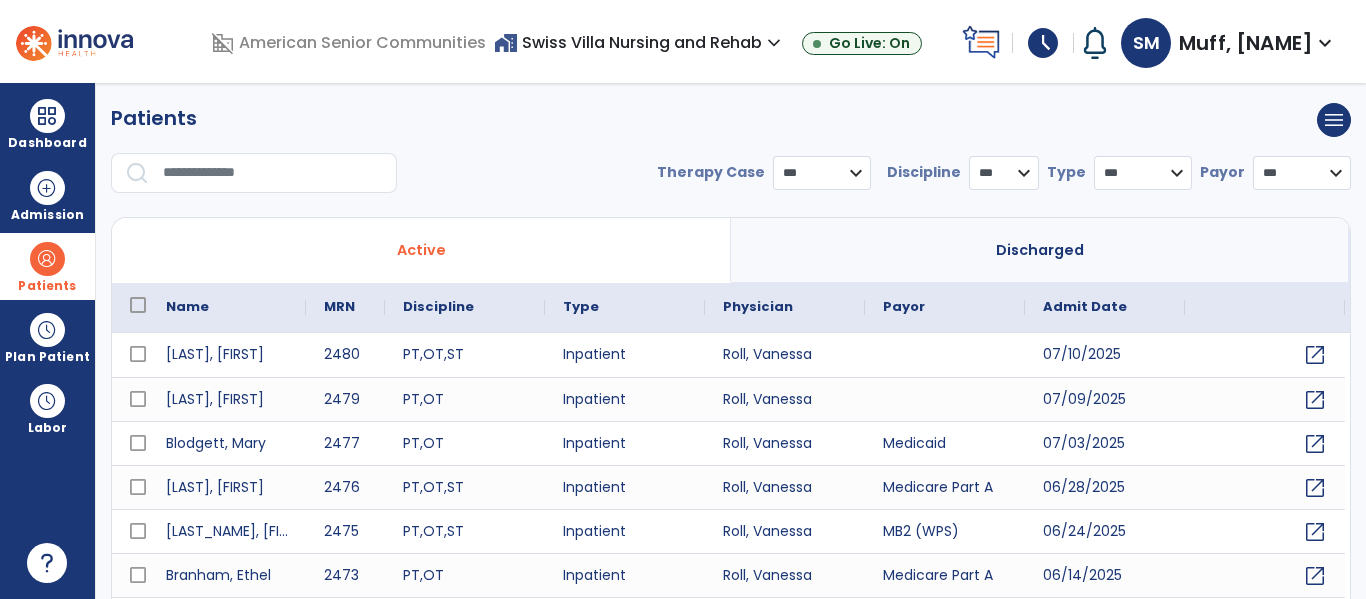 click at bounding box center [273, 173] 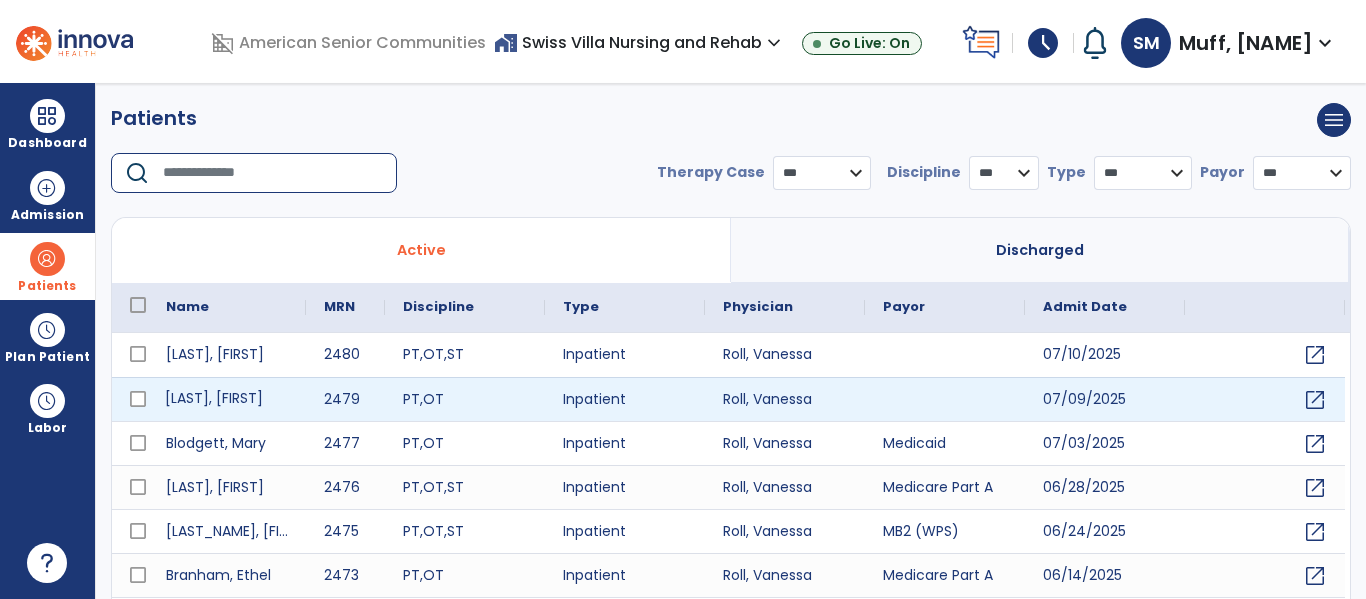 click on "[LAST], [FIRST]" at bounding box center [227, 399] 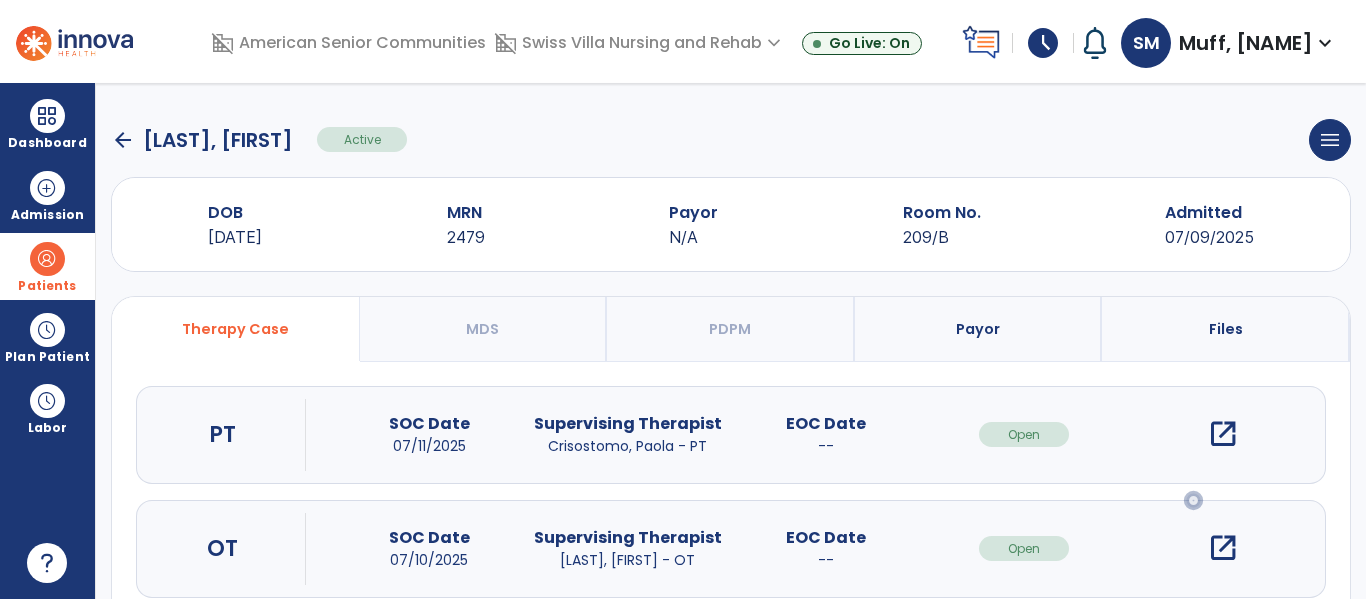 scroll, scrollTop: 162, scrollLeft: 0, axis: vertical 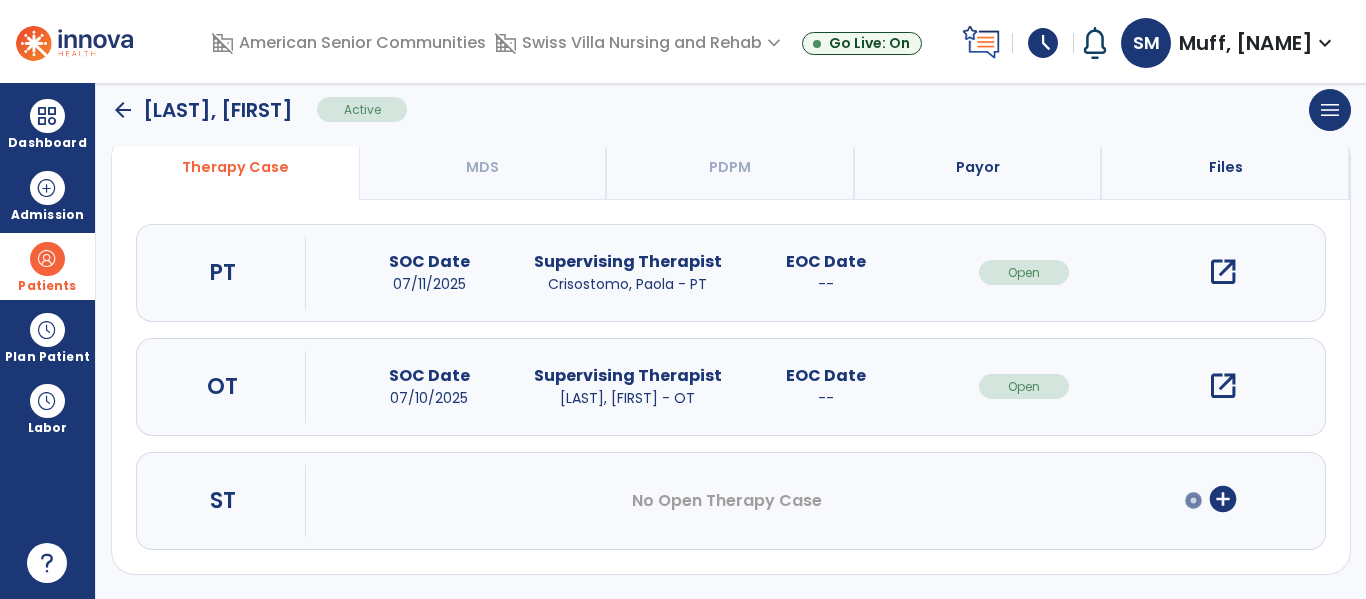 click on "add_circle" at bounding box center [1223, 499] 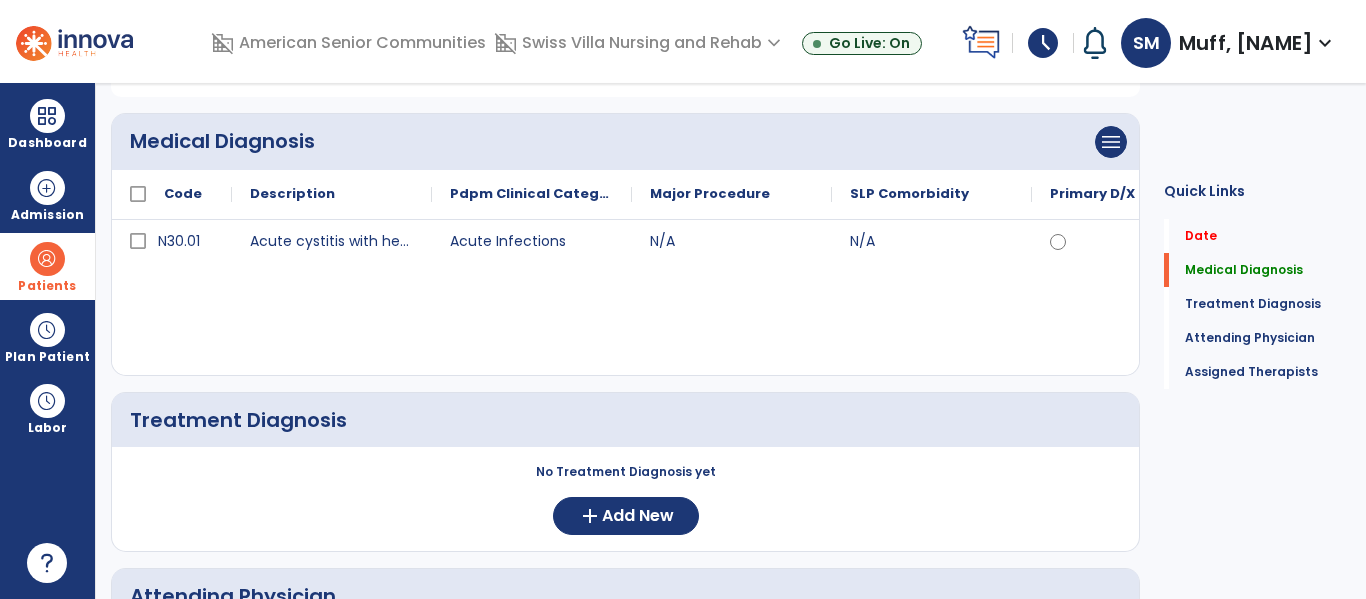 scroll, scrollTop: 0, scrollLeft: 0, axis: both 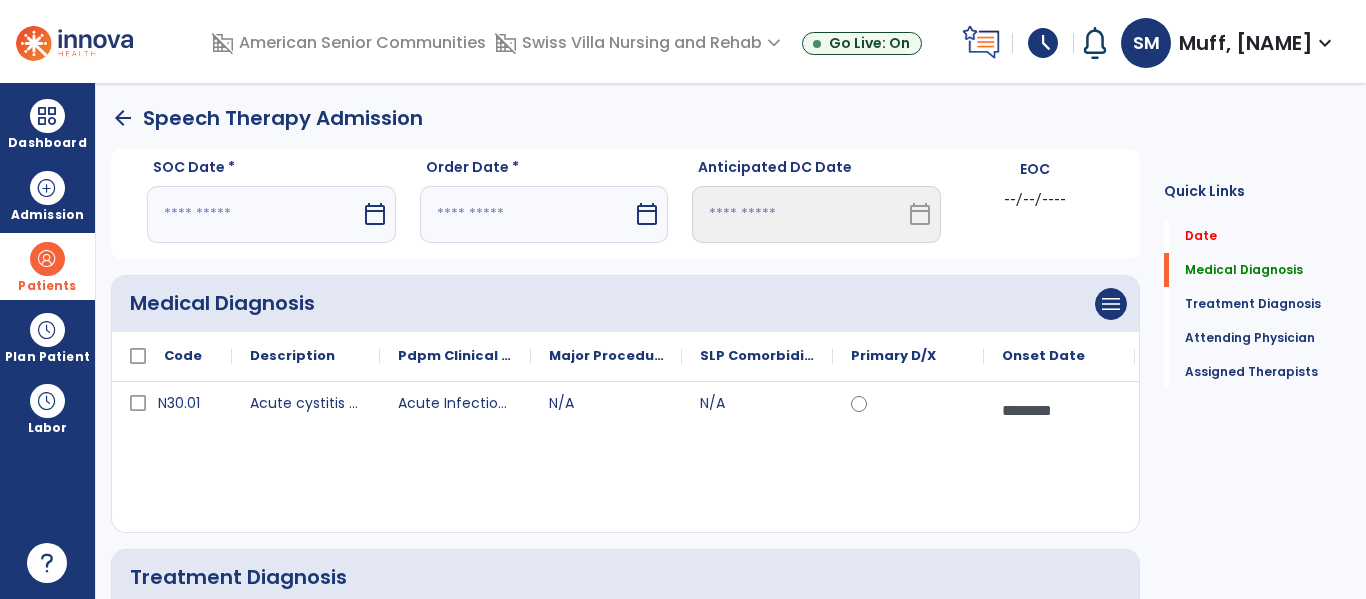 click on "calendar_today" at bounding box center (377, 214) 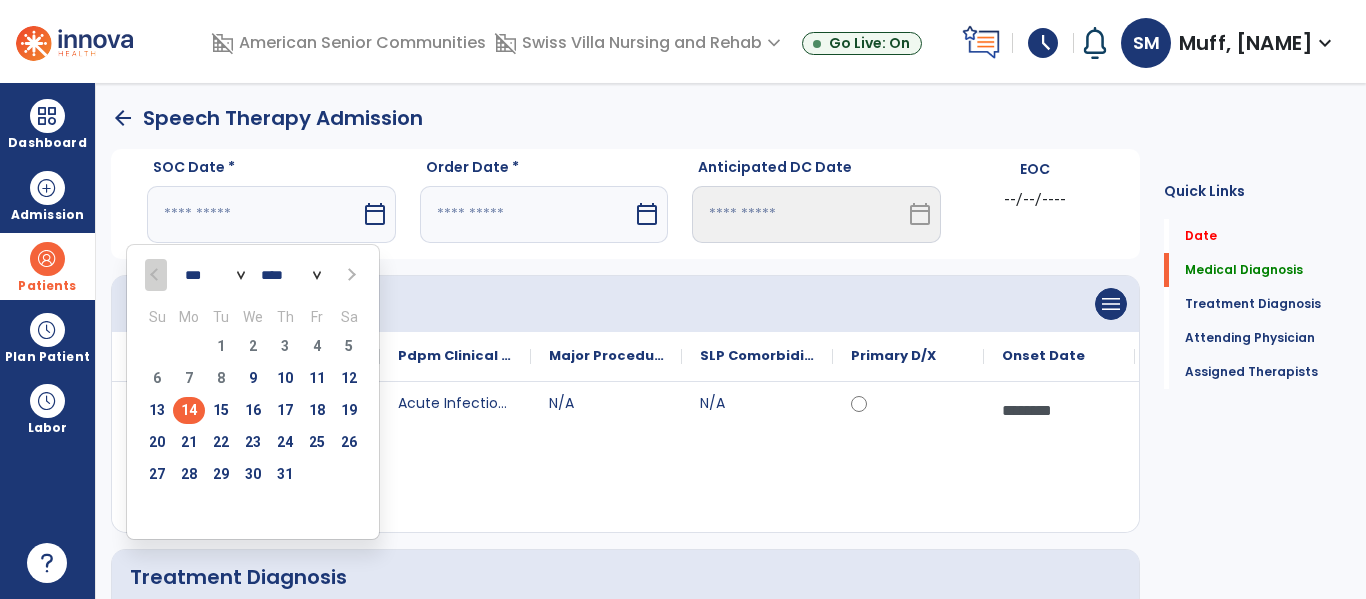 click on "14" at bounding box center [189, 410] 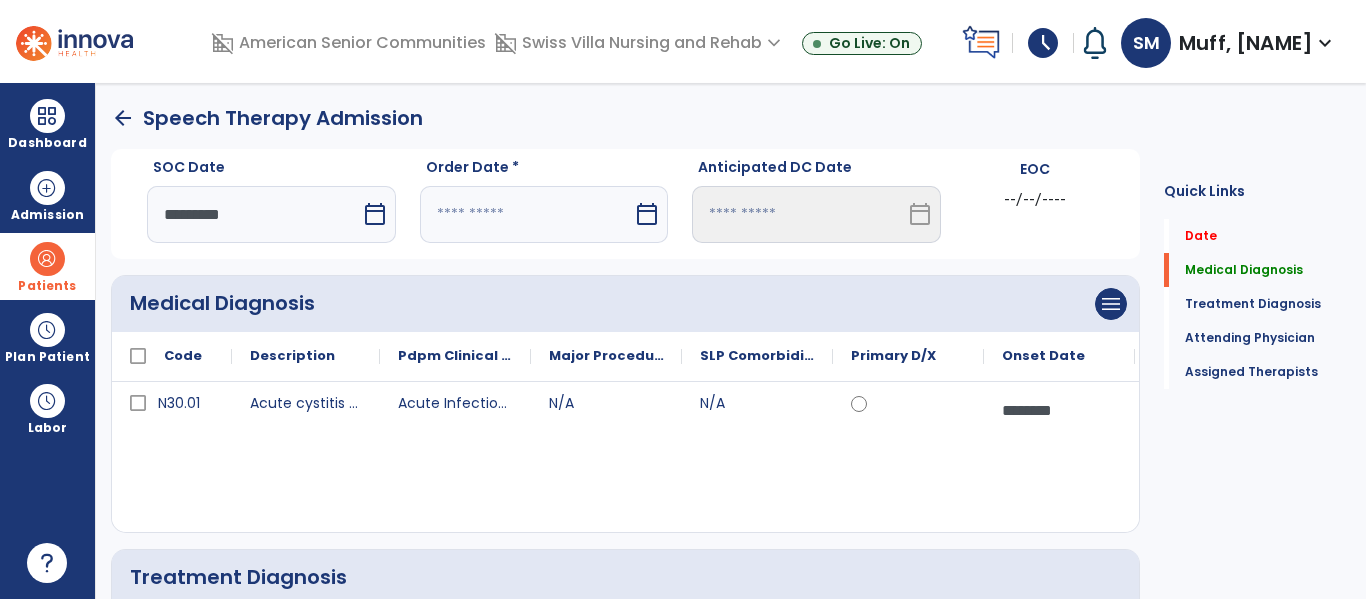 click at bounding box center (527, 214) 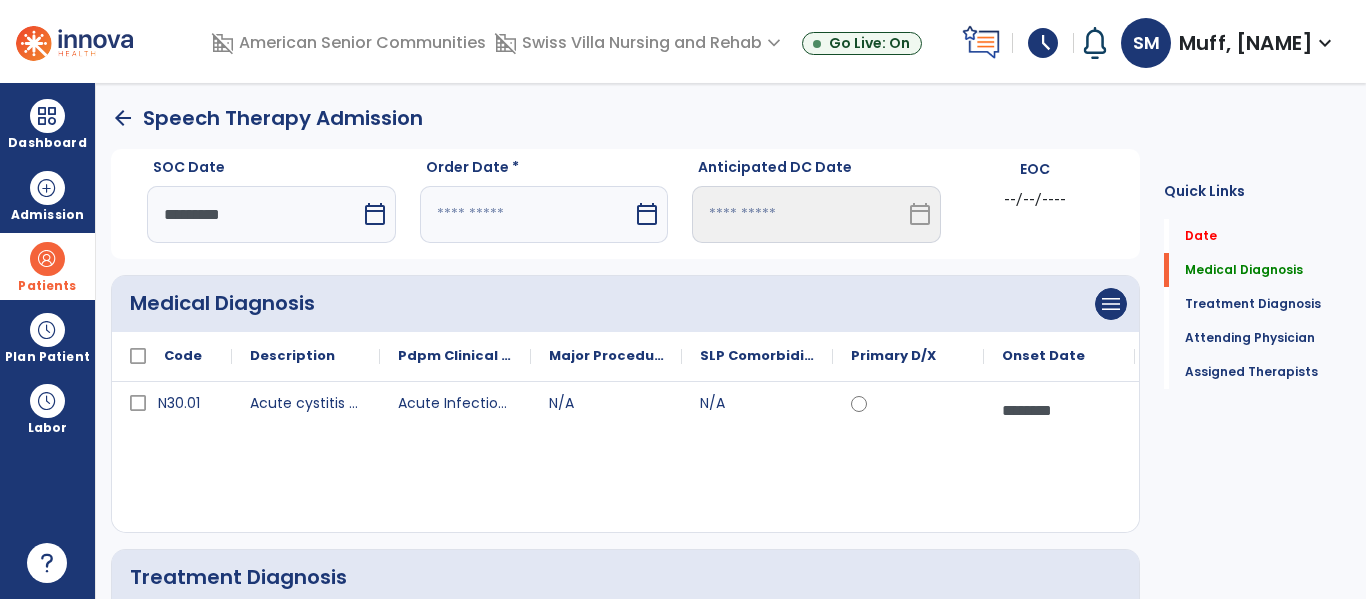 select on "*" 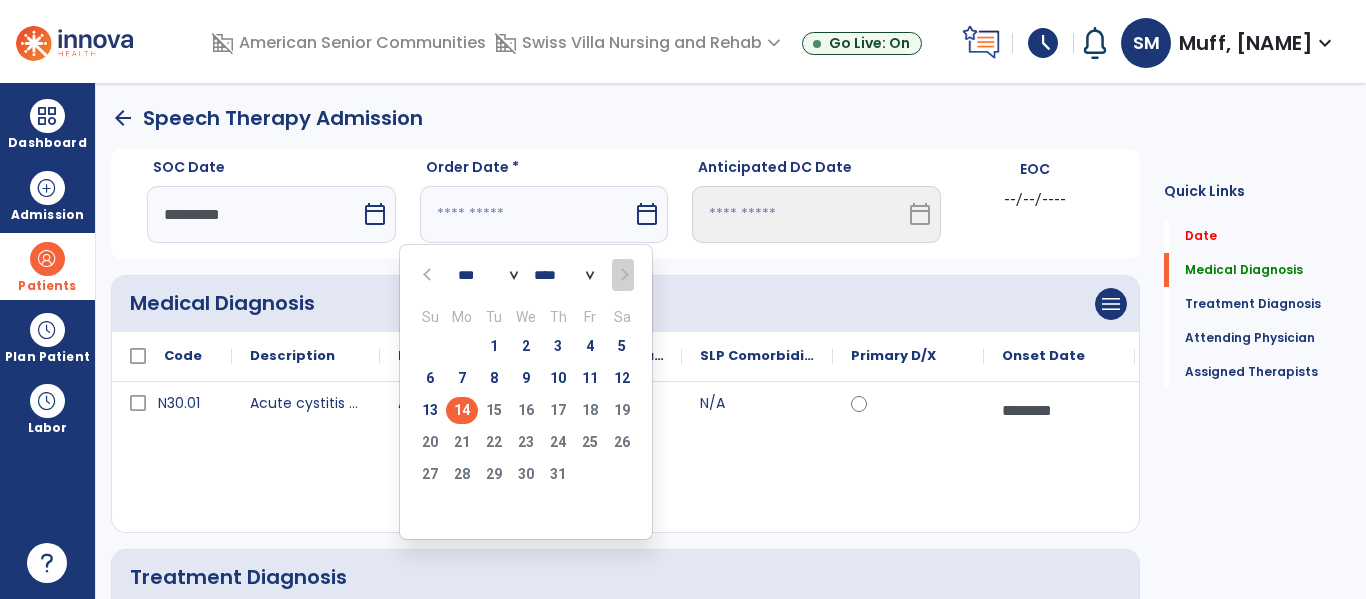click on "14" at bounding box center (462, 410) 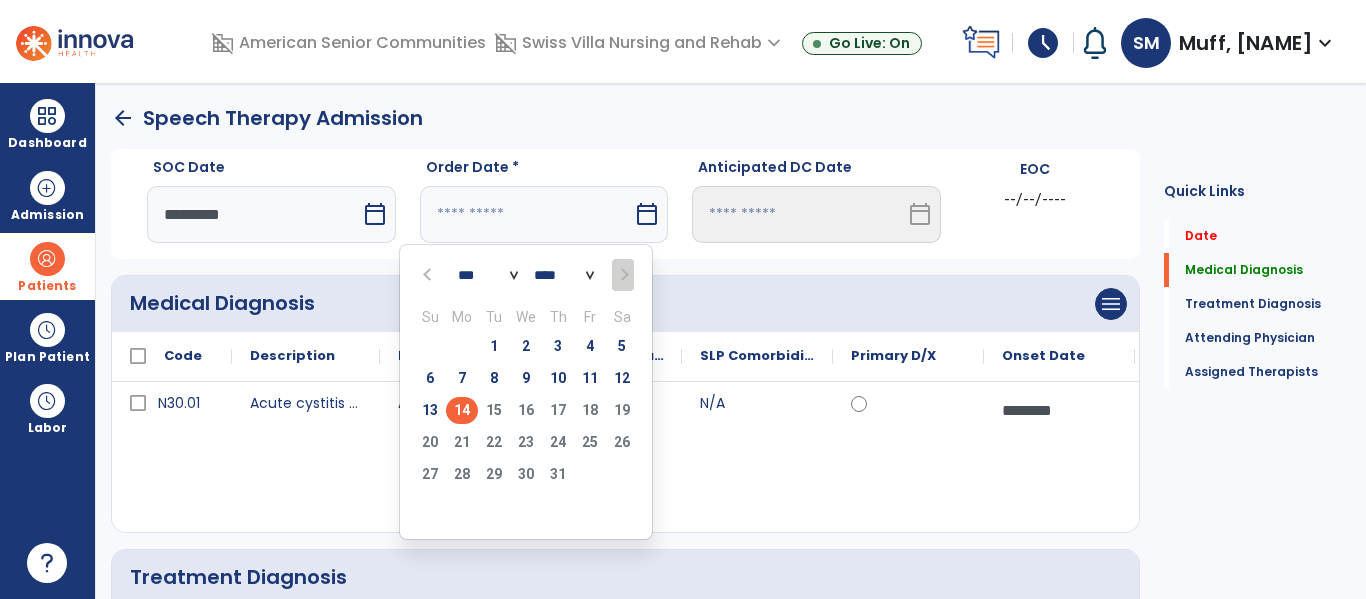 type on "*********" 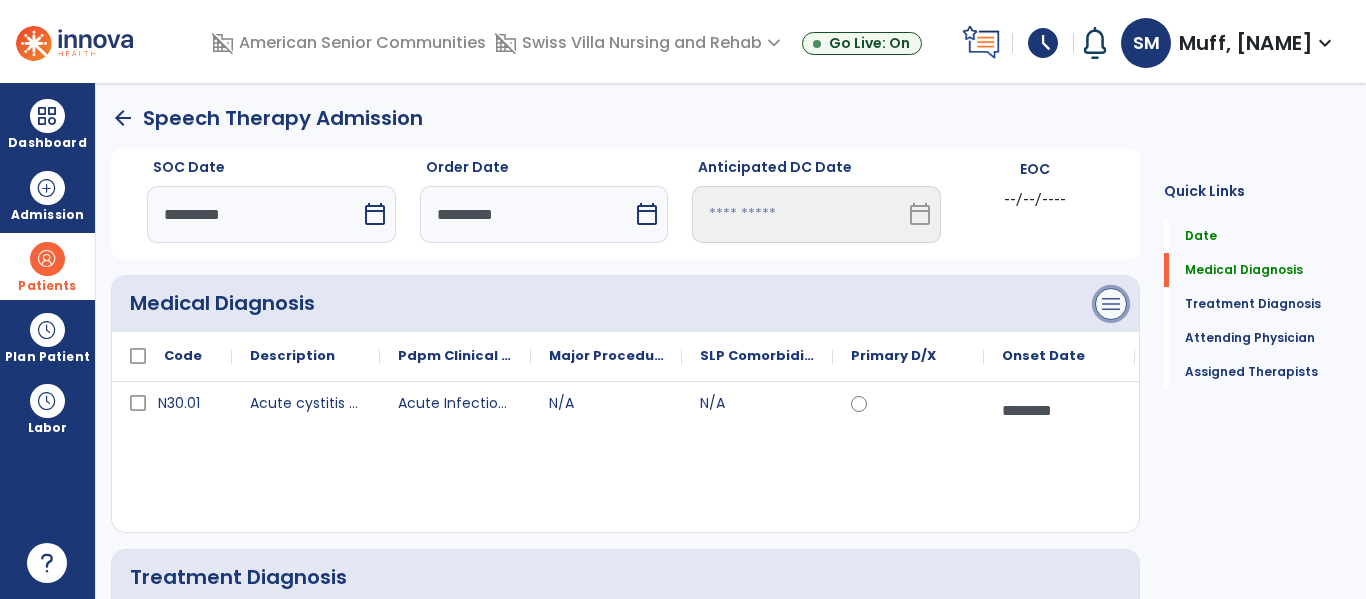 click on "menu" at bounding box center [1111, 304] 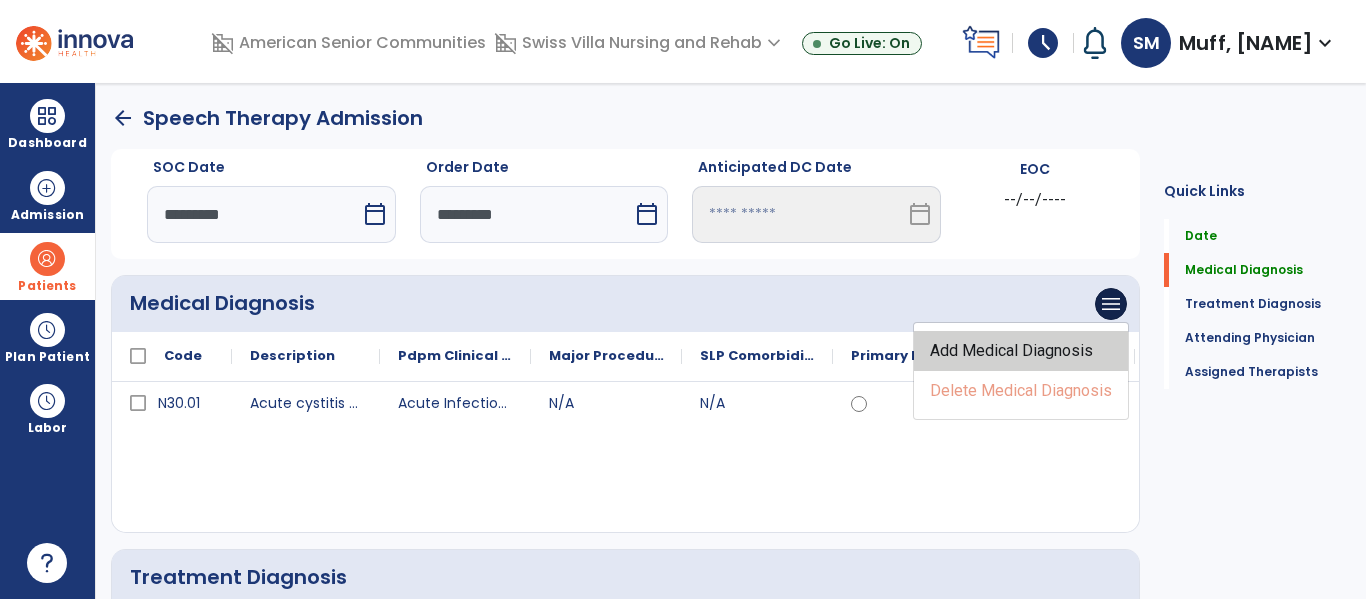click on "Add Medical Diagnosis" 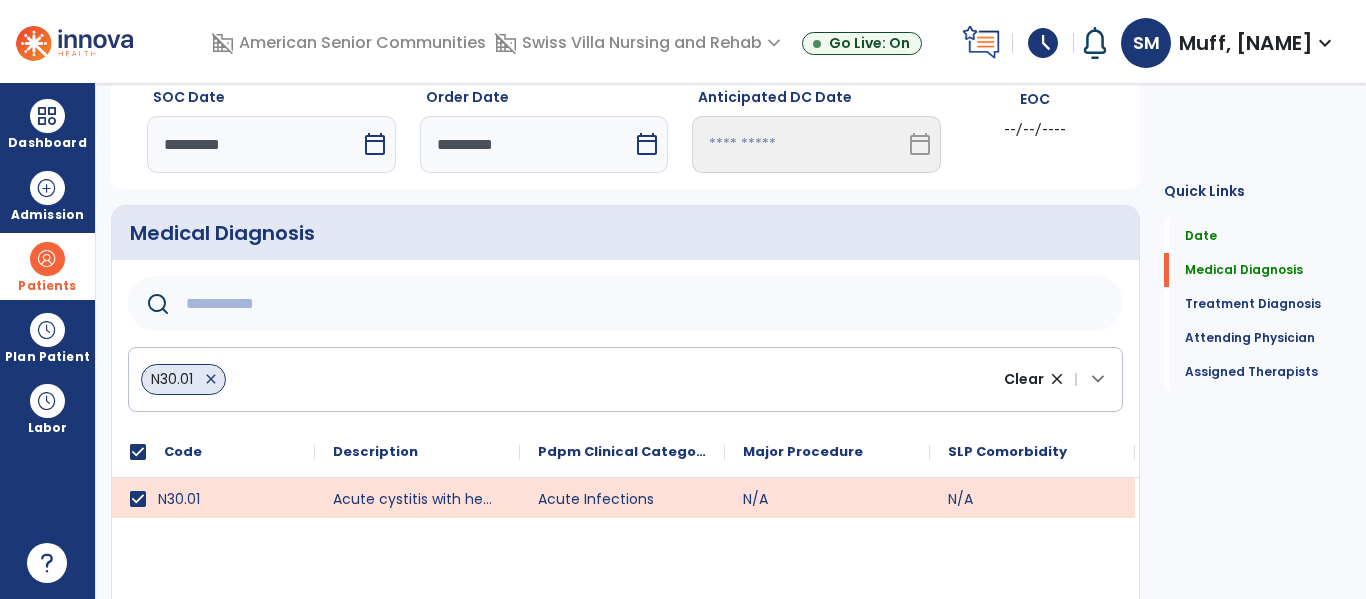 scroll, scrollTop: 76, scrollLeft: 0, axis: vertical 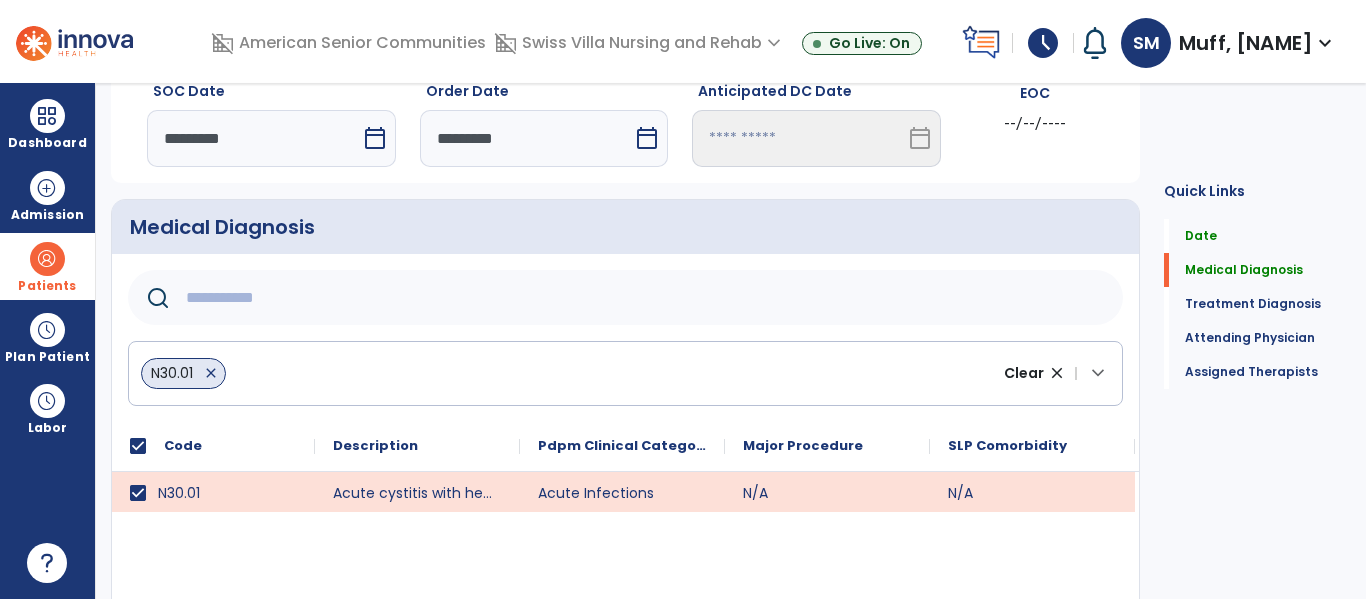 click 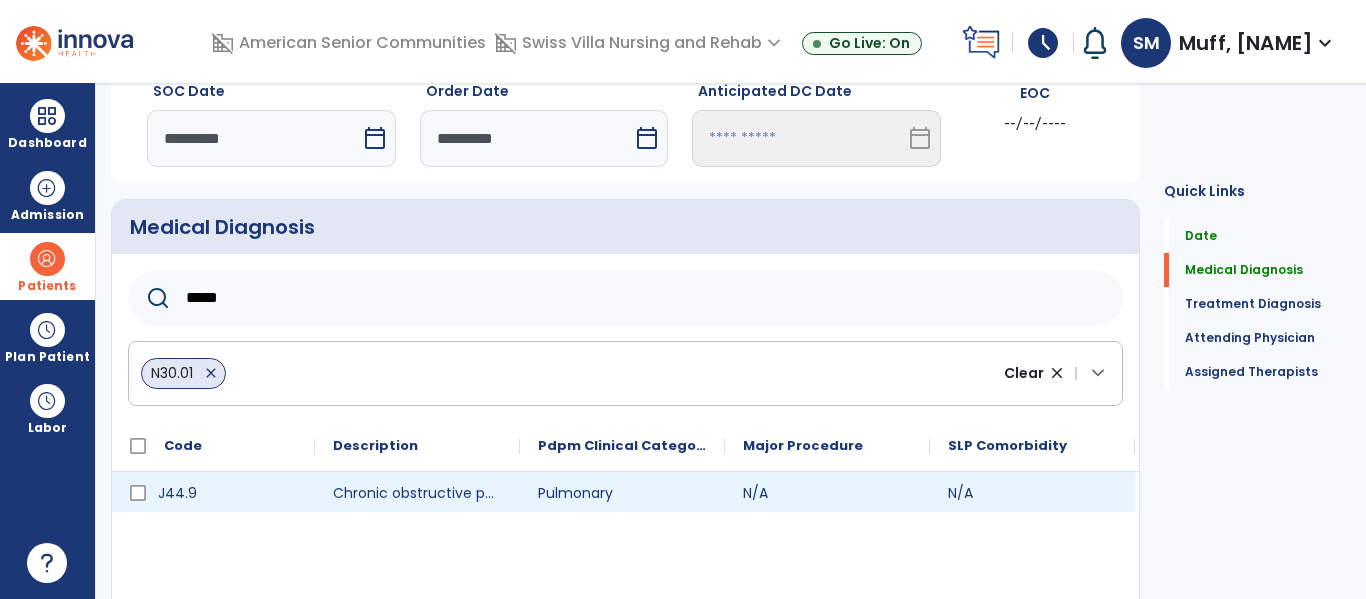 type on "*****" 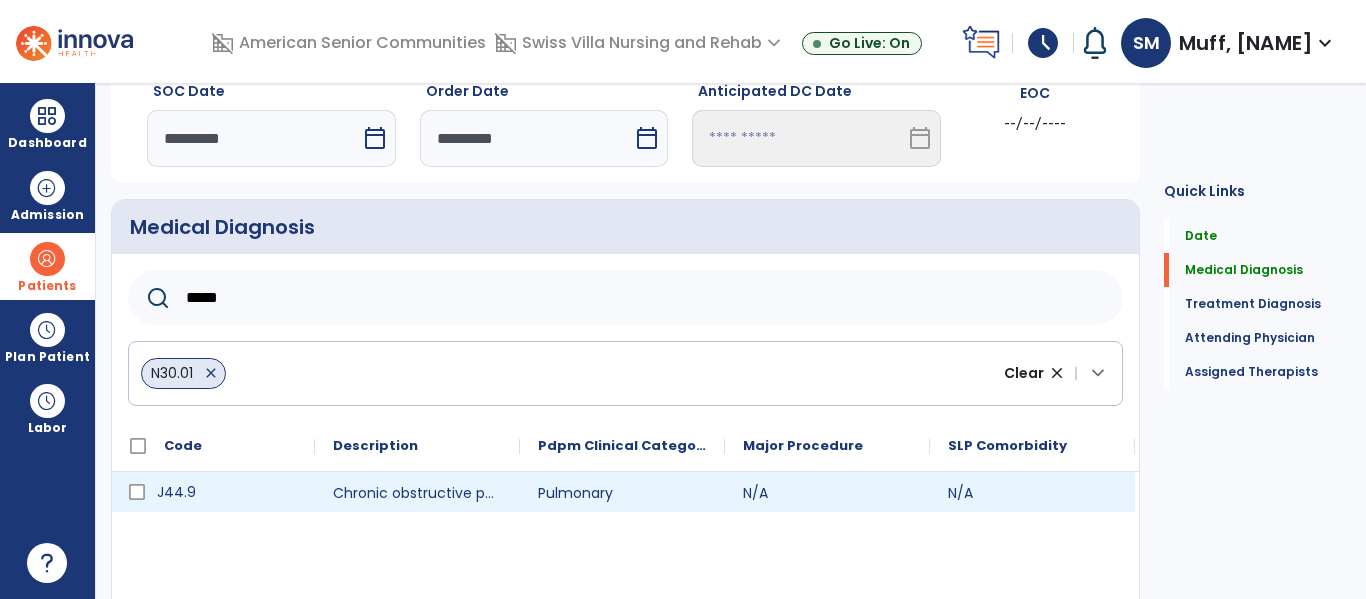 click on "J44.9" 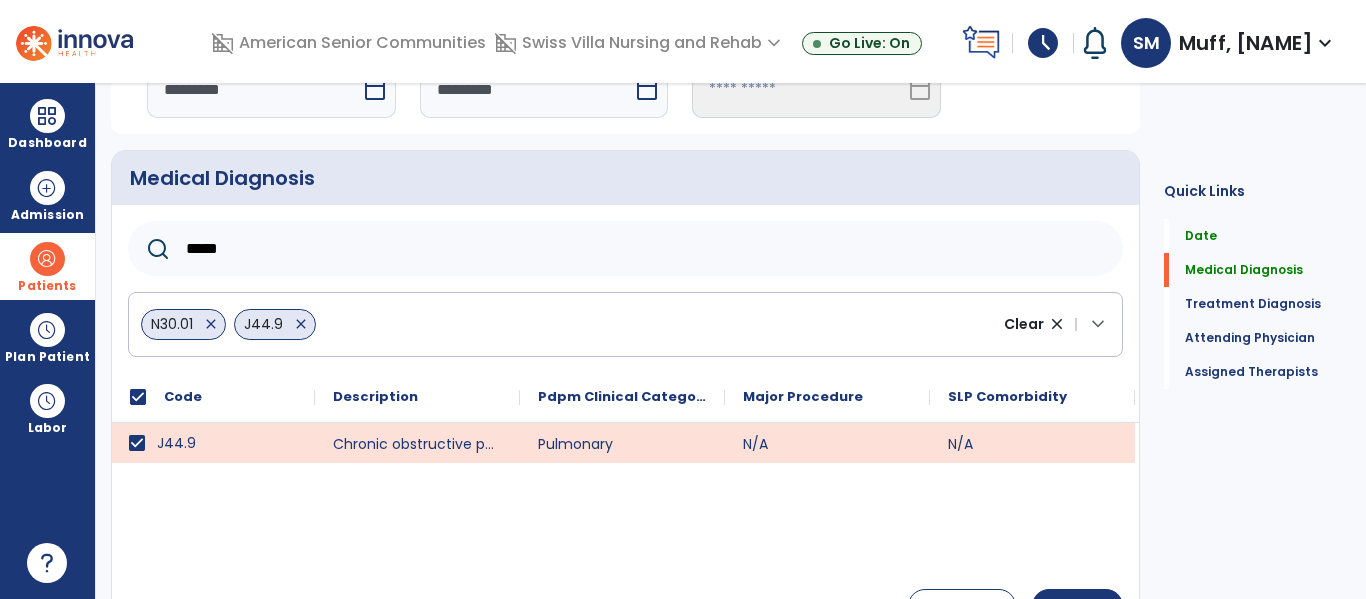 scroll, scrollTop: 127, scrollLeft: 0, axis: vertical 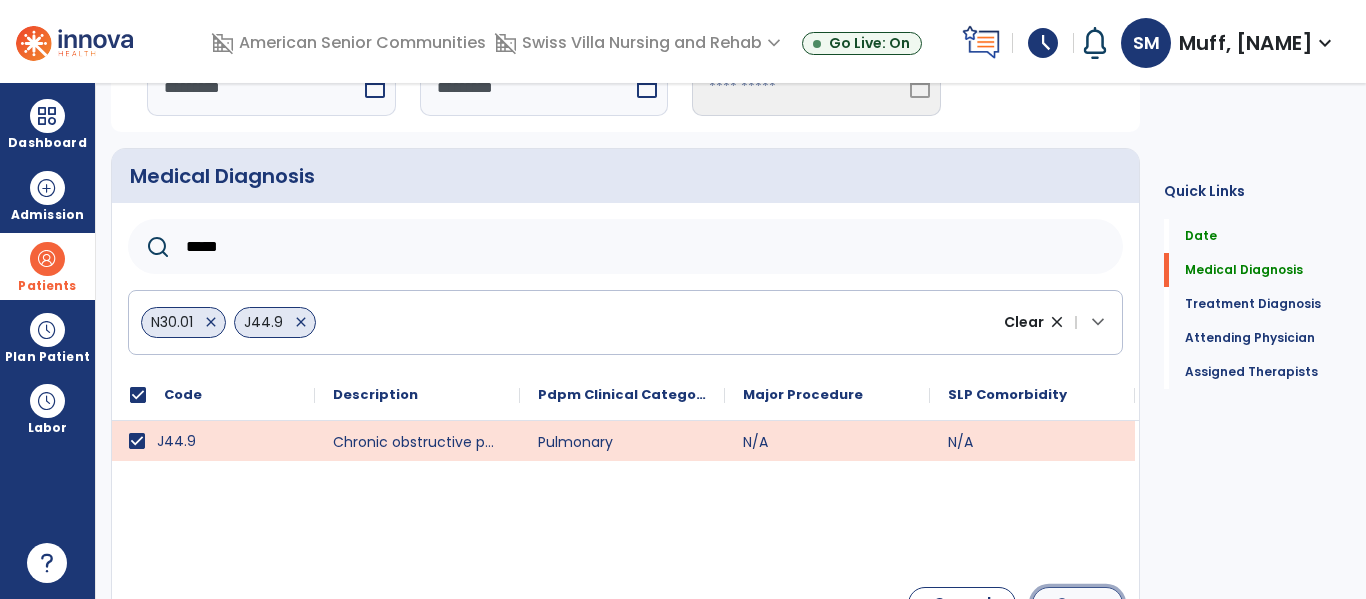 click on "Save" 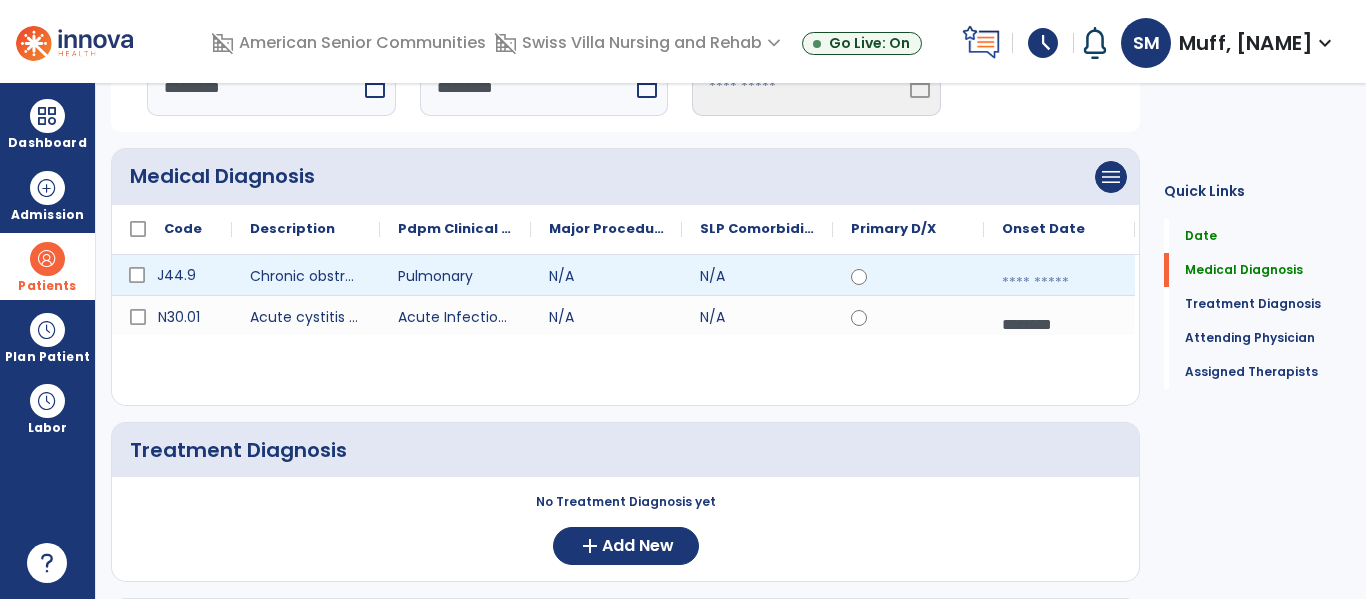 click at bounding box center [1059, 283] 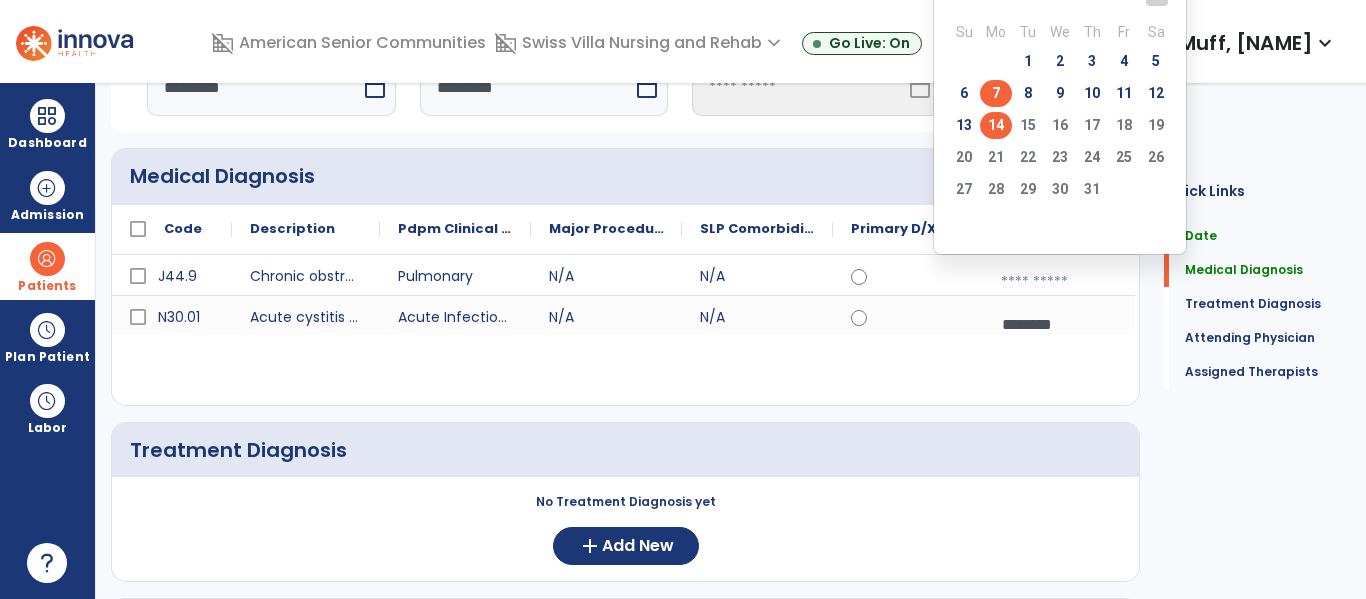 click on "7" 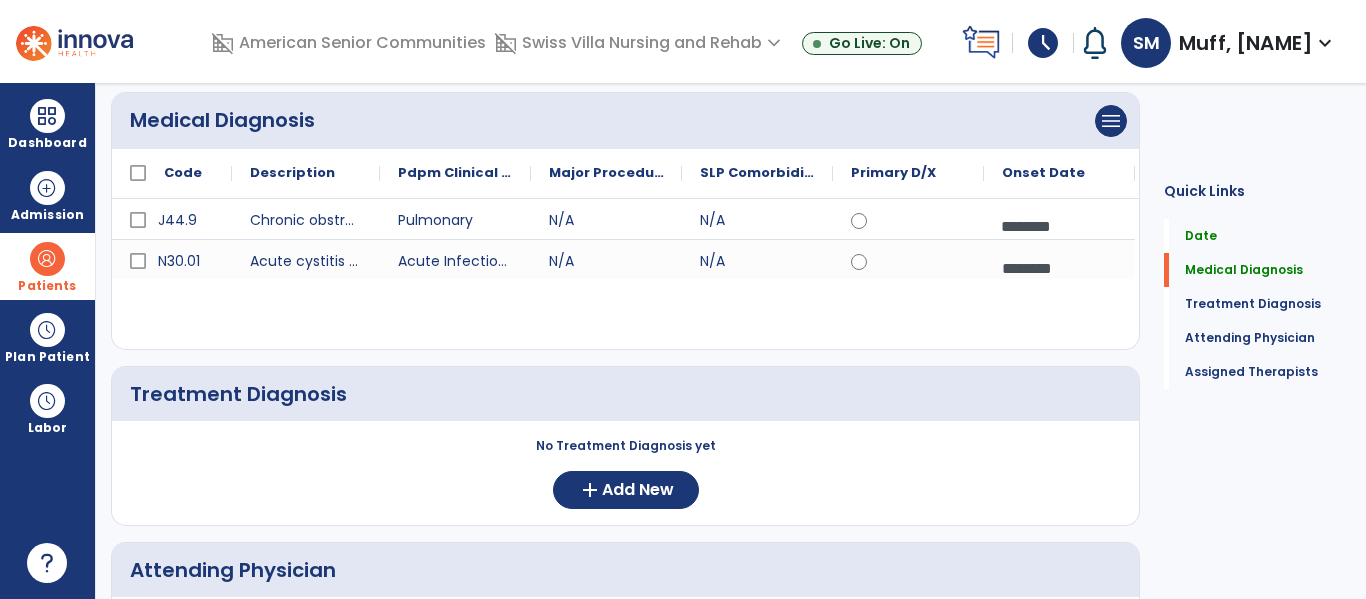 scroll, scrollTop: 185, scrollLeft: 0, axis: vertical 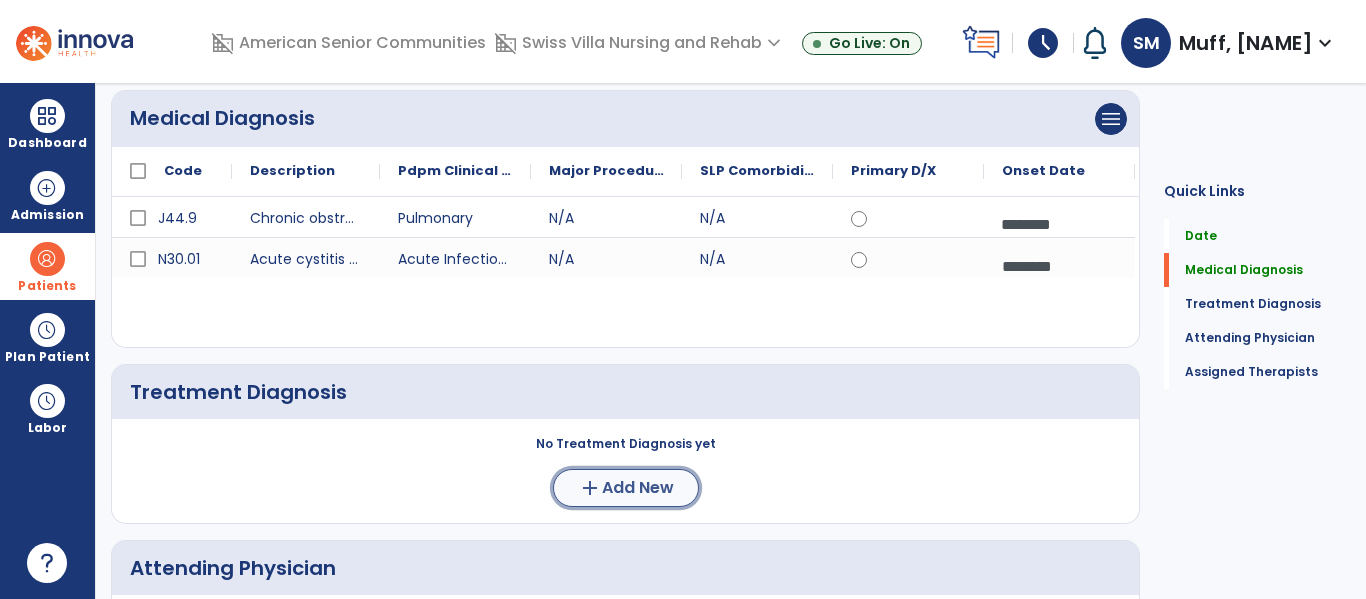 click on "Add New" 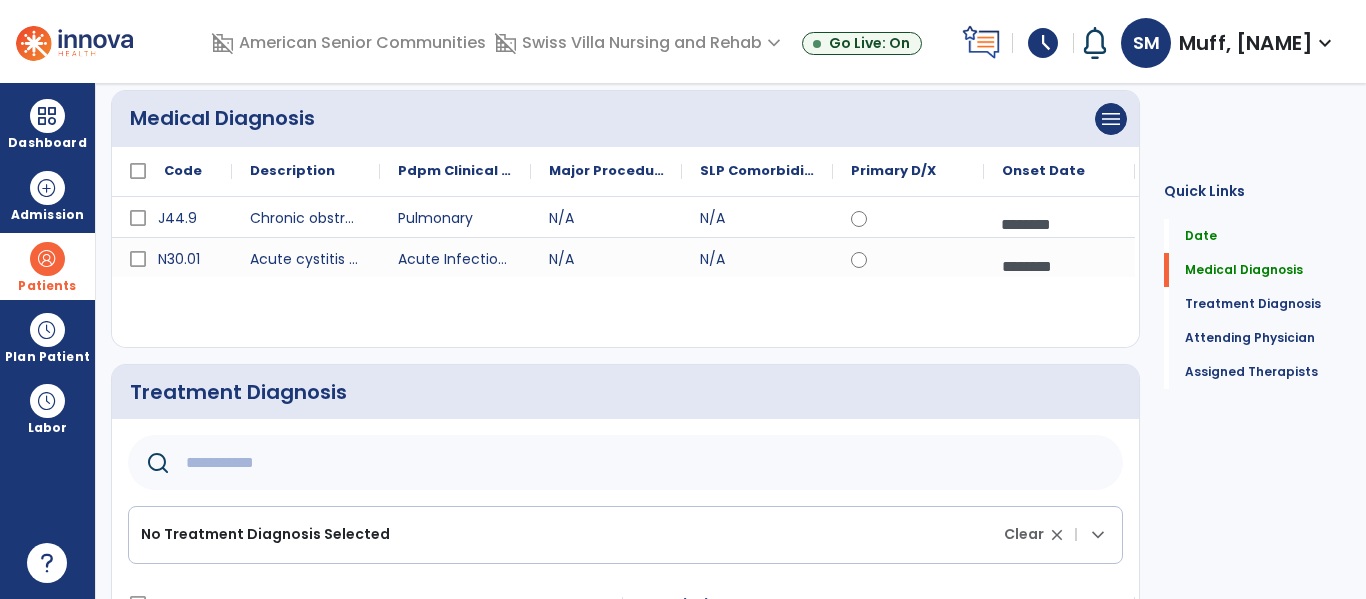 click 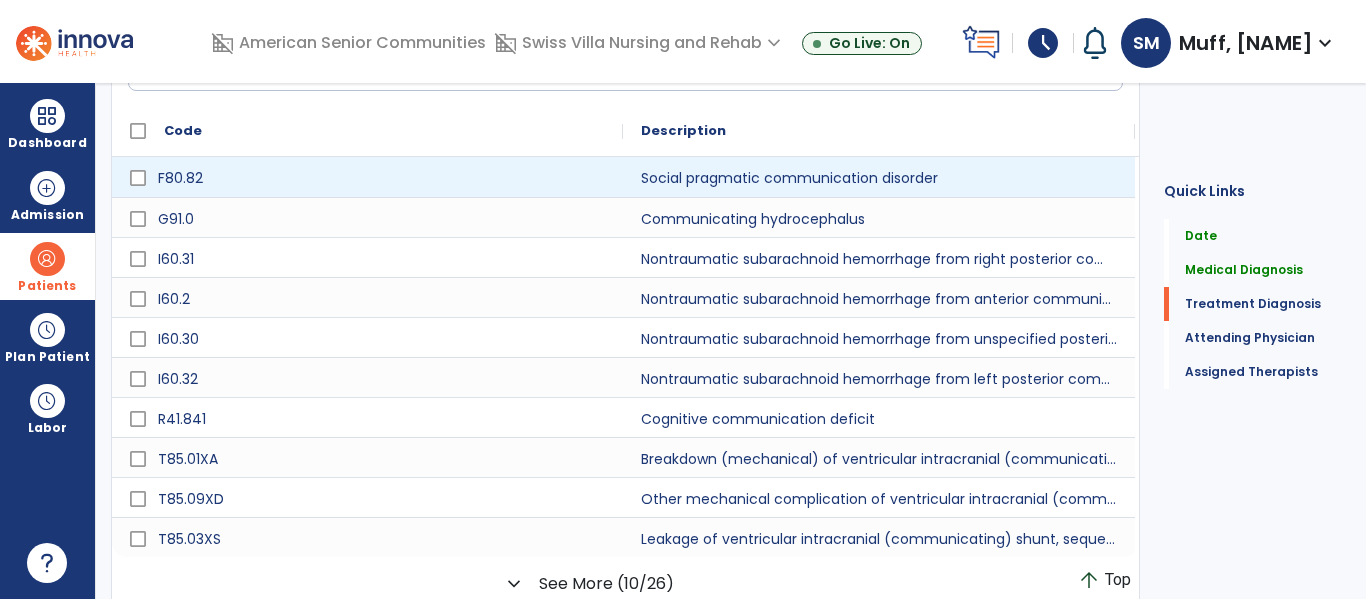 scroll, scrollTop: 662, scrollLeft: 0, axis: vertical 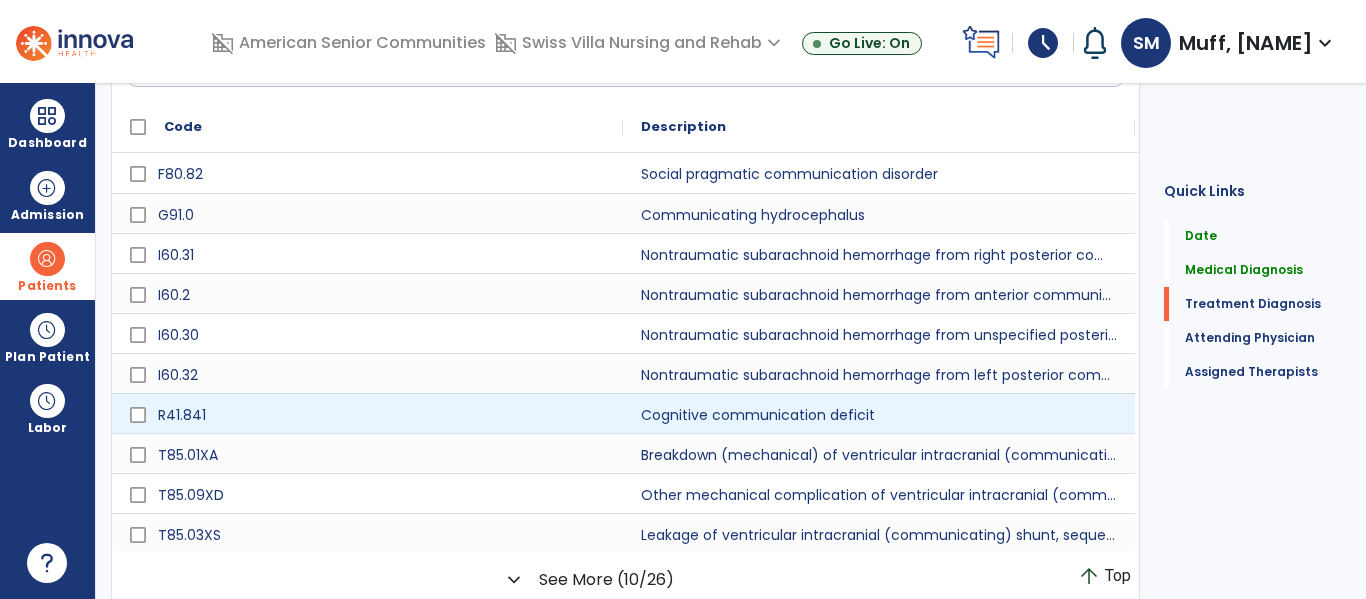type on "*****" 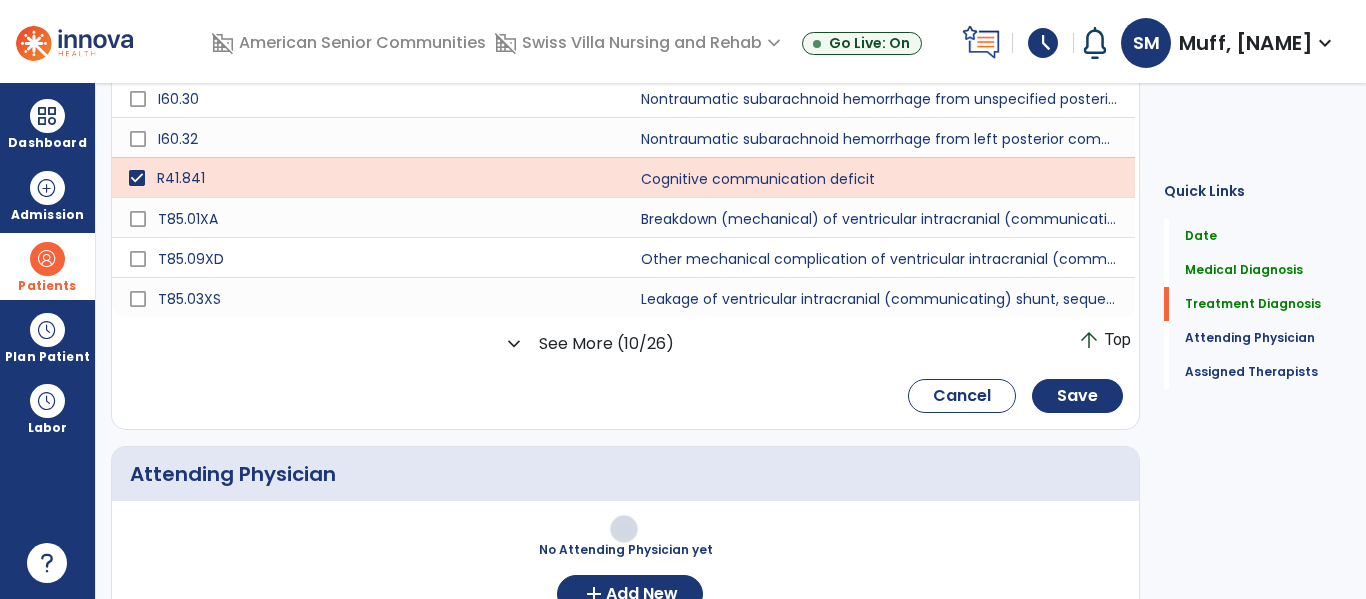 scroll, scrollTop: 928, scrollLeft: 0, axis: vertical 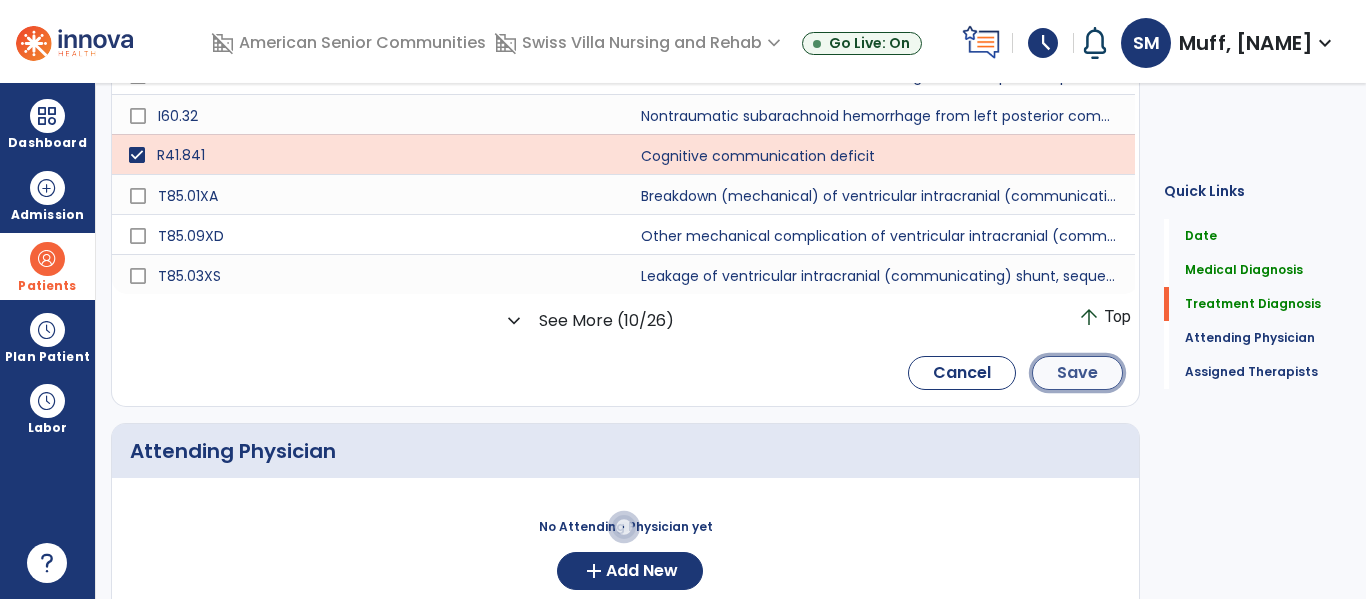 click on "Save" 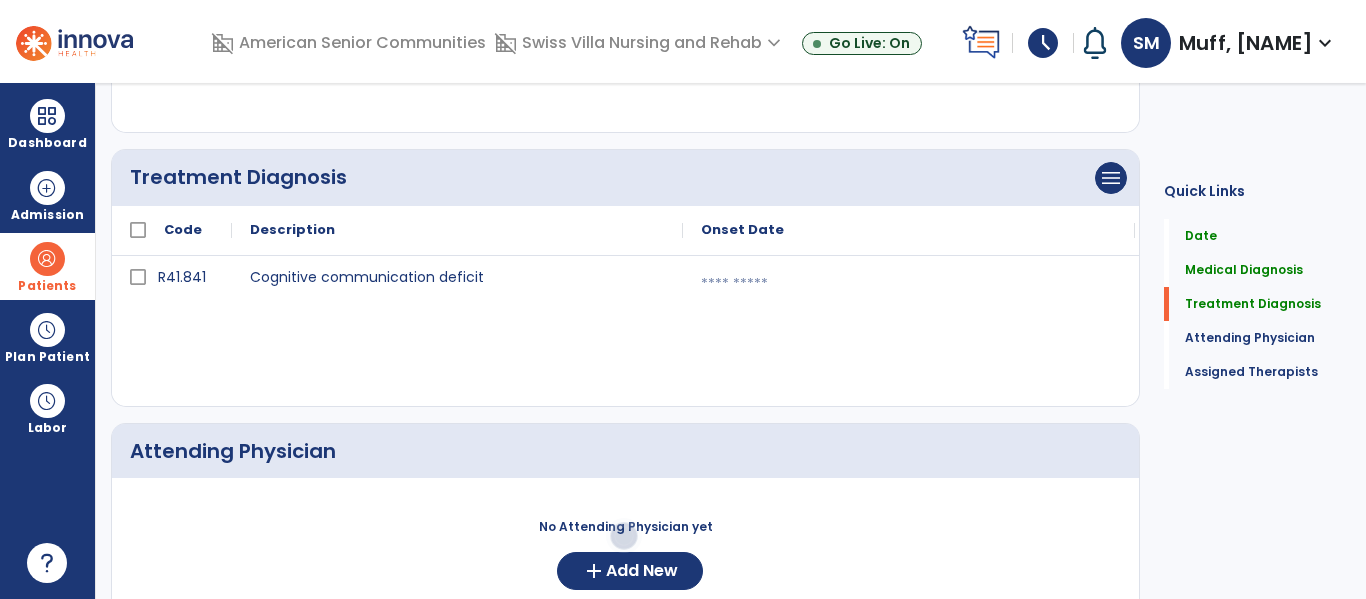 scroll, scrollTop: 388, scrollLeft: 0, axis: vertical 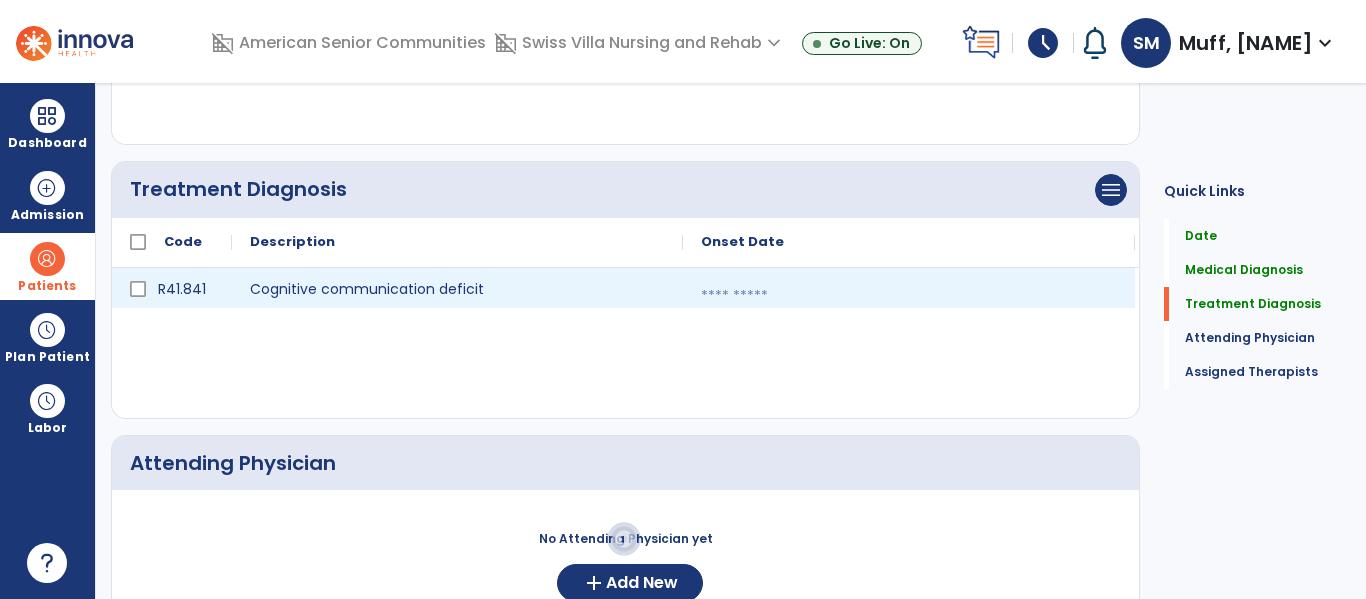 click at bounding box center [909, 296] 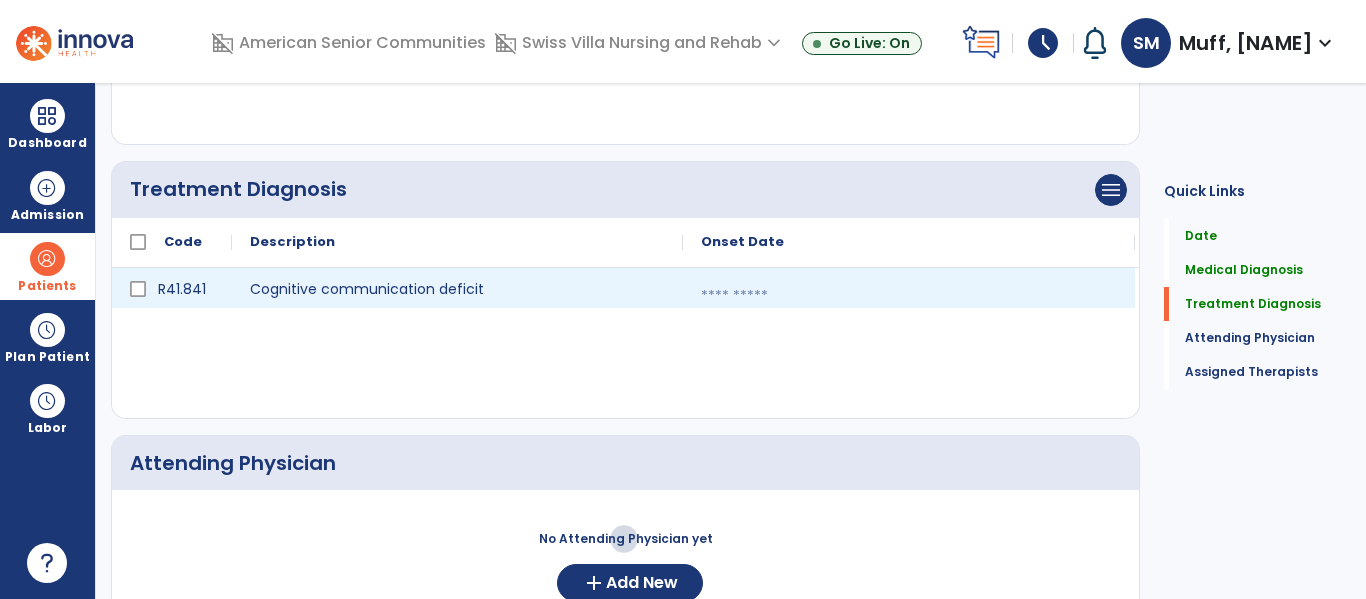 select on "*" 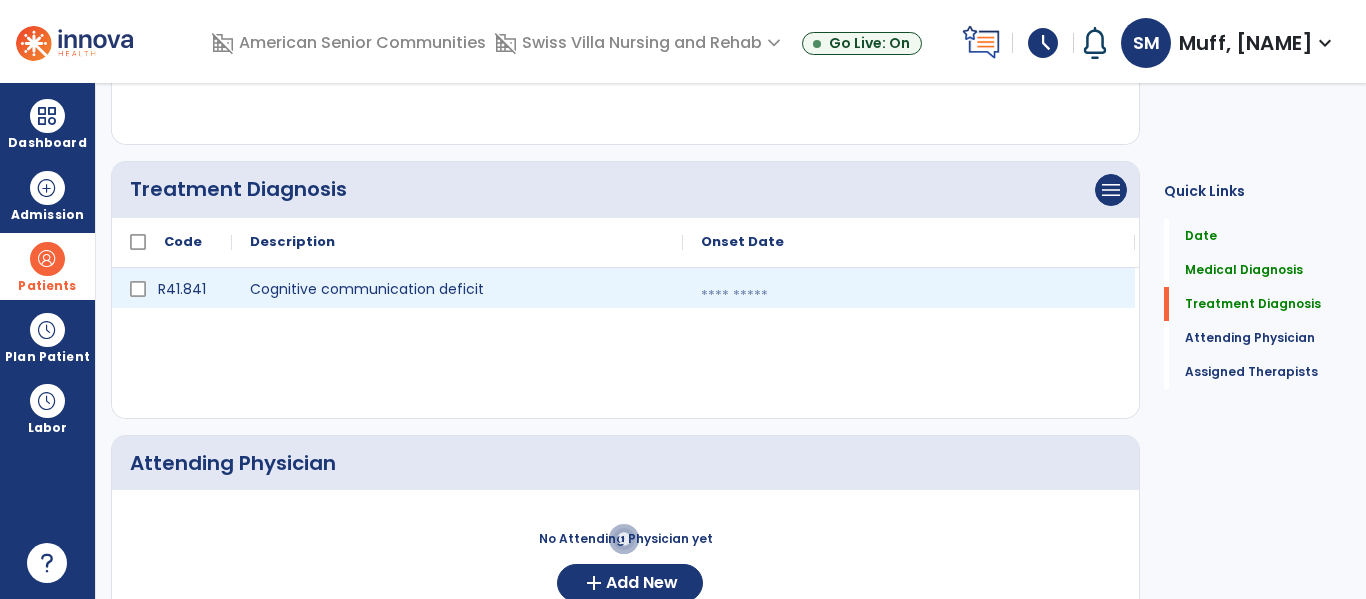 select on "****" 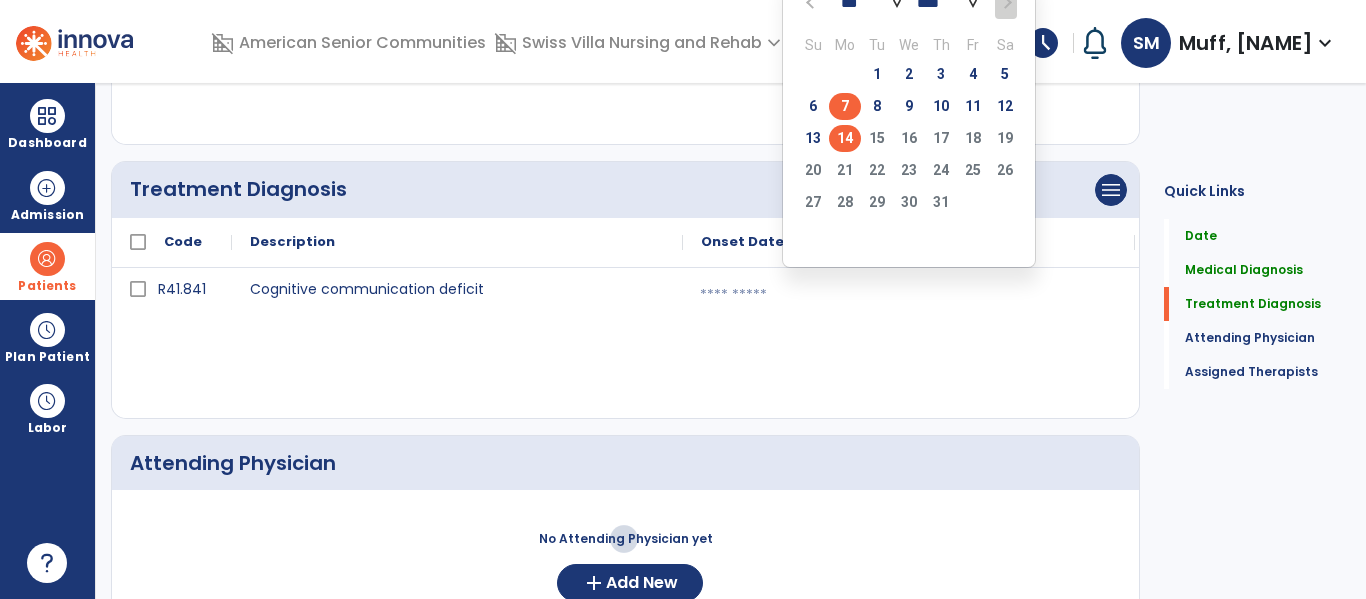 click on "7" 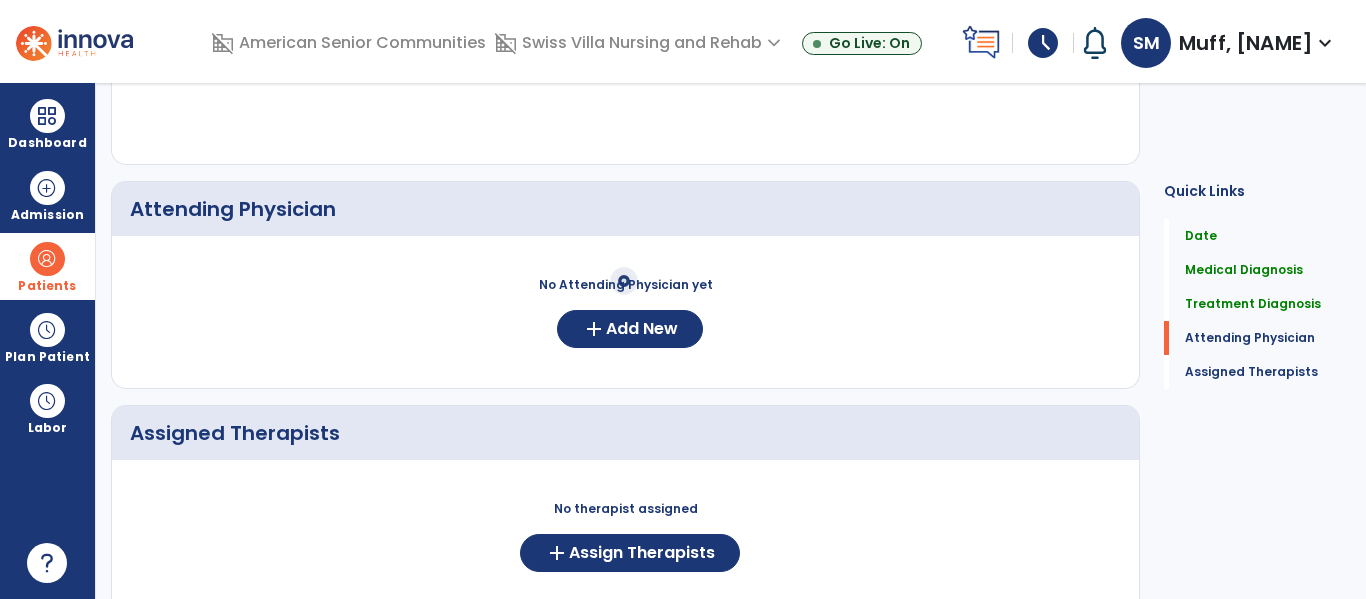 scroll, scrollTop: 648, scrollLeft: 0, axis: vertical 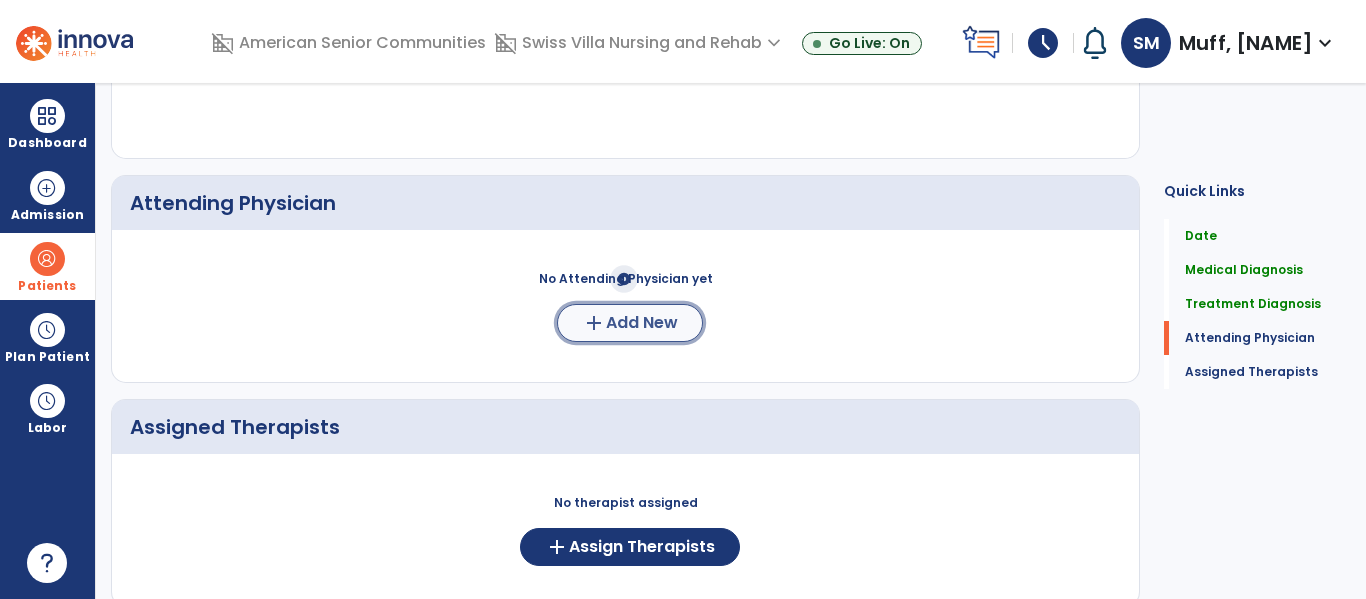 click on "Add New" 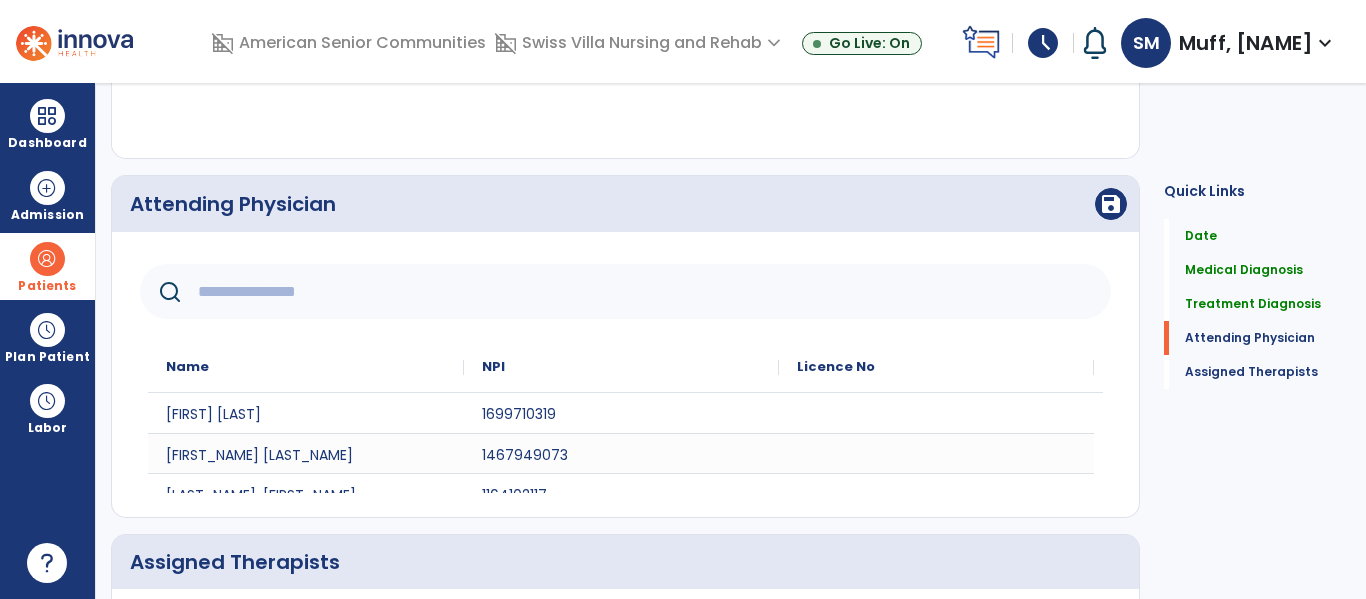 click 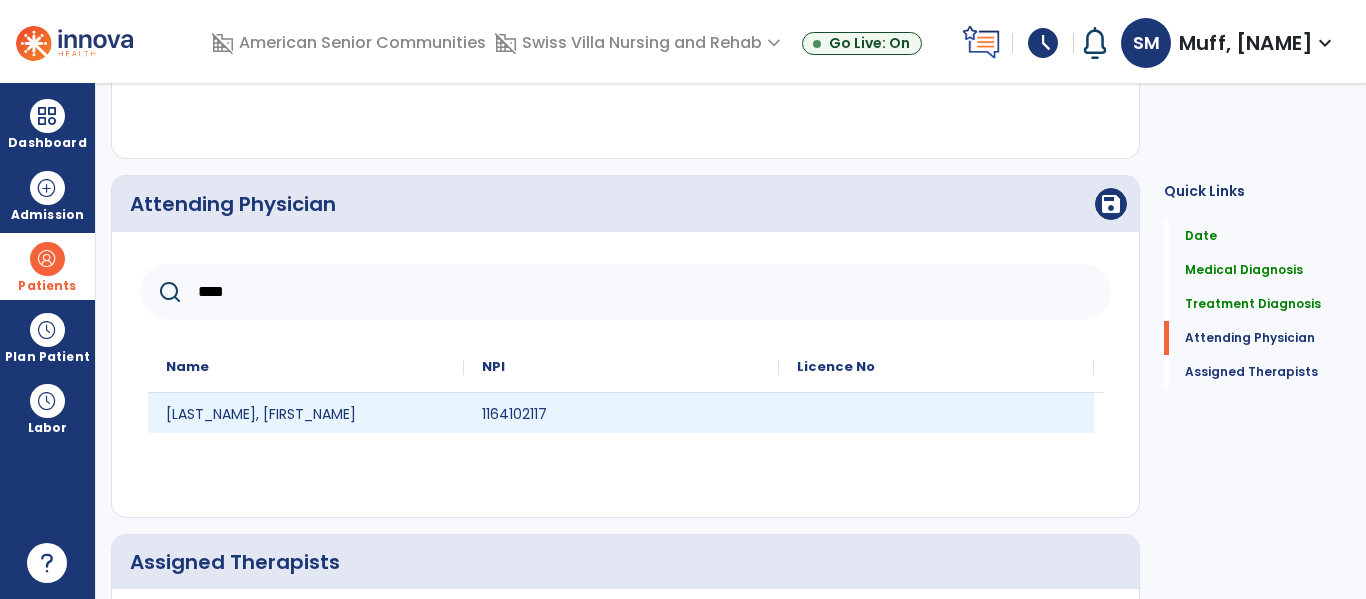 type on "****" 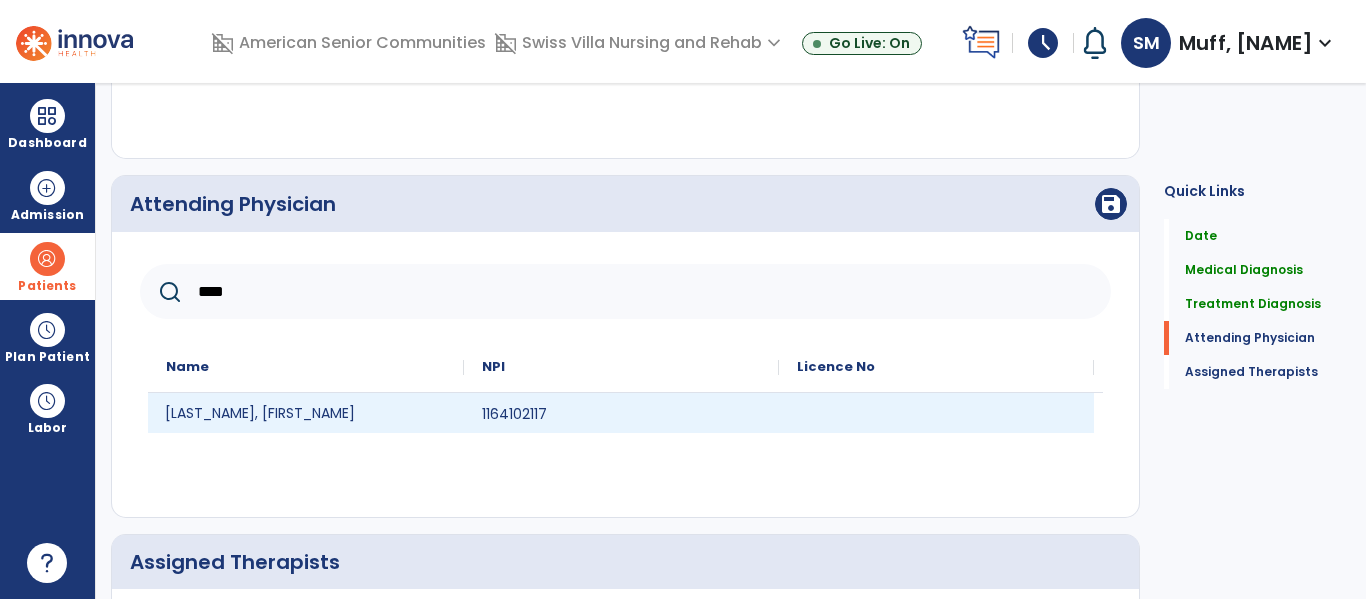 click on "[LAST_NAME], [FIRST_NAME]" 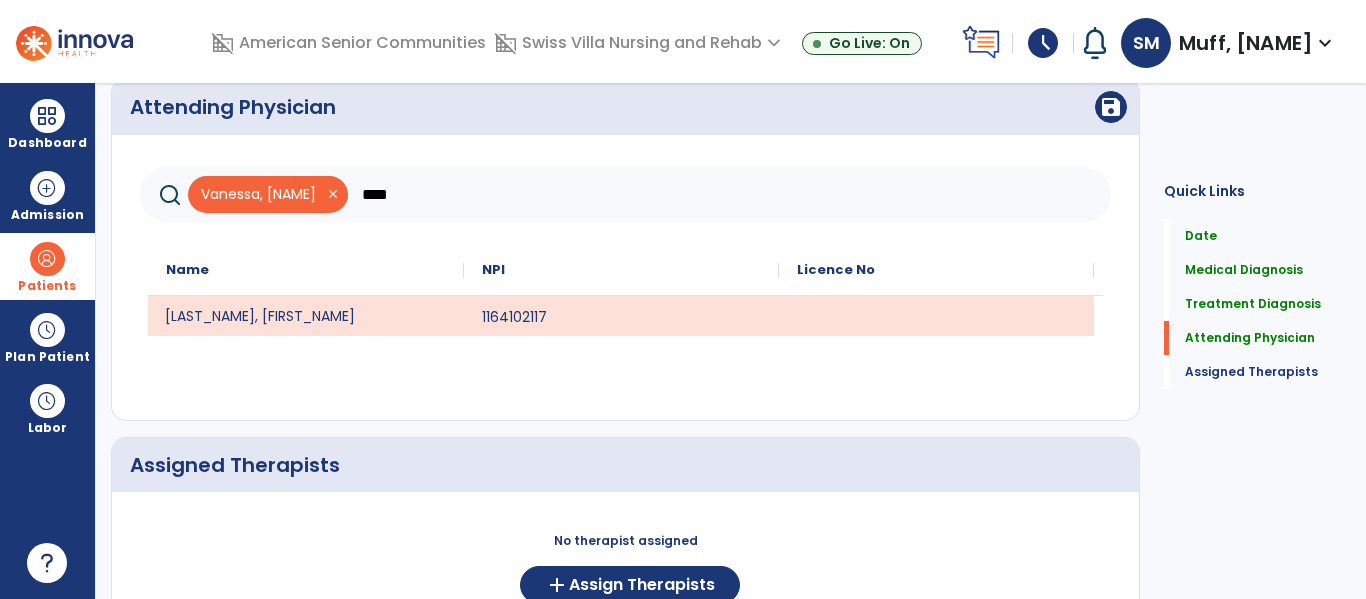 scroll, scrollTop: 751, scrollLeft: 0, axis: vertical 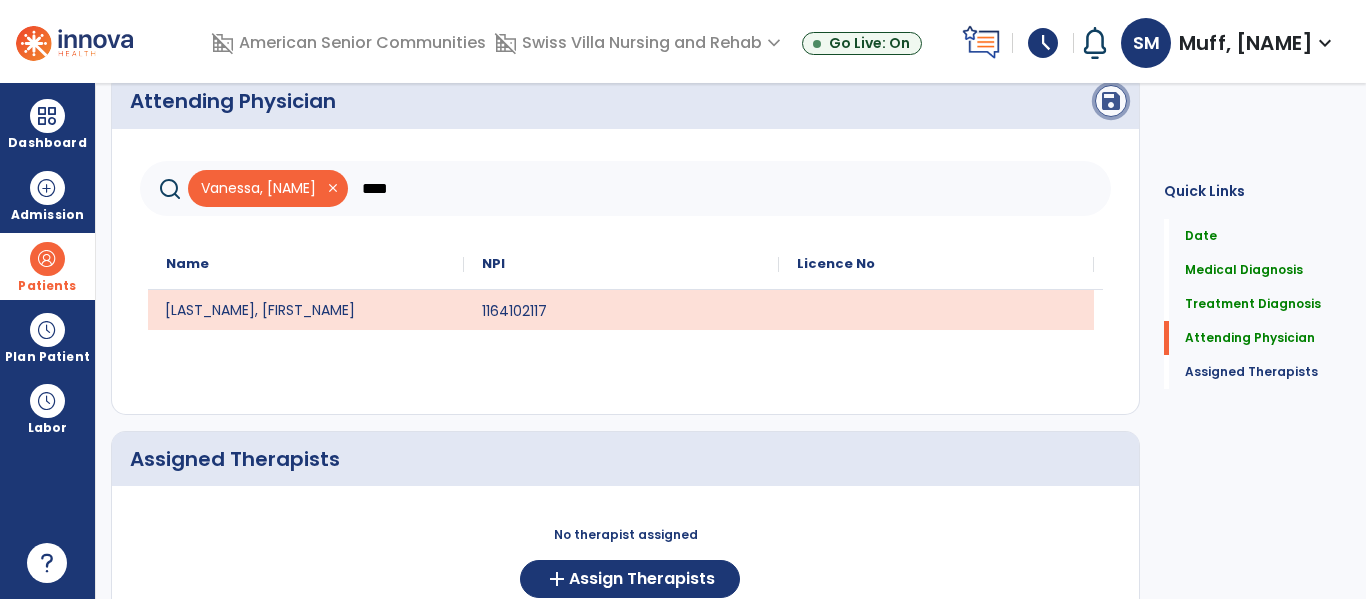 click on "save" 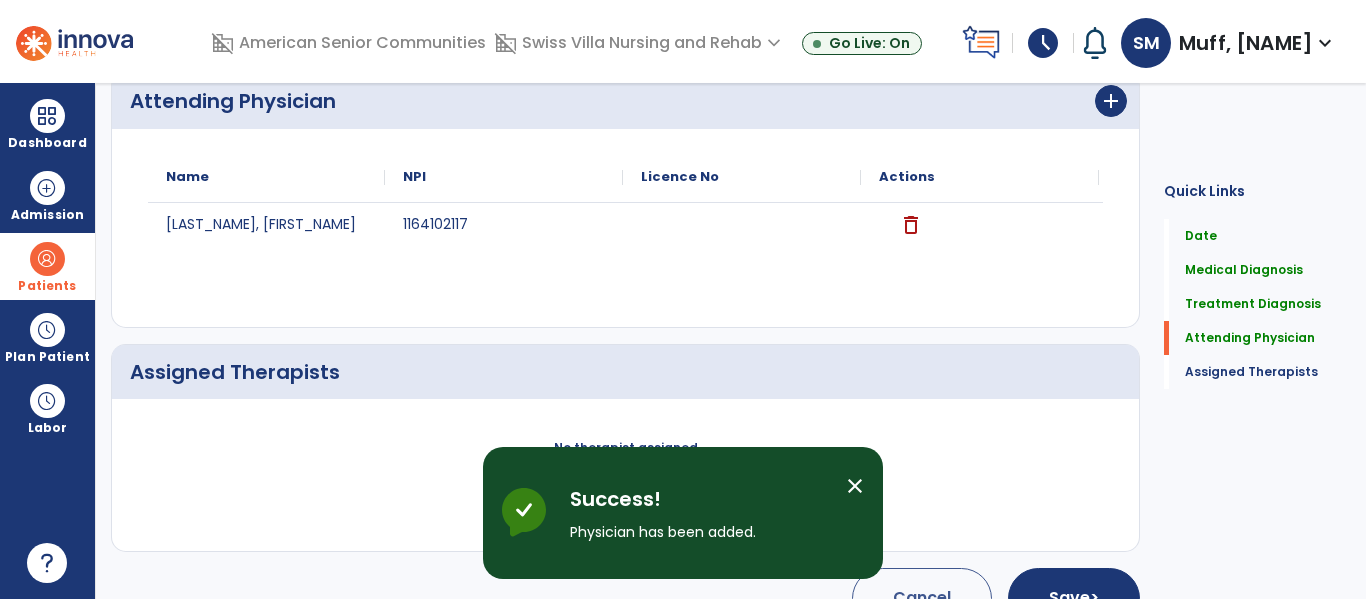scroll, scrollTop: 797, scrollLeft: 0, axis: vertical 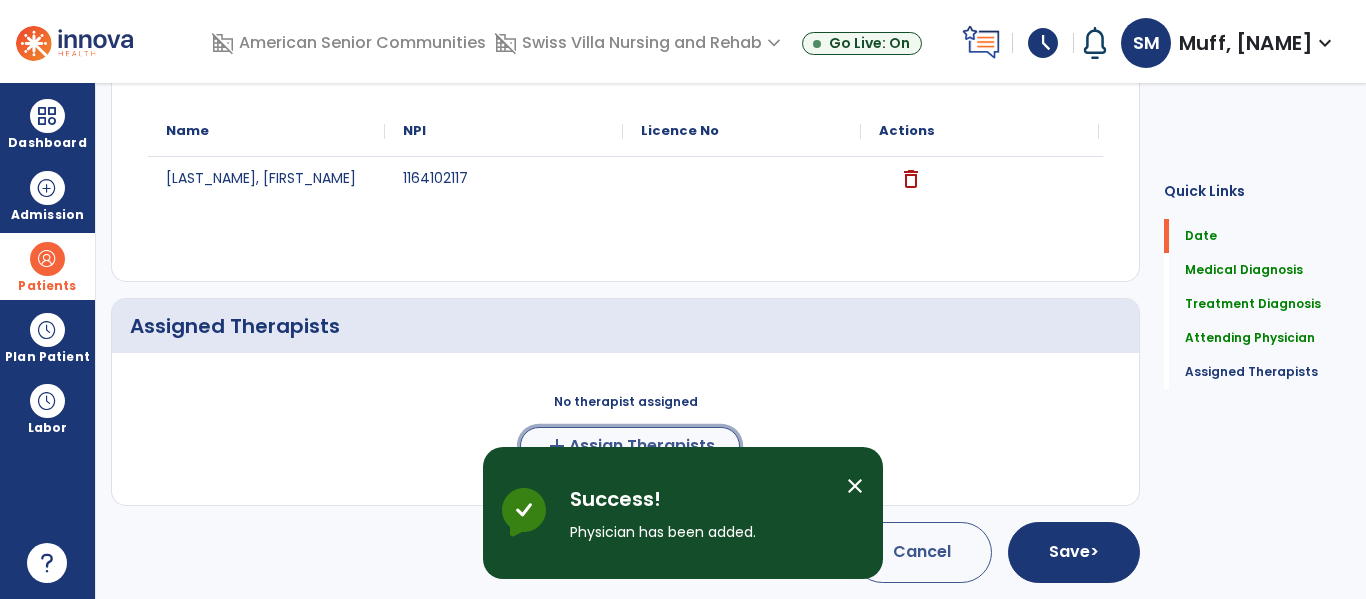 click on "add  Assign Therapists" 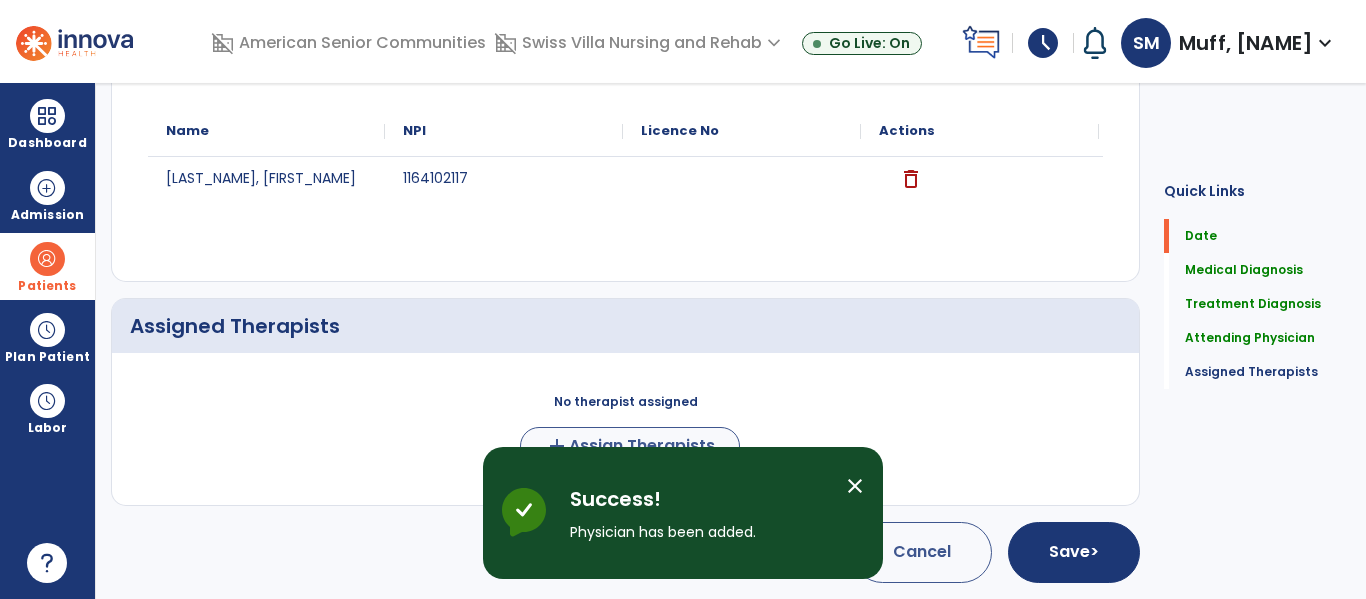 scroll, scrollTop: 793, scrollLeft: 0, axis: vertical 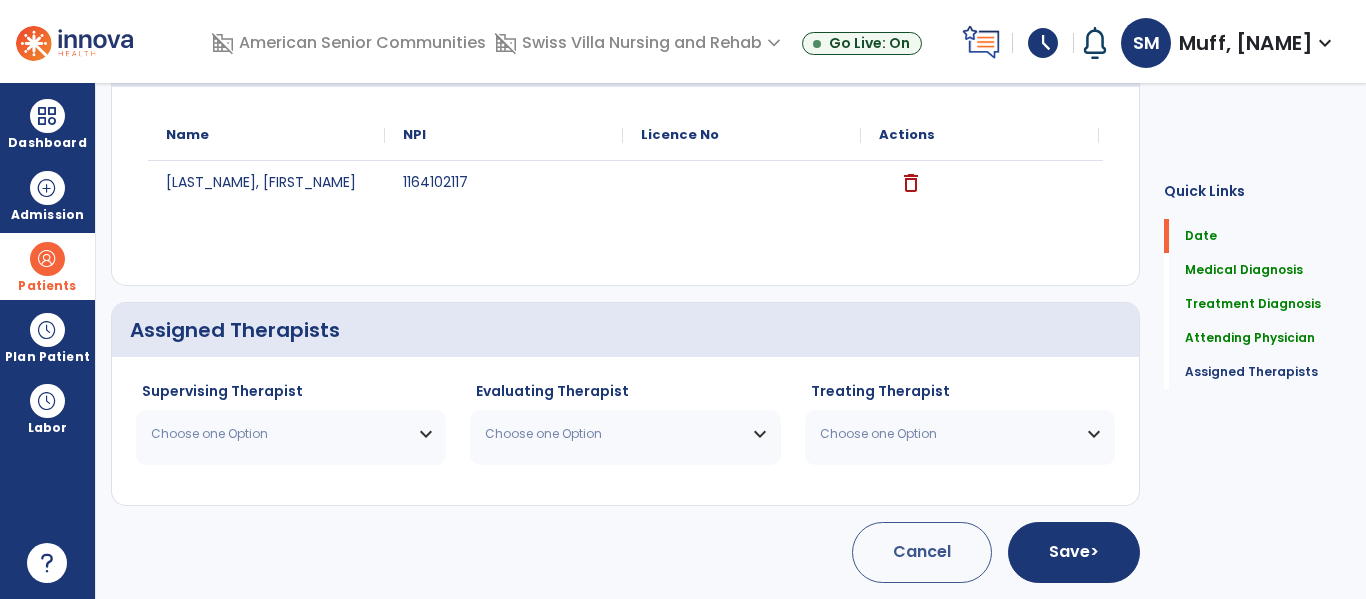 click on "Choose one Option" at bounding box center (291, 434) 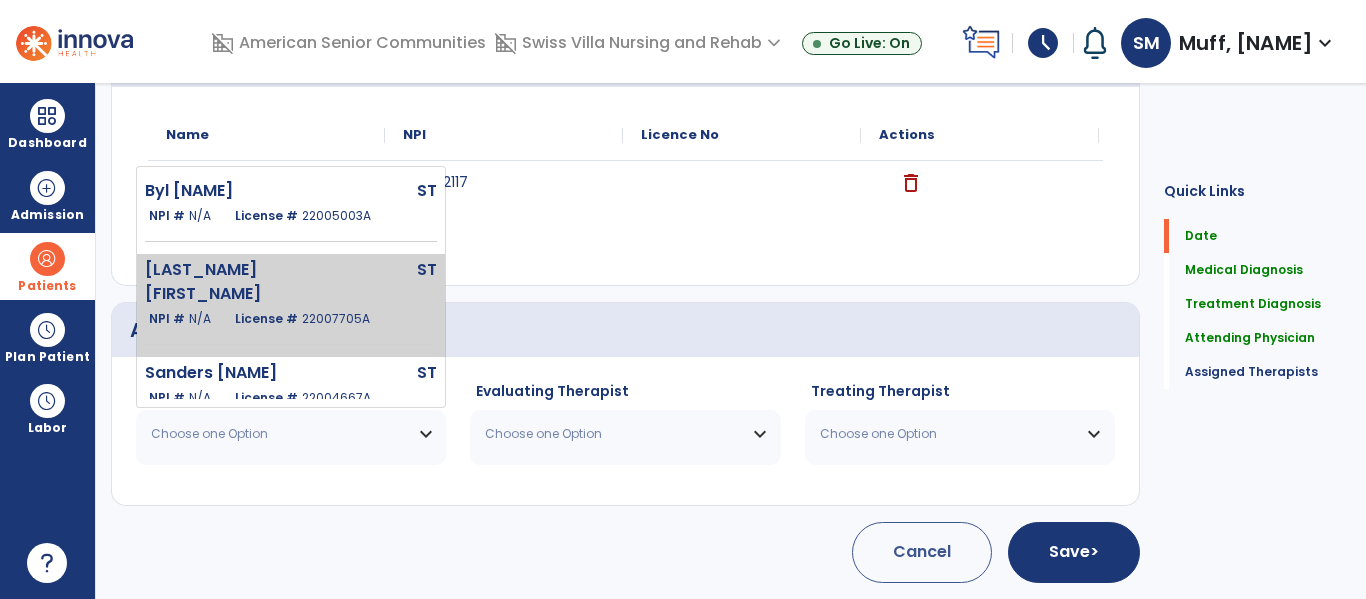 click on "License #  22007705A" 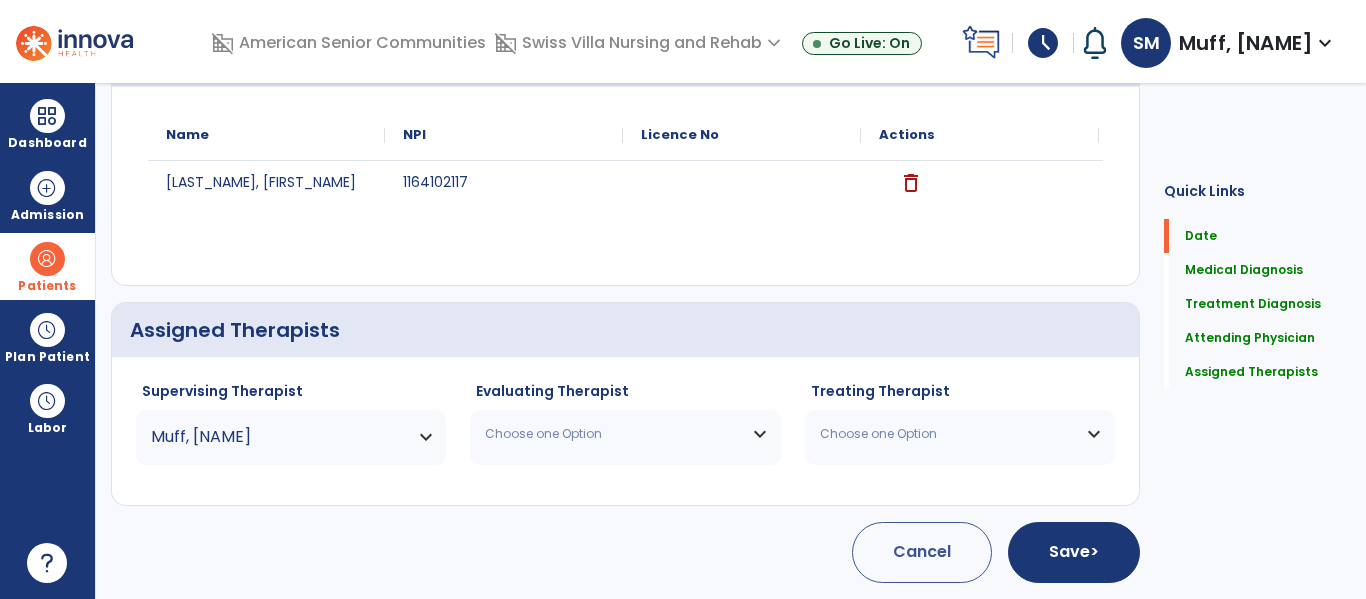 click on "Choose one Option" at bounding box center (612, 434) 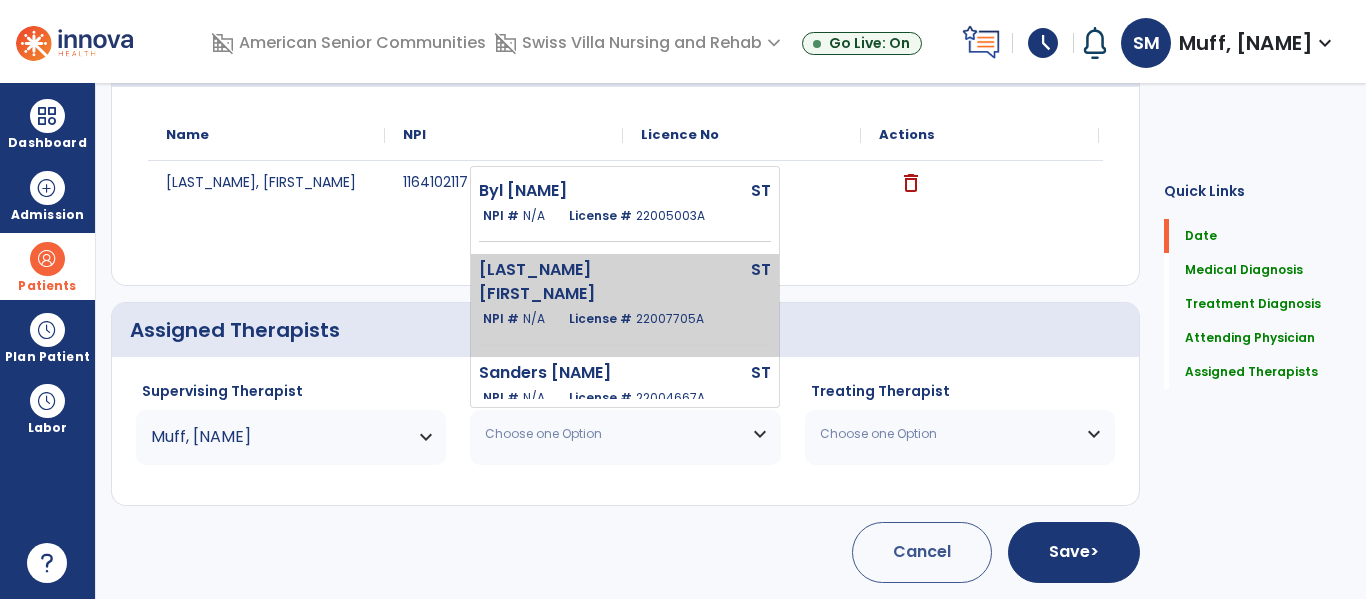 click on "[LAST_NAME] [FIRST_NAME]" 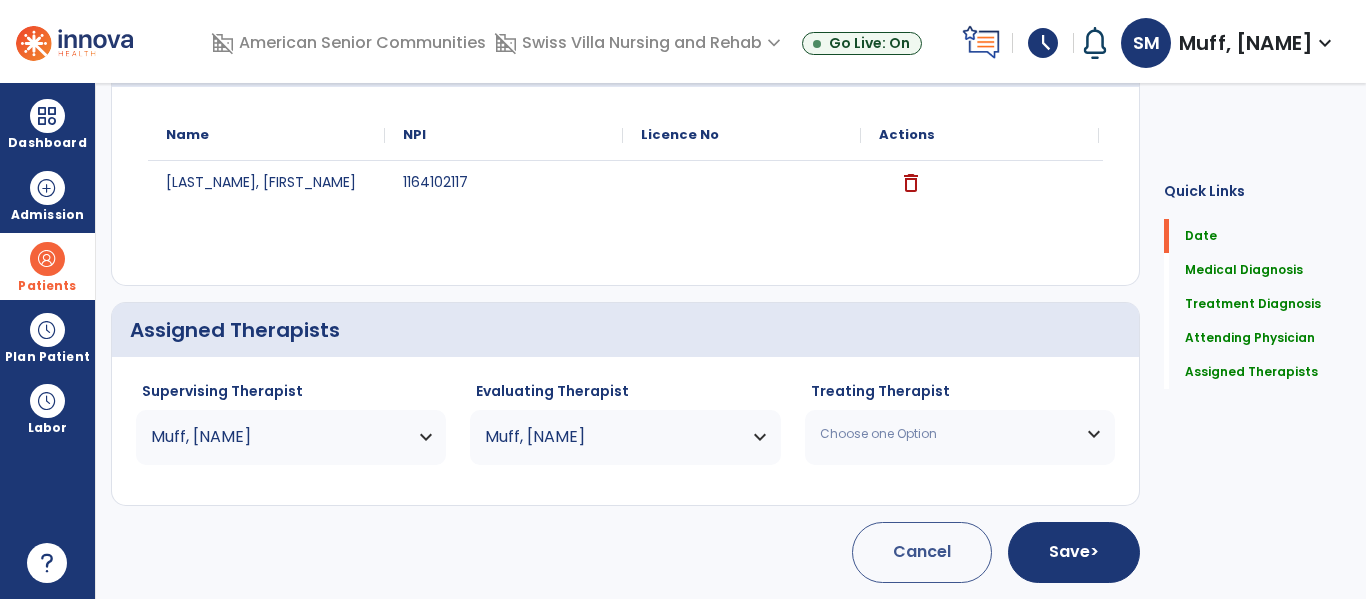 click on "Choose one Option" at bounding box center (947, 434) 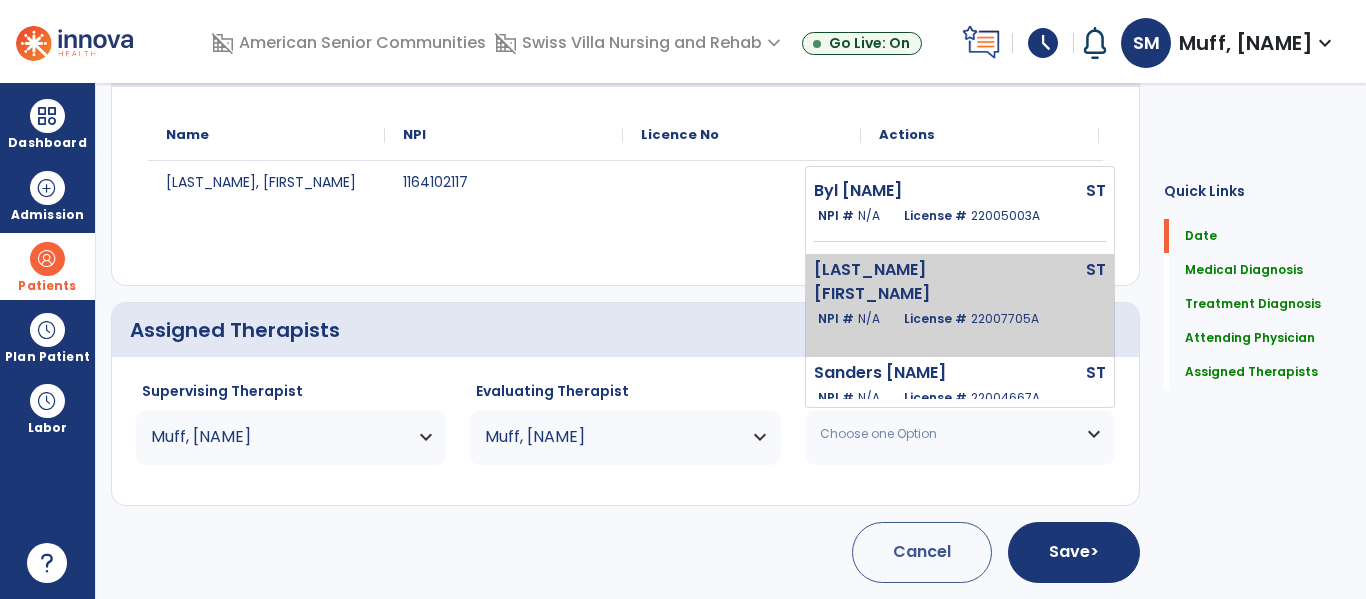 click on "License #  22007705A" 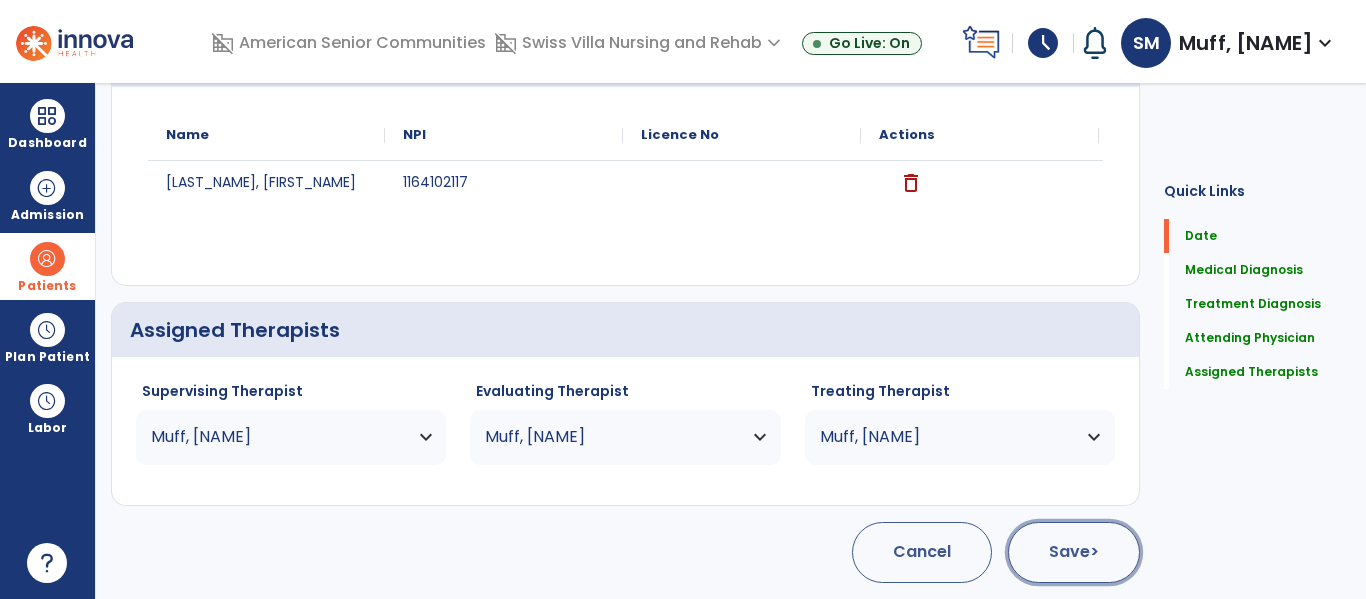 click on ">" 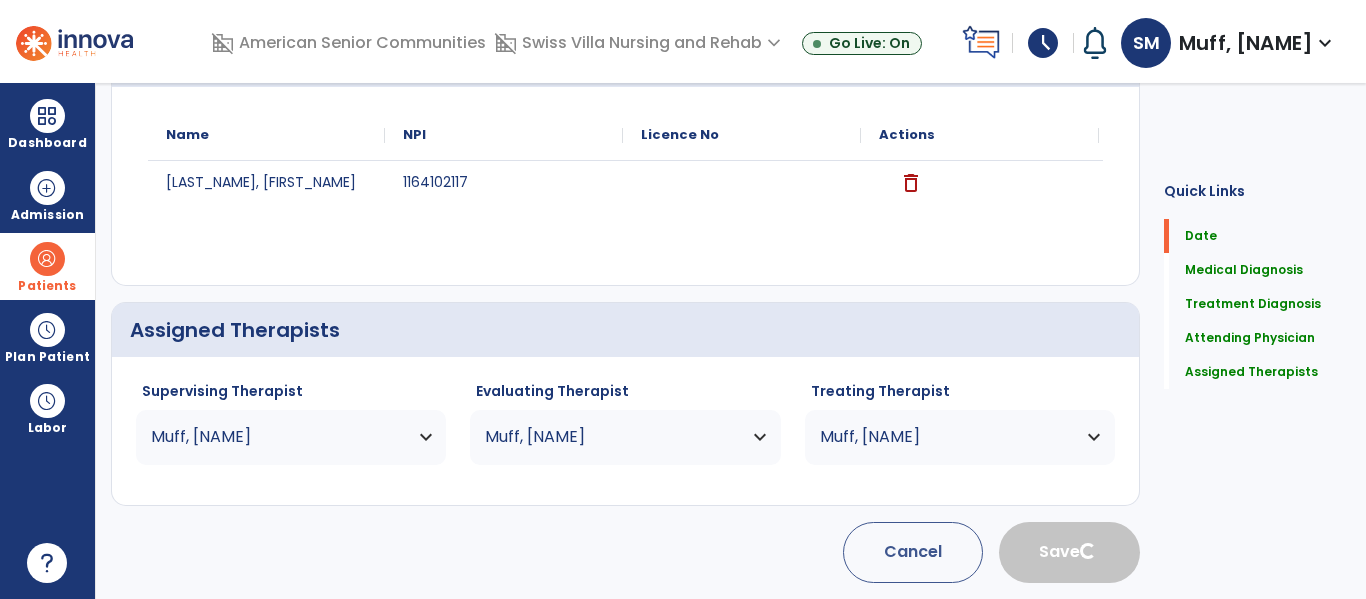 type 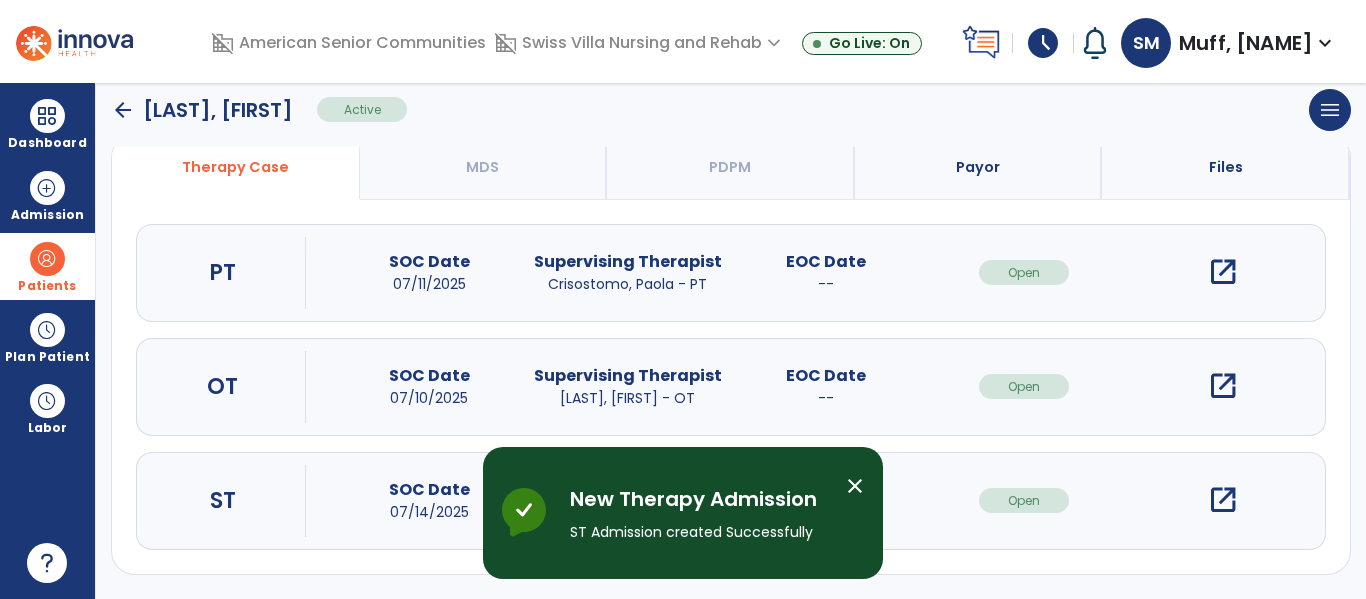 scroll, scrollTop: 162, scrollLeft: 0, axis: vertical 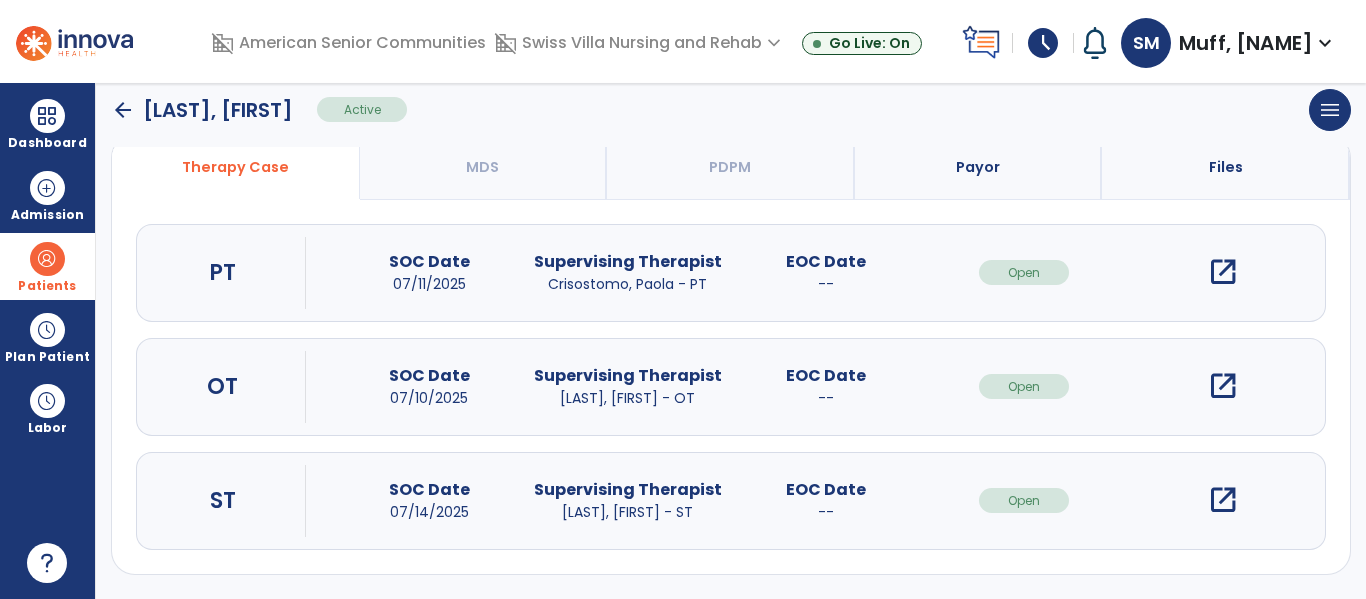 click on "open_in_new" at bounding box center [1223, 500] 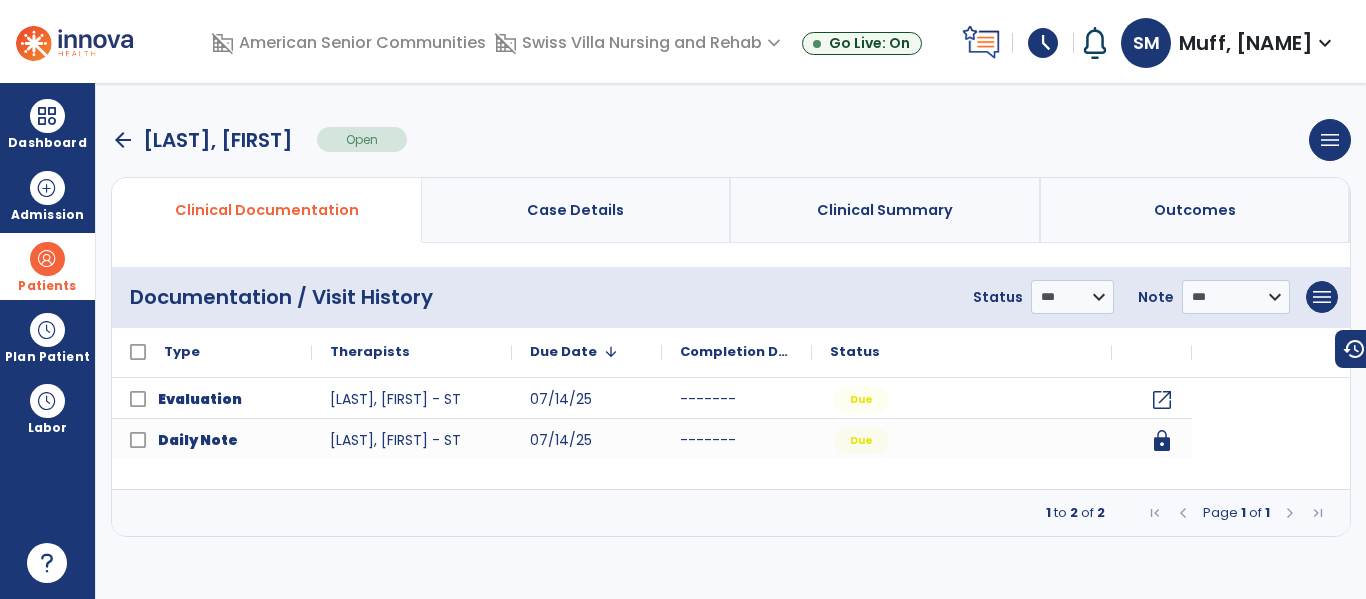 scroll, scrollTop: 0, scrollLeft: 0, axis: both 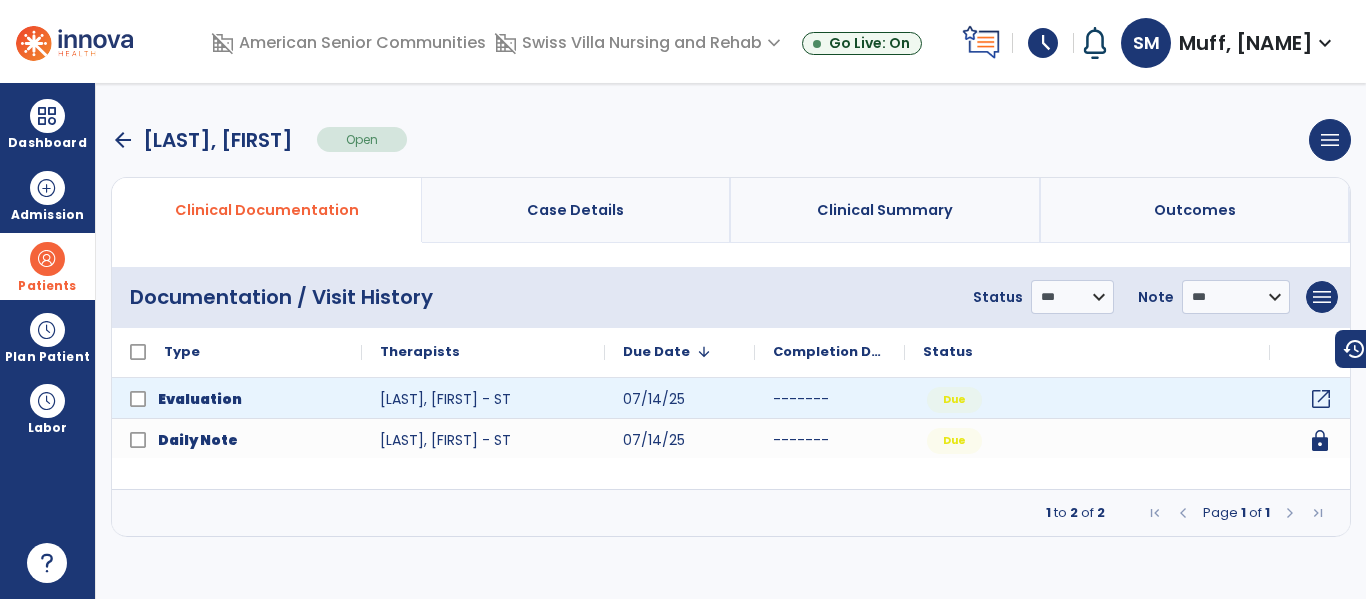click on "open_in_new" 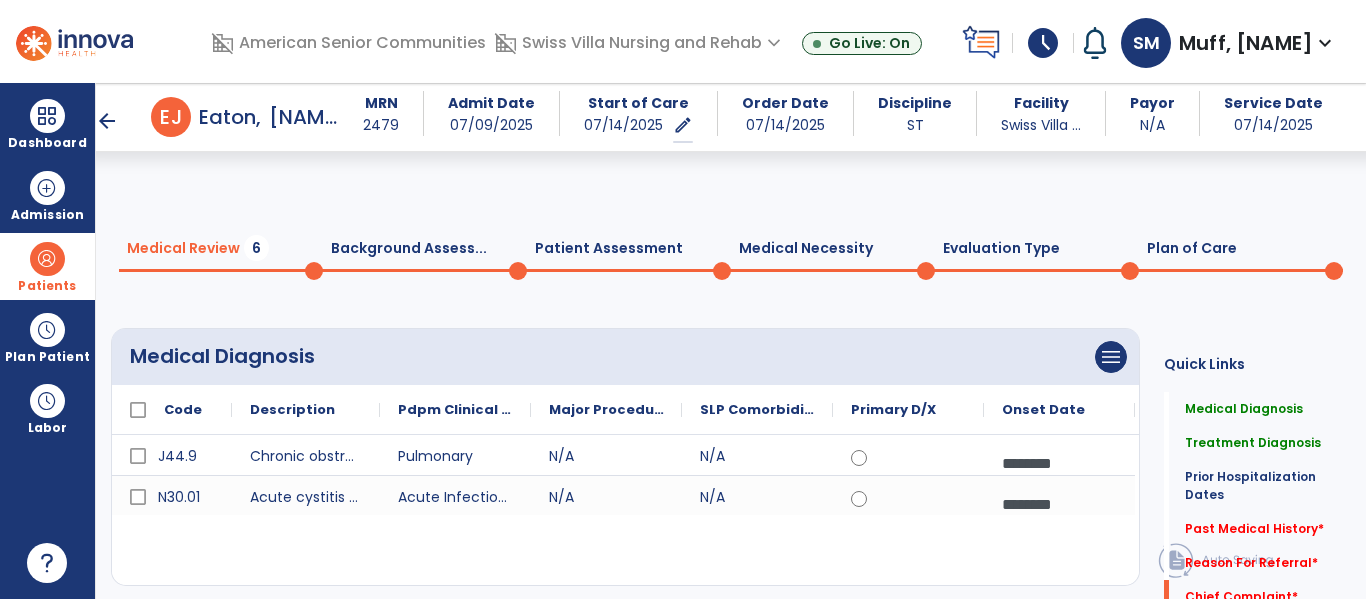 scroll, scrollTop: 1895, scrollLeft: 0, axis: vertical 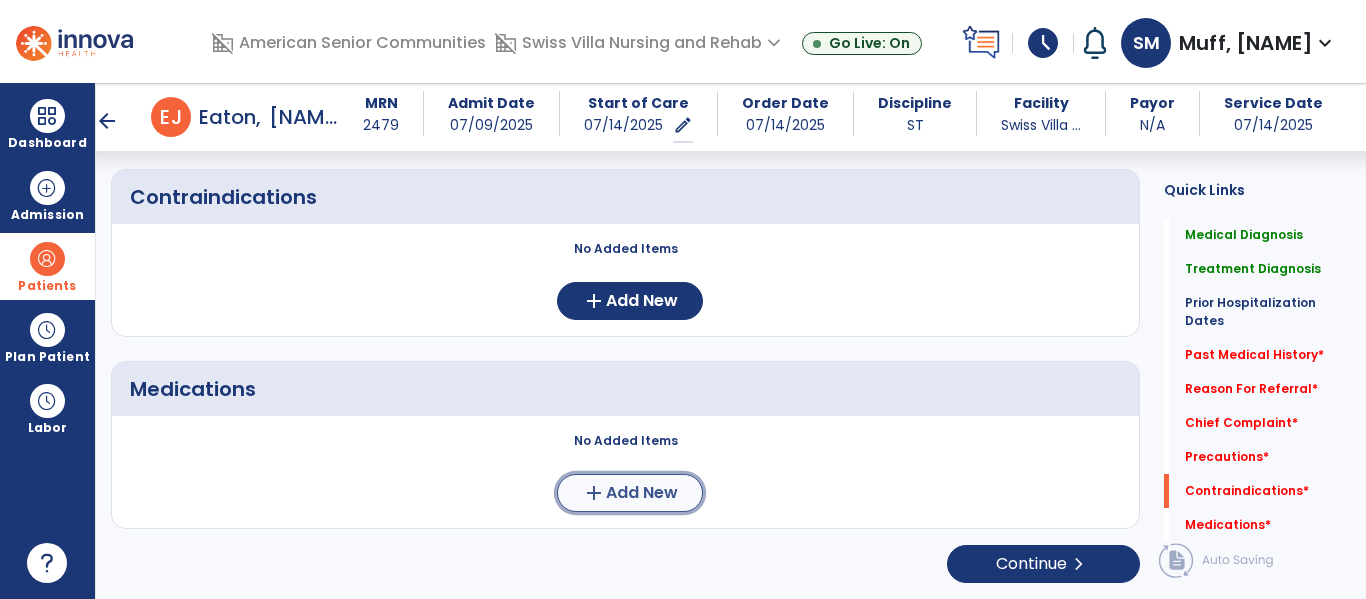 click on "Add New" 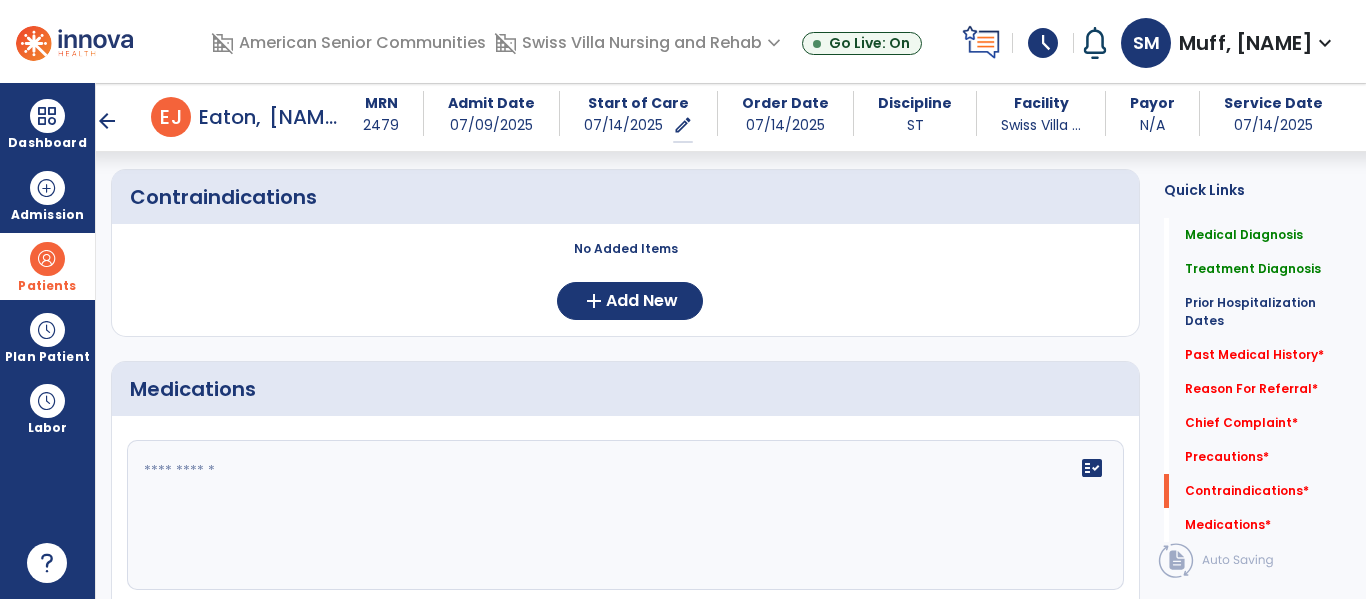 click on "fact_check" 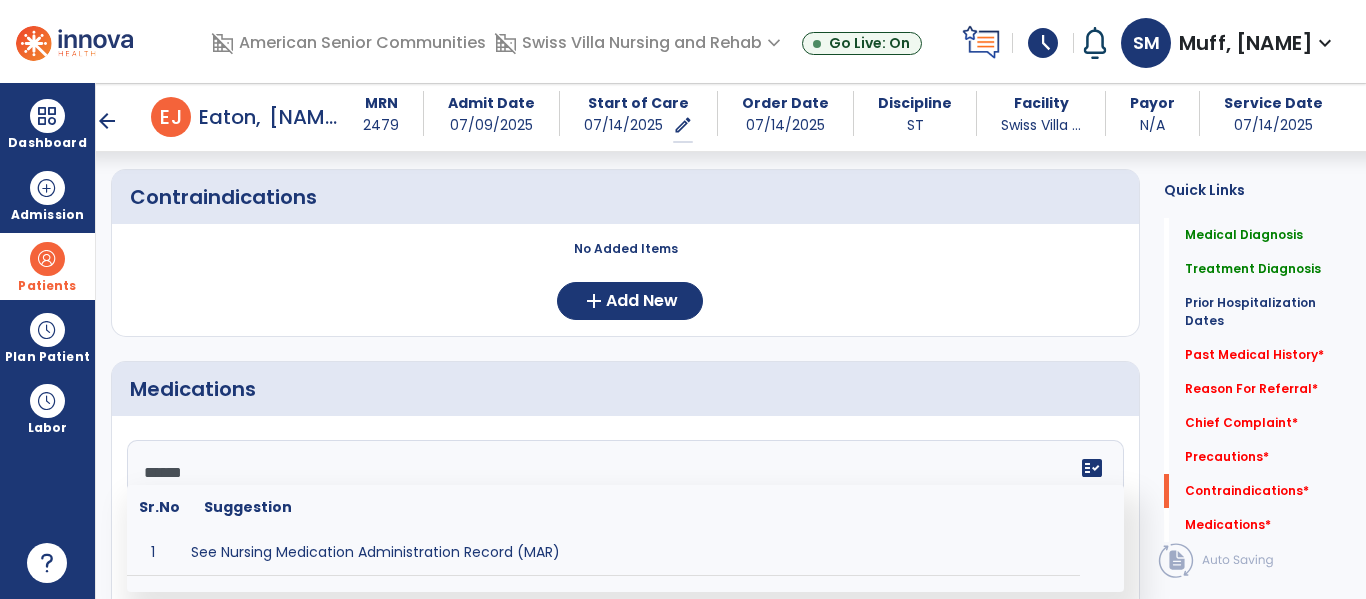 type on "*******" 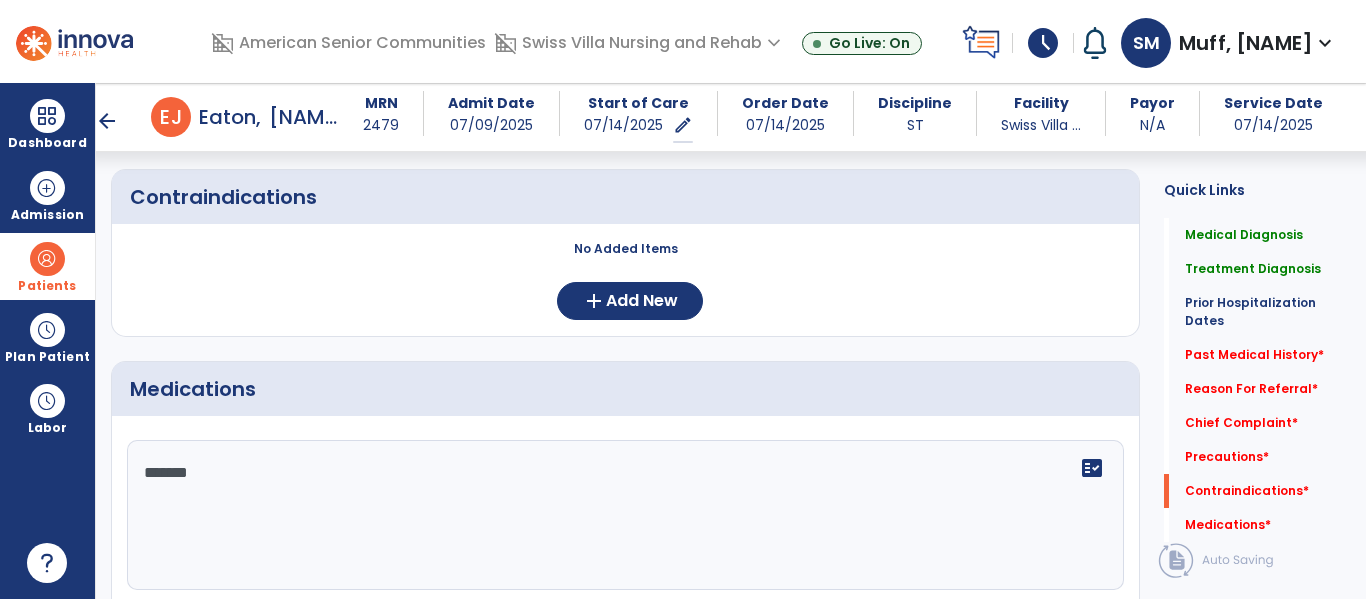 scroll, scrollTop: 2229, scrollLeft: 0, axis: vertical 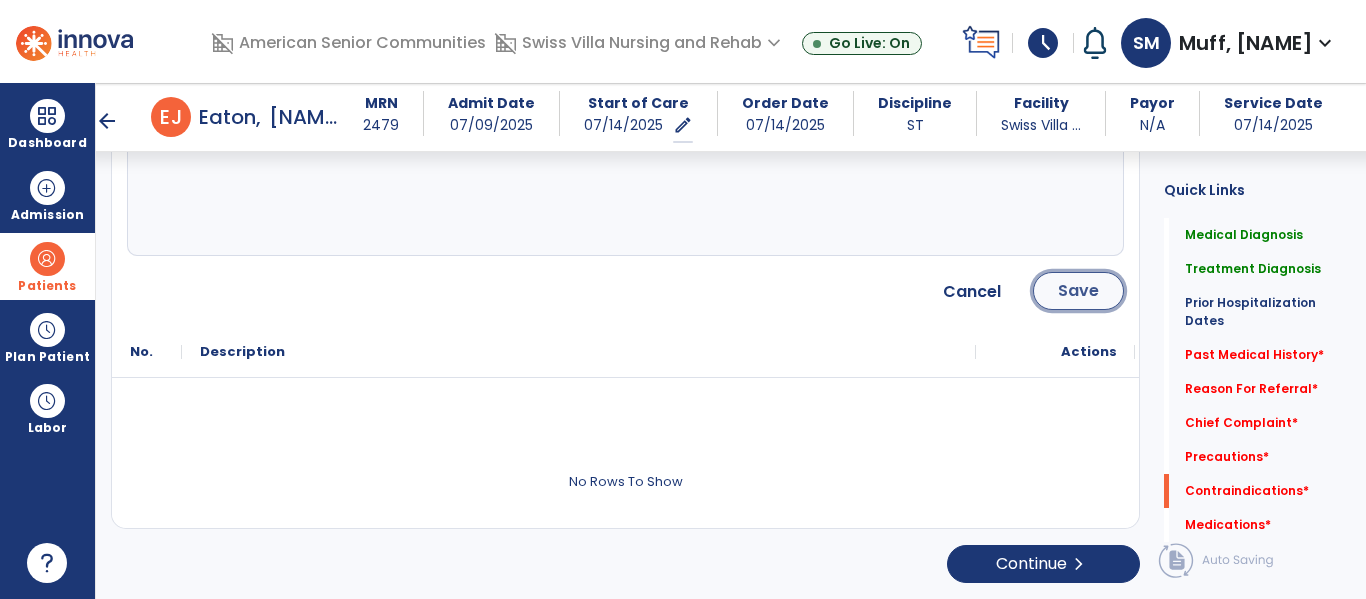 click on "Save" 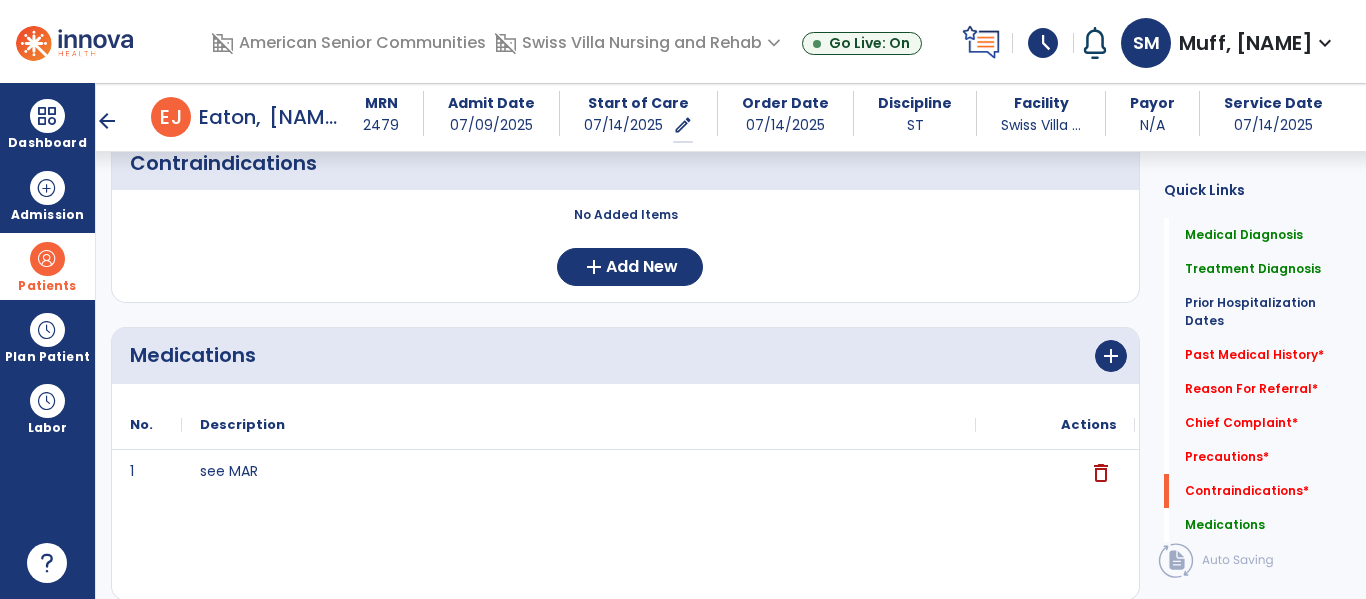 scroll, scrollTop: 1854, scrollLeft: 0, axis: vertical 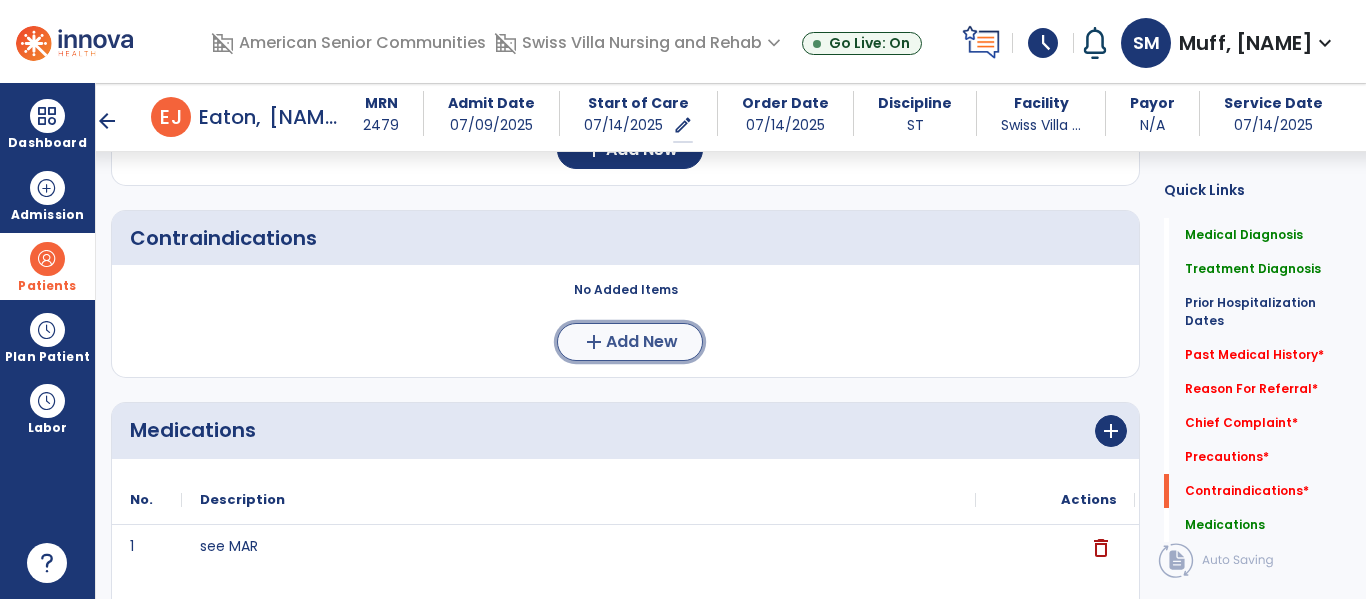 click on "add" 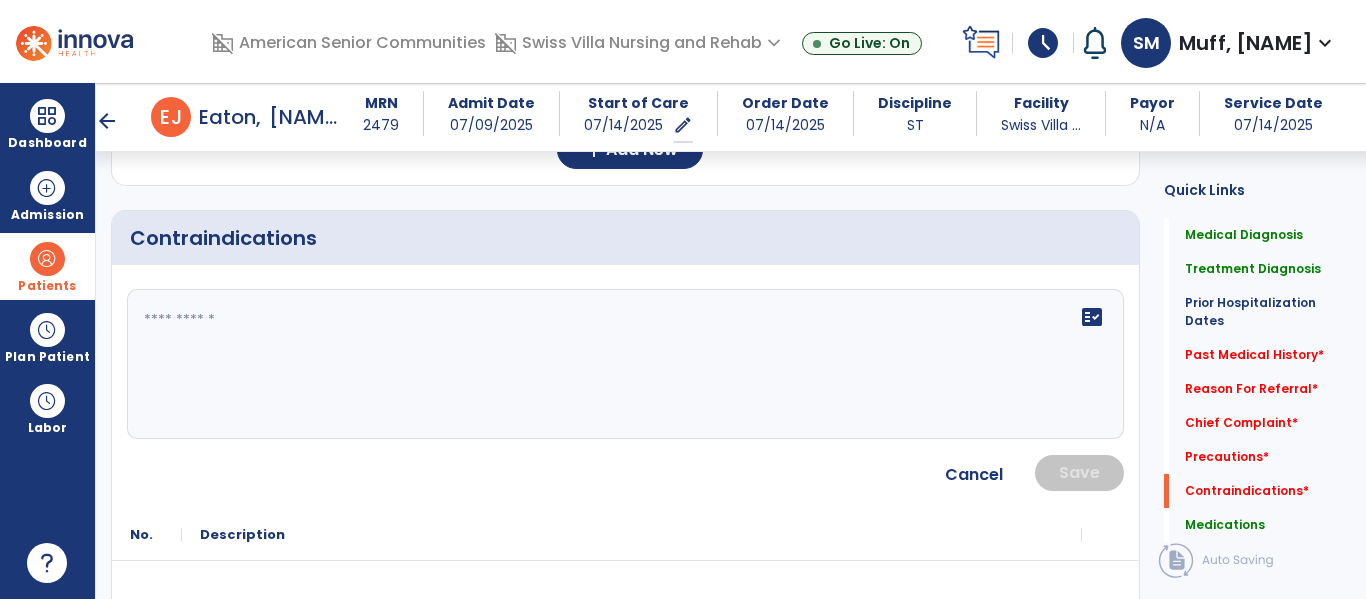 click on "fact_check" 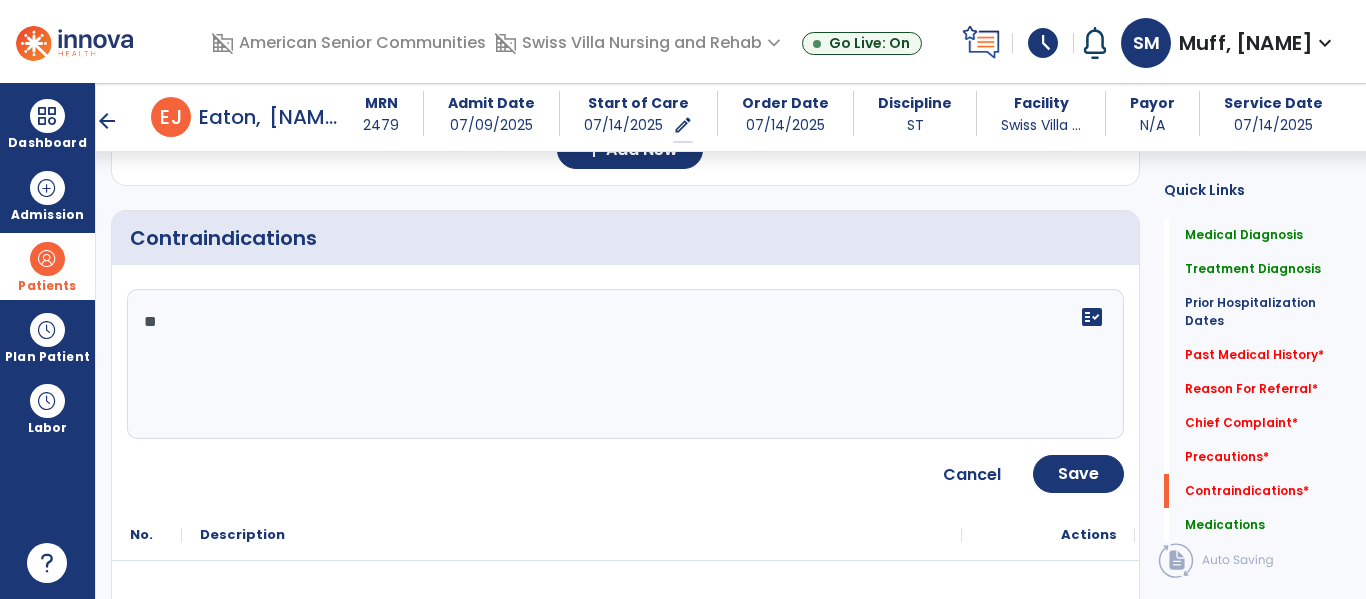 type on "*" 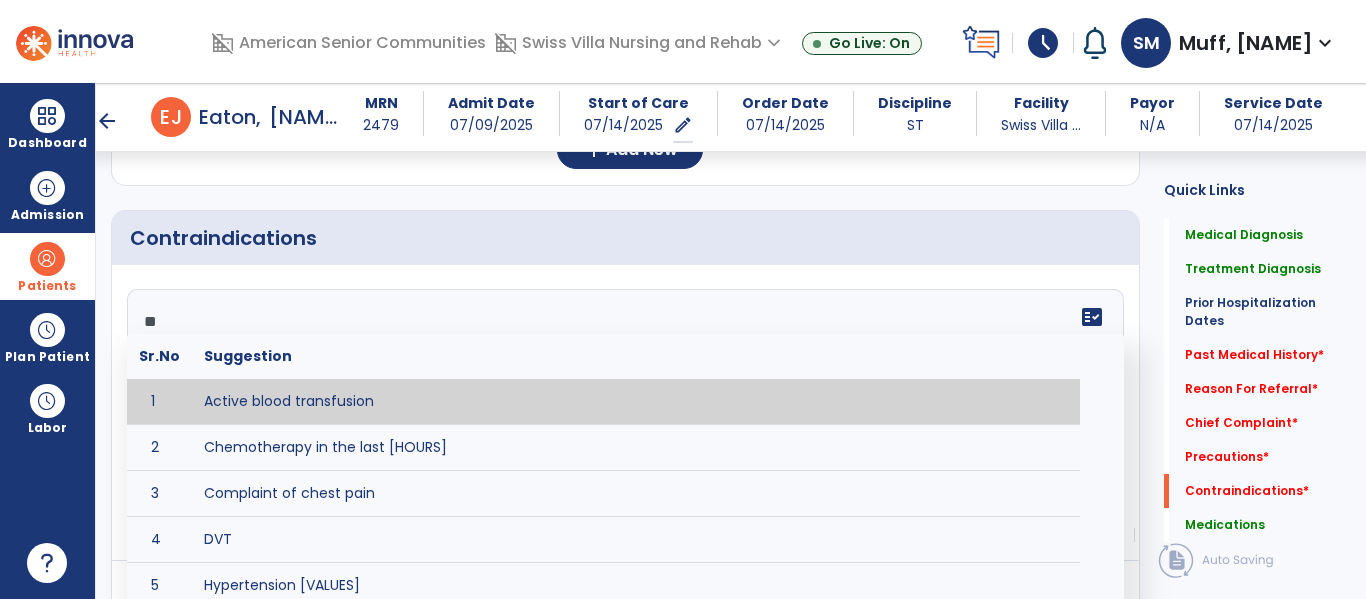 type on "***" 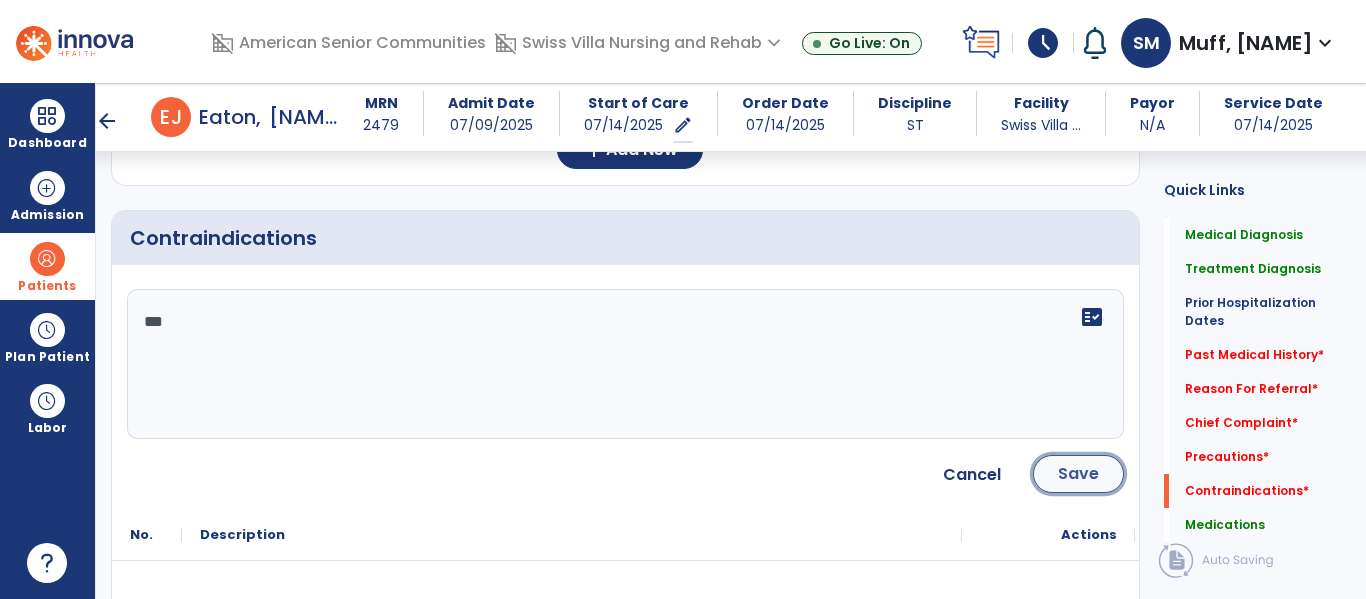 click on "Save" 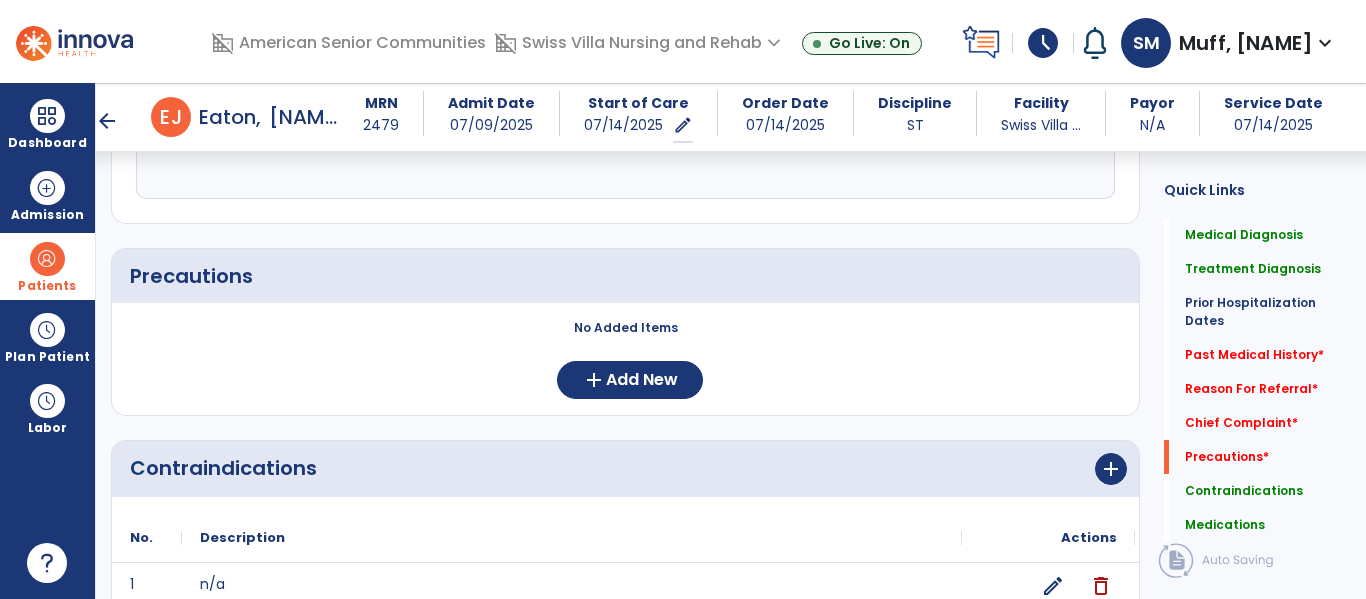 scroll, scrollTop: 1589, scrollLeft: 0, axis: vertical 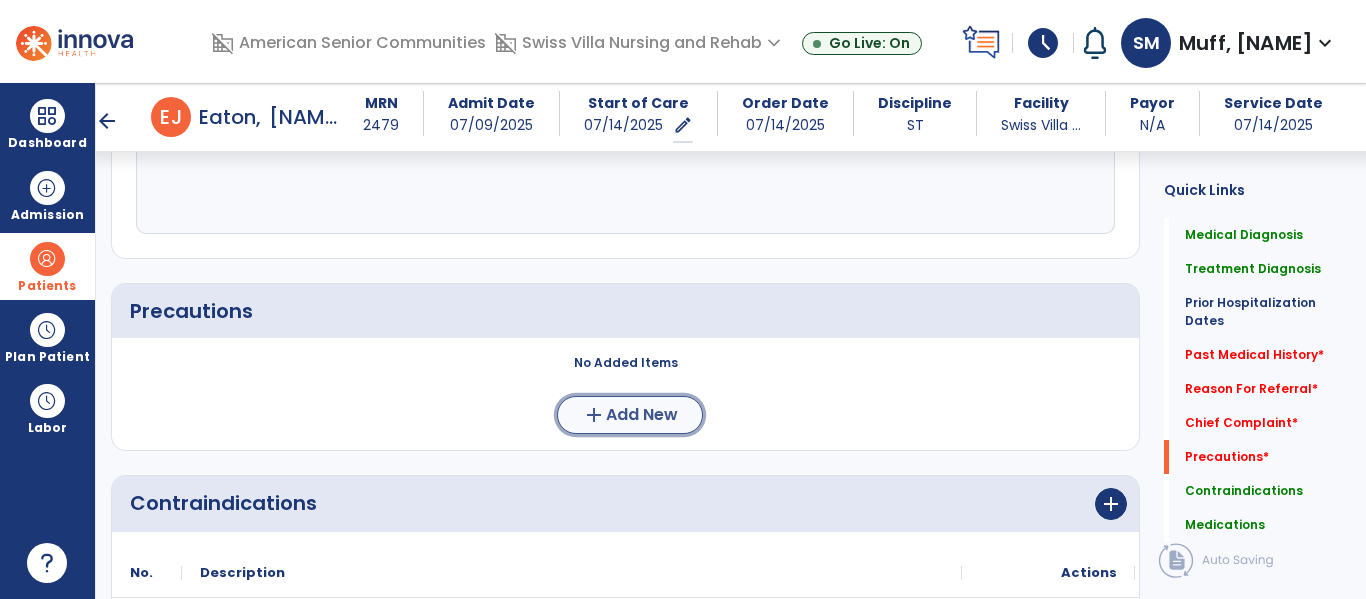 click on "Add New" 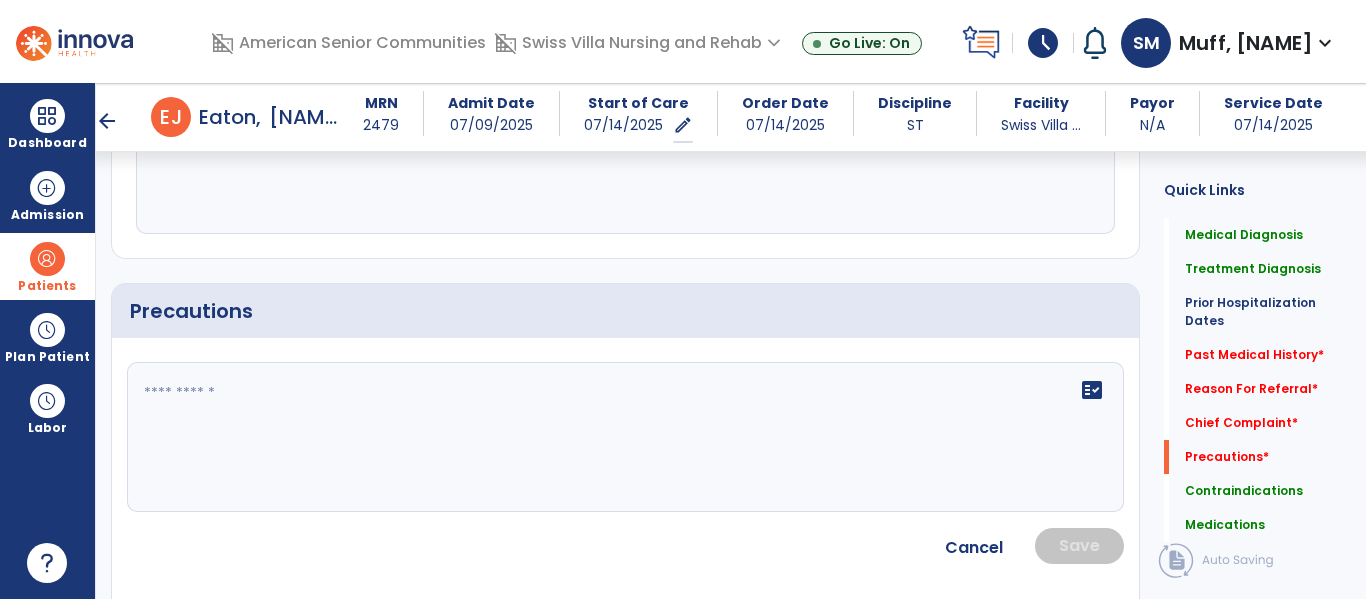click on "fact_check" 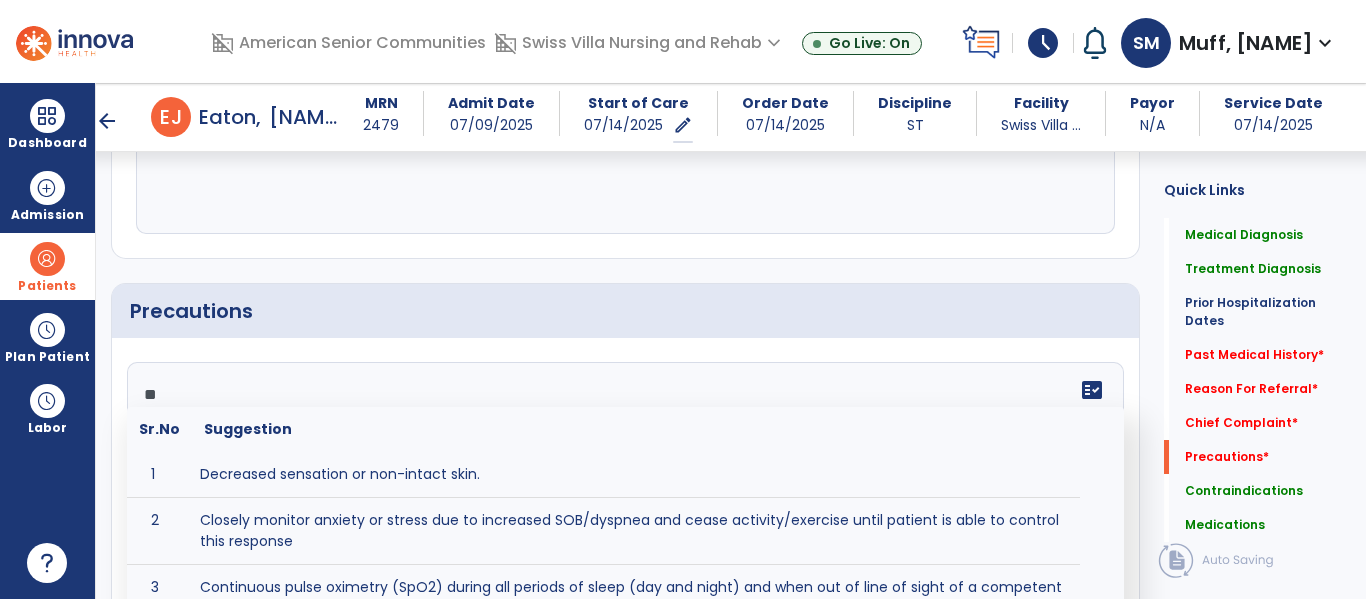 type on "*" 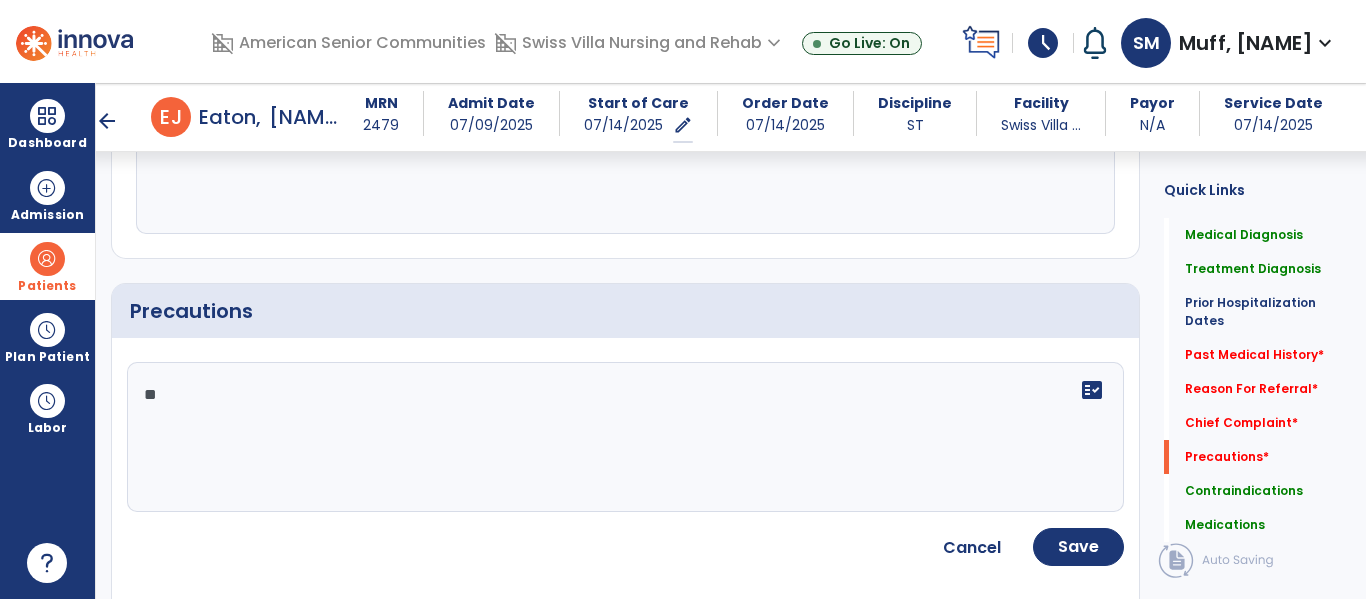 type on "***" 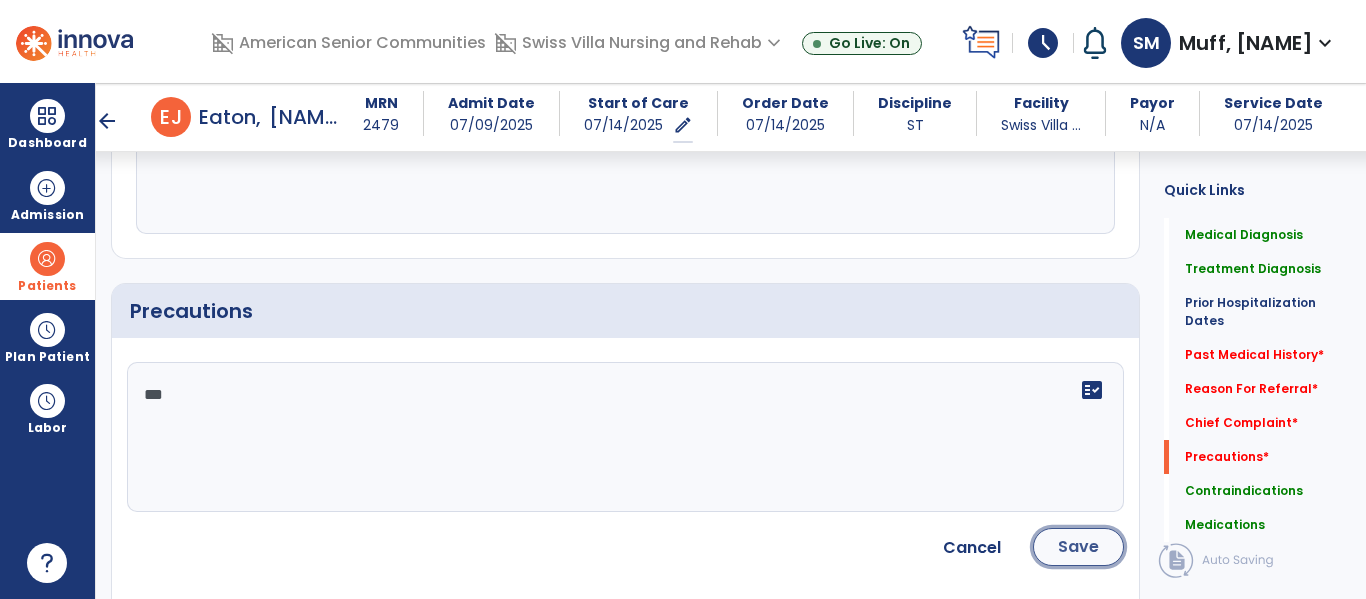 click on "Save" 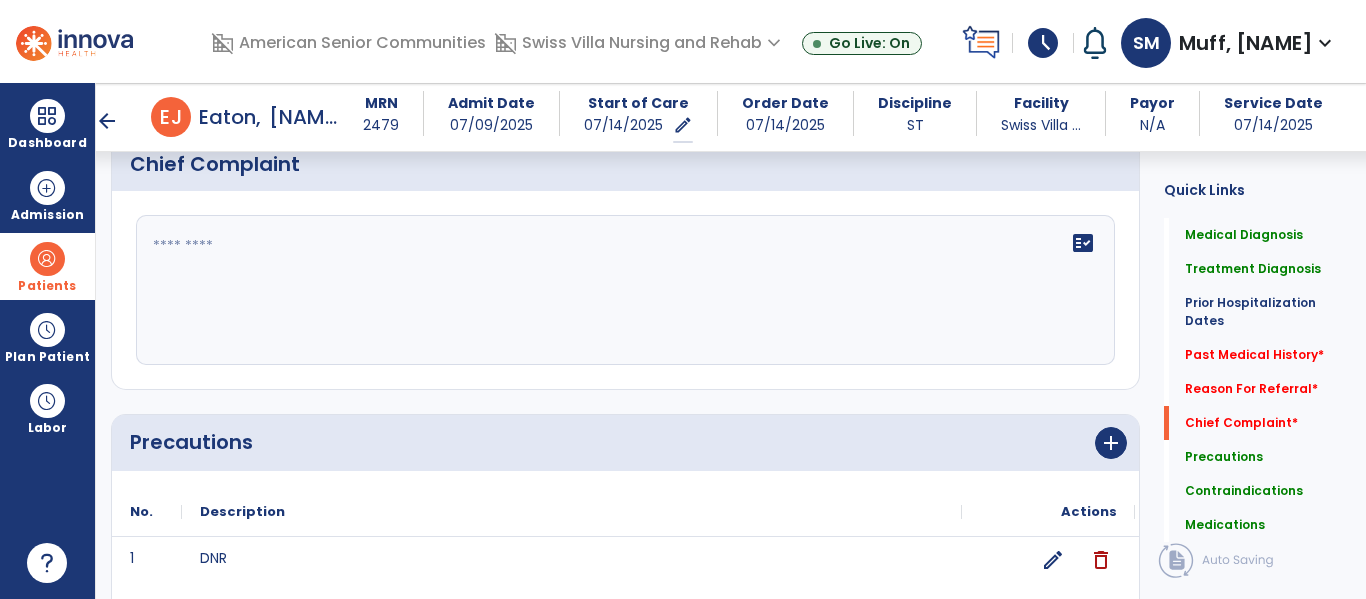 scroll, scrollTop: 1420, scrollLeft: 0, axis: vertical 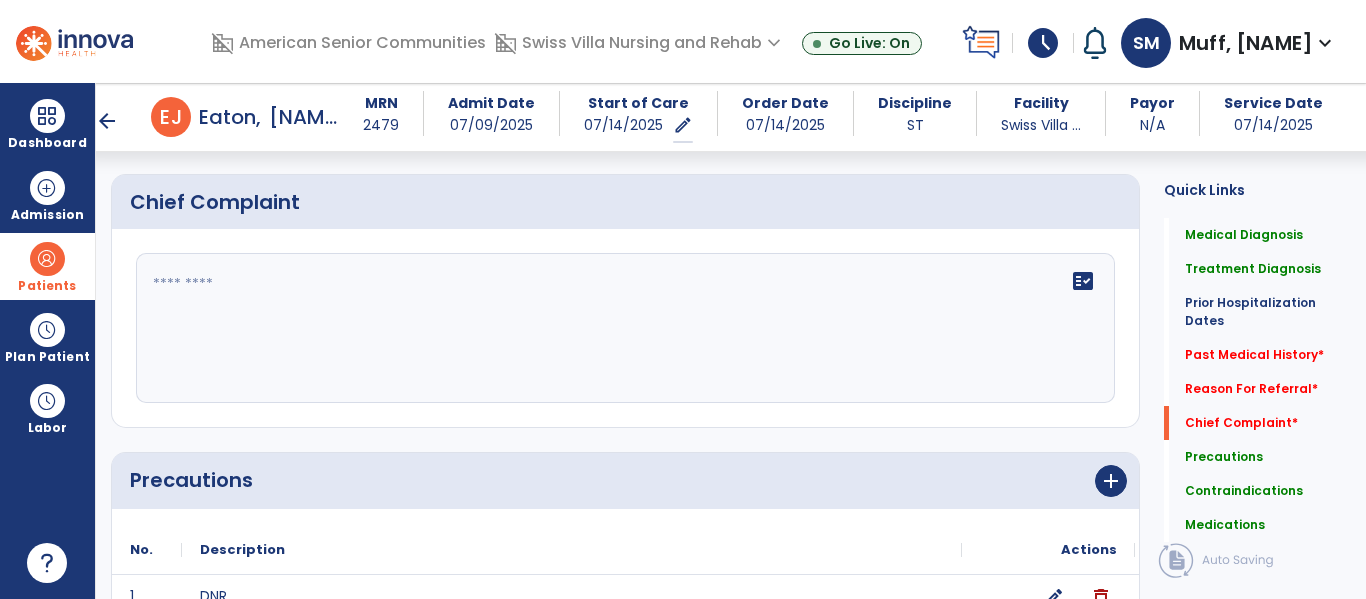click on "fact_check" 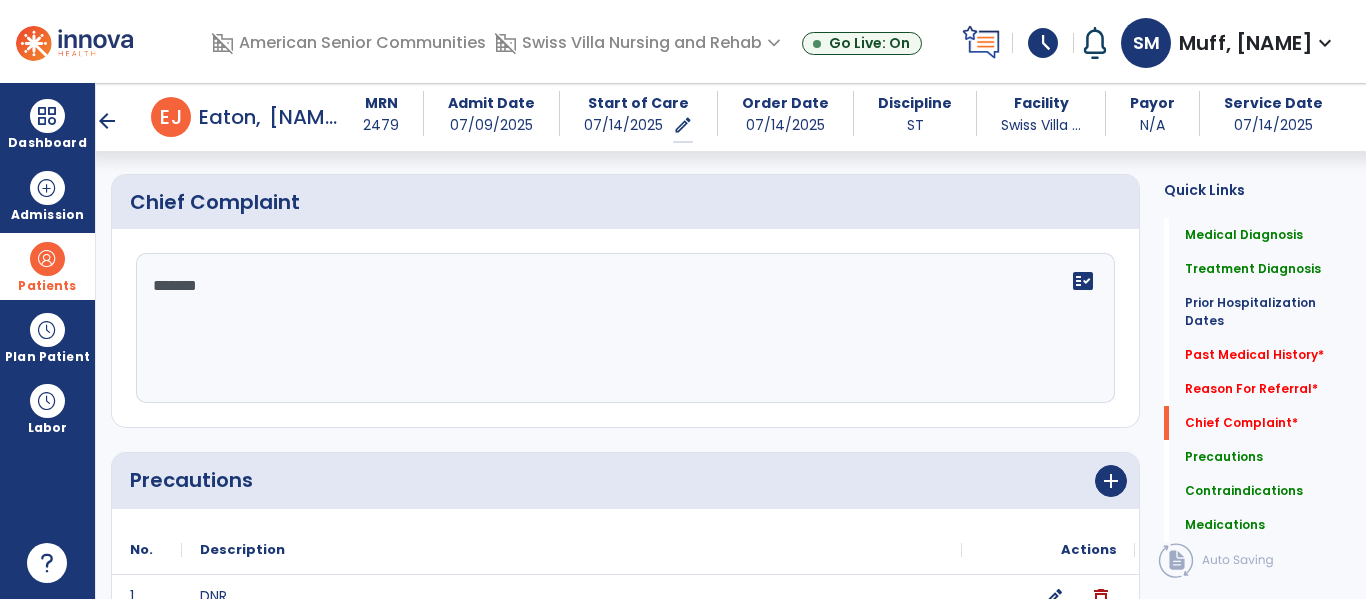 type on "********" 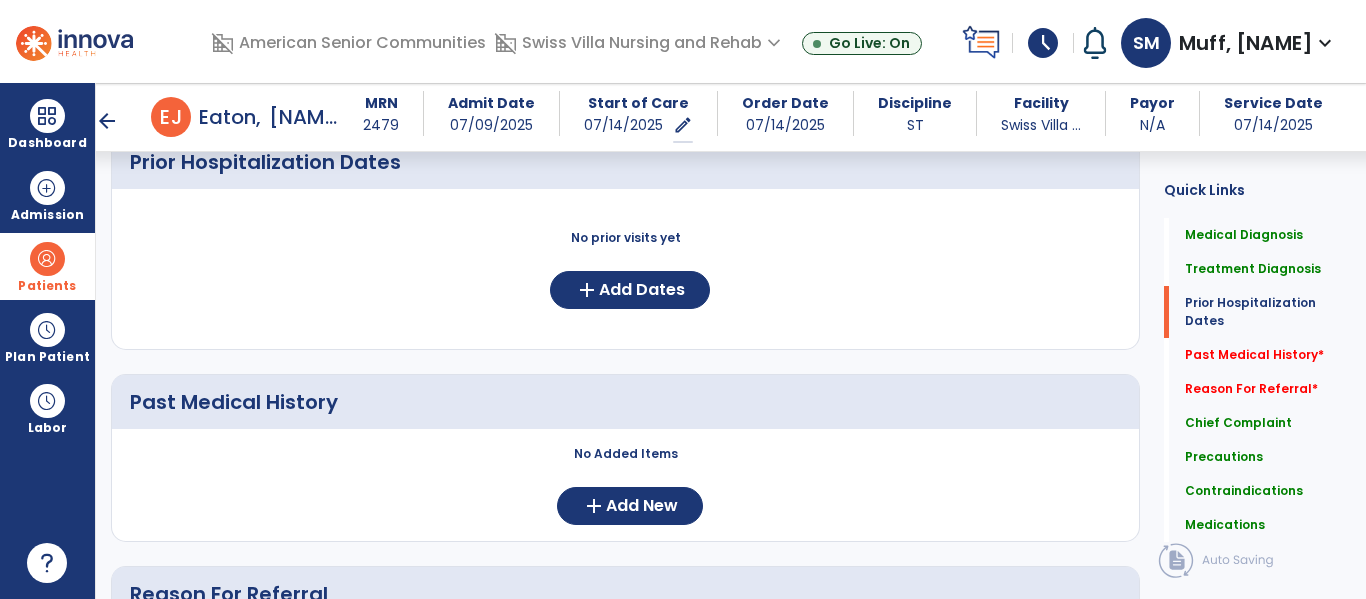 scroll, scrollTop: 753, scrollLeft: 0, axis: vertical 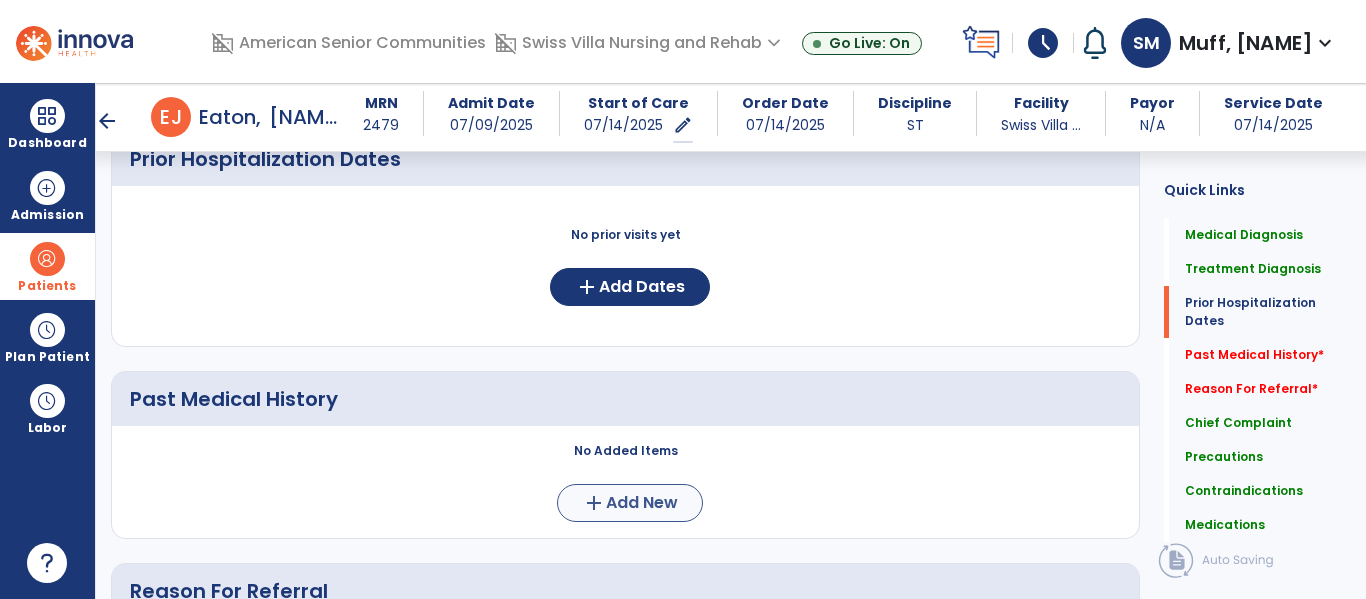 type on "**********" 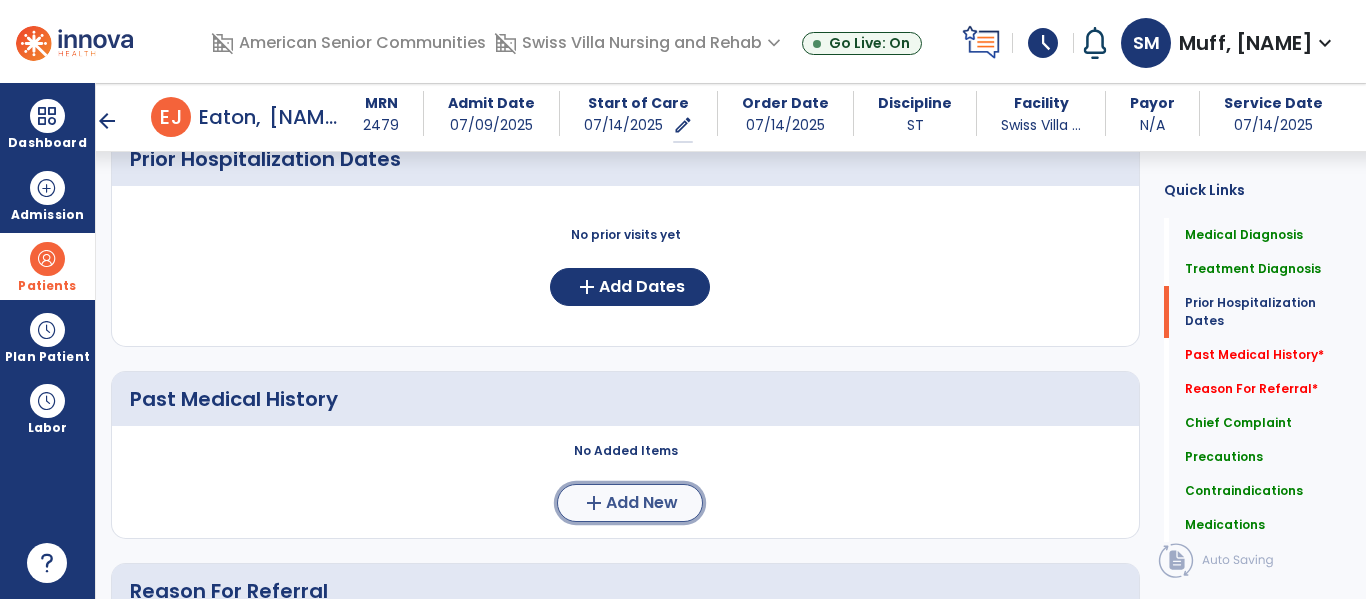 click on "add  Add New" 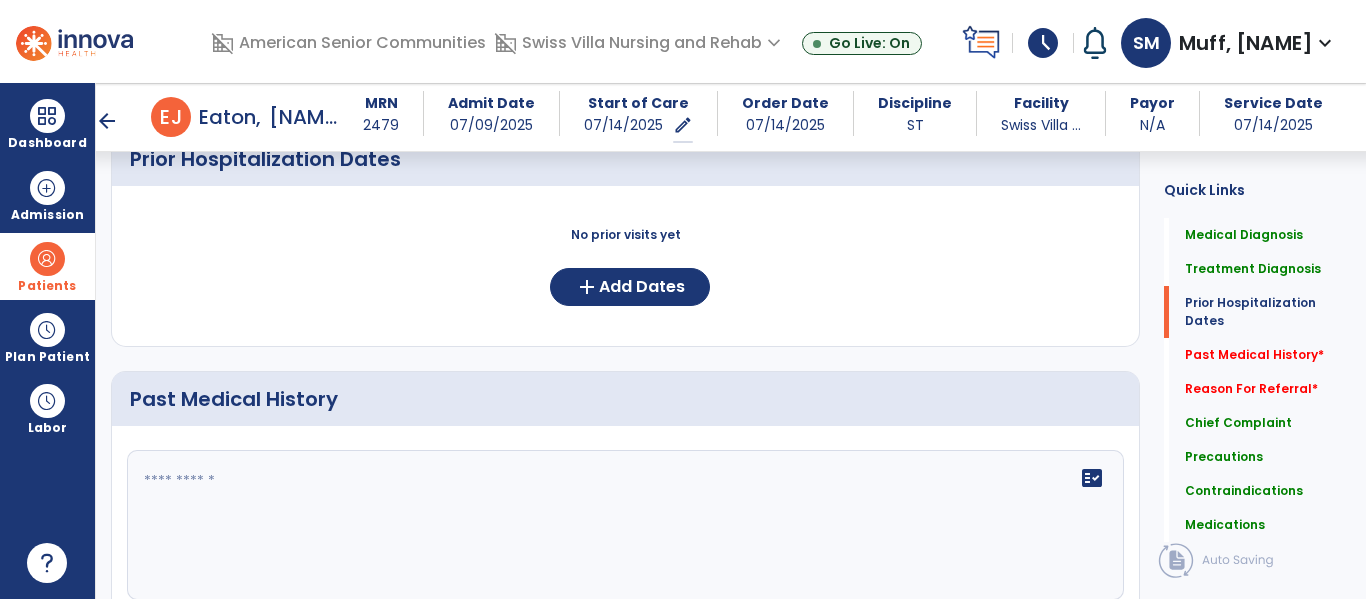 click 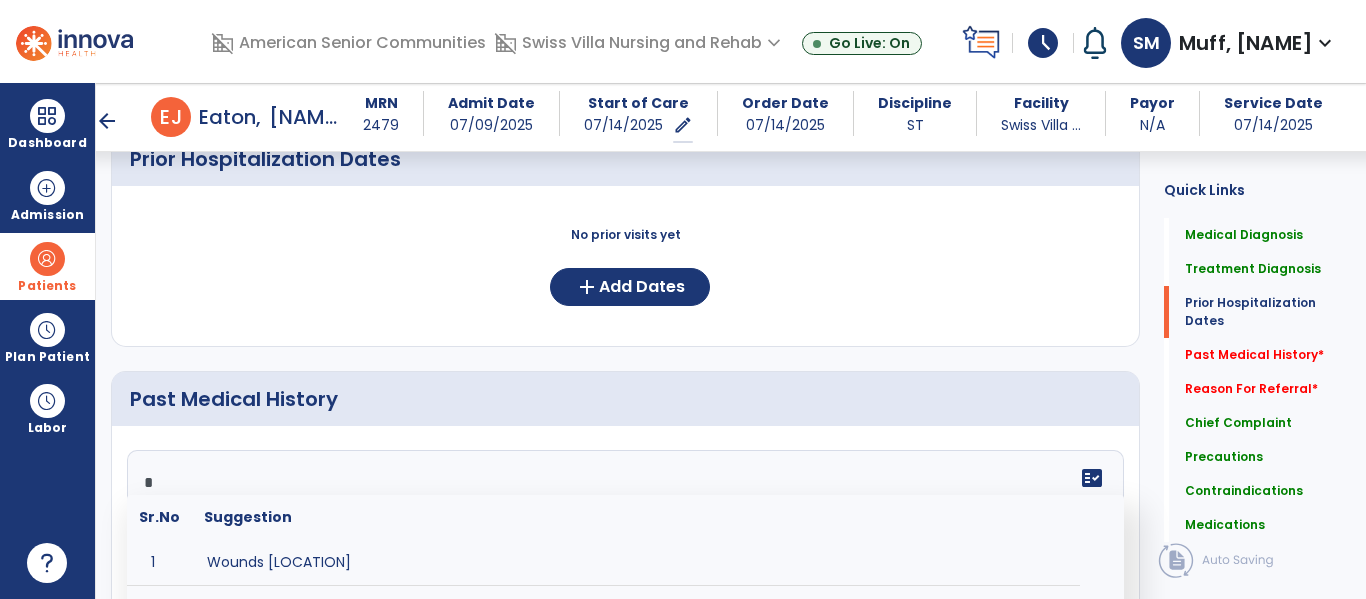 type on "**" 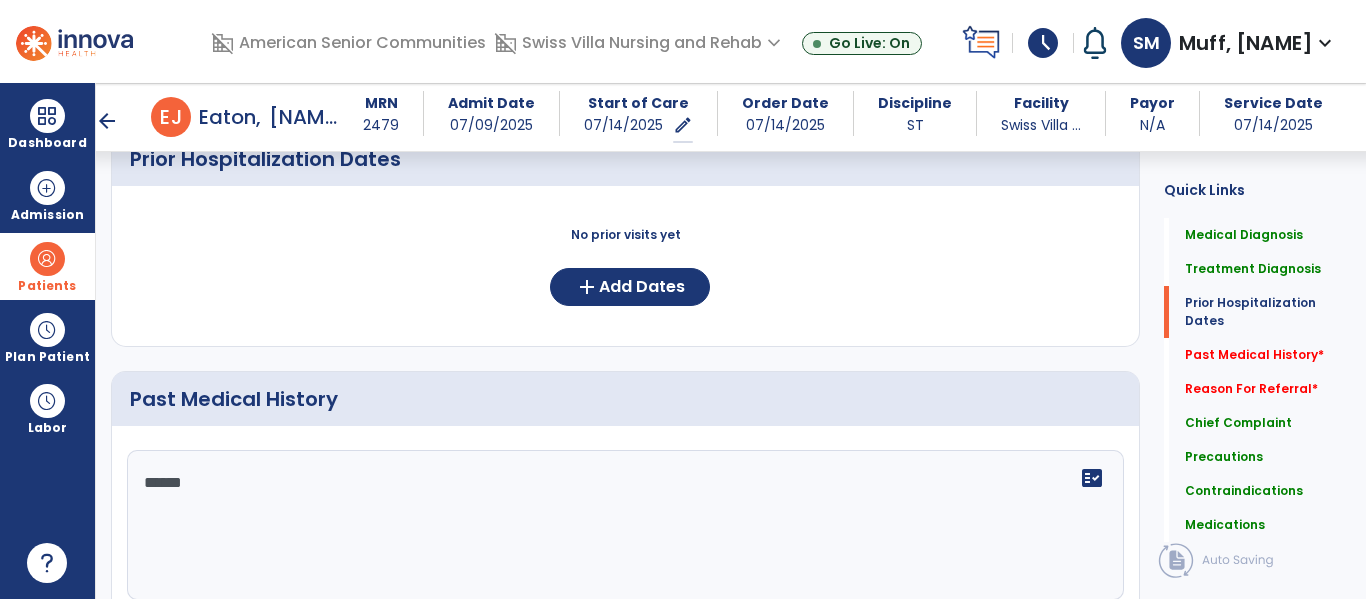 type on "*******" 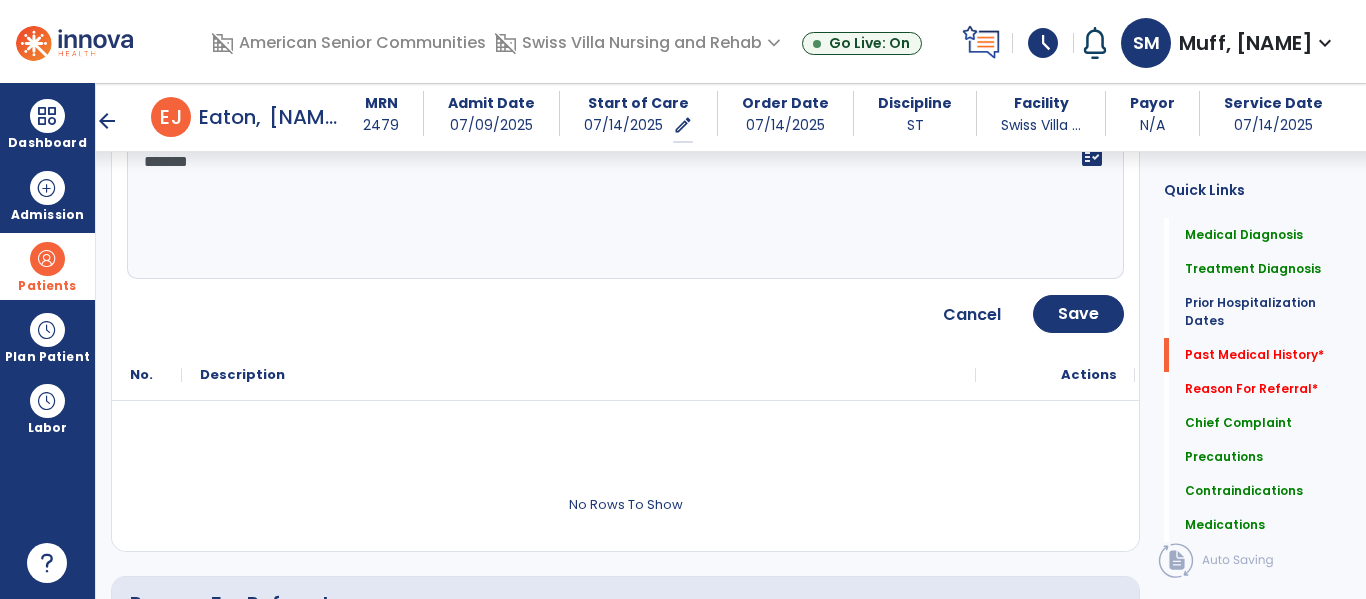 scroll, scrollTop: 1072, scrollLeft: 0, axis: vertical 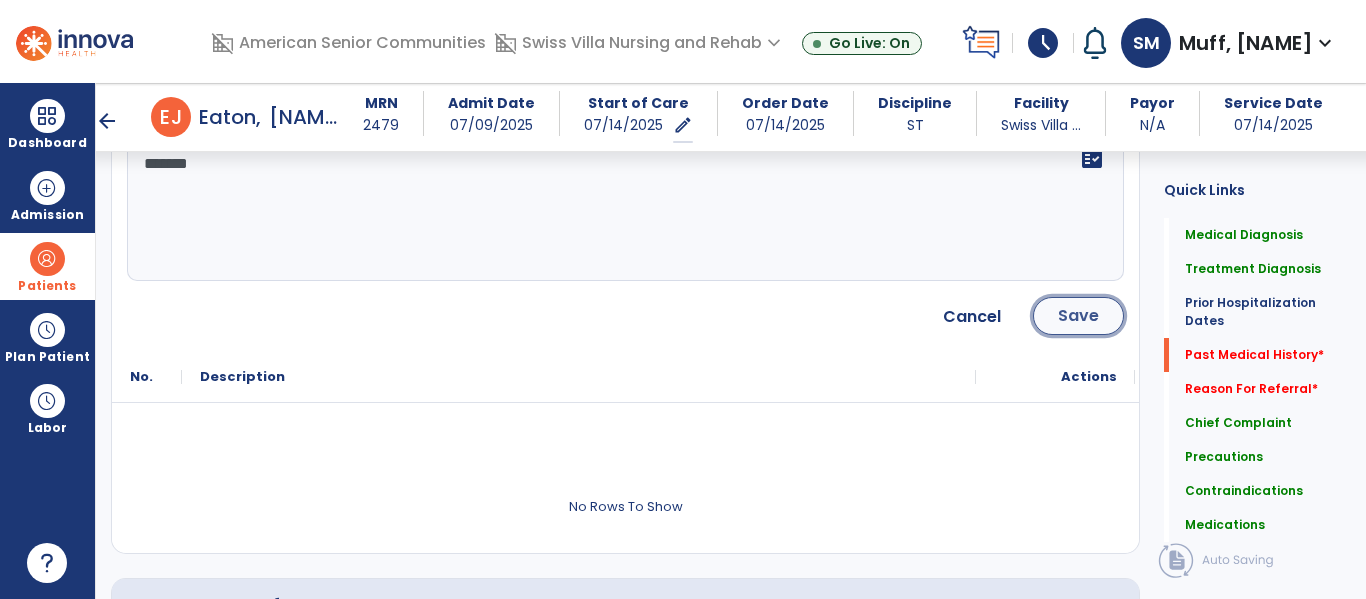 click on "Save" 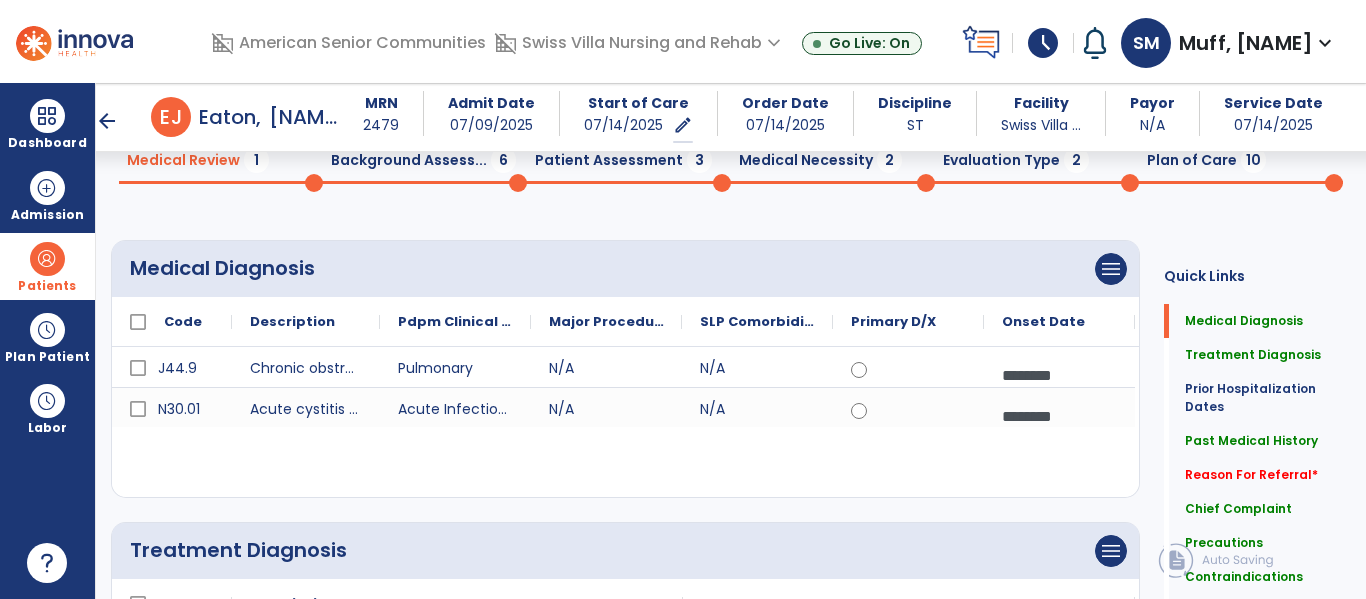 scroll, scrollTop: 0, scrollLeft: 0, axis: both 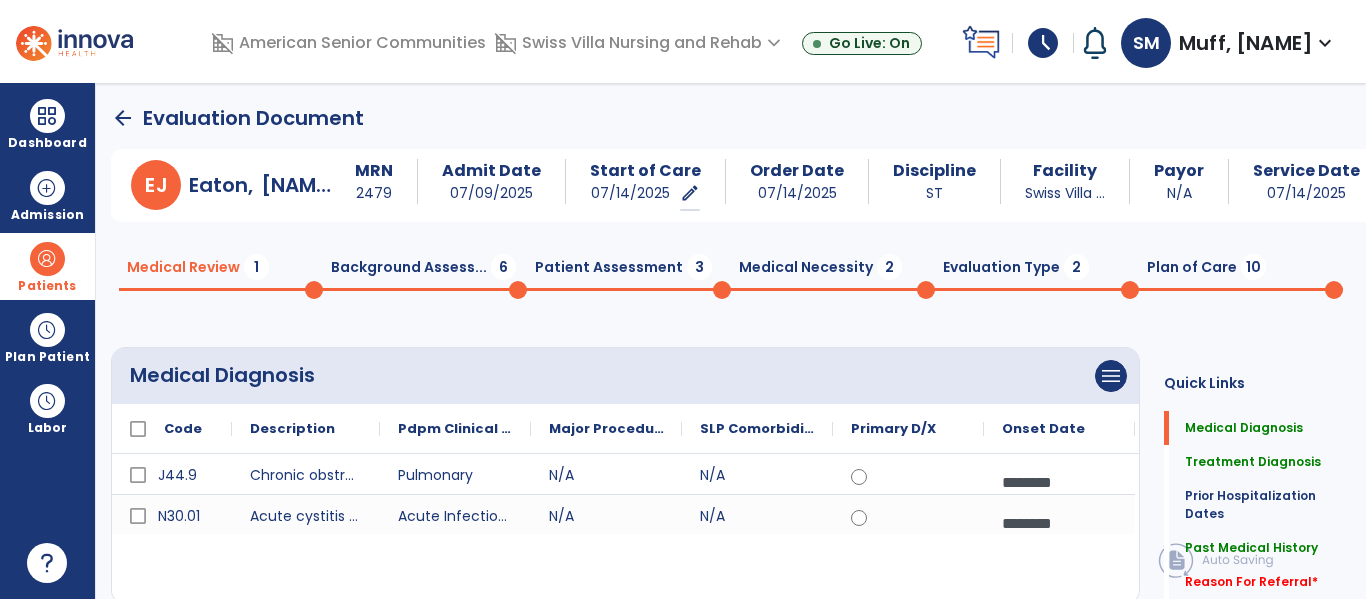 click on "Evaluation Type  2" 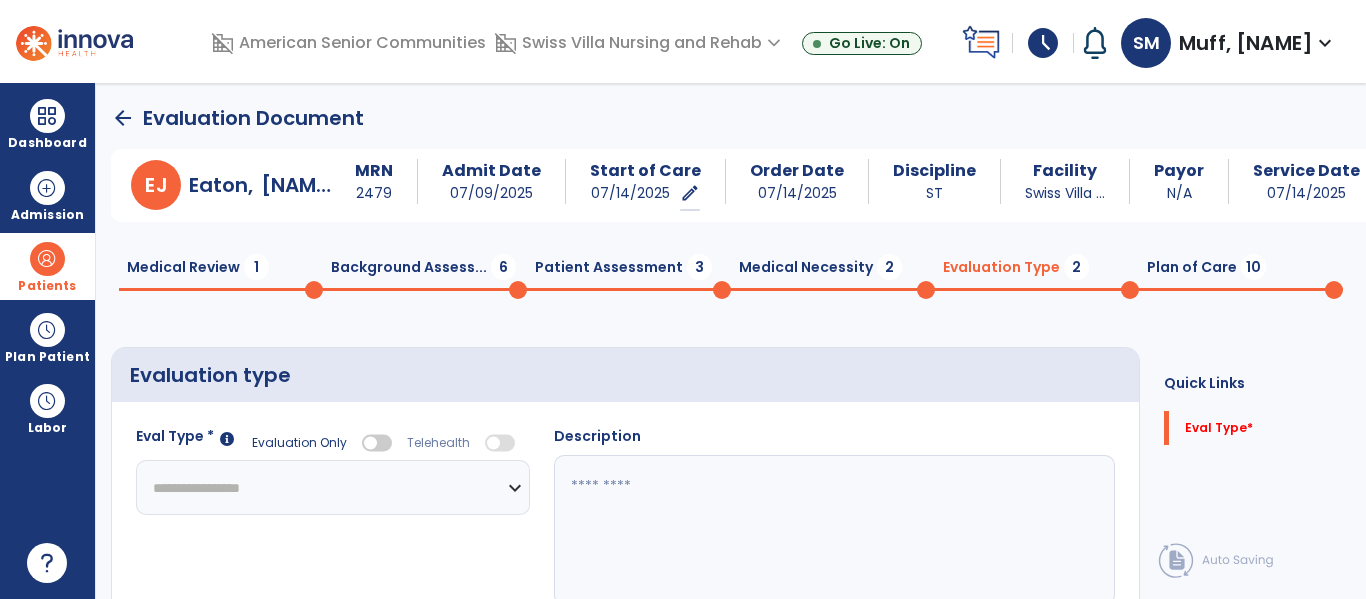 click on "**********" 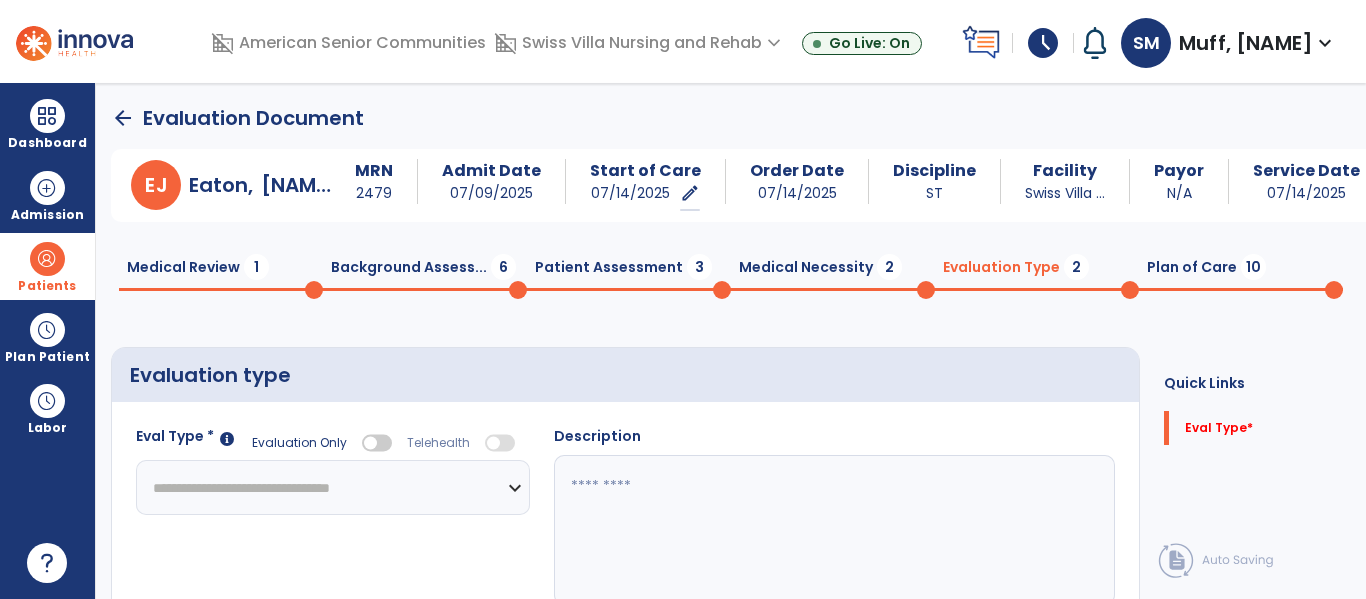 click on "**********" 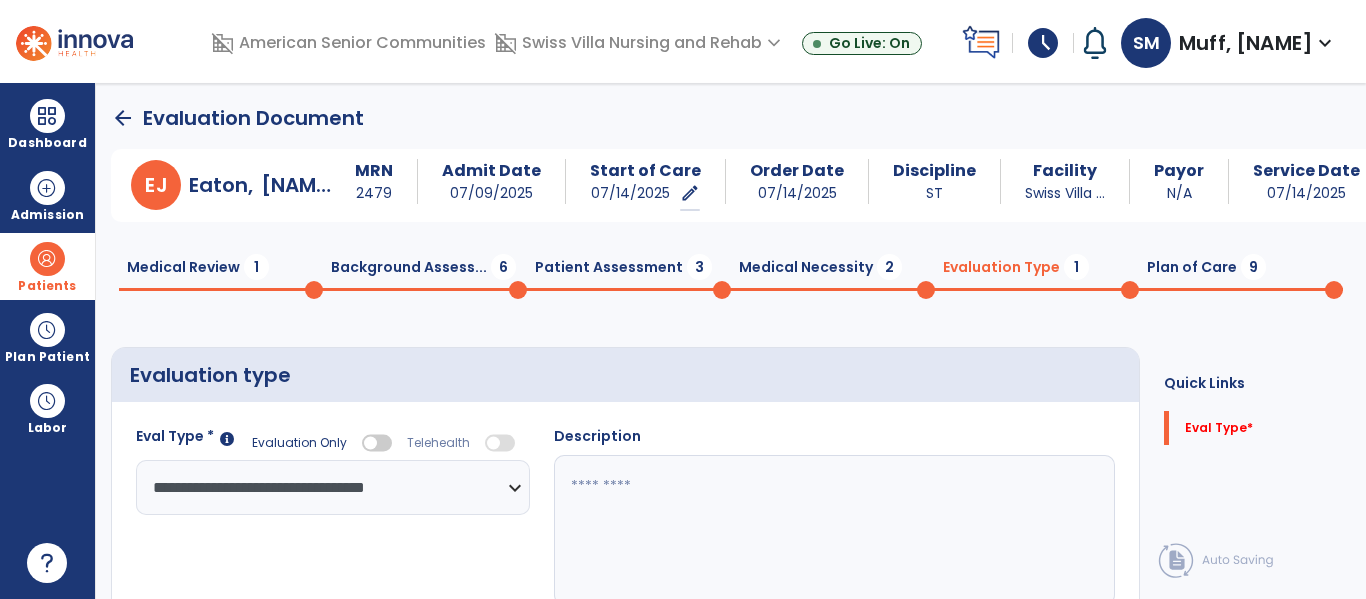 click on "Plan of Care  9" 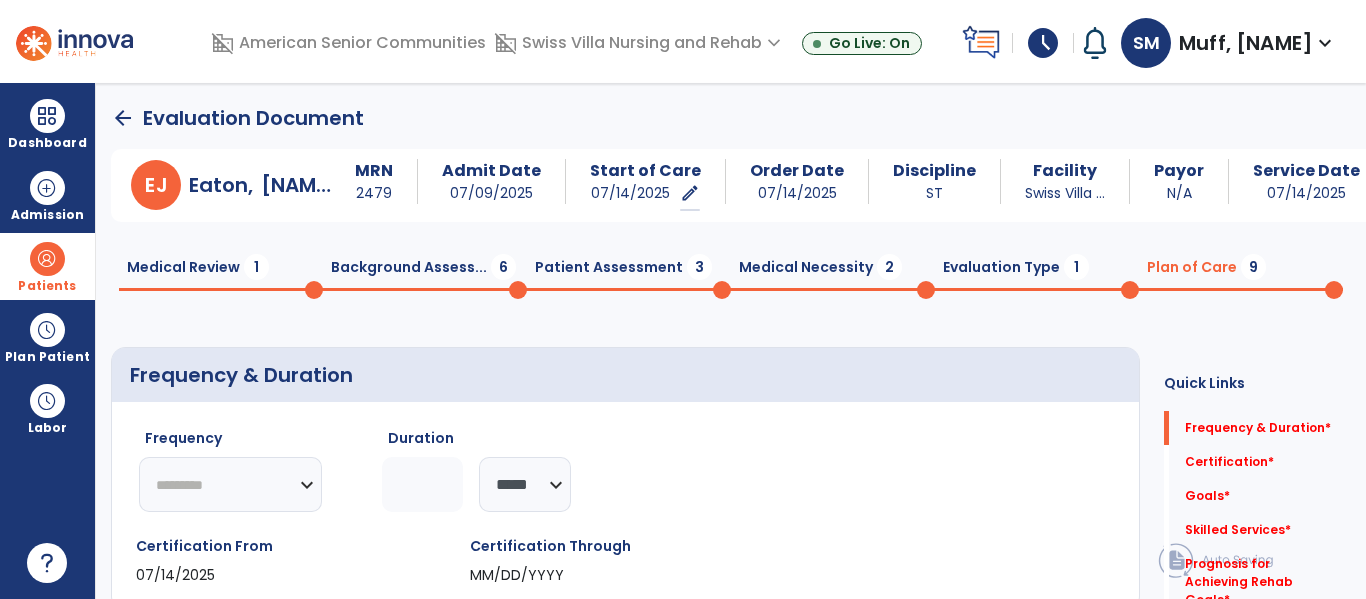 click on "********* ** ** ** ** ** ** **" 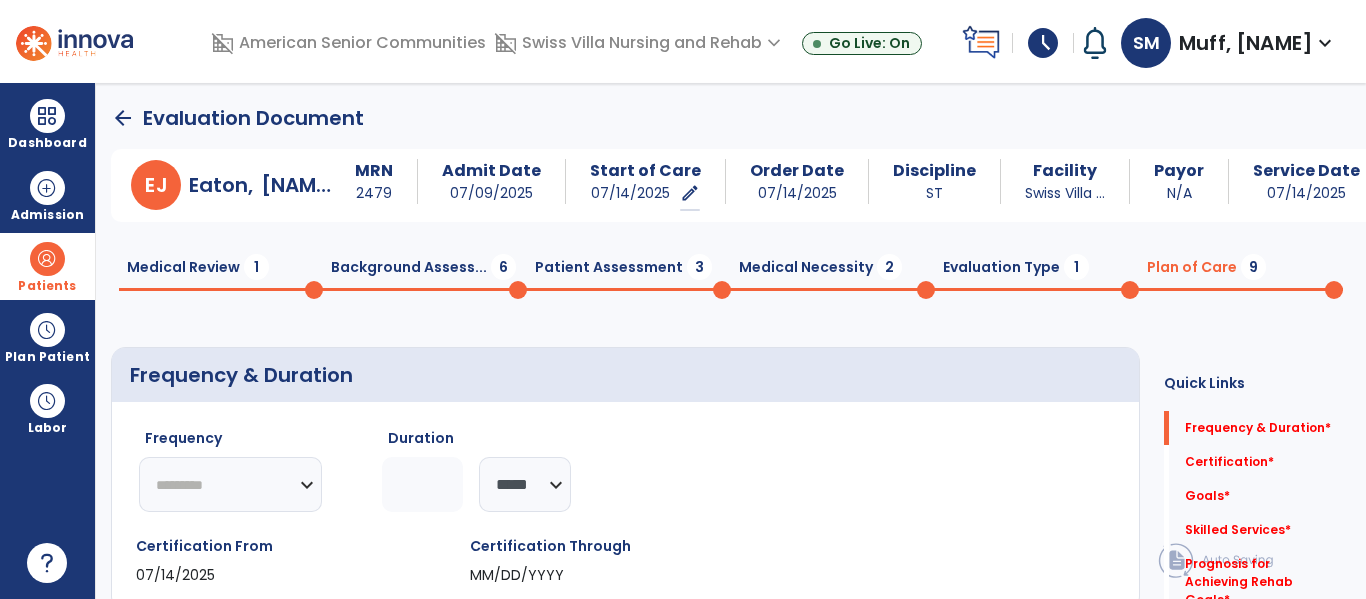 select on "**" 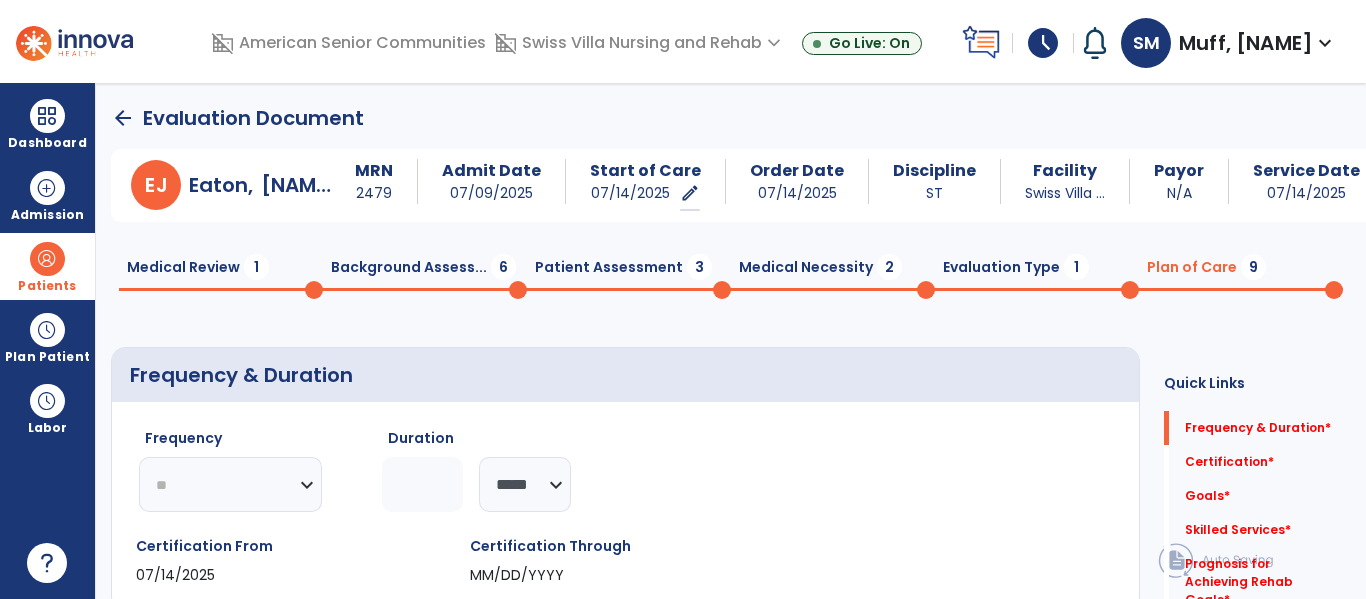 click on "********* ** ** ** ** ** ** **" 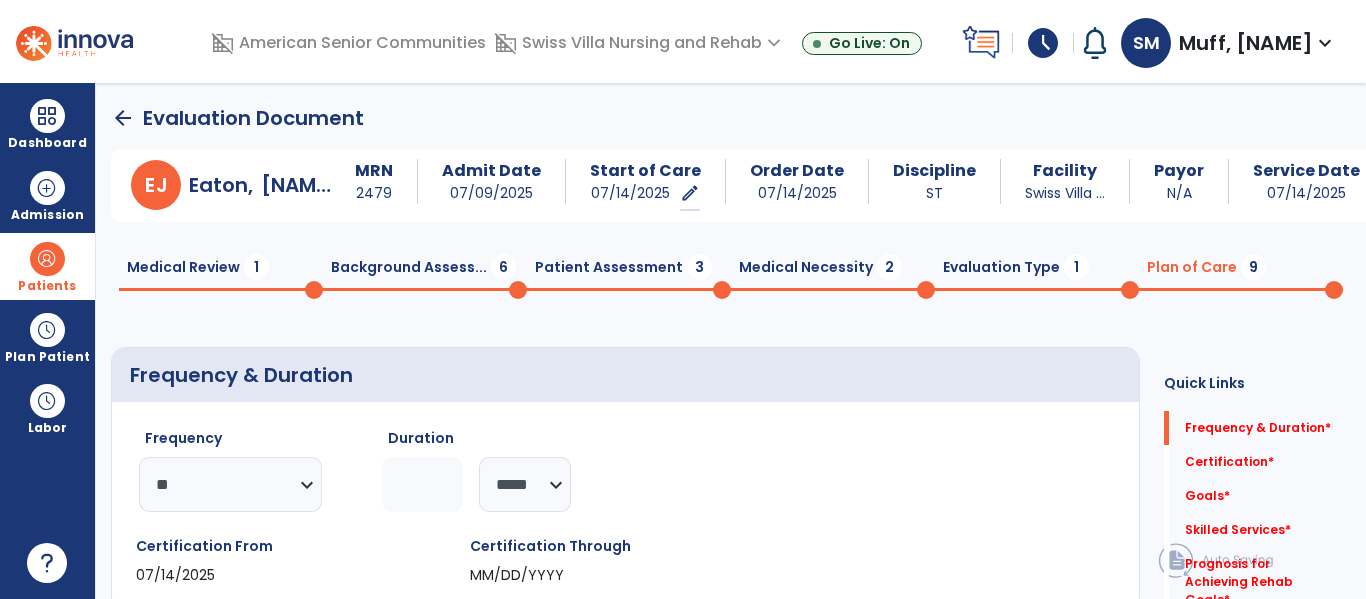 click 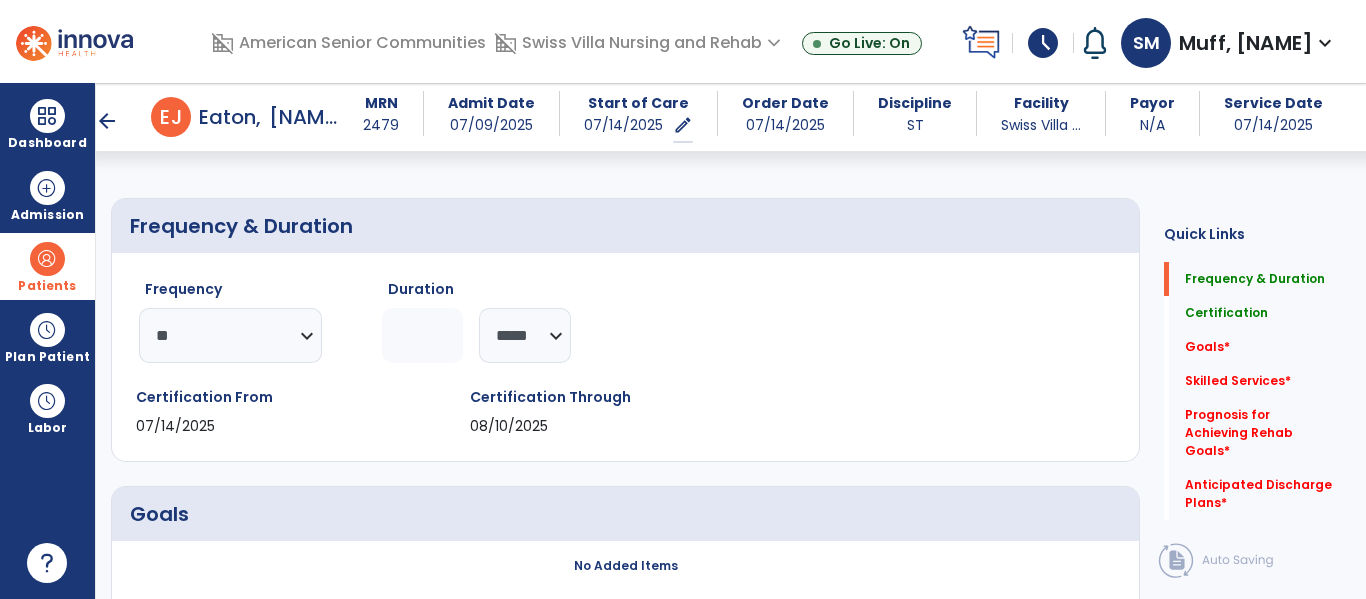 scroll, scrollTop: 1069, scrollLeft: 0, axis: vertical 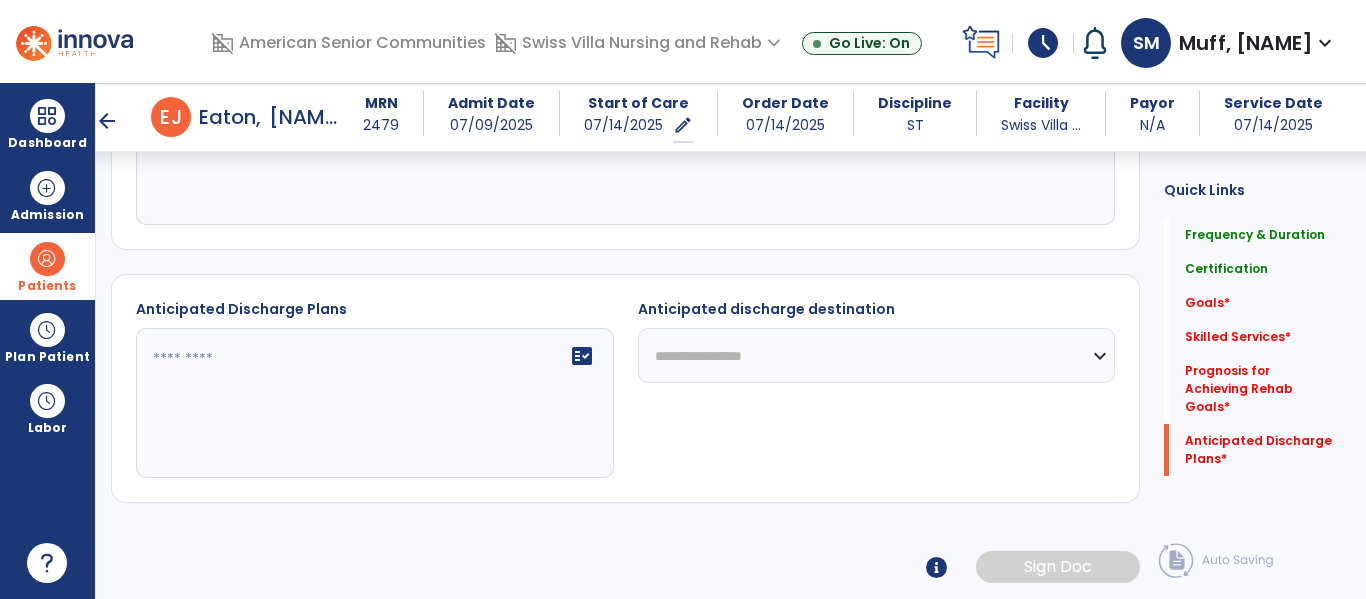 type on "*" 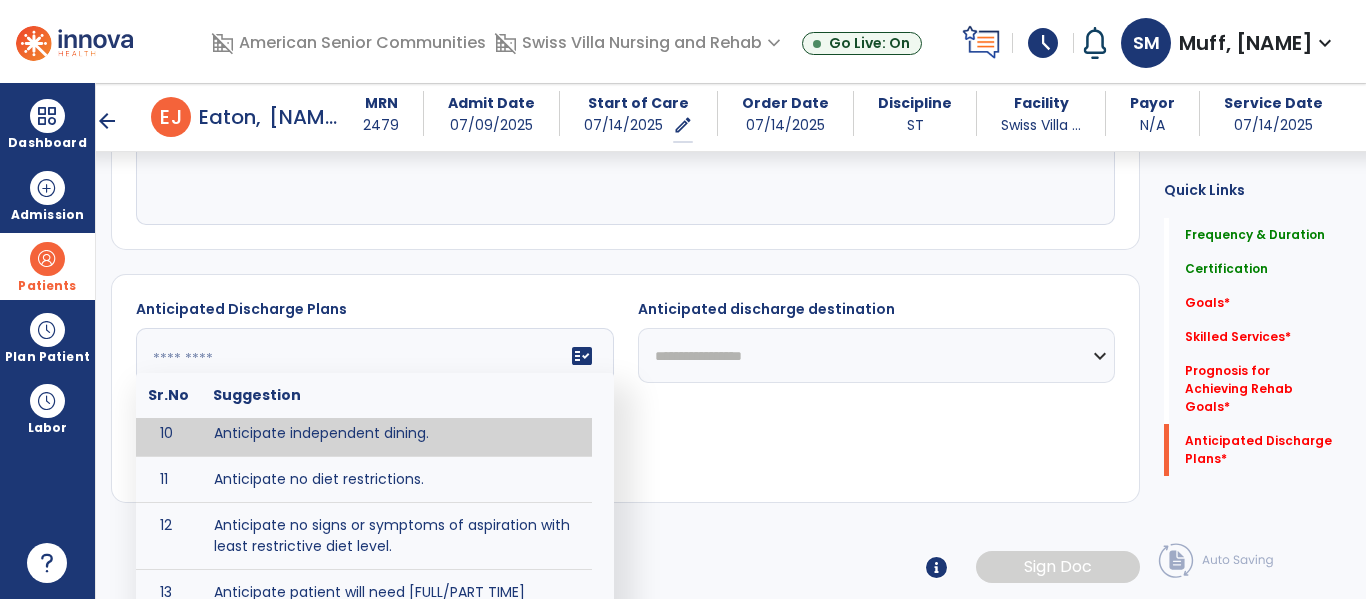 scroll, scrollTop: 0, scrollLeft: 0, axis: both 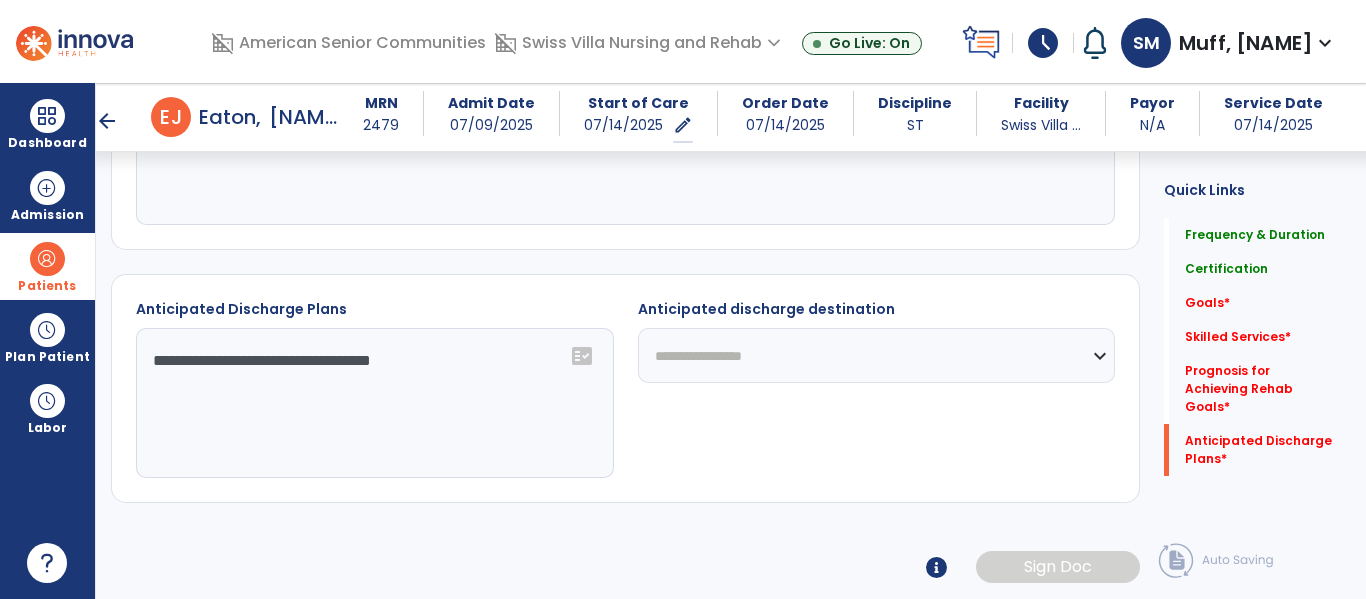 type on "**********" 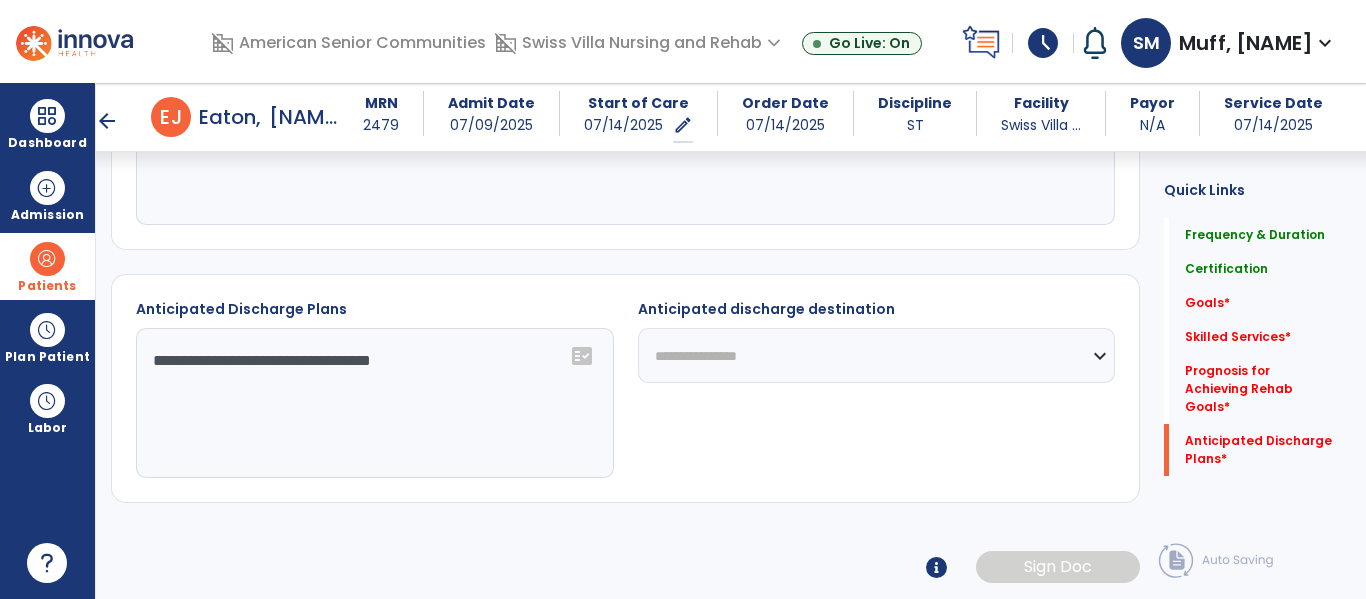 click on "**********" 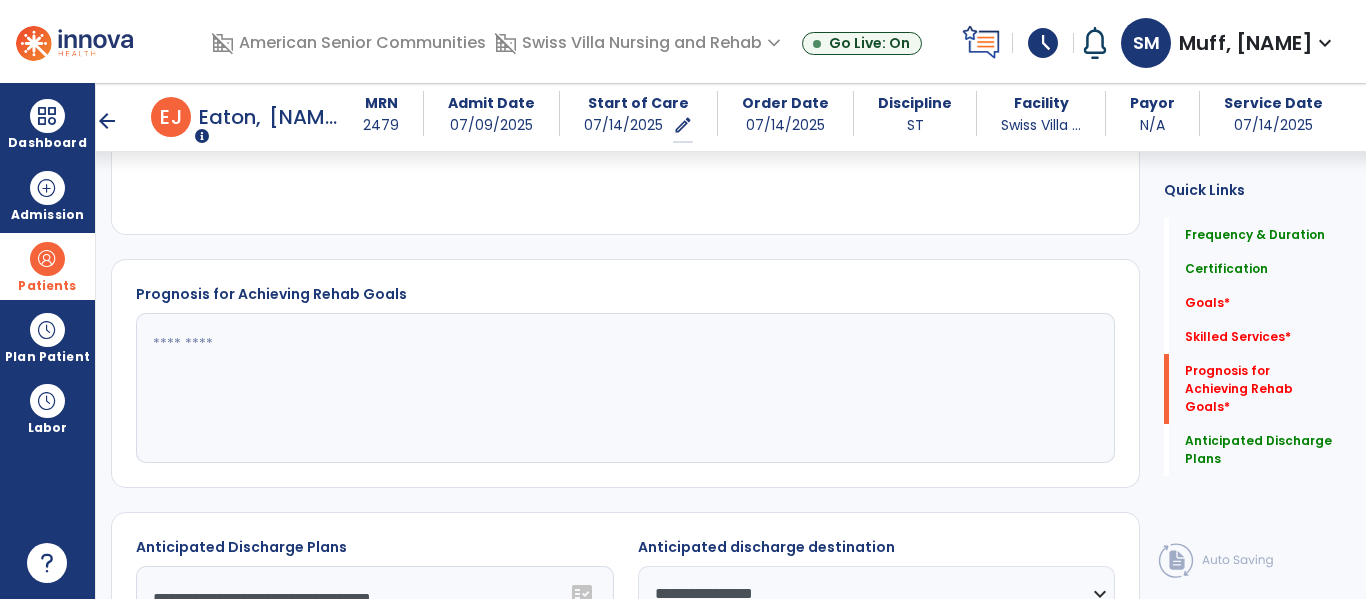 scroll, scrollTop: 774, scrollLeft: 0, axis: vertical 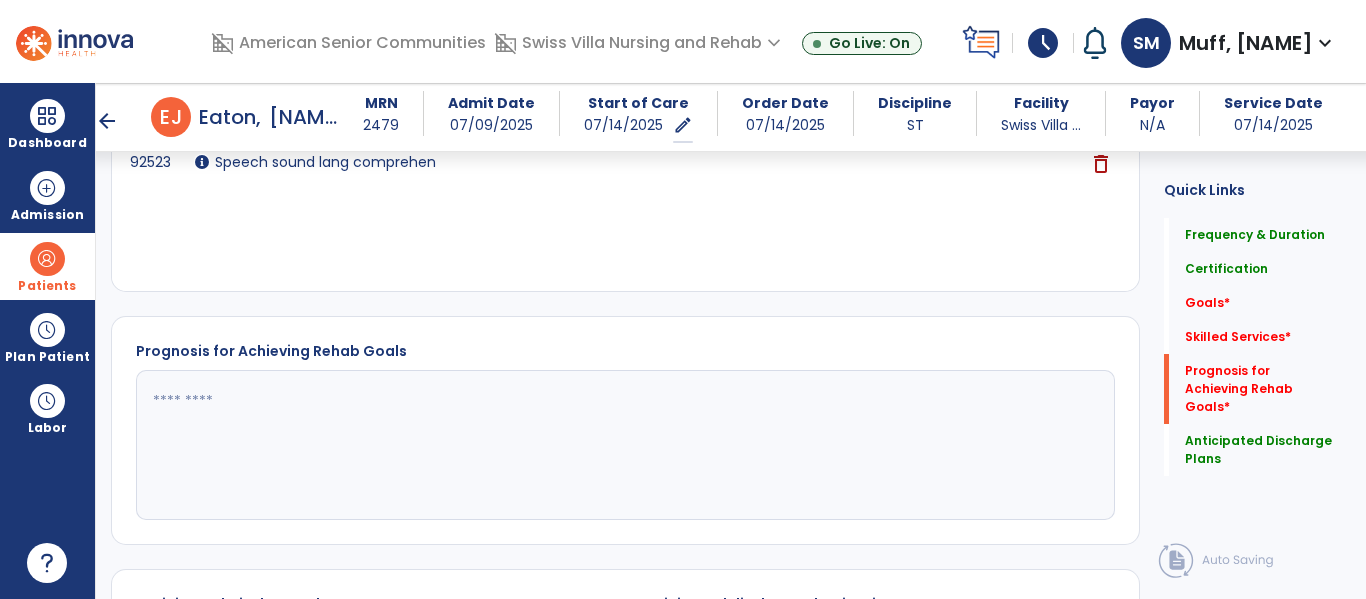 click 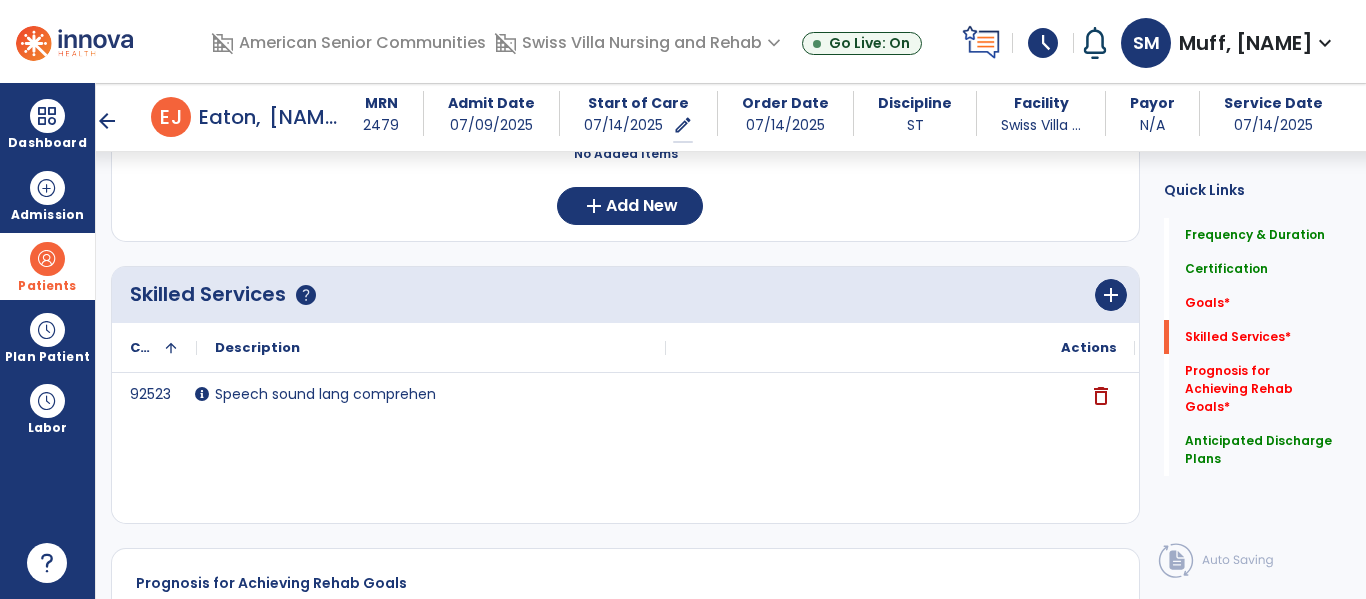 scroll, scrollTop: 540, scrollLeft: 0, axis: vertical 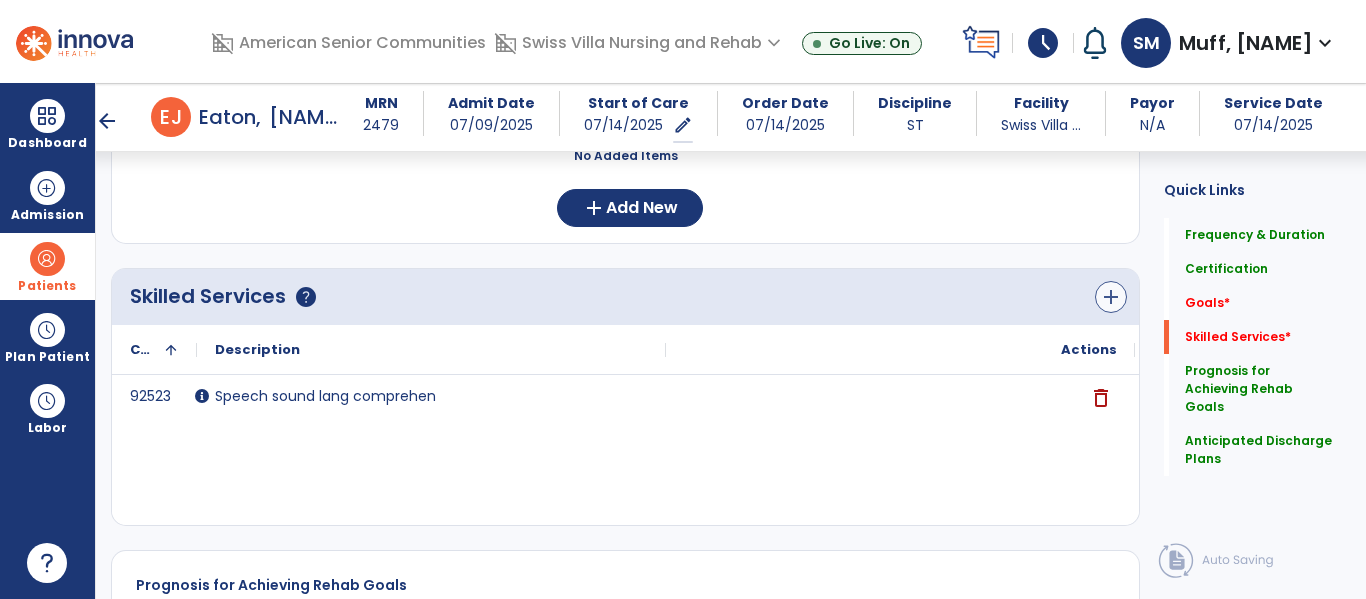 type on "**********" 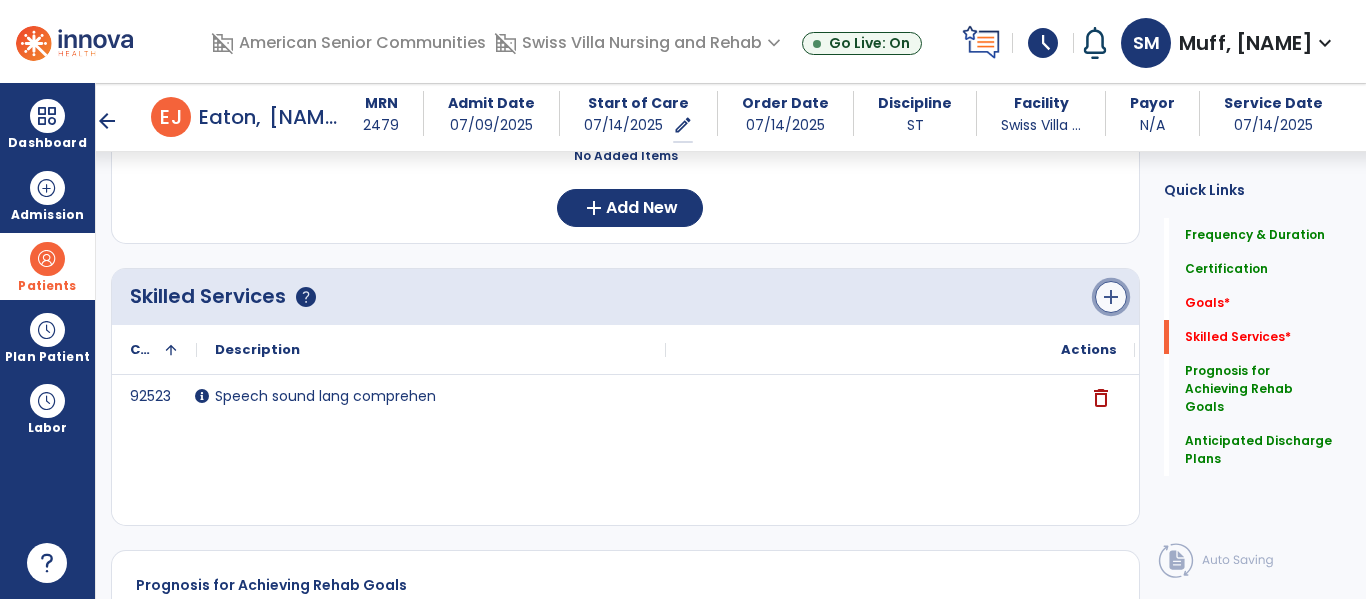 click on "add" 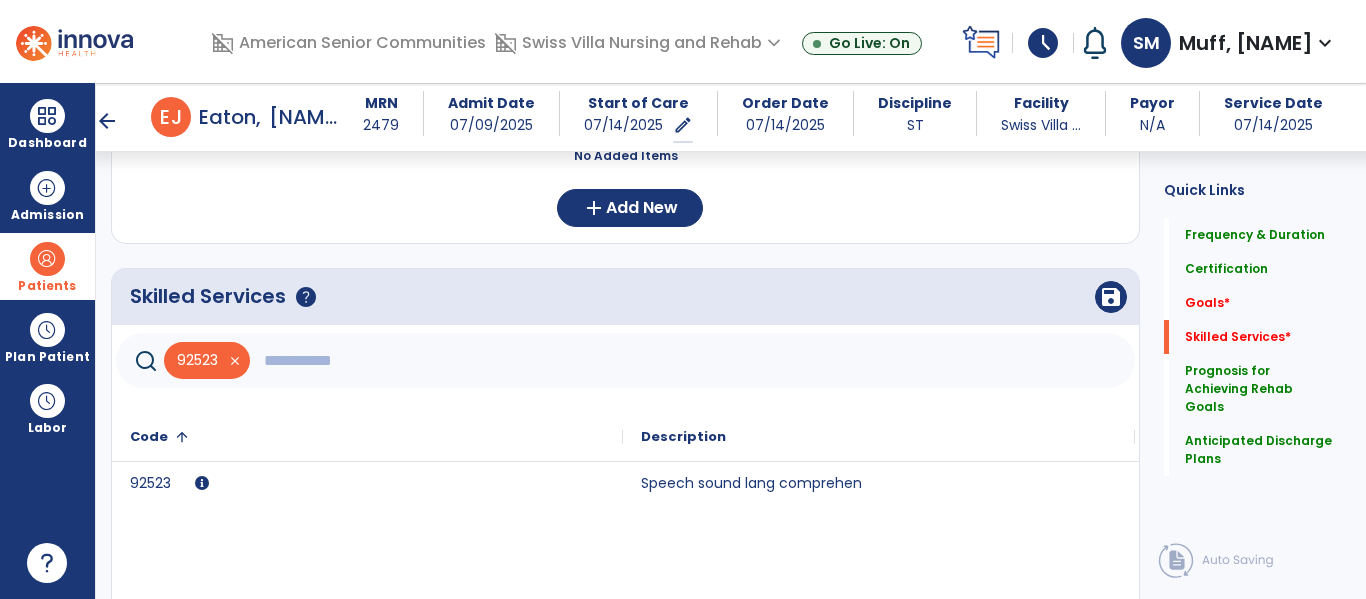 click 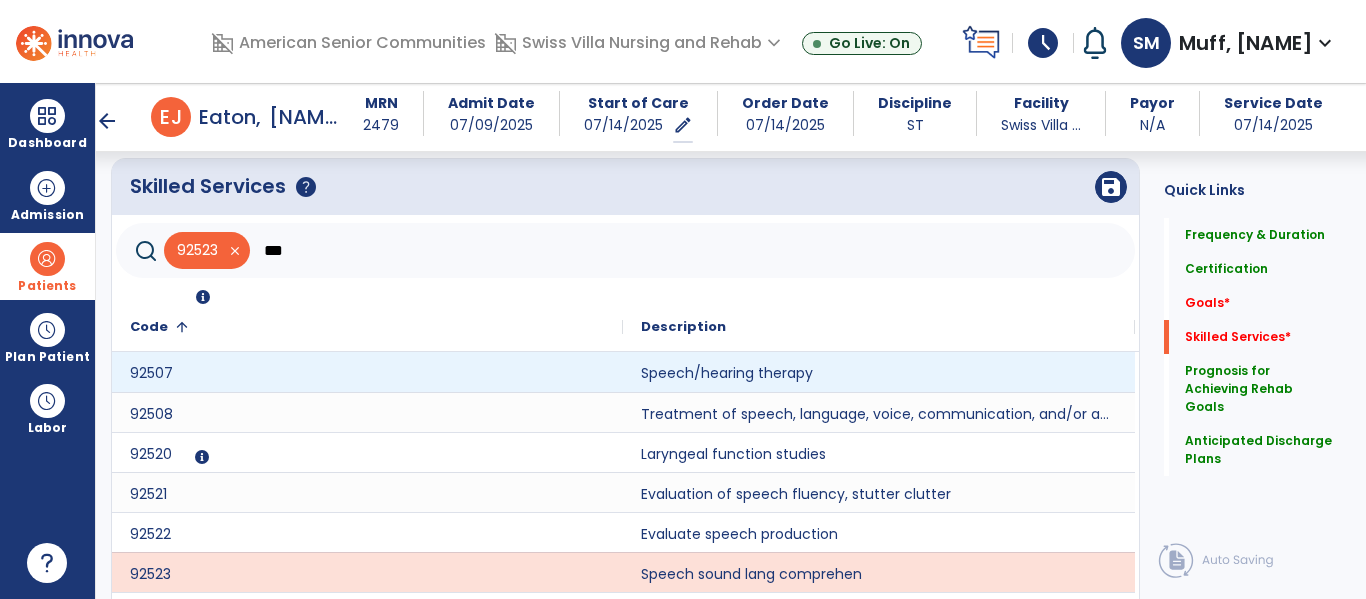 scroll, scrollTop: 767, scrollLeft: 0, axis: vertical 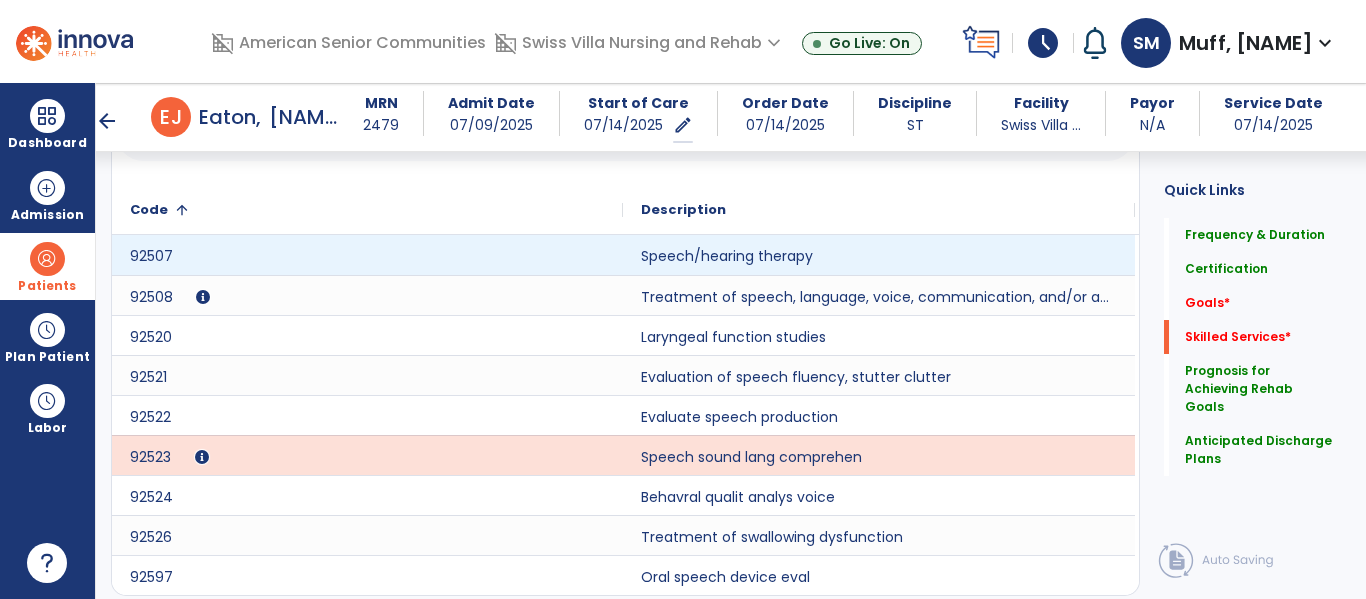 type on "***" 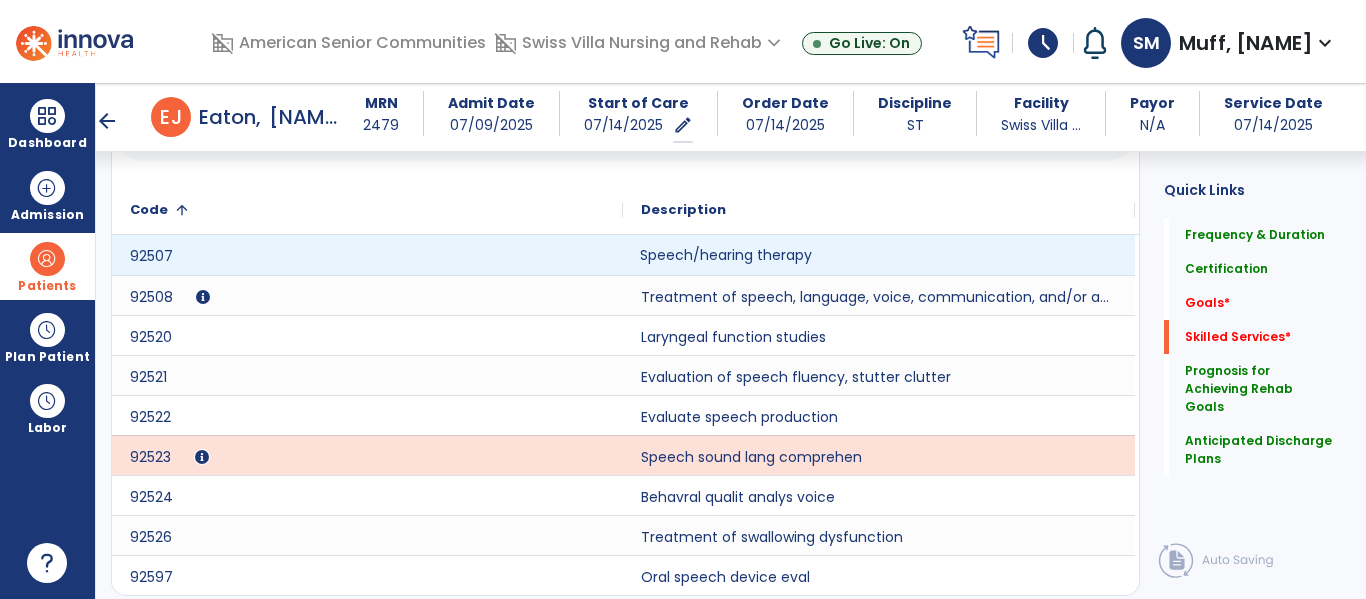 click on "Speech/hearing therapy" 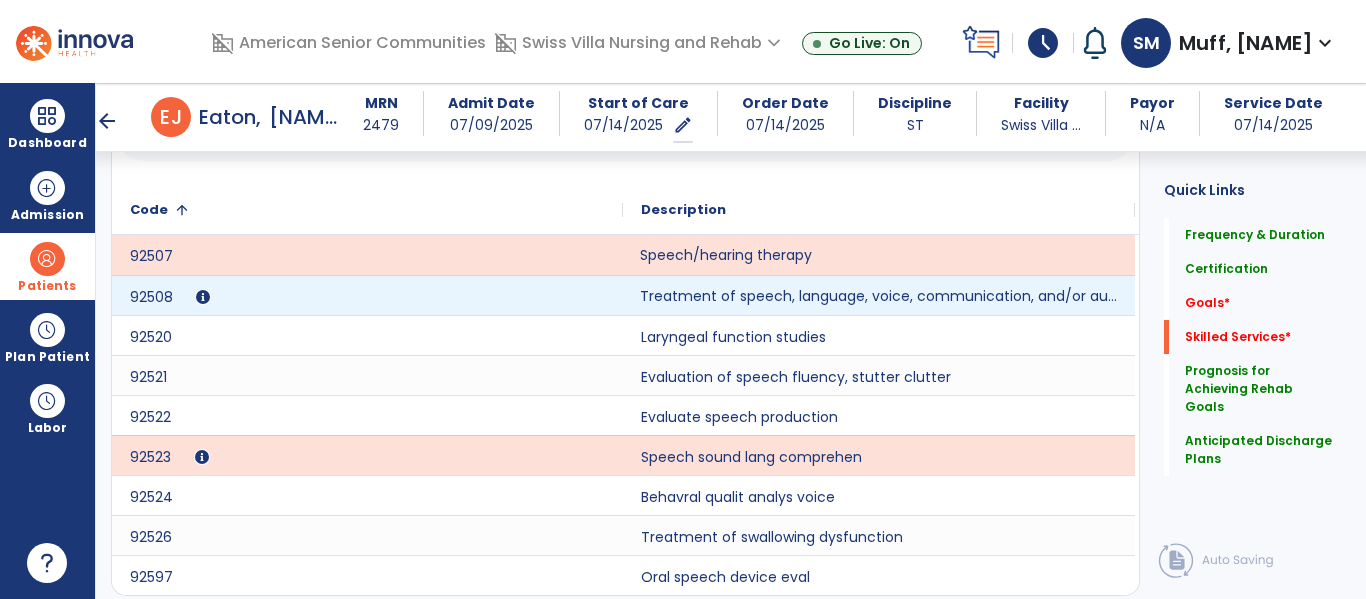 click on "Treatment of speech, language, voice, communication, and/or auditory processing disorder: group, two or more individuals." 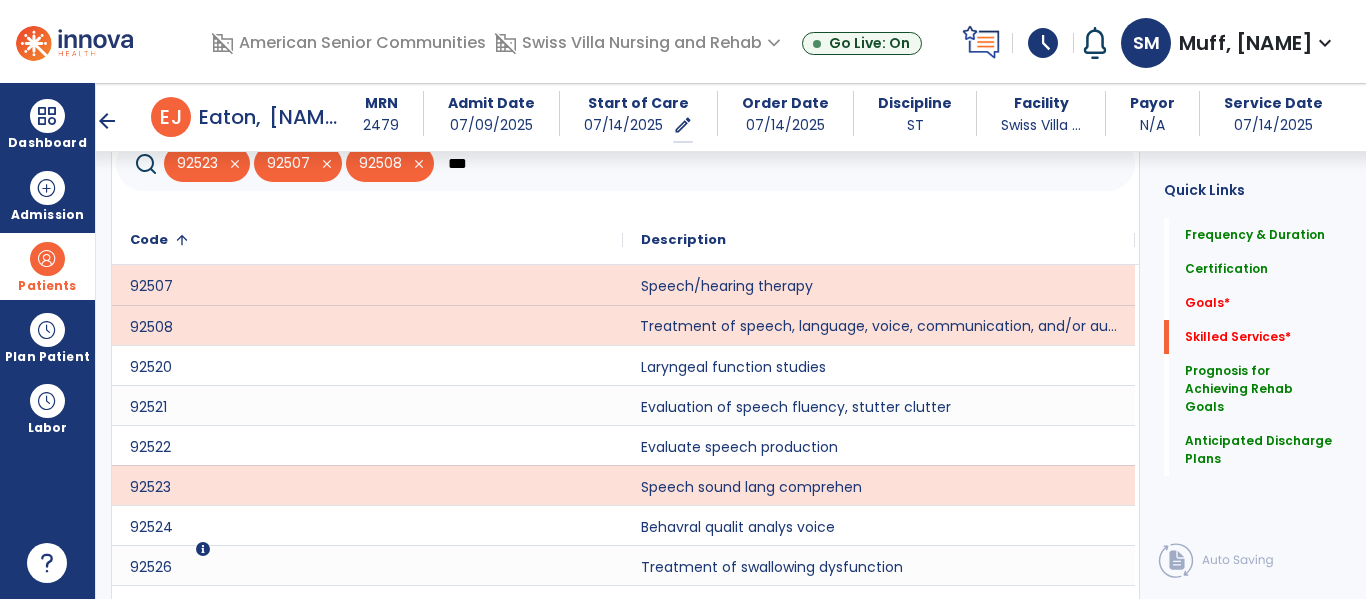 scroll, scrollTop: 516, scrollLeft: 0, axis: vertical 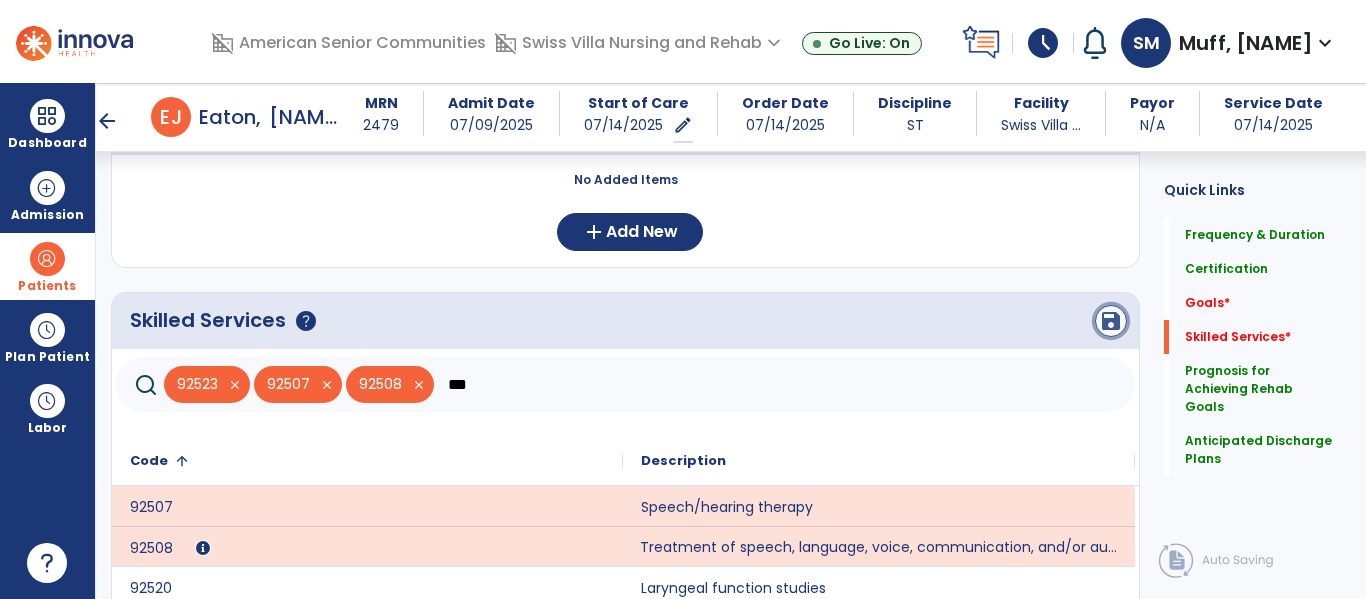 click on "save" 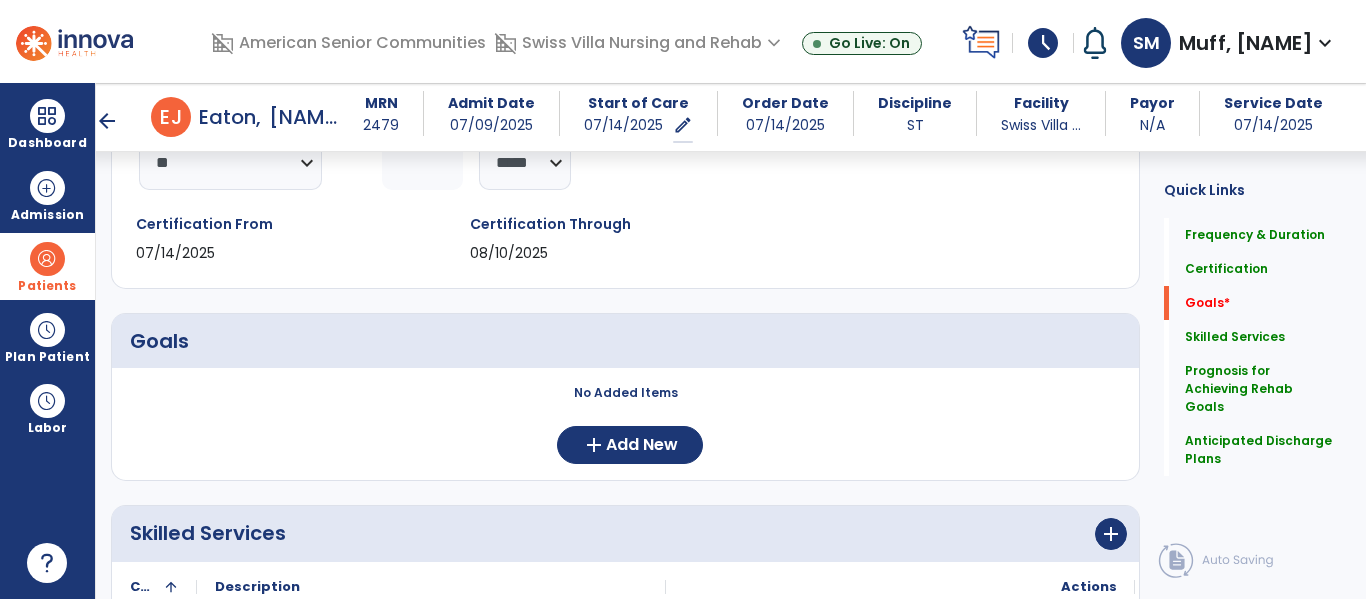 scroll, scrollTop: 0, scrollLeft: 0, axis: both 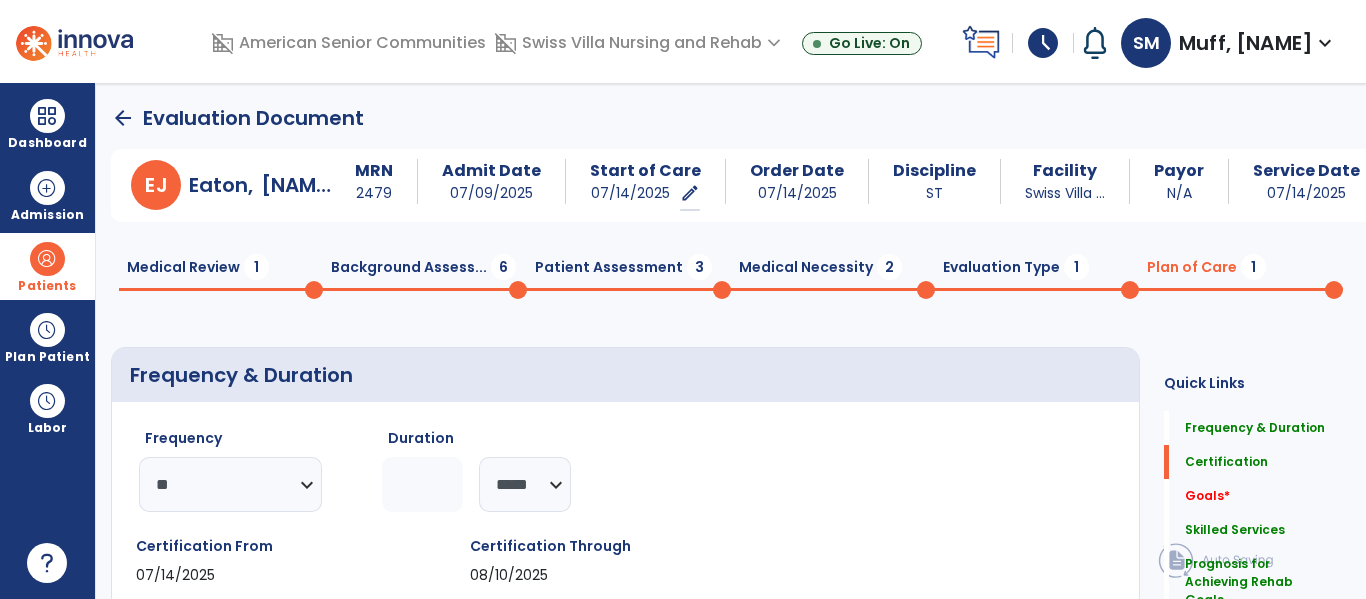 click on "Evaluation Type  1" 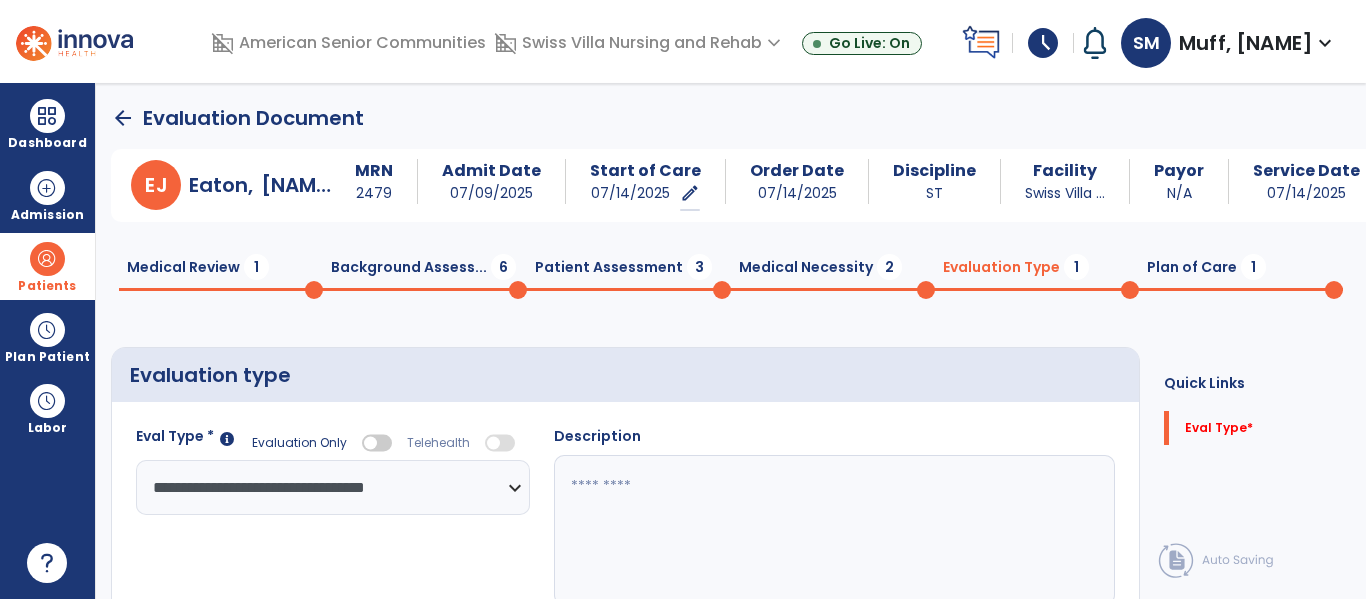 click on "Description" 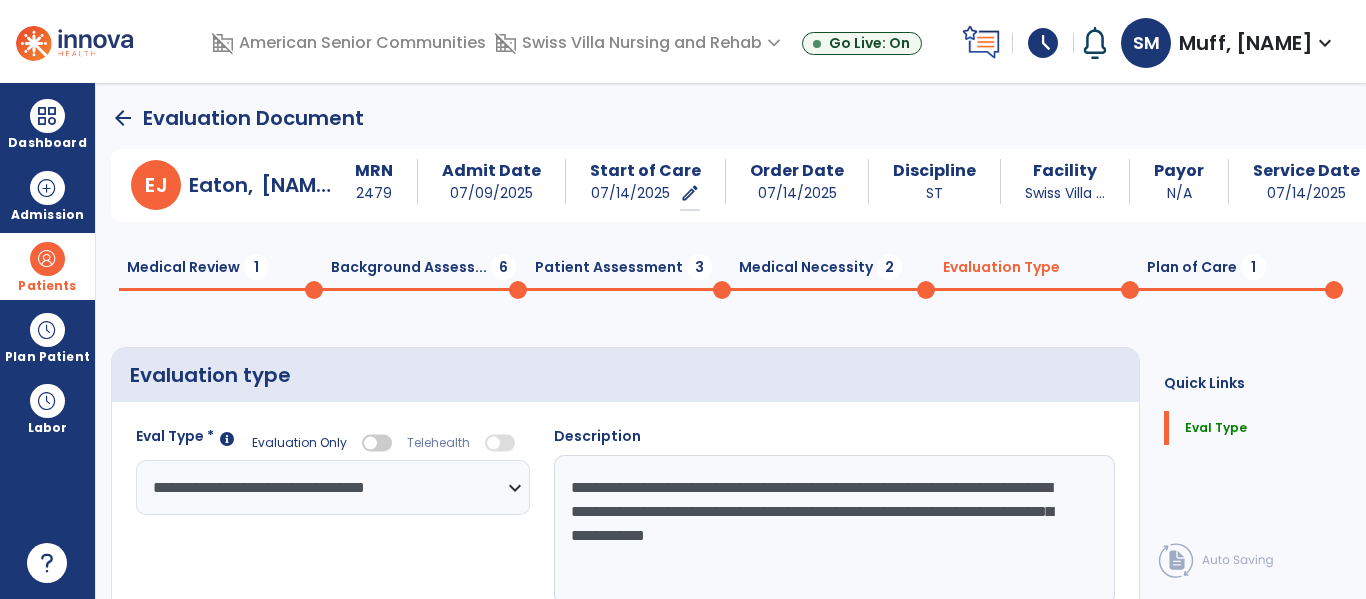 drag, startPoint x: 1054, startPoint y: 556, endPoint x: 563, endPoint y: 474, distance: 497.80017 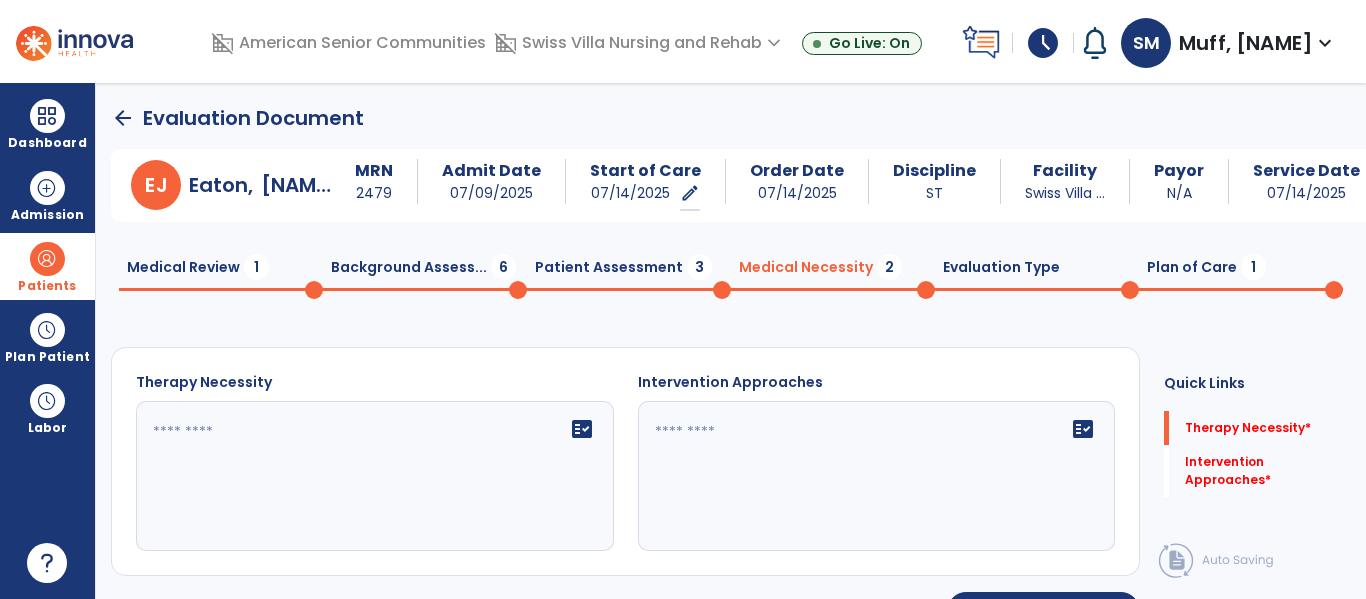 click on "fact_check" 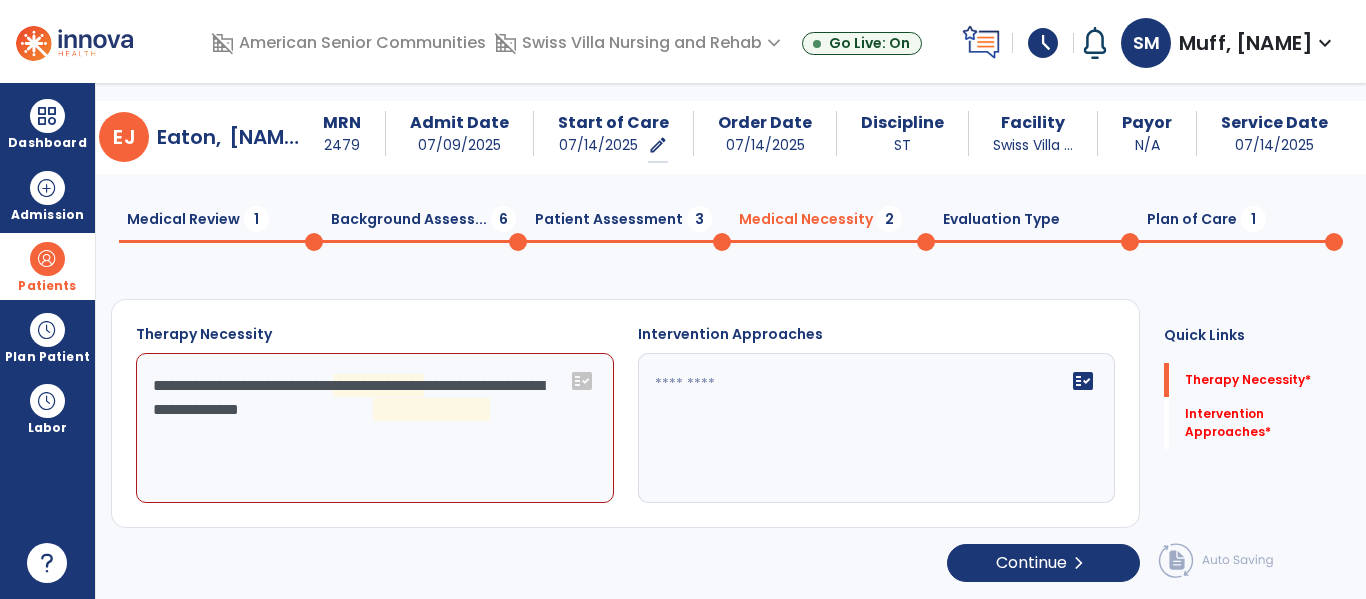 scroll, scrollTop: 29, scrollLeft: 0, axis: vertical 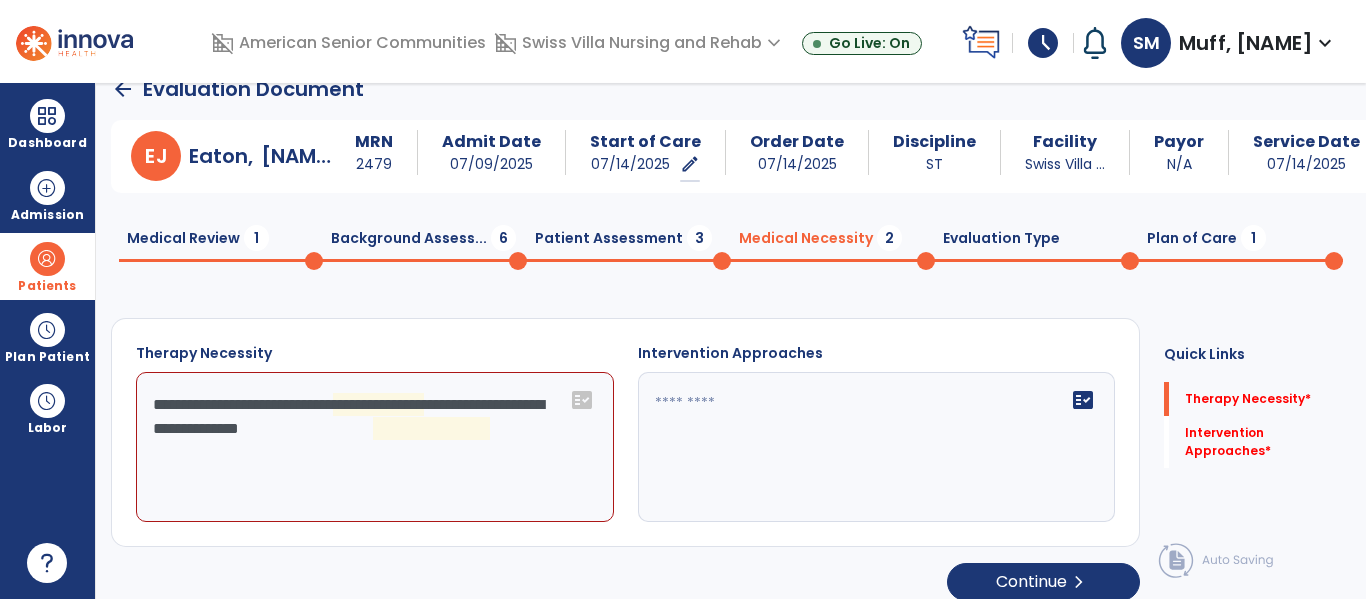 click on "**********" 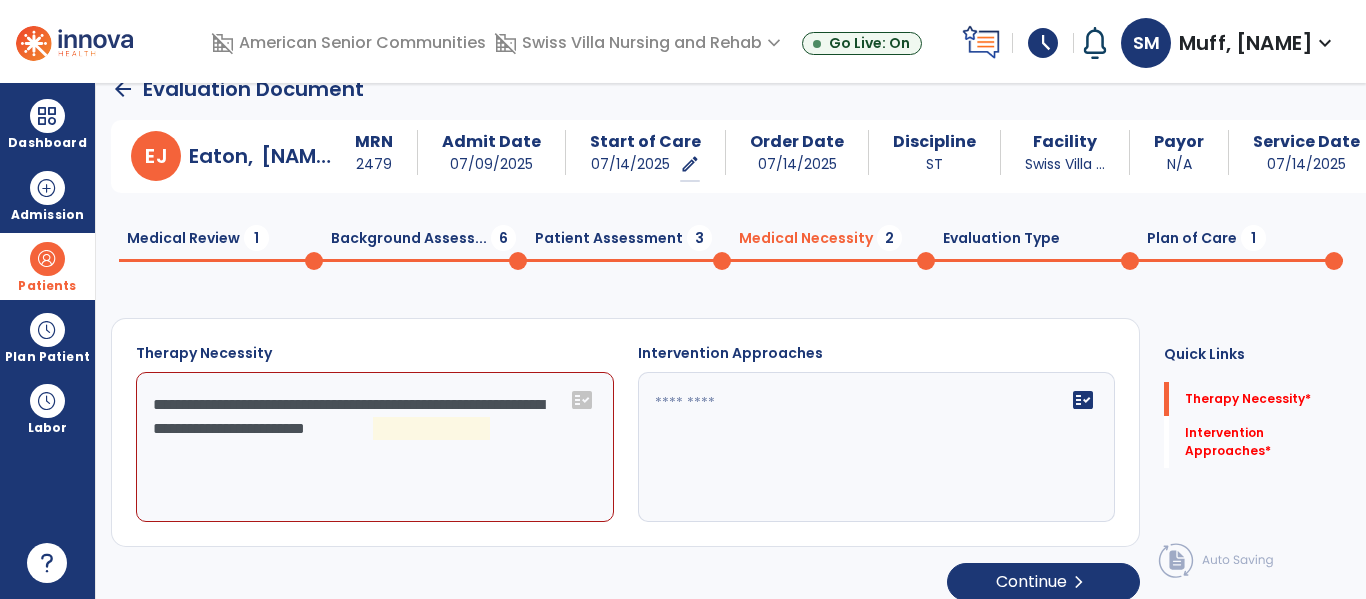 click on "**********" 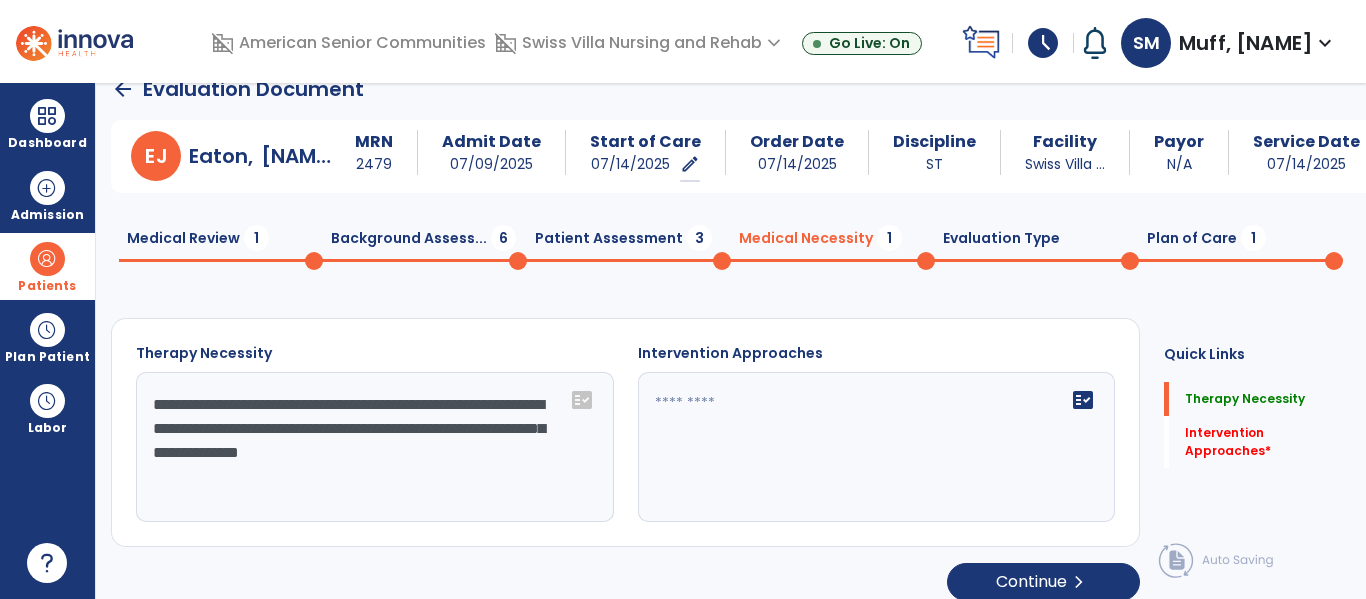 type on "**********" 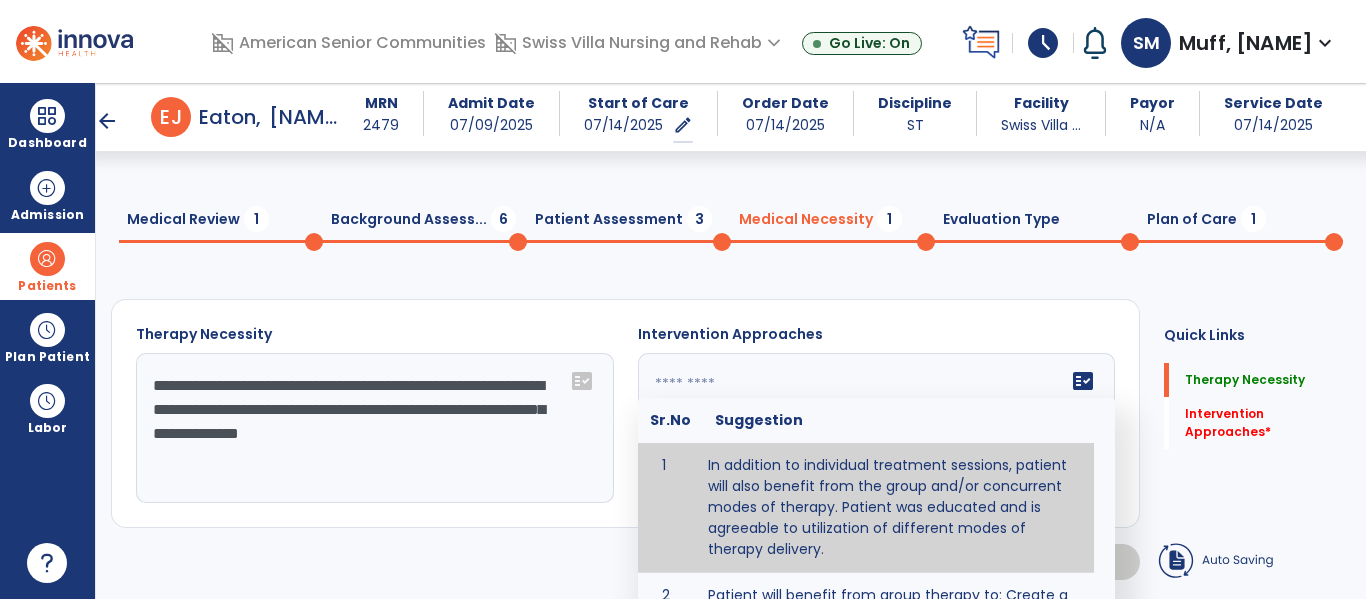 scroll, scrollTop: 139, scrollLeft: 0, axis: vertical 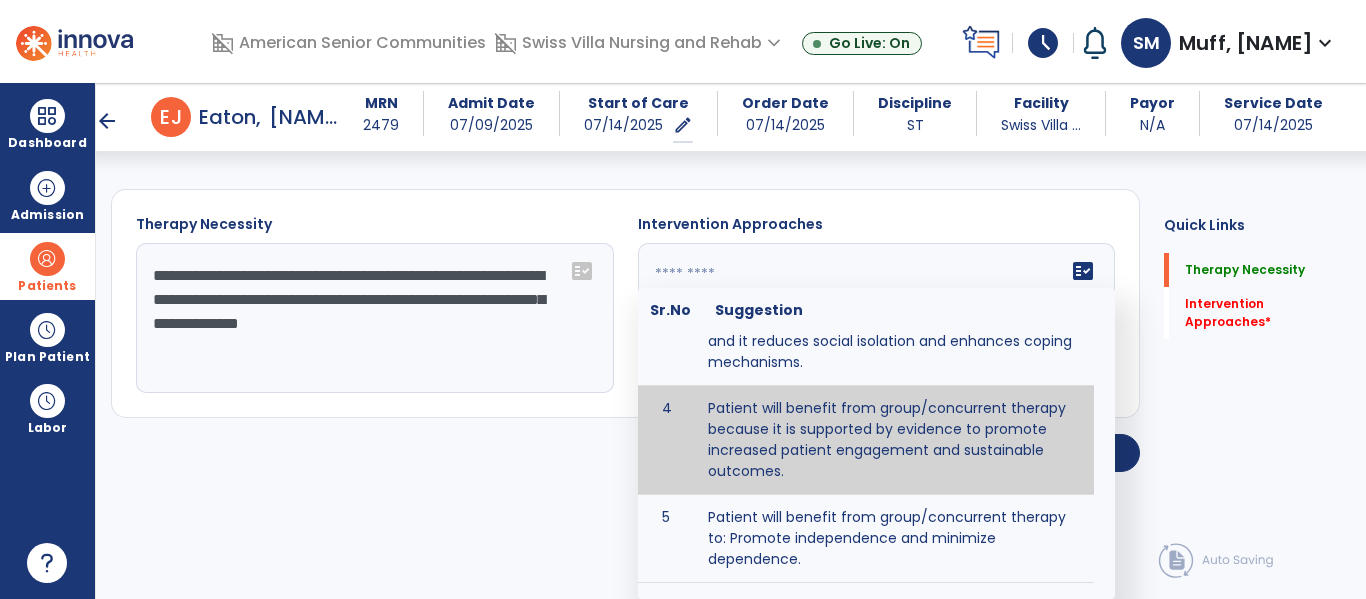 type on "**********" 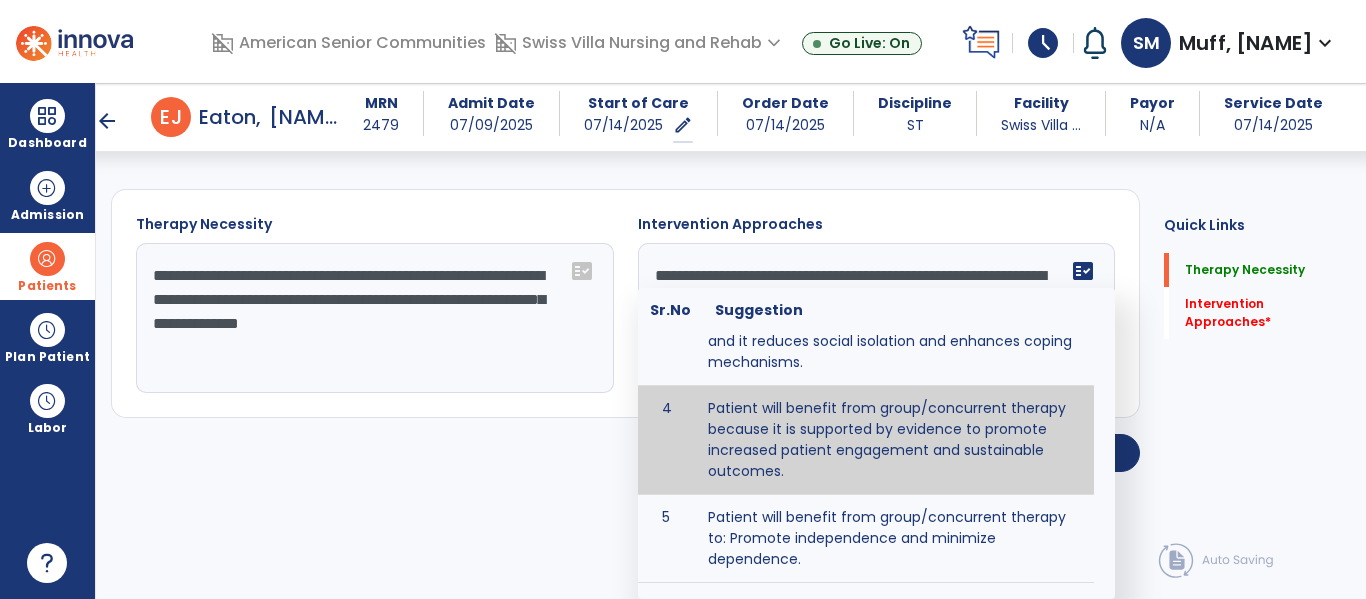 scroll, scrollTop: 27, scrollLeft: 0, axis: vertical 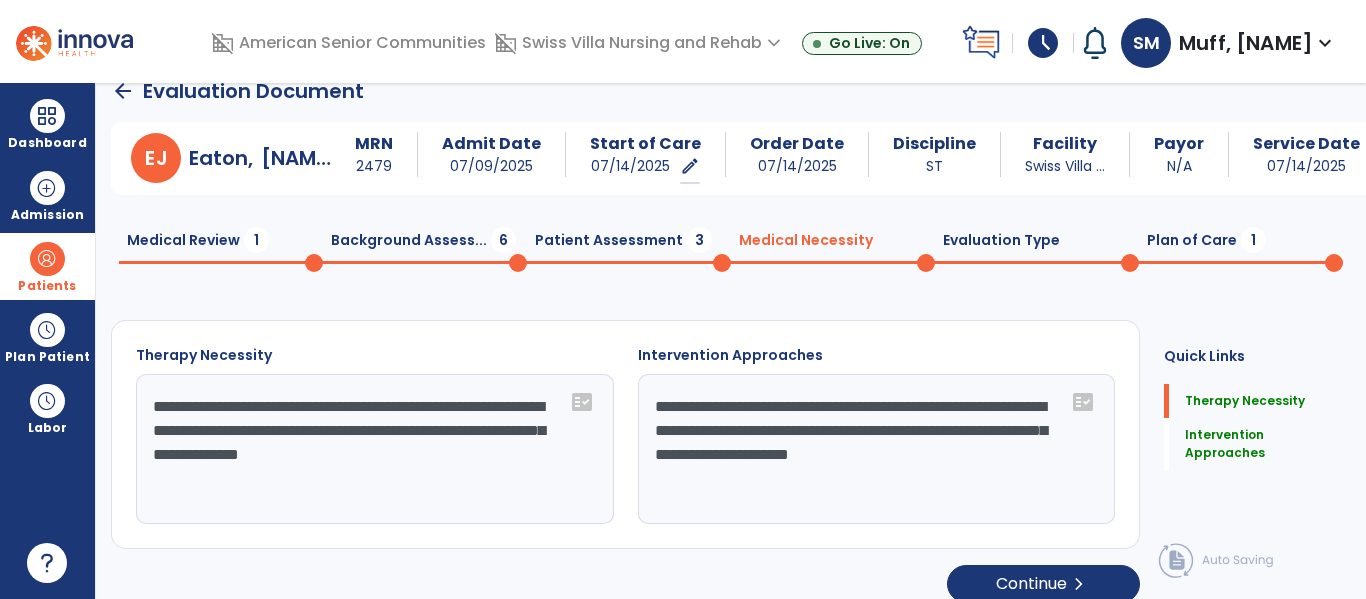 click on "Patient Assessment  3" 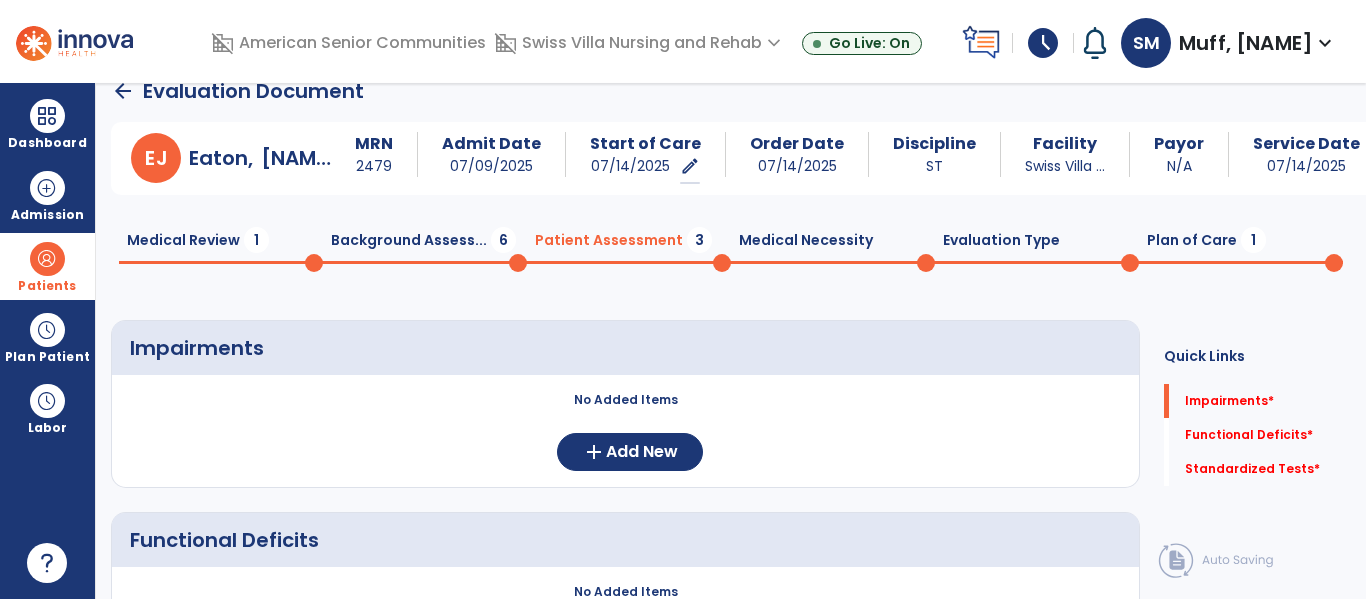click on "Evaluation Type  0" 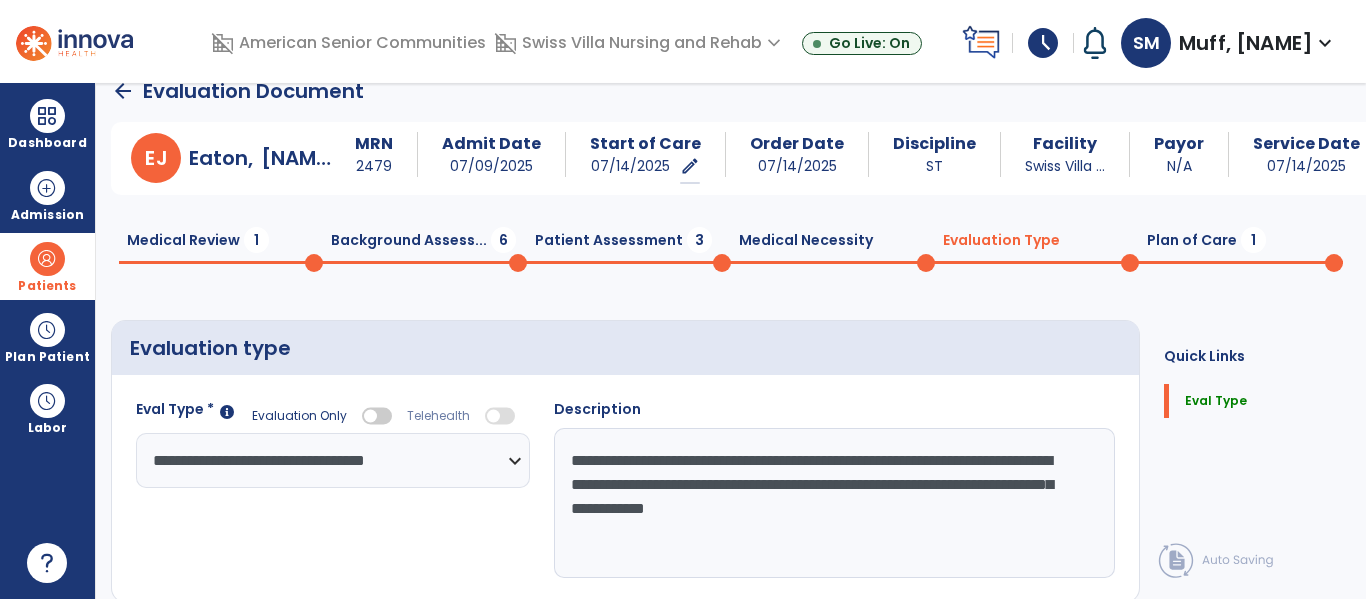 click on "Medical Review  1" 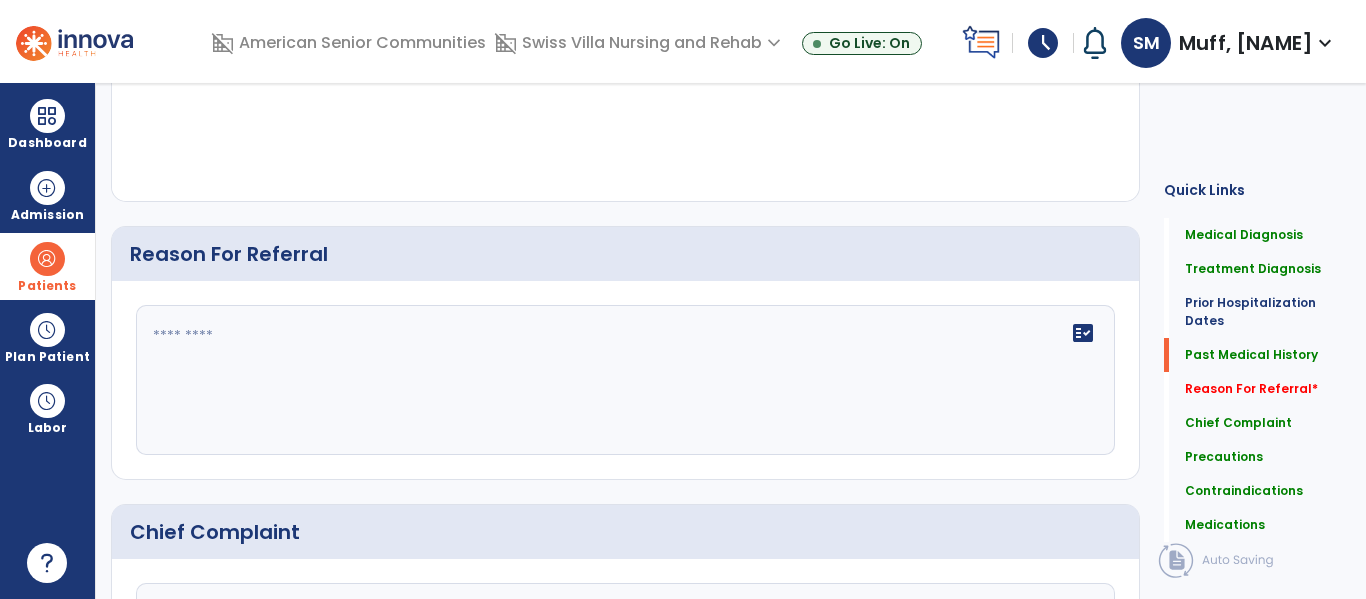 scroll, scrollTop: 0, scrollLeft: 0, axis: both 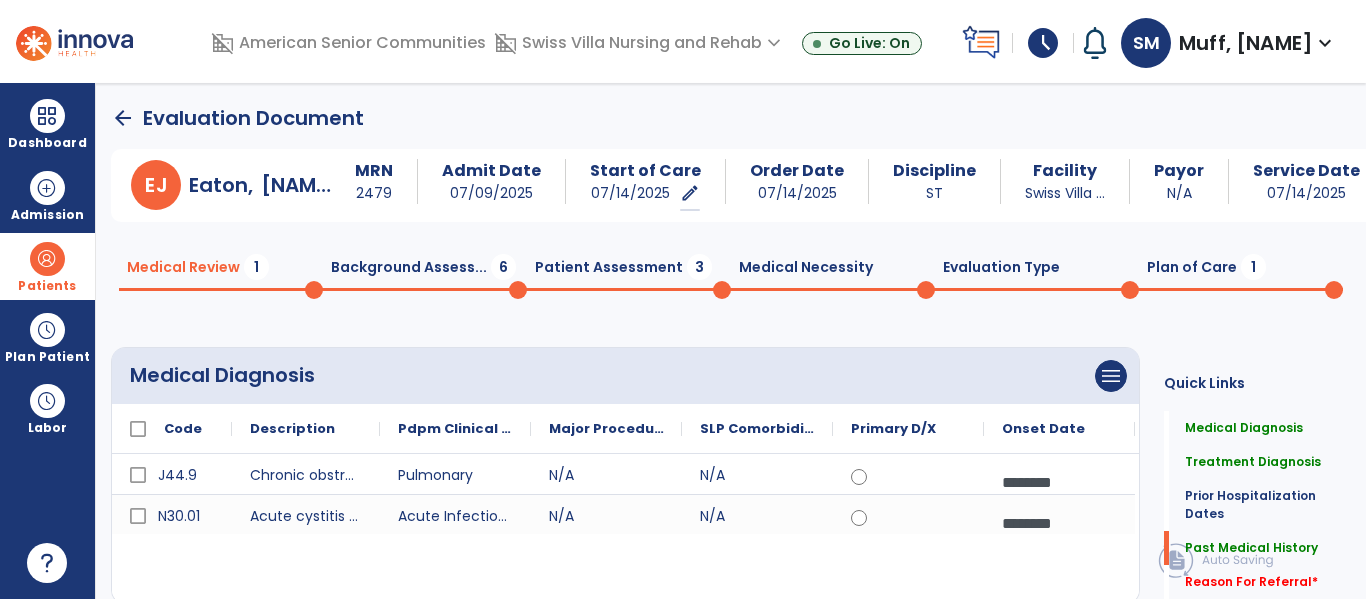 click on "Patient Assessment  3" 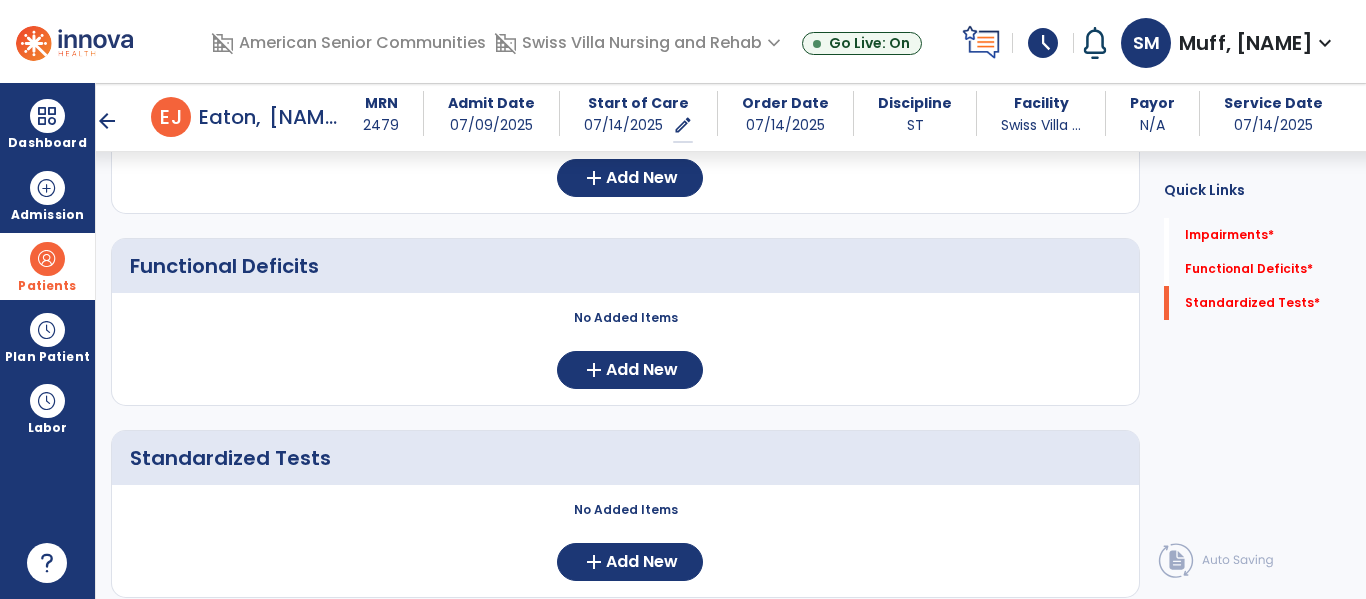 scroll, scrollTop: 351, scrollLeft: 0, axis: vertical 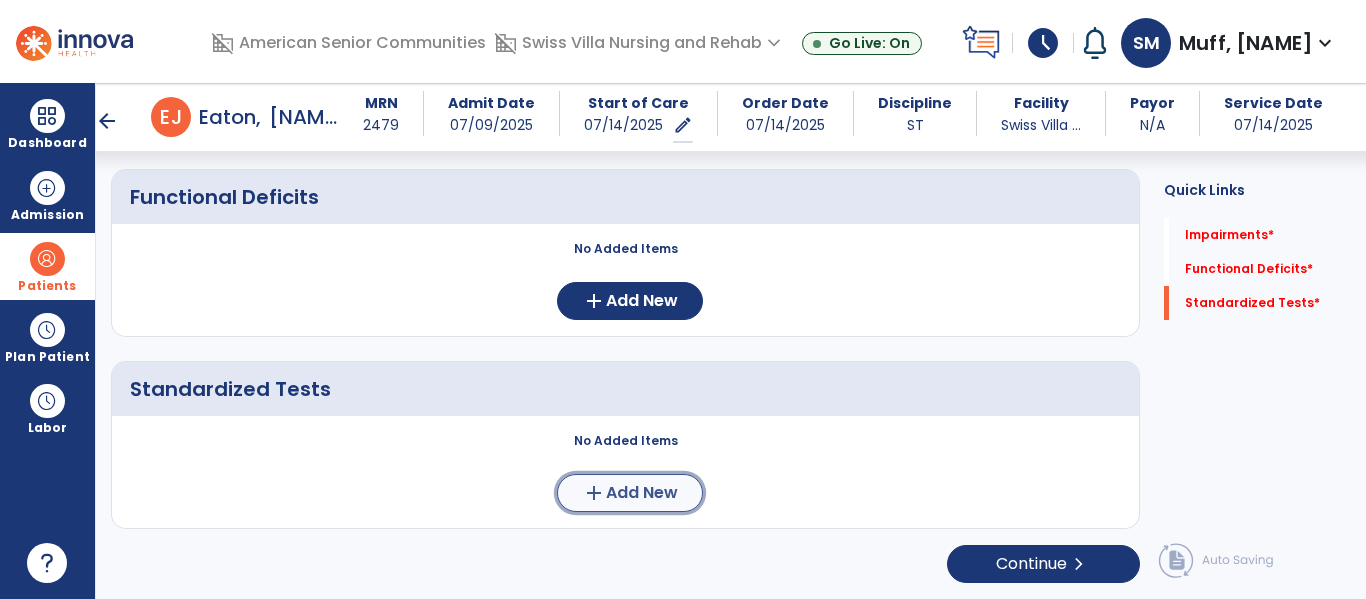 click on "Add New" 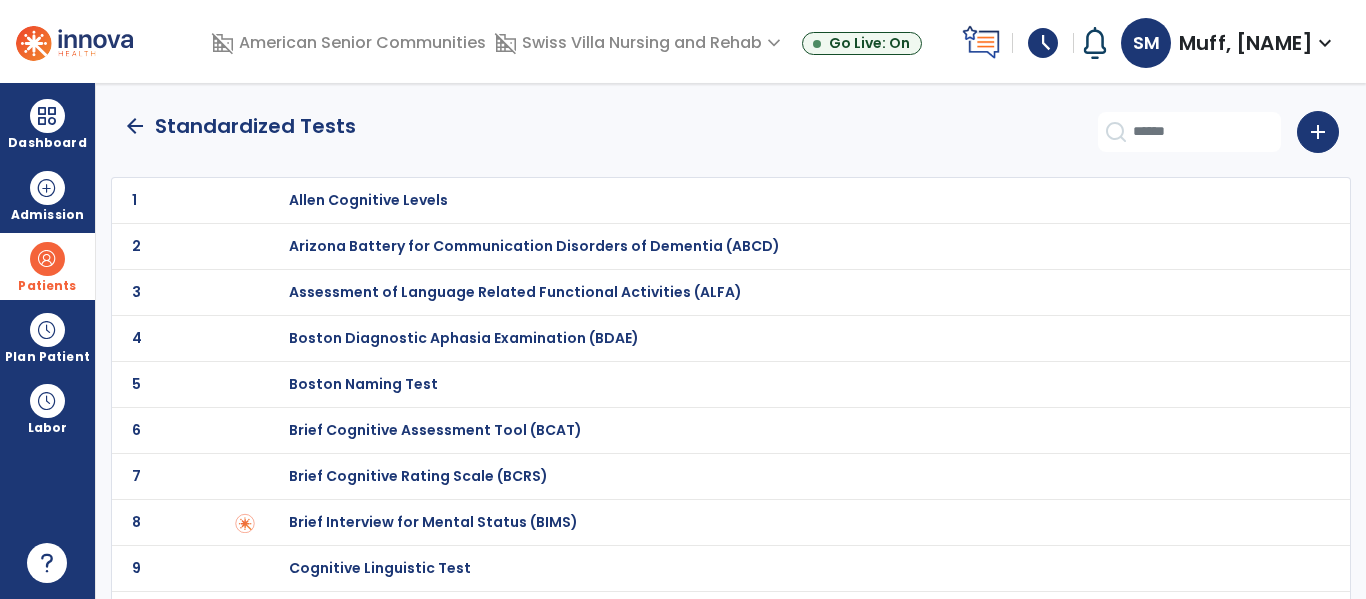 scroll, scrollTop: 1098, scrollLeft: 0, axis: vertical 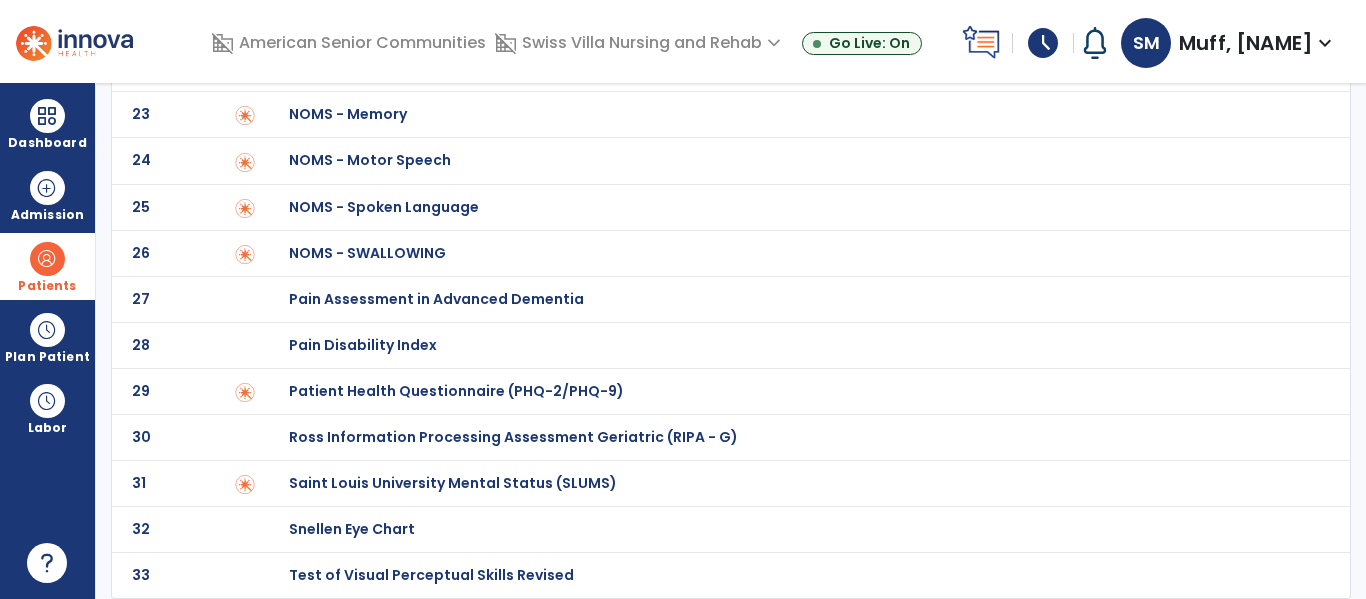 click on "Saint Louis University Mental Status (SLUMS)" at bounding box center (368, -898) 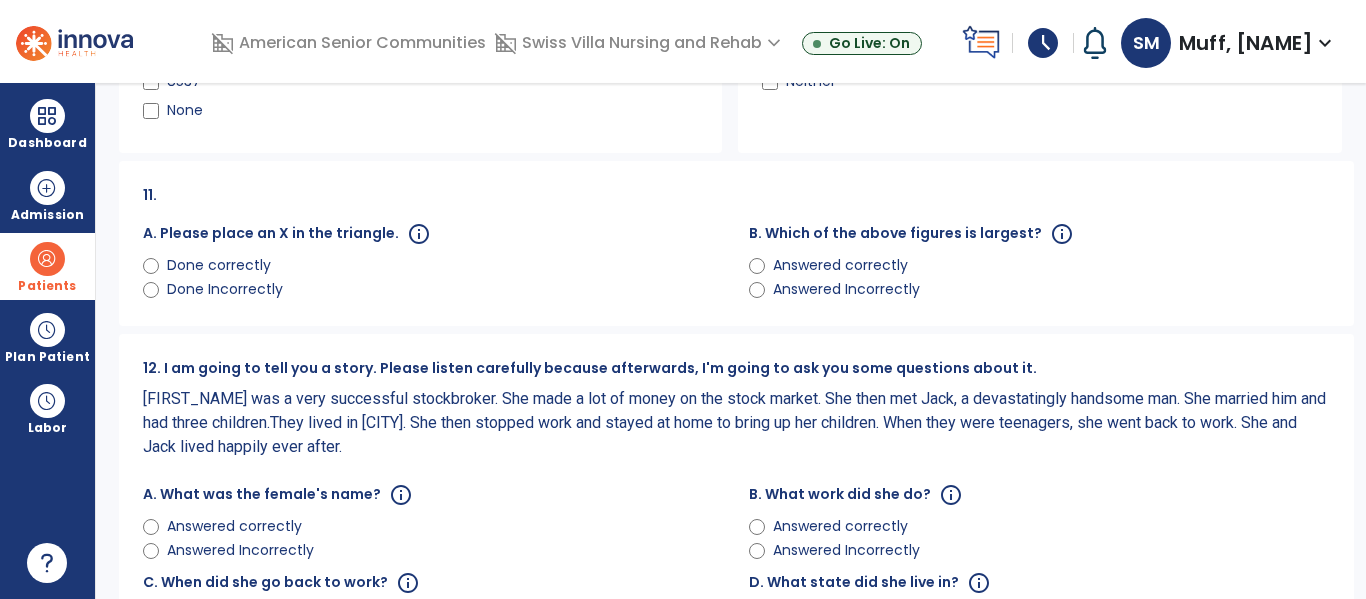 scroll, scrollTop: 0, scrollLeft: 0, axis: both 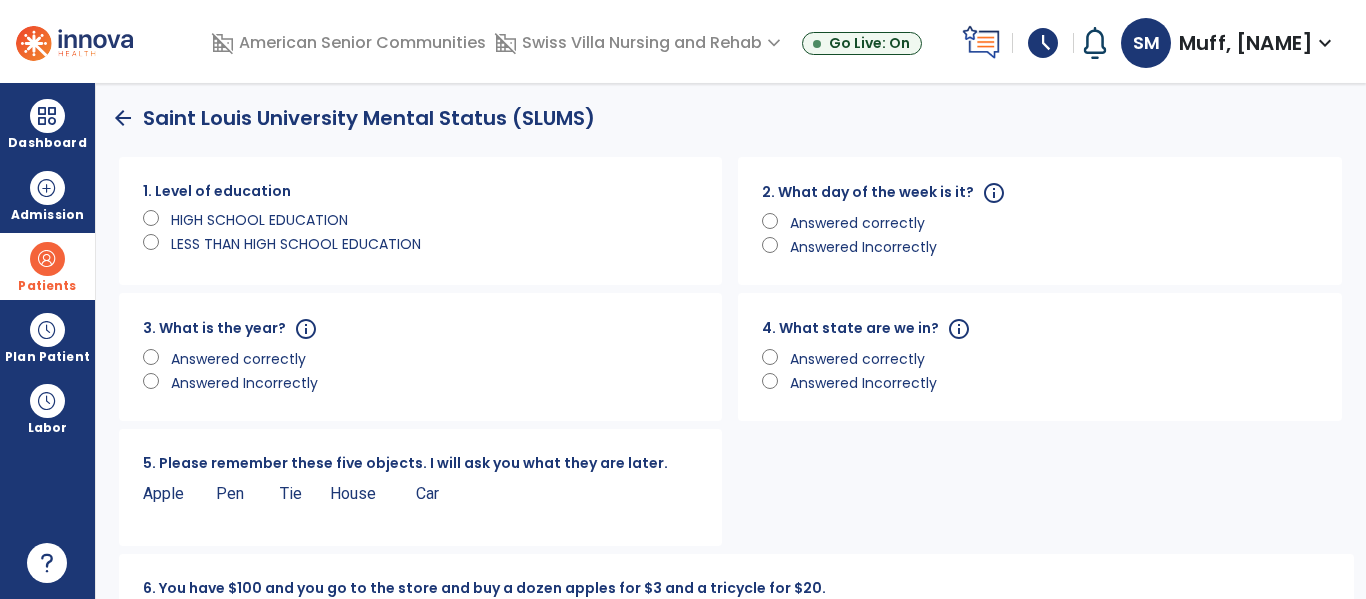 click on "LESS THAN HIGH SCHOOL EDUCATION" 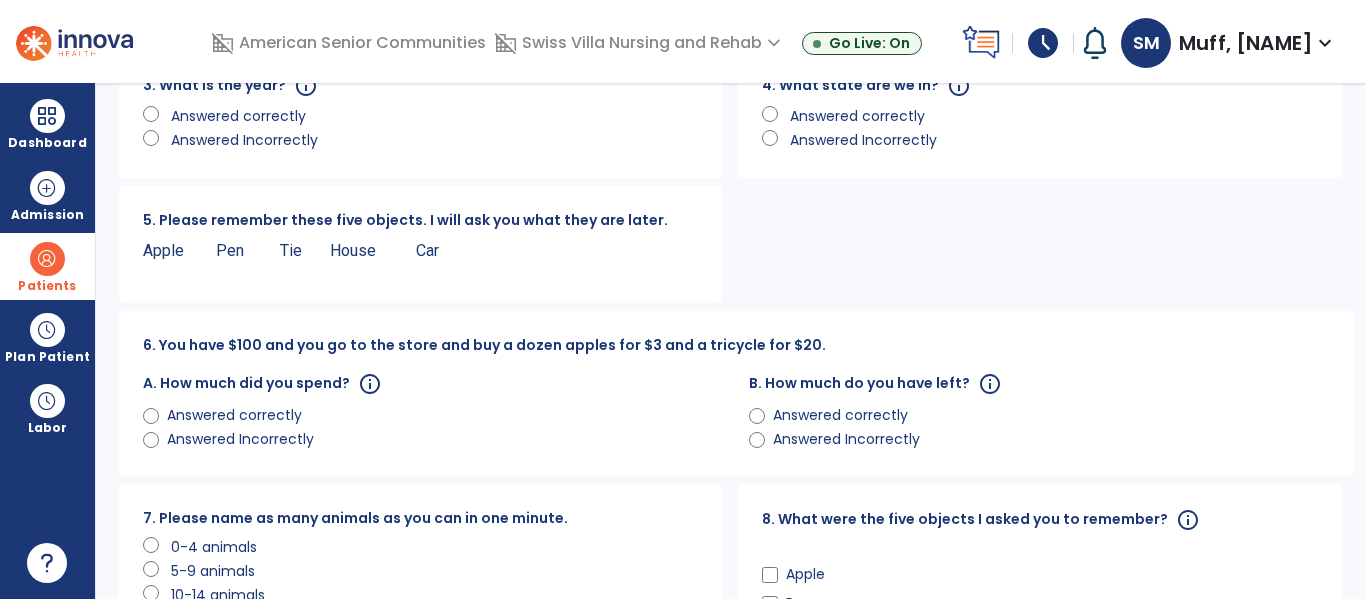 scroll, scrollTop: 377, scrollLeft: 0, axis: vertical 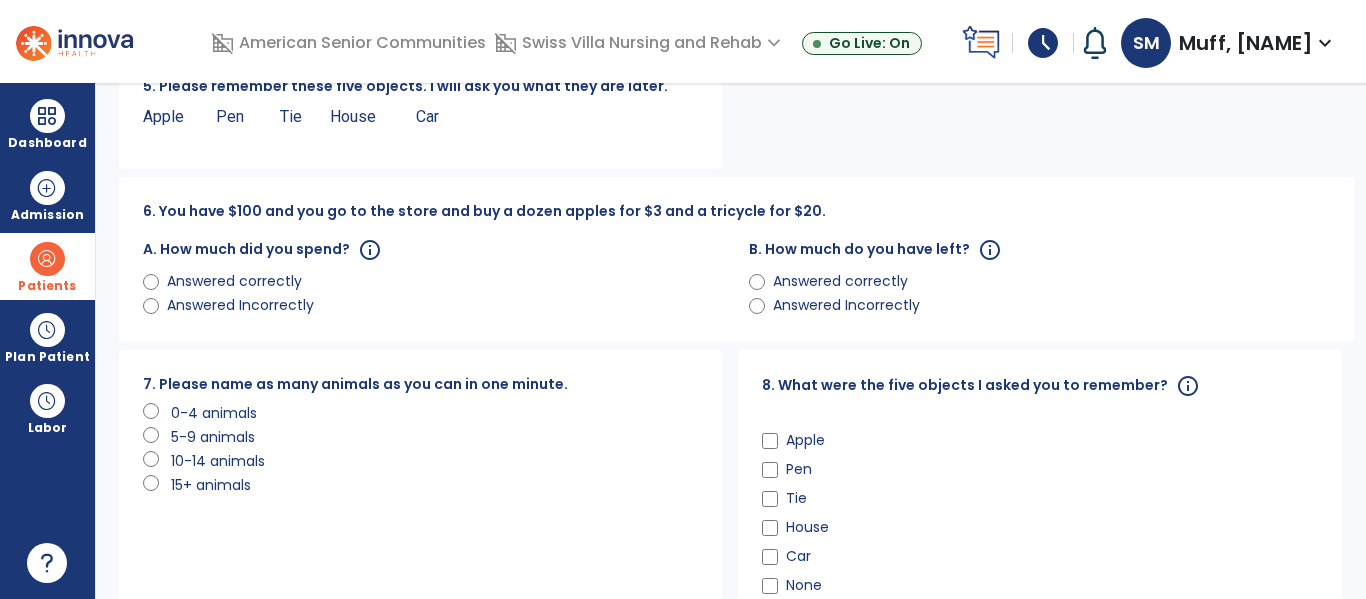 click on "Answered Incorrectly" 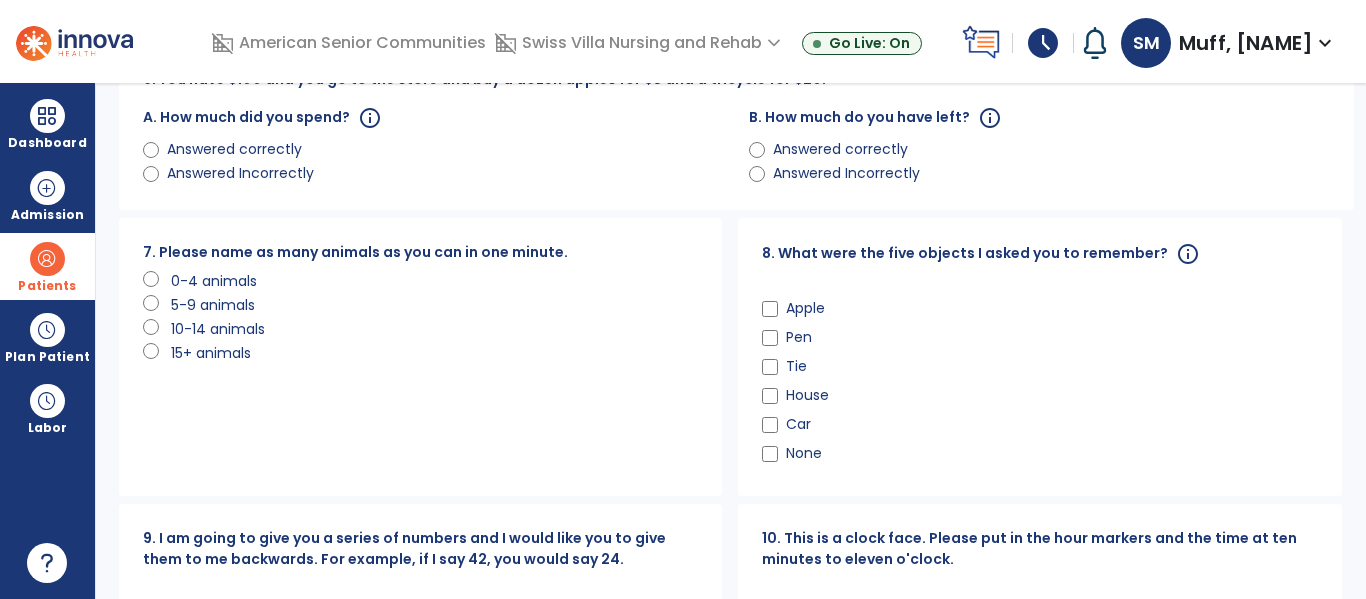 scroll, scrollTop: 510, scrollLeft: 0, axis: vertical 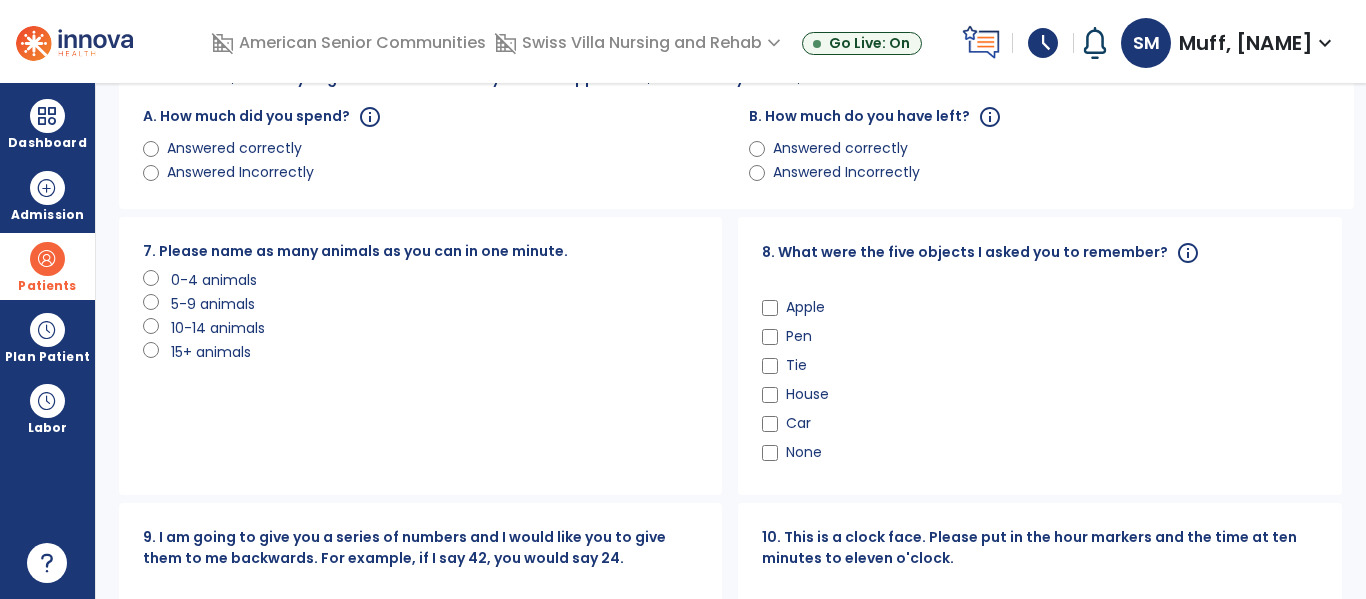 click on "15+ animals" 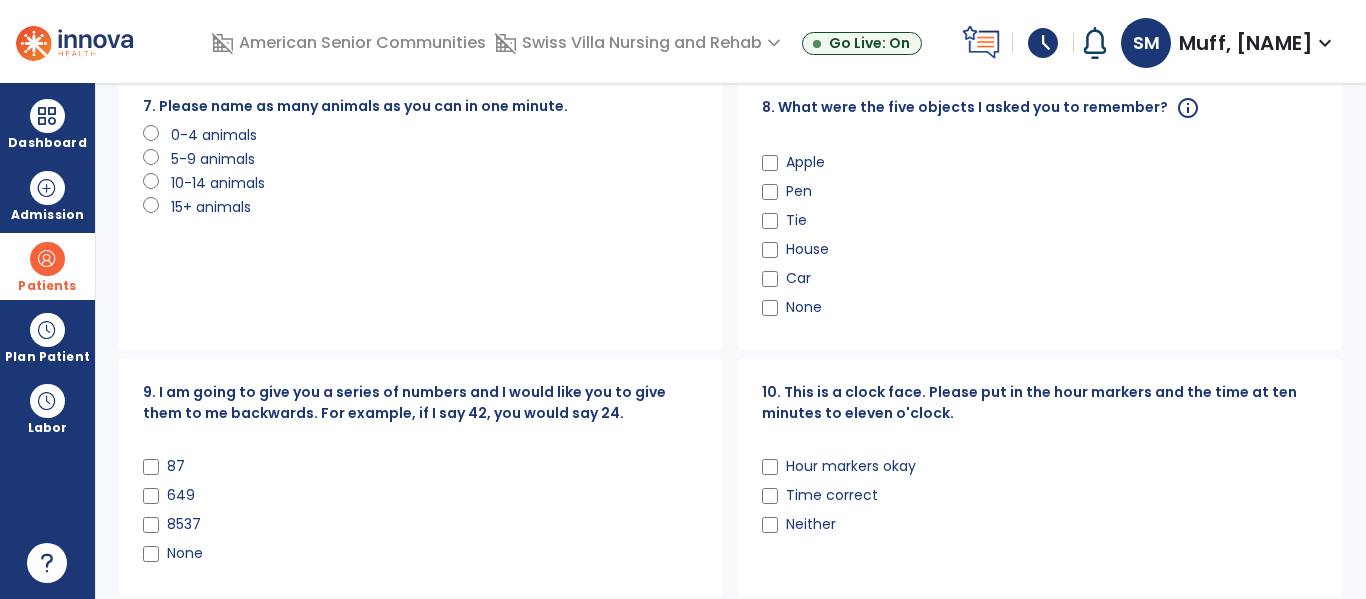 scroll, scrollTop: 850, scrollLeft: 0, axis: vertical 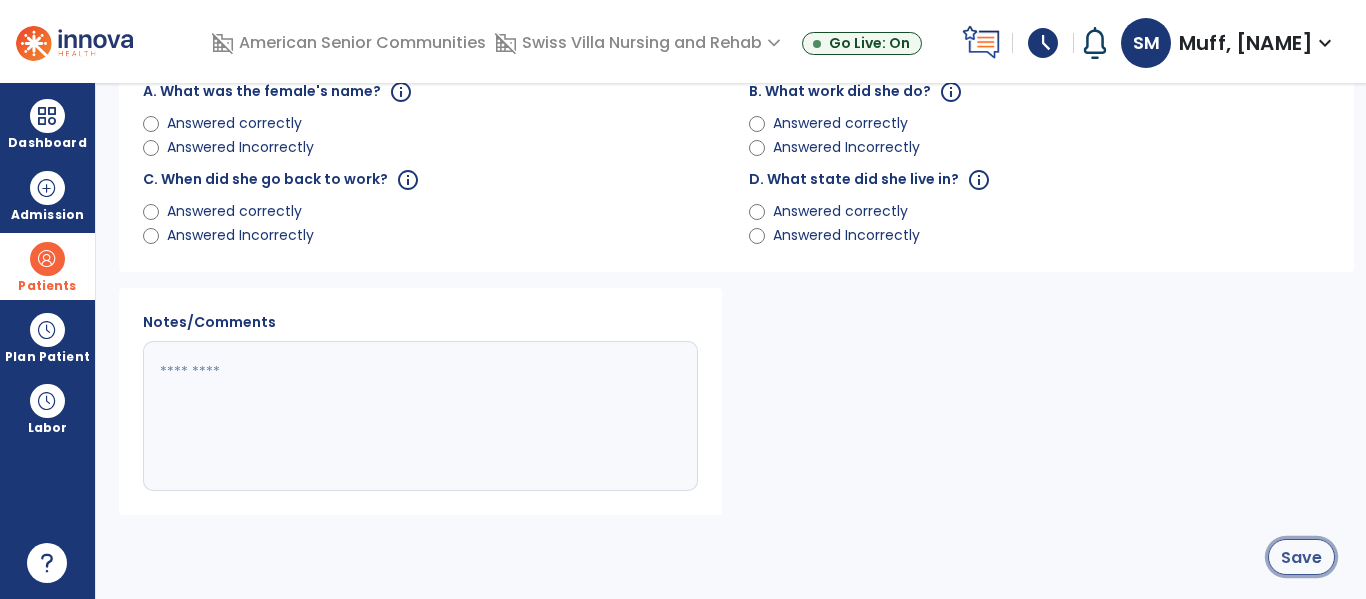 click on "Save" 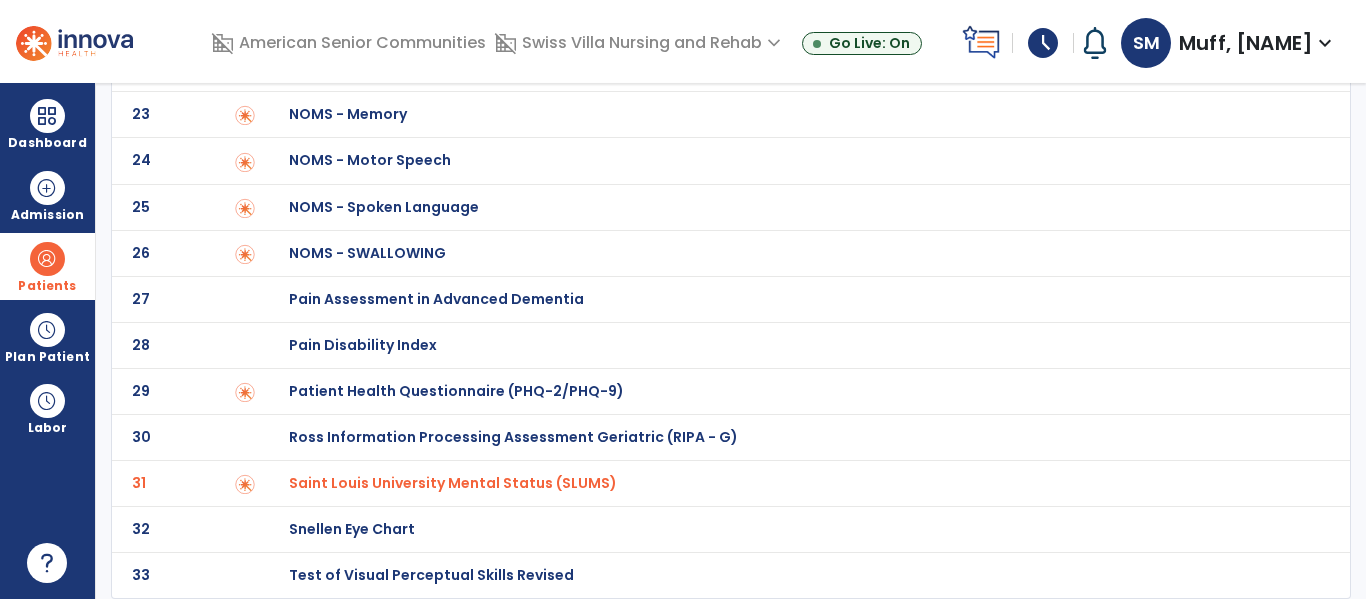 scroll, scrollTop: 0, scrollLeft: 0, axis: both 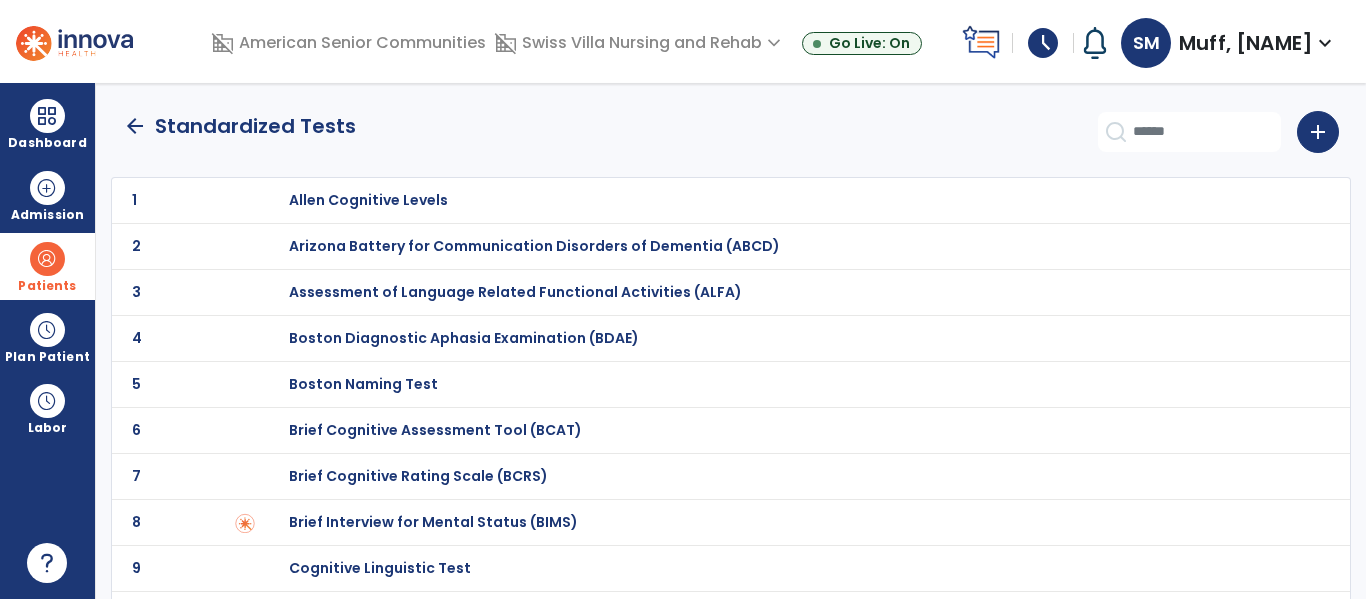 click on "arrow_back" 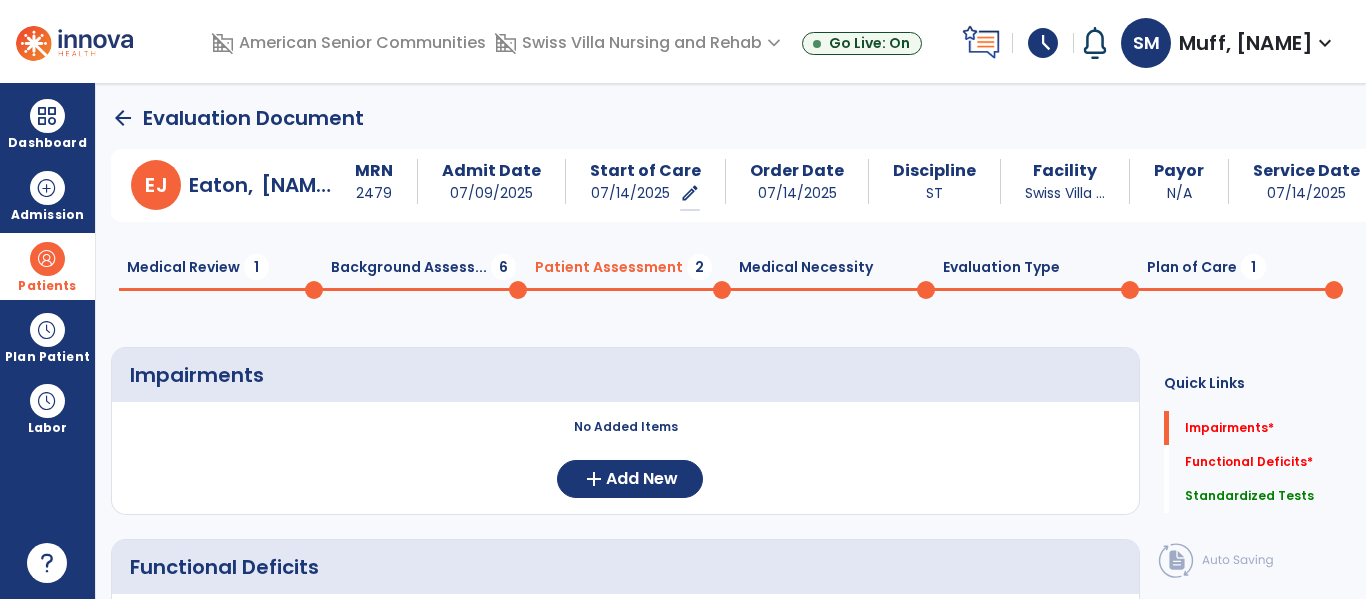 scroll, scrollTop: 20, scrollLeft: 0, axis: vertical 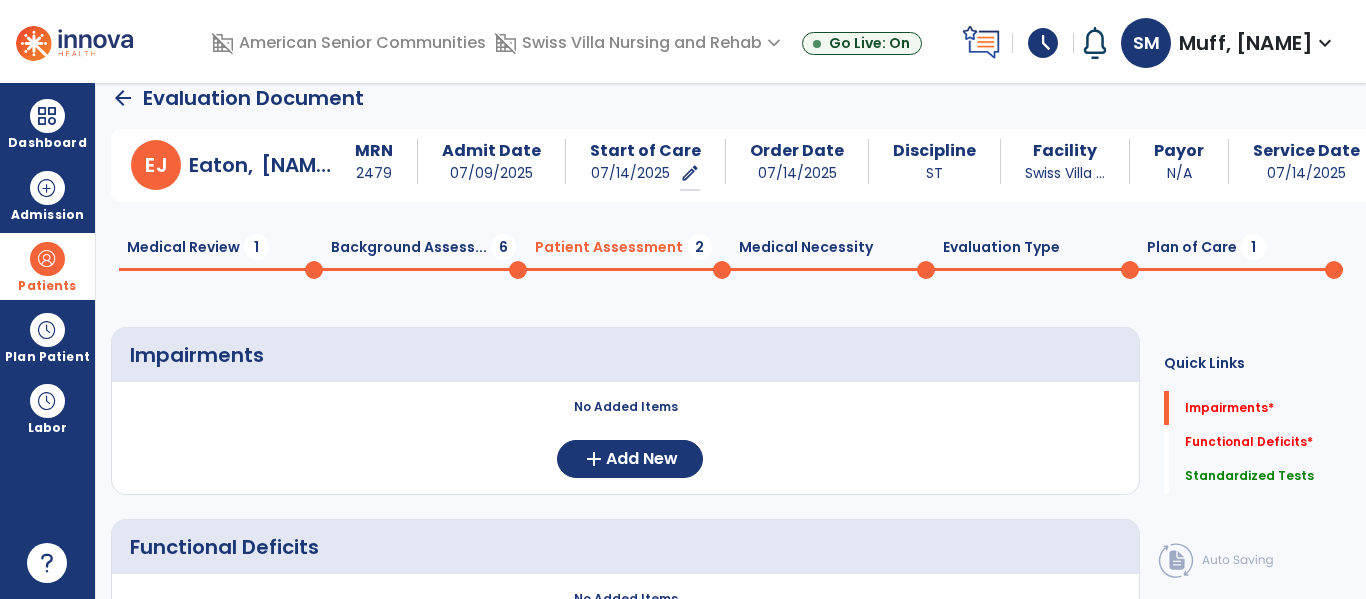 click on "Background Assess...  6" 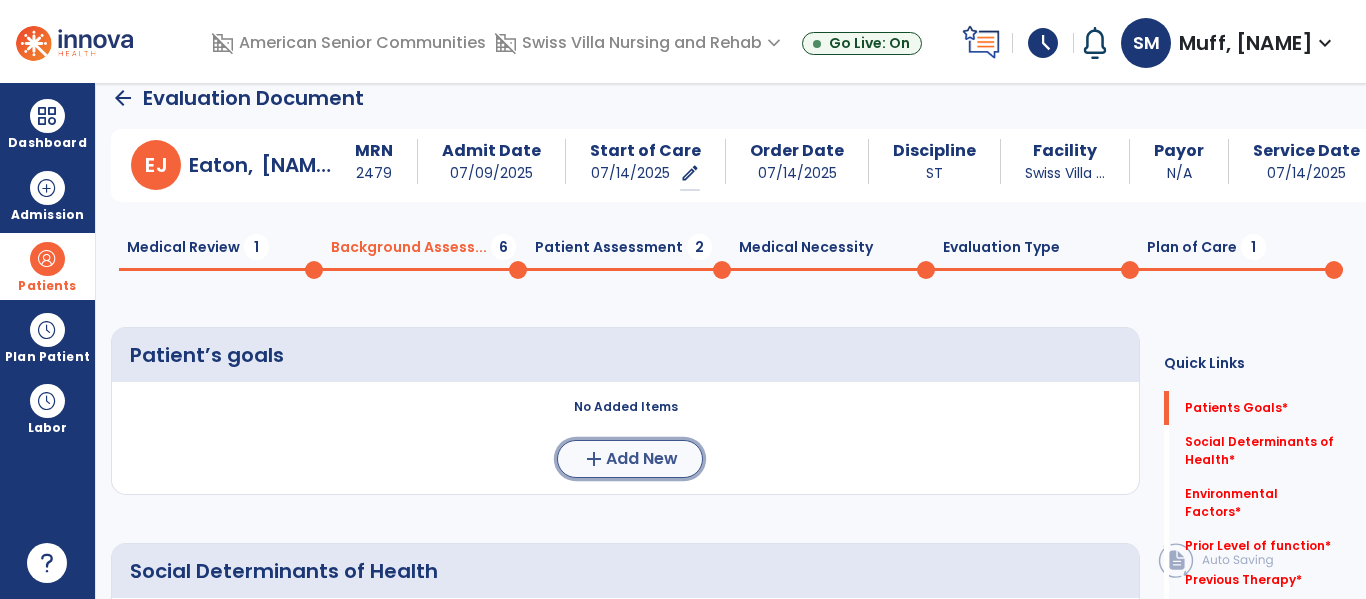 click on "Add New" 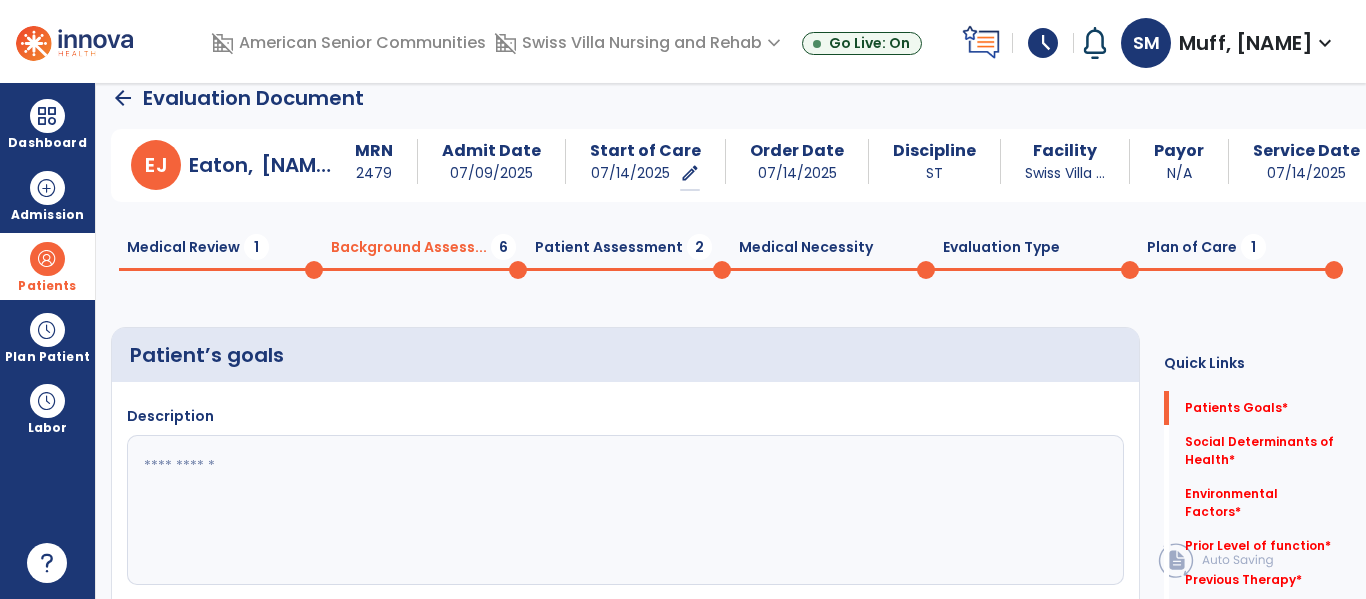 click 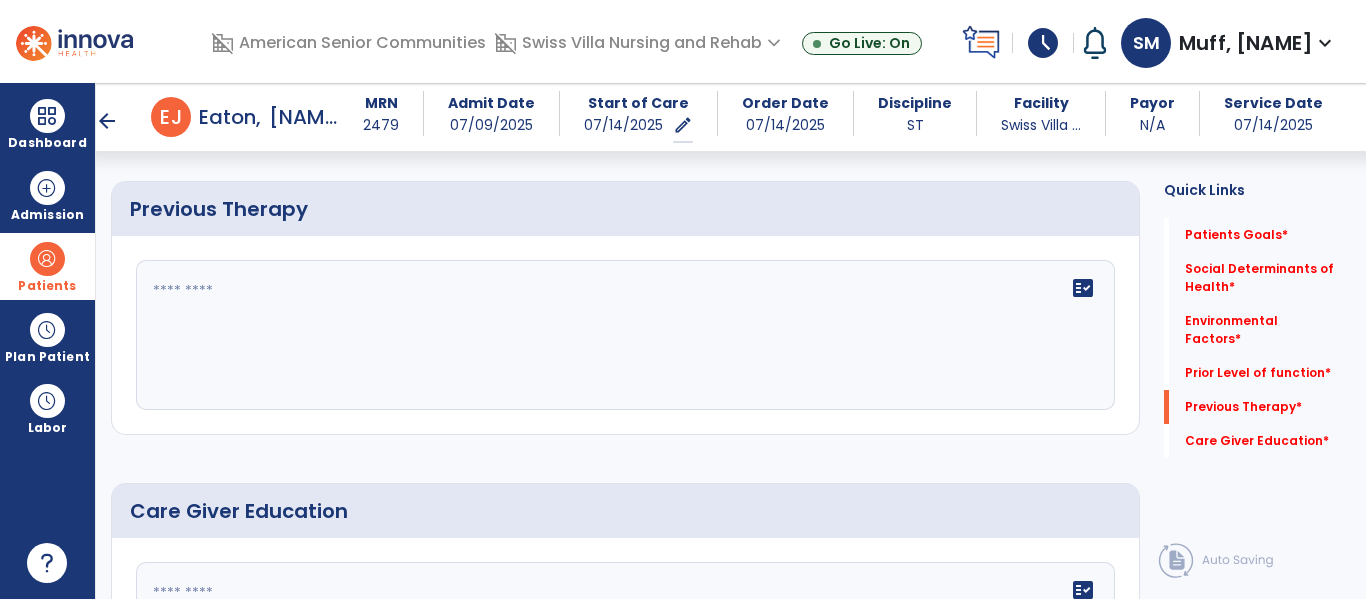 scroll, scrollTop: 1668, scrollLeft: 0, axis: vertical 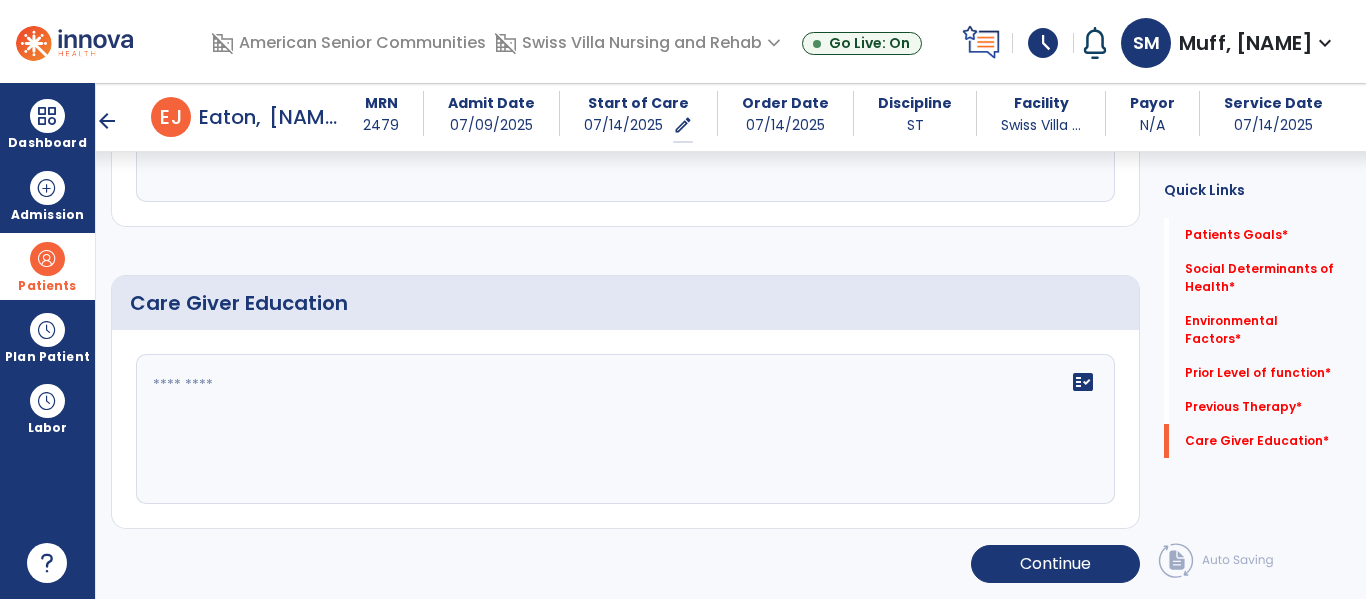 type on "**********" 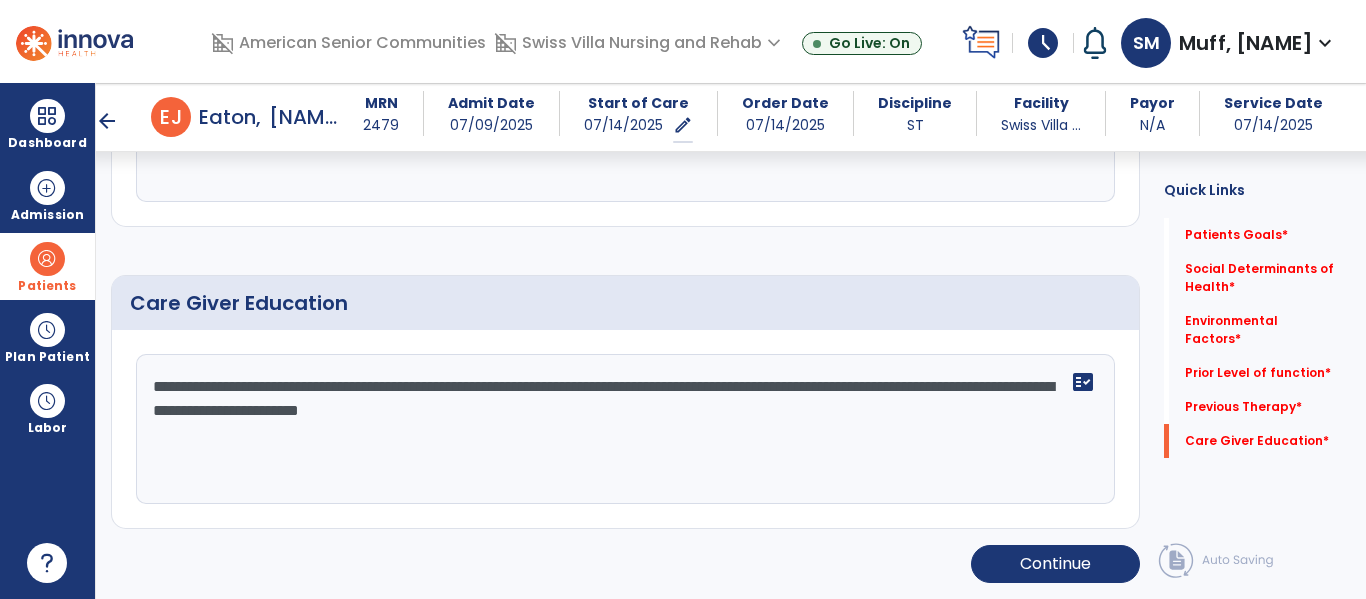 click on "**********" 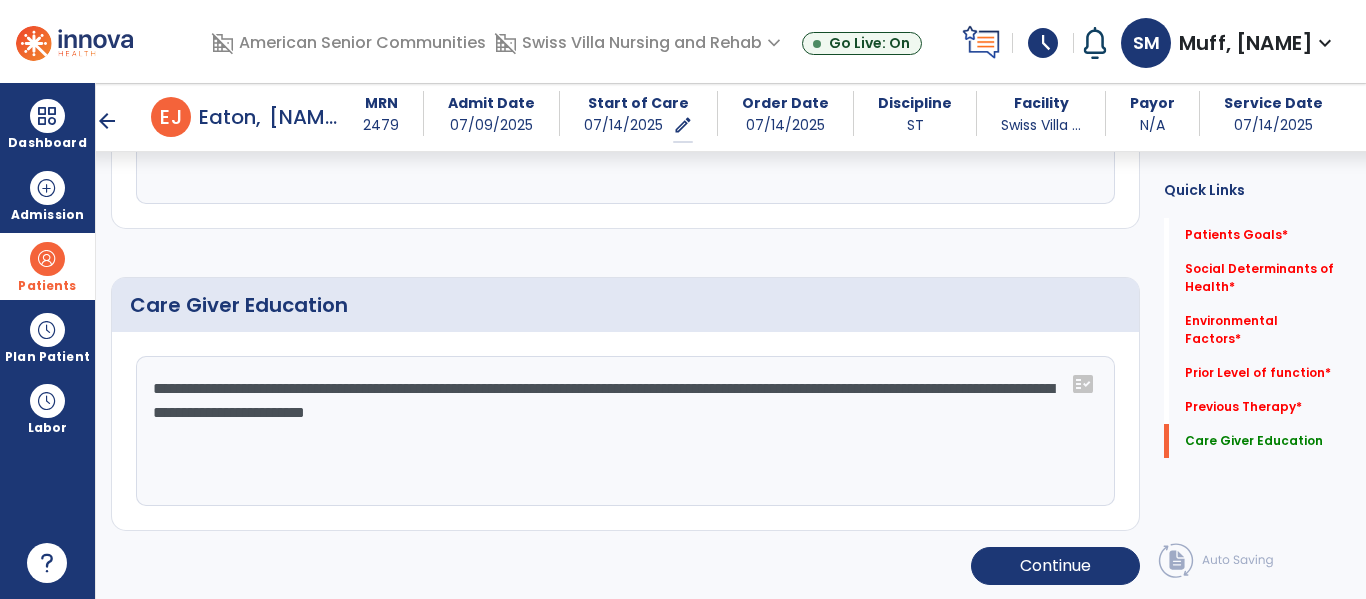 paste on "**********" 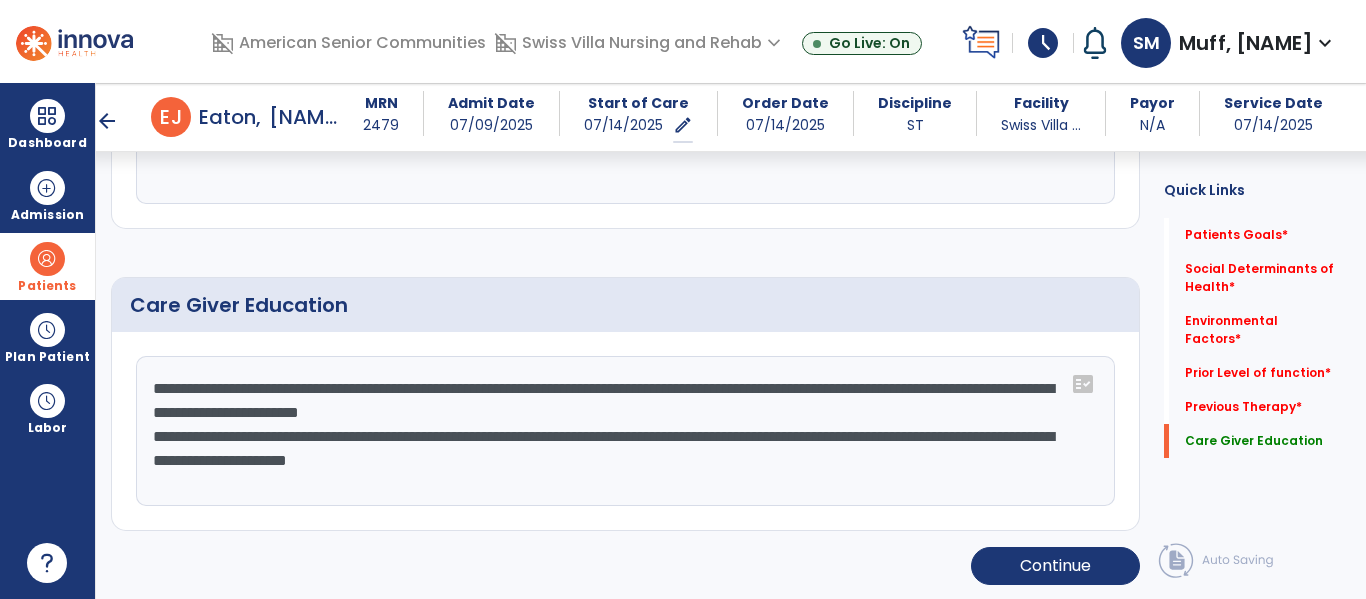 scroll, scrollTop: 1668, scrollLeft: 0, axis: vertical 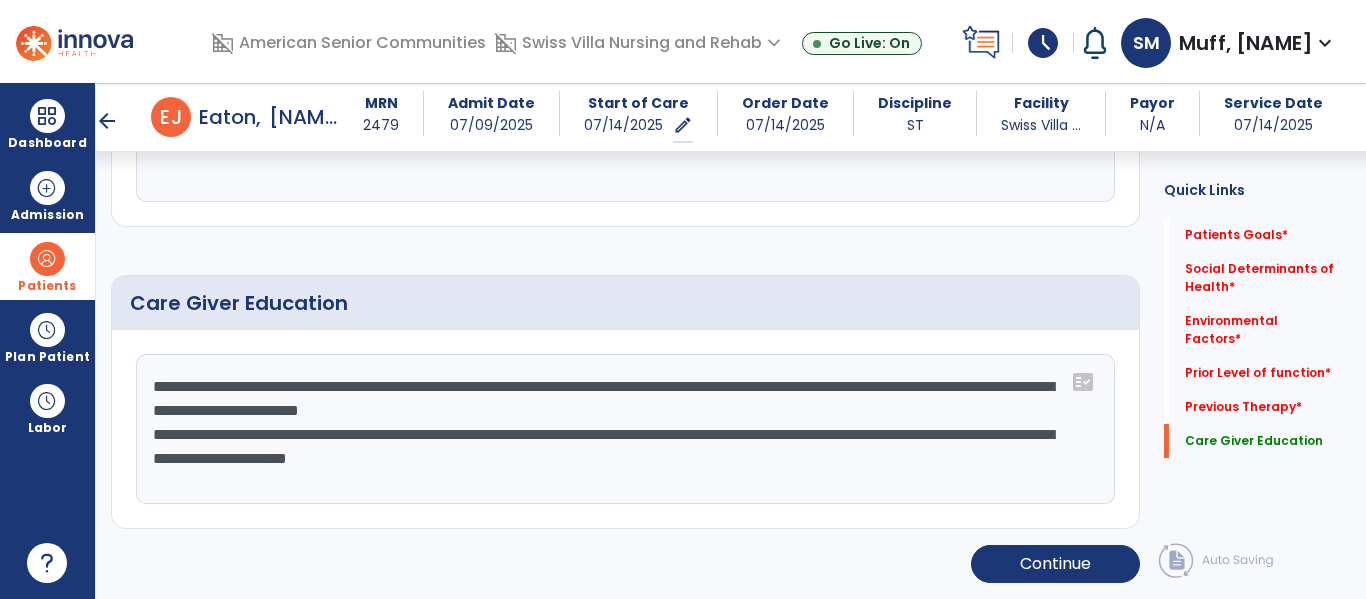 drag, startPoint x: 869, startPoint y: 490, endPoint x: 55, endPoint y: 290, distance: 838.21 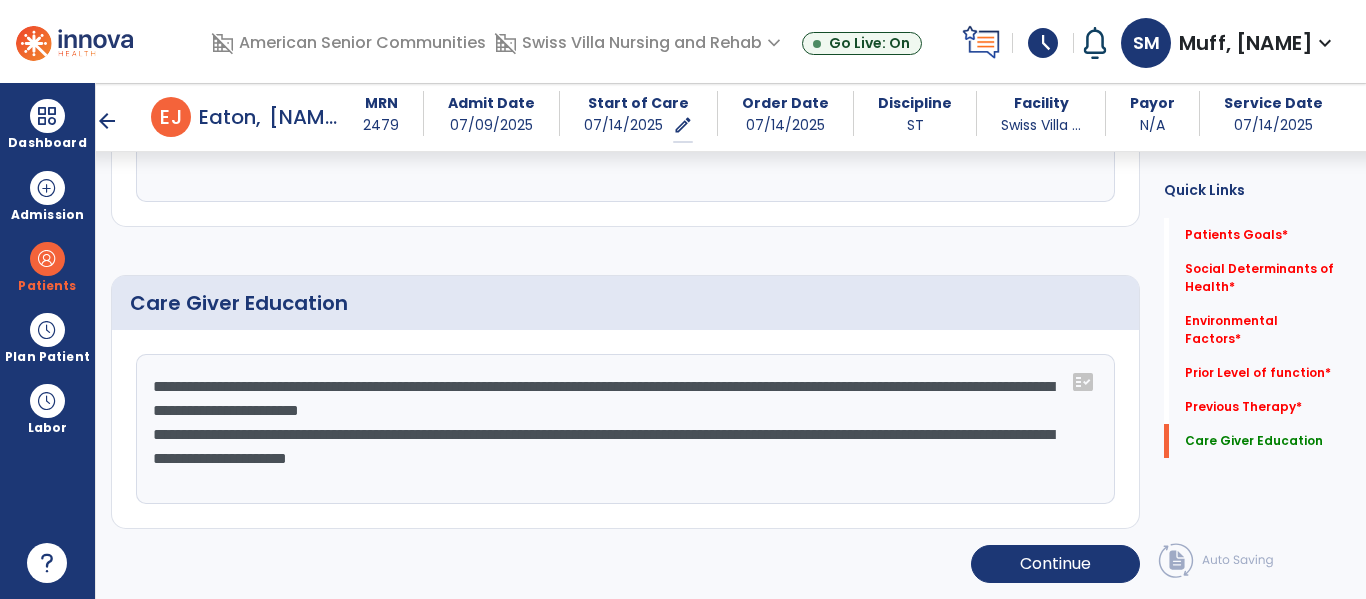 click on "**********" 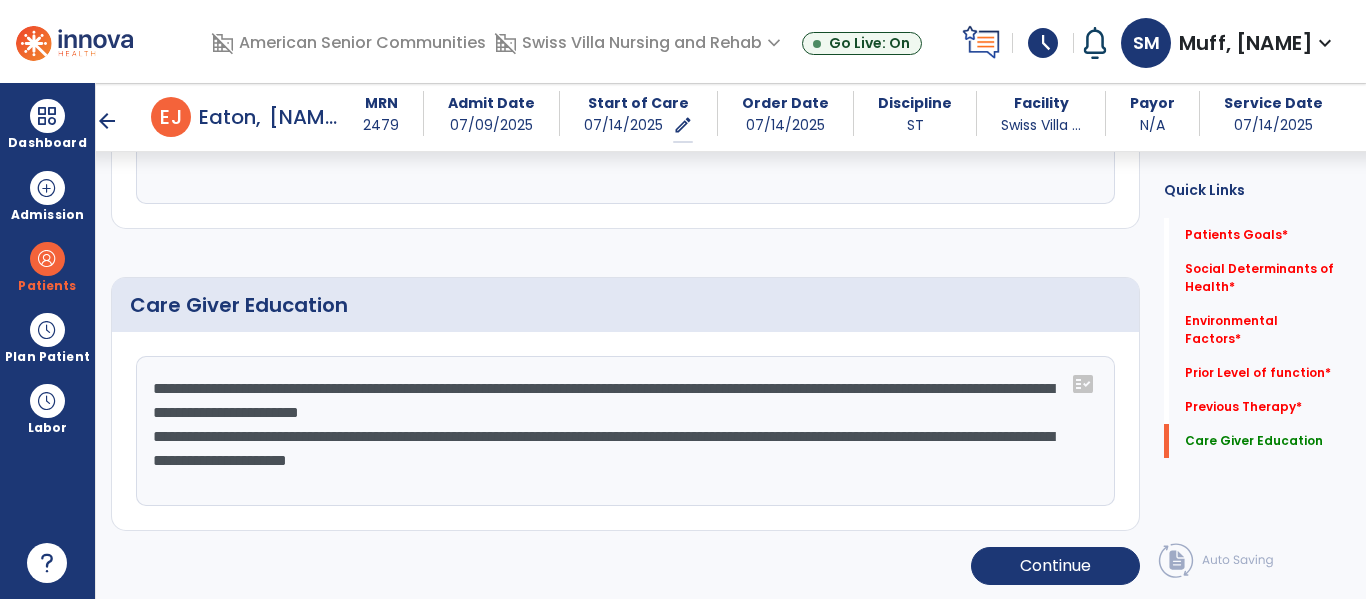 scroll, scrollTop: 1668, scrollLeft: 0, axis: vertical 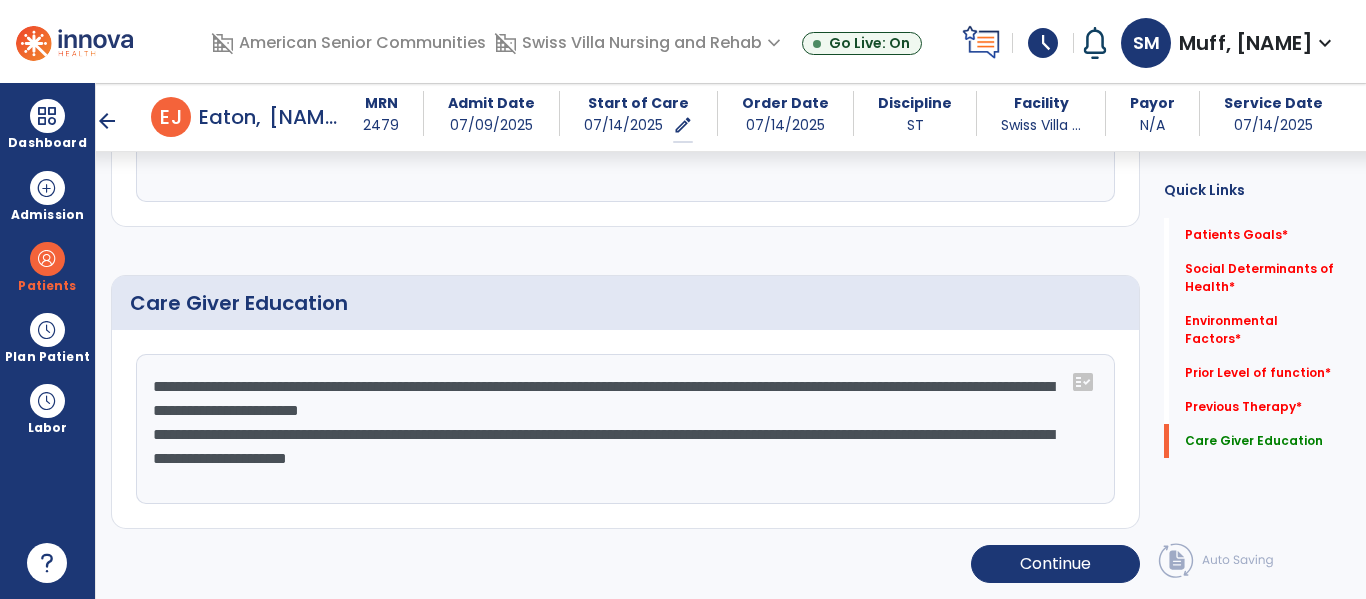 drag, startPoint x: 652, startPoint y: 485, endPoint x: 710, endPoint y: 419, distance: 87.86353 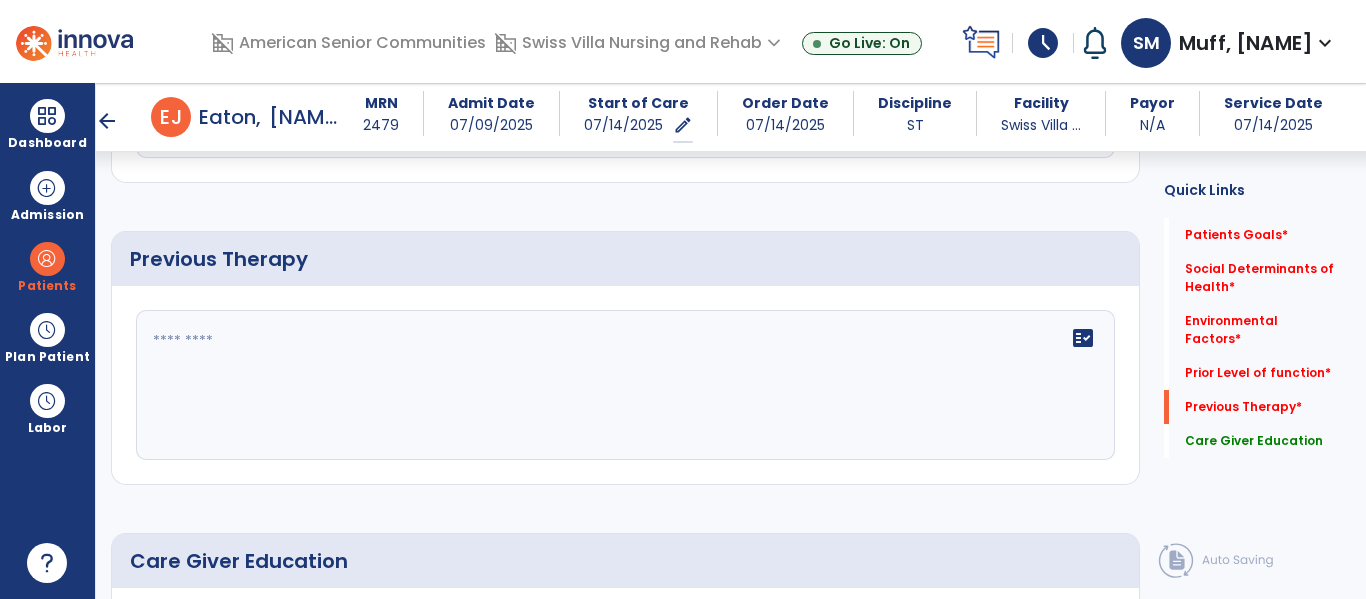 scroll, scrollTop: 1408, scrollLeft: 0, axis: vertical 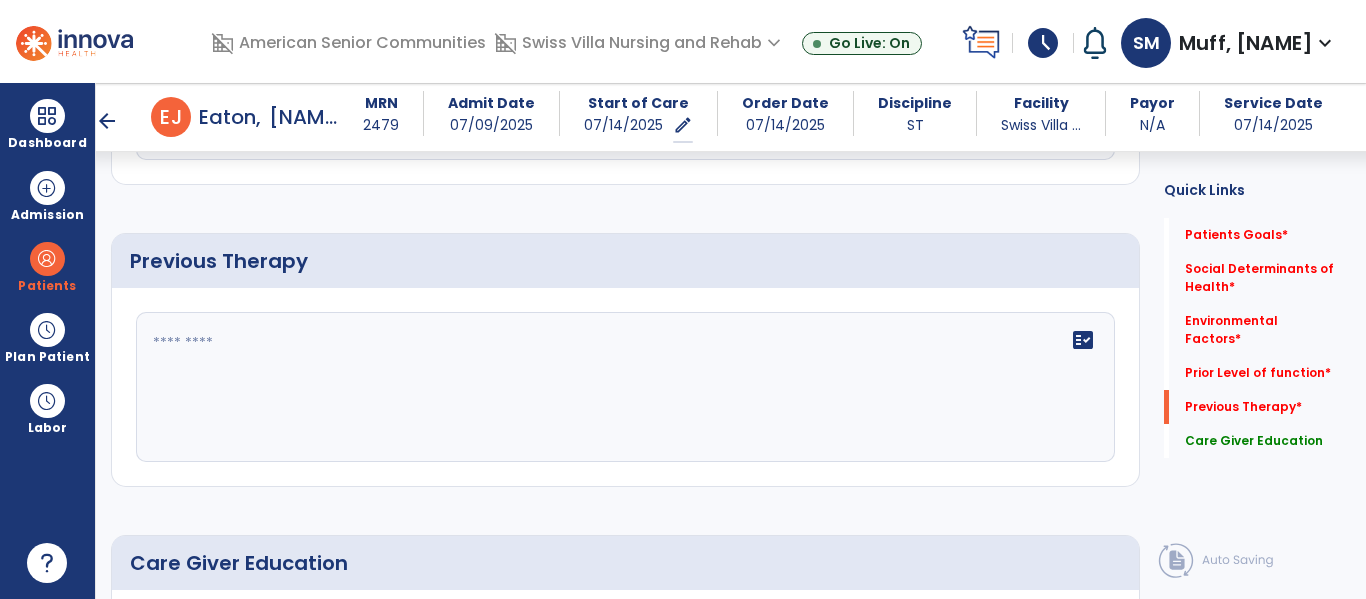 type on "**********" 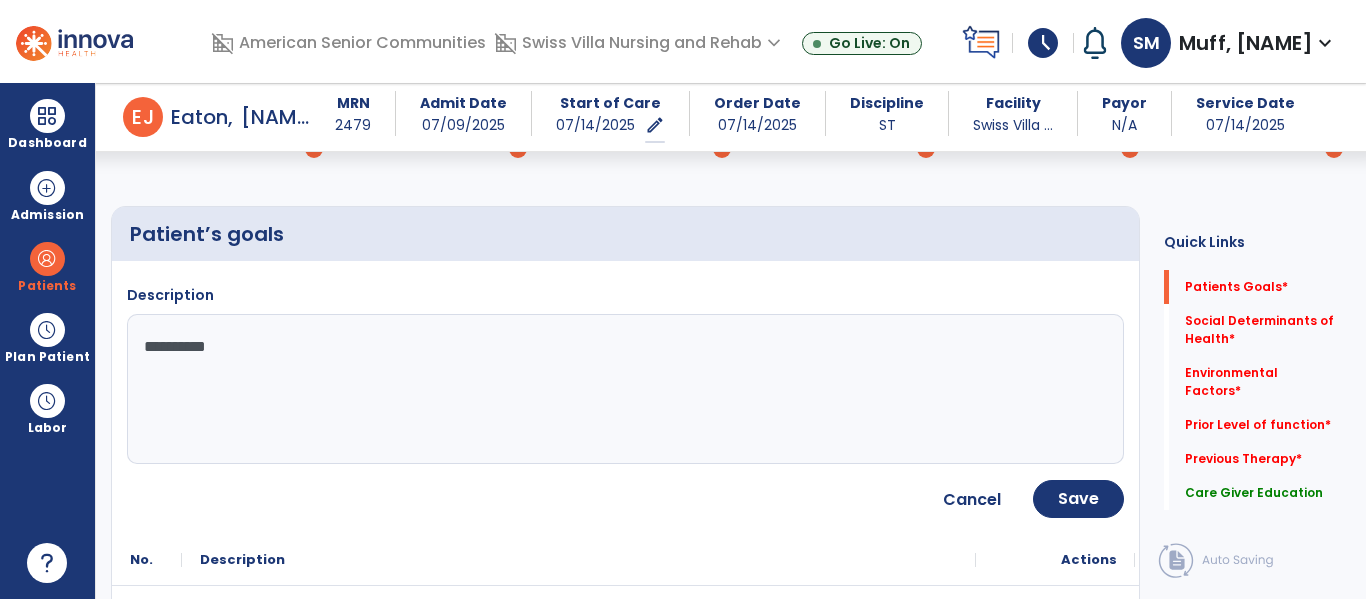 scroll, scrollTop: 188, scrollLeft: 0, axis: vertical 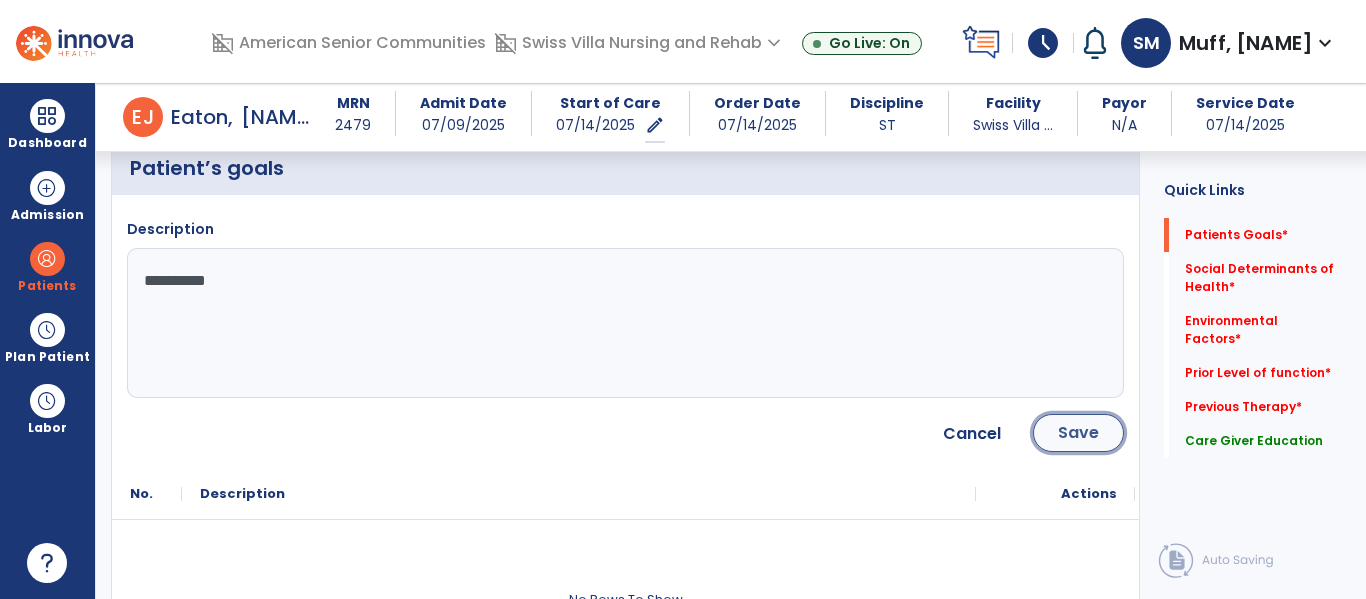 click on "Save" 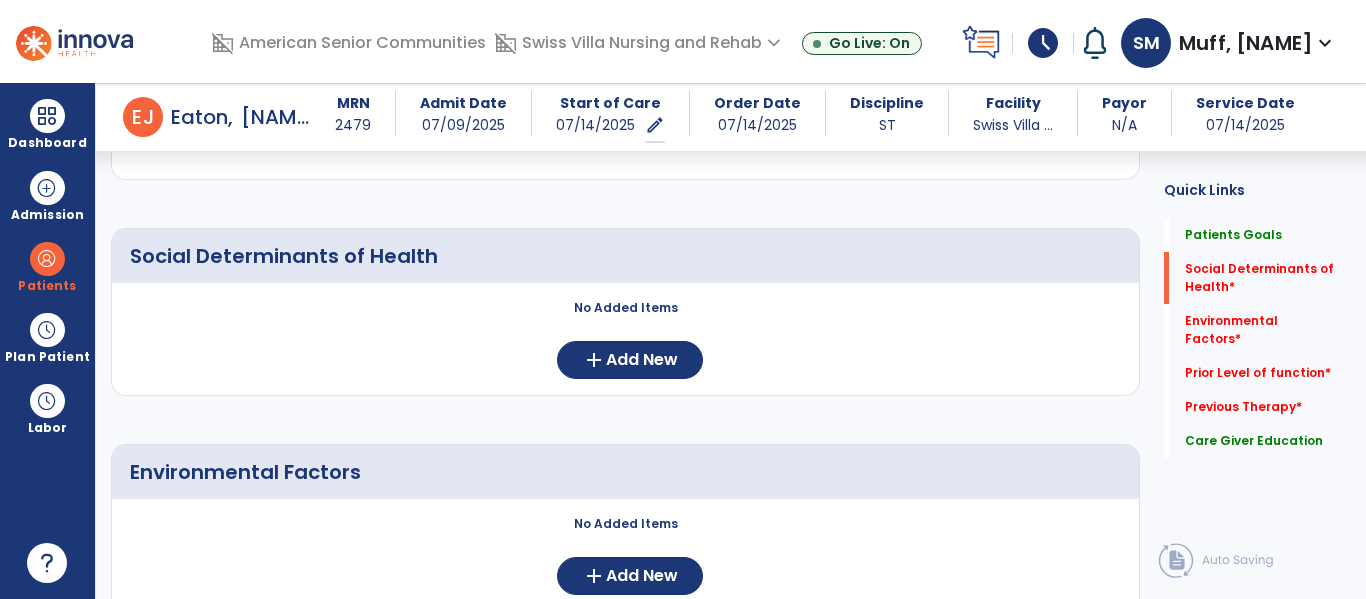 scroll, scrollTop: 440, scrollLeft: 0, axis: vertical 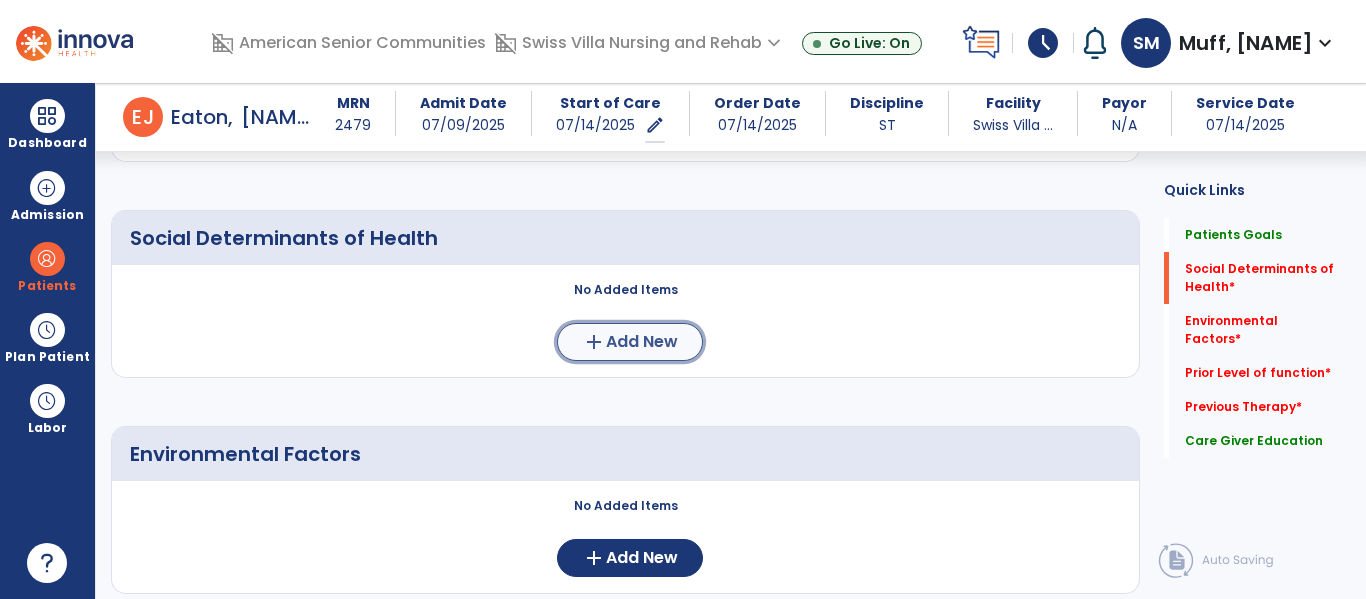 click on "Add New" 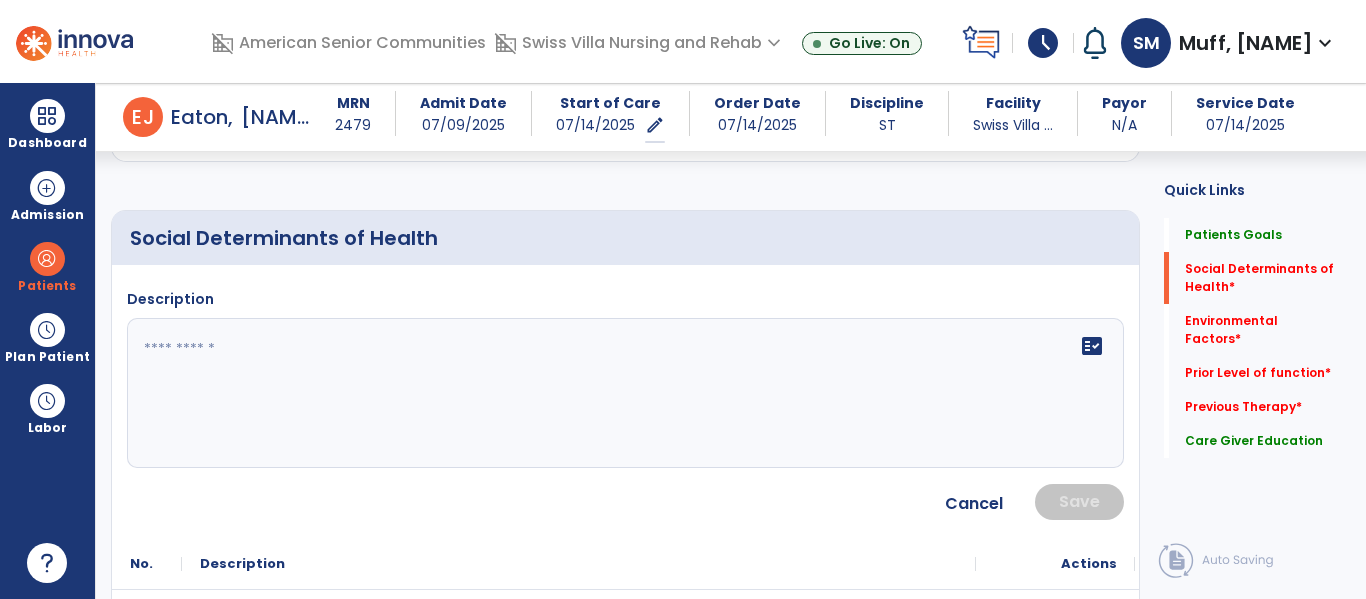 click 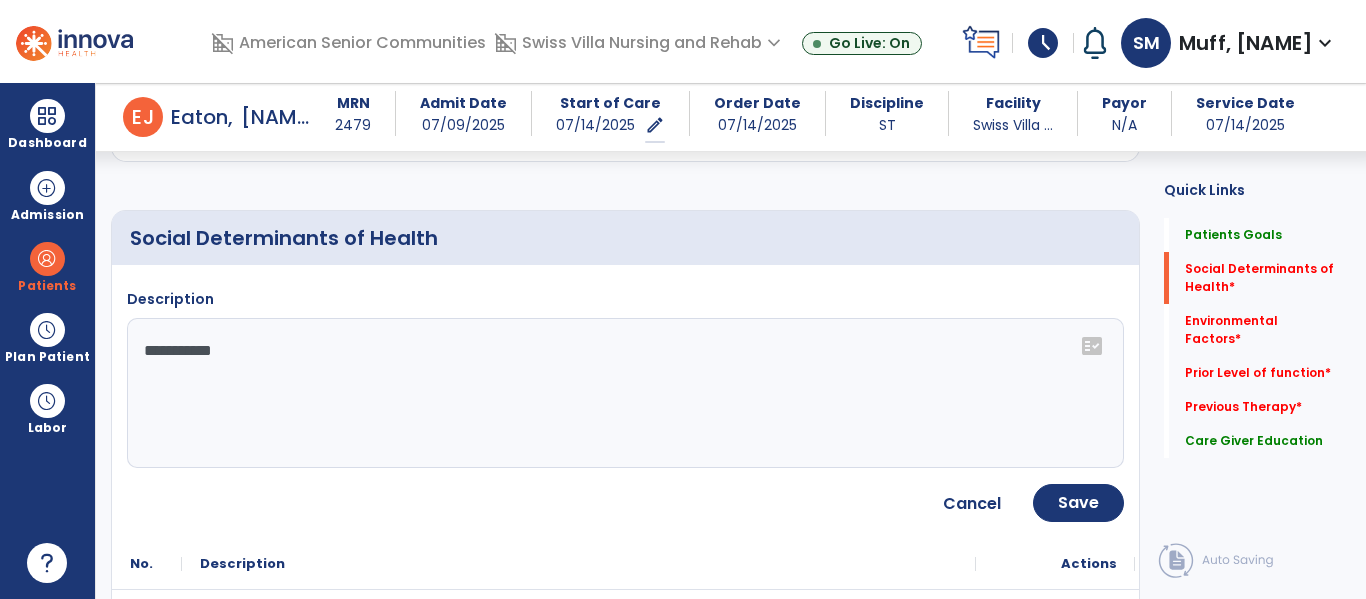 click on "**********" 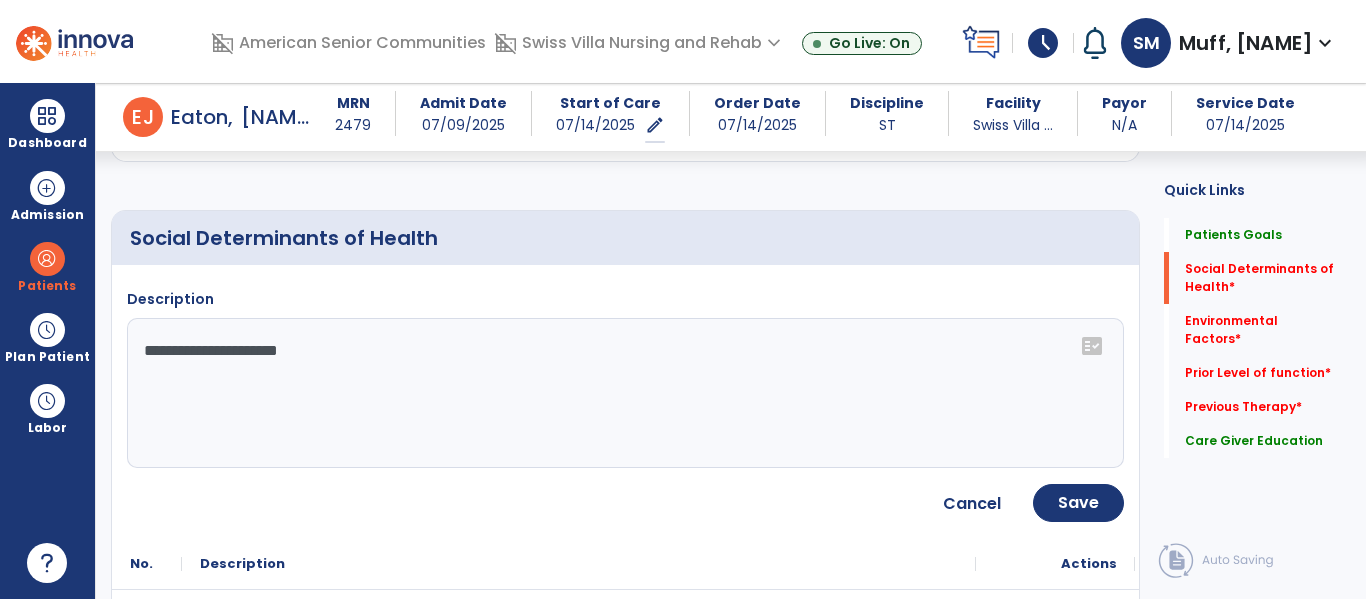type on "**********" 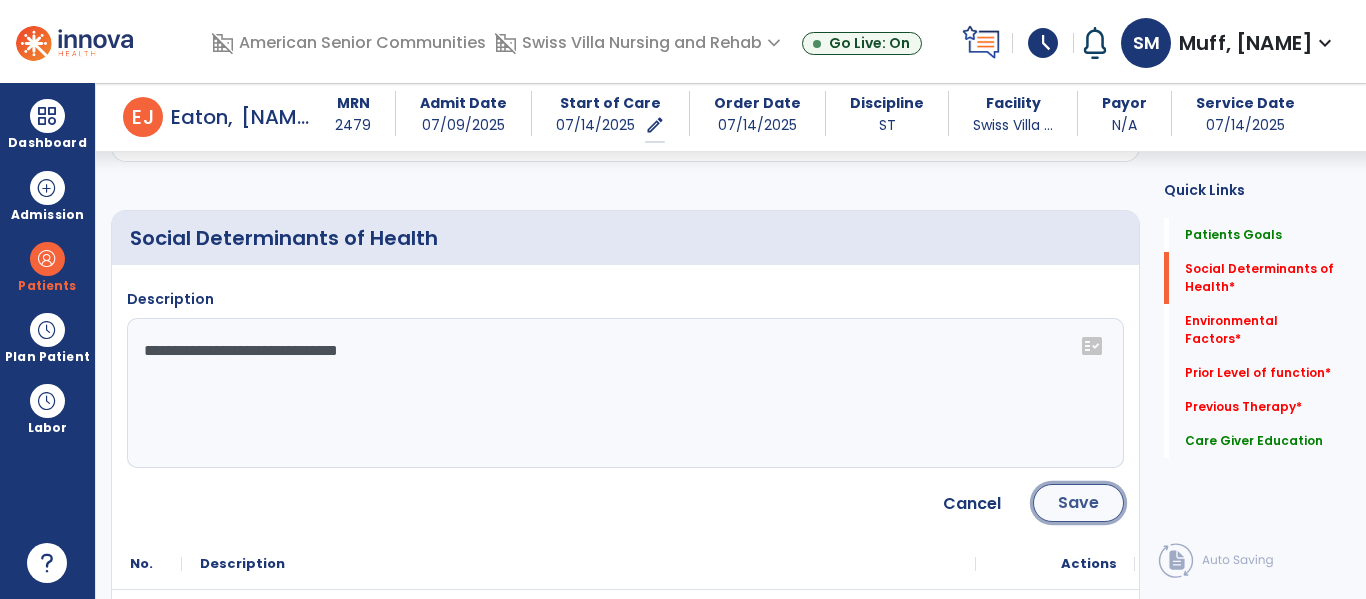 click on "Save" 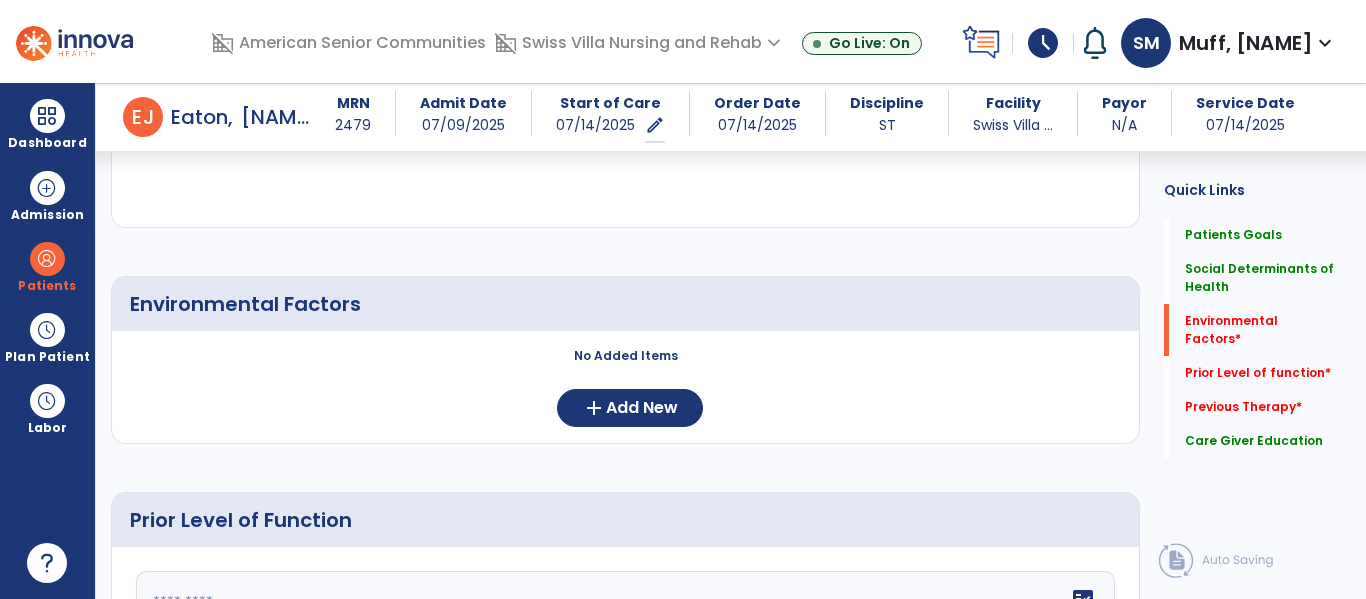 scroll, scrollTop: 717, scrollLeft: 0, axis: vertical 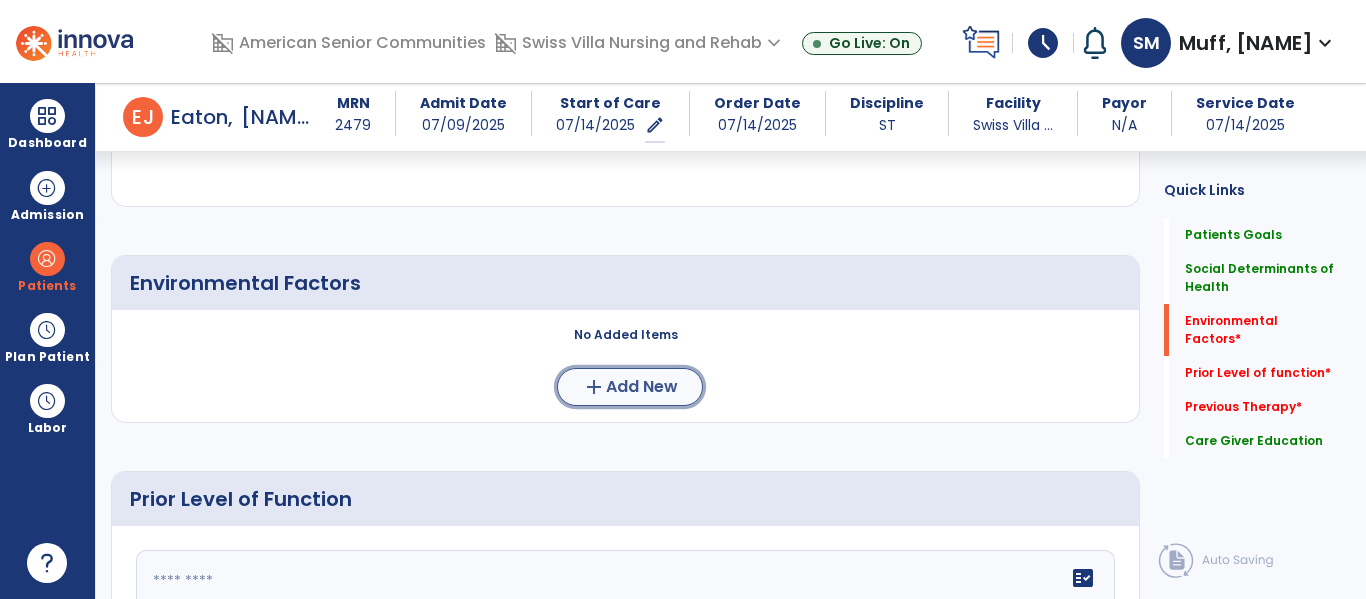 click on "Add New" 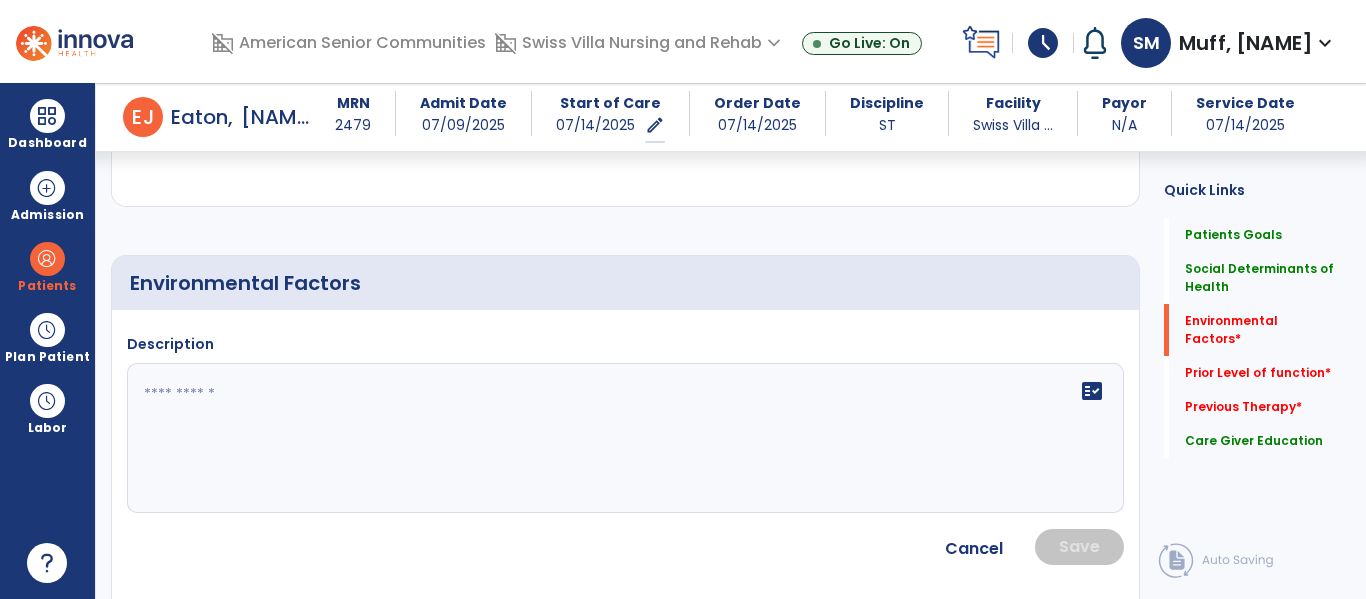 click 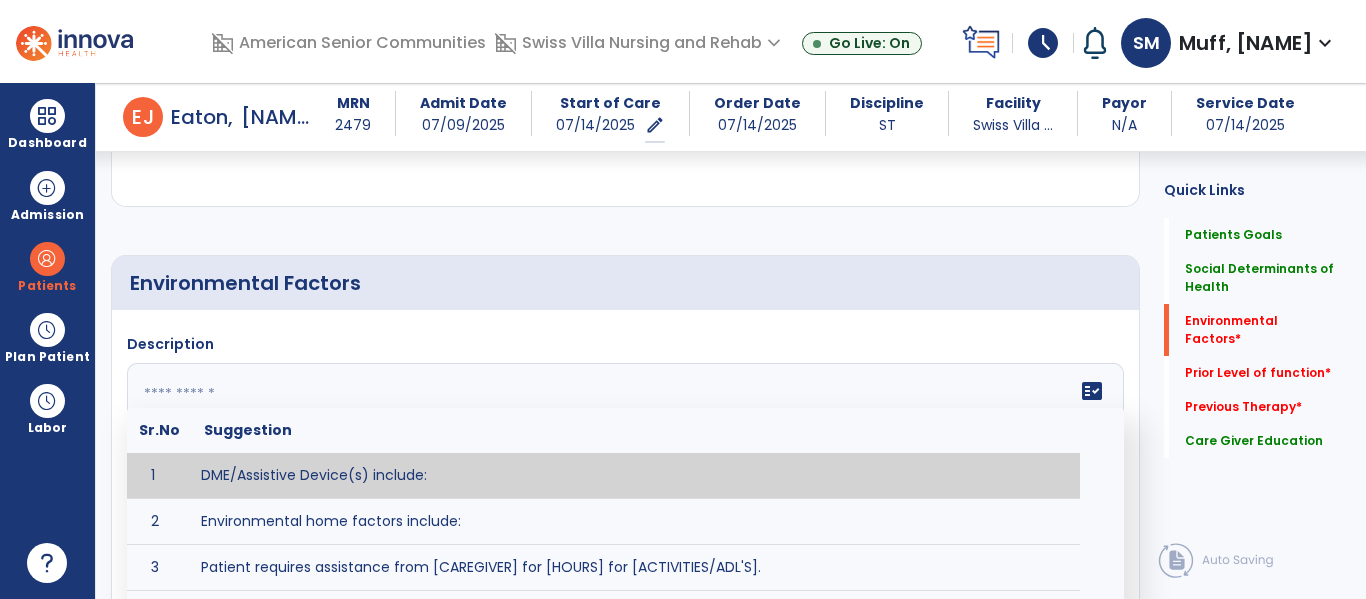 click on "Description fact_check Sr.No Suggestion 1 DME/Assistive Device(s) include: 2 Environmental home factors include: 3 Patient requires assistance from [CAREGIVER] for [HOURS] for [ACTIVITIES/ADL'S]. 4 Patient did not use assistive devices or DME at home. 5 Patient had meals on wheels. 6 Patient has caregiver help at home who will be able to provide assistance upon discharge. 7 Patient lived alone at home prior to admission and will [HAVE or HAVE NOT] assistance at home from [CAREGIVER] upon discharge. 8 Patient lives alone. 9 Patient lives with caregiver who provides support/aid for __________. 10 Patient lives with spouse/significant other. 11 Patient needs to clime [NUMBER] stairs [WITH/WITHOUT] railing in order to reach [ROOM]. 12 Patient uses adaptive equipment at home including [EQUIPMENT] and has the following home modifications __________. 13 Patient was able to complete community activities (driving, shopping, community ambulation, etc.) independently. 14 15 16 17" 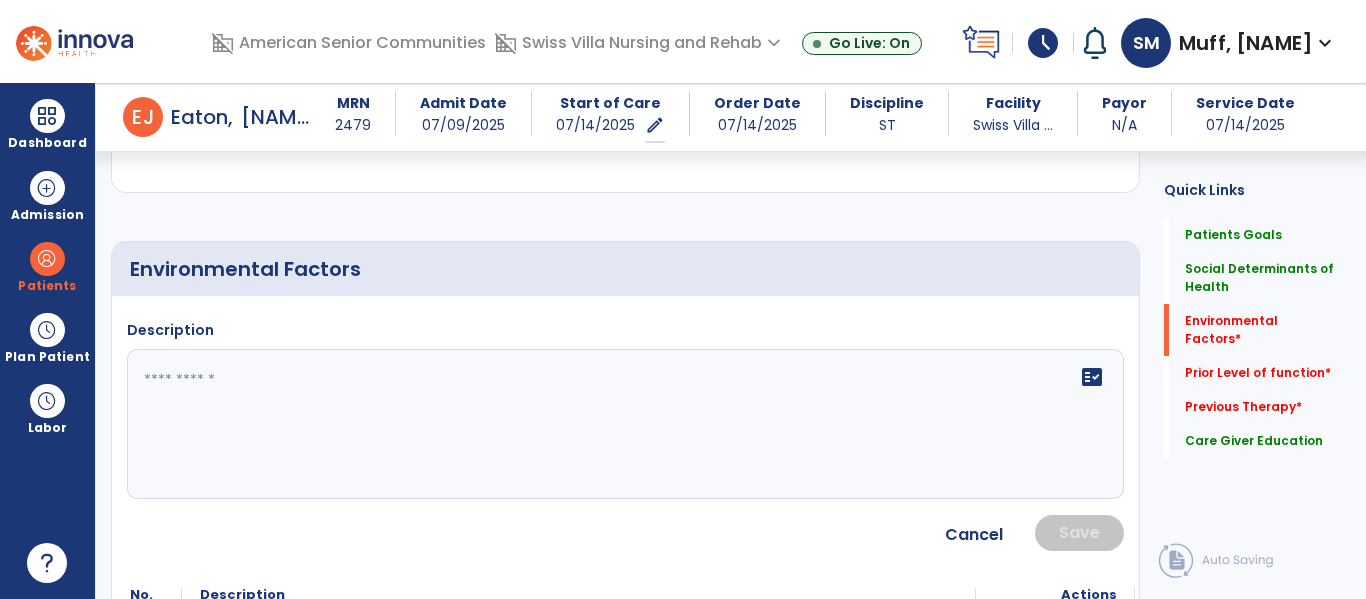 scroll, scrollTop: 739, scrollLeft: 0, axis: vertical 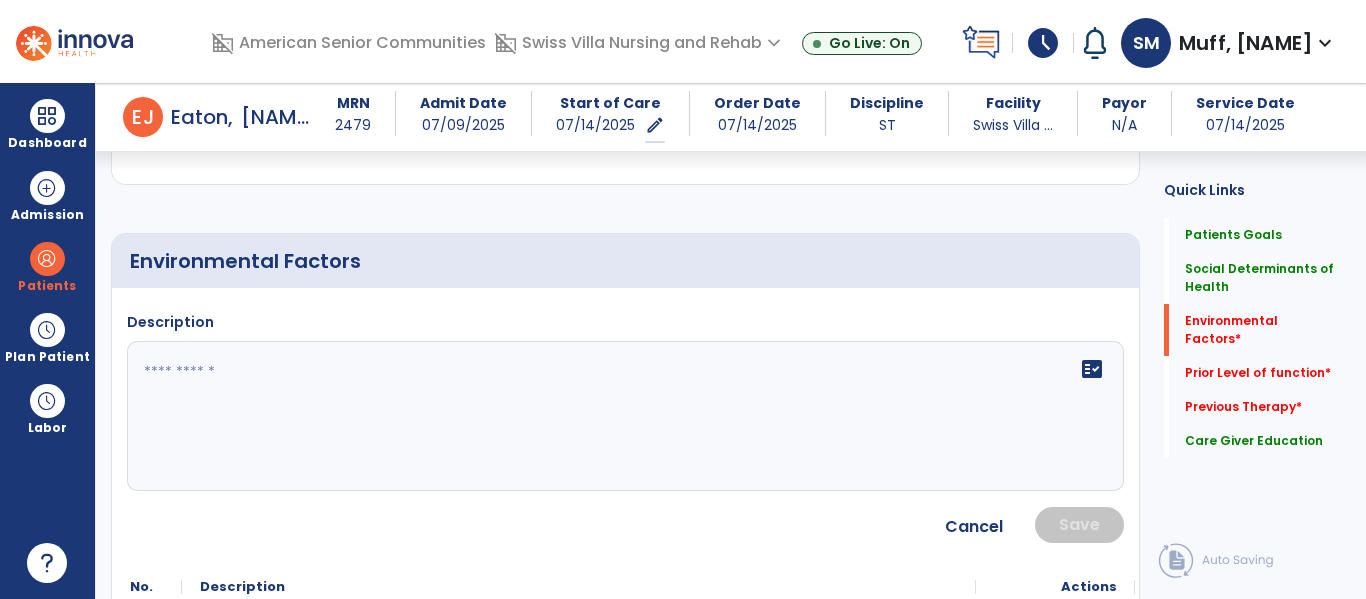 click 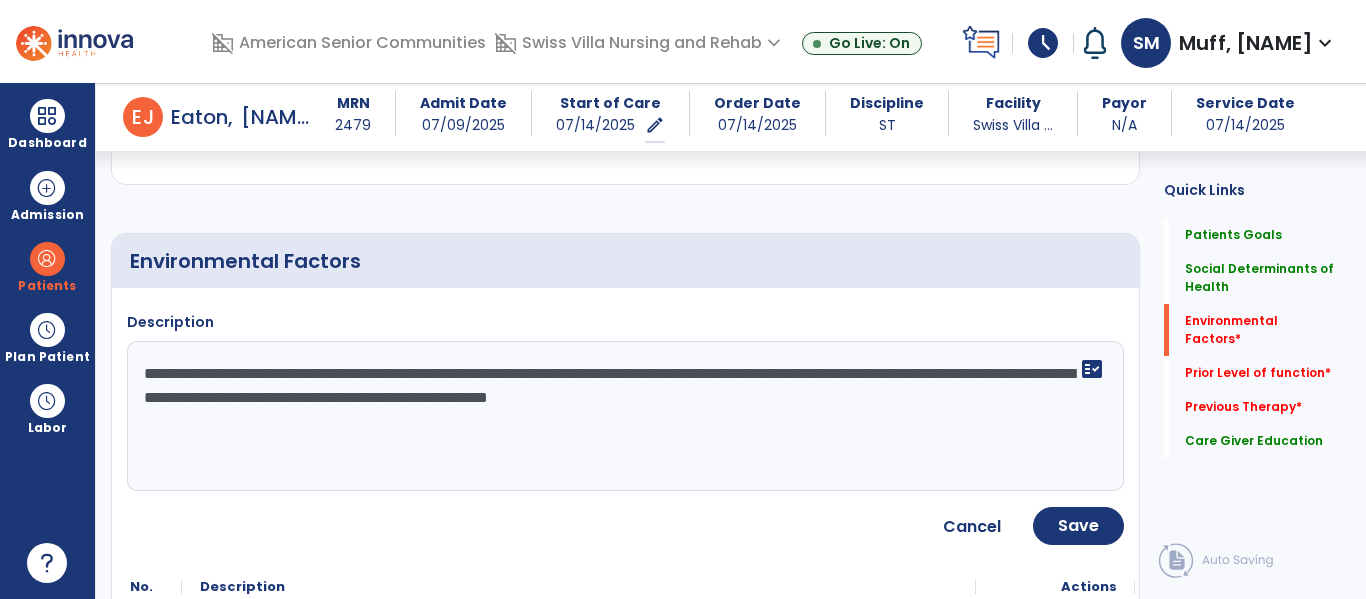 paste on "**********" 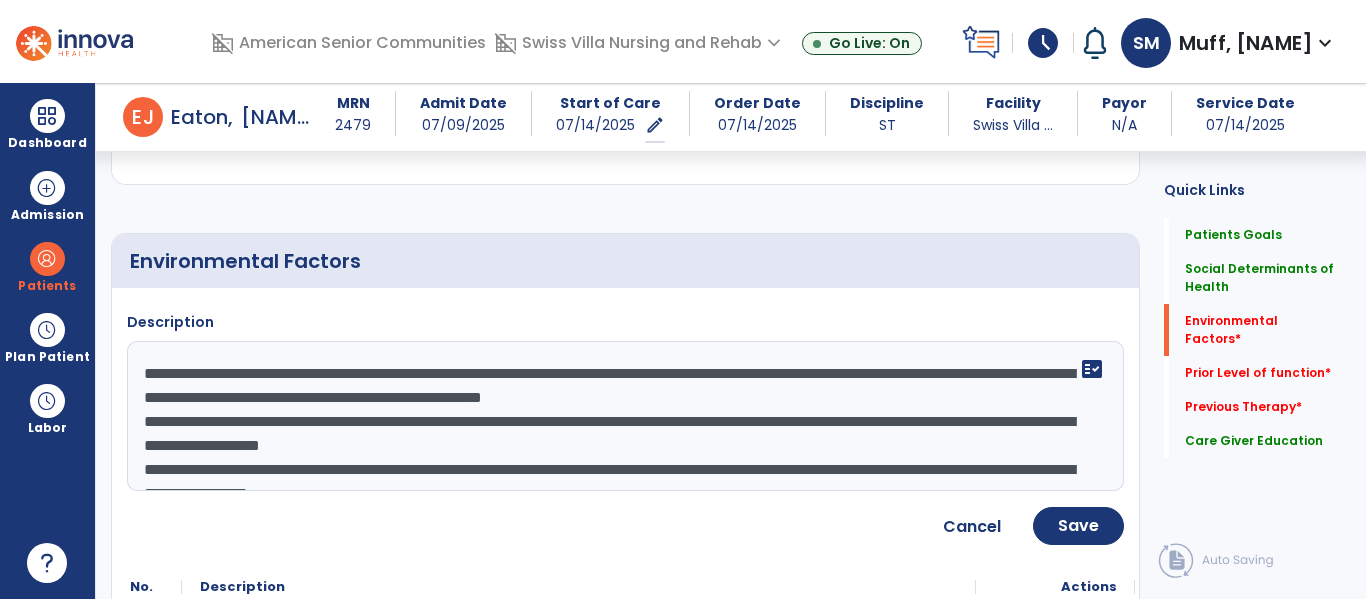 scroll, scrollTop: 16, scrollLeft: 0, axis: vertical 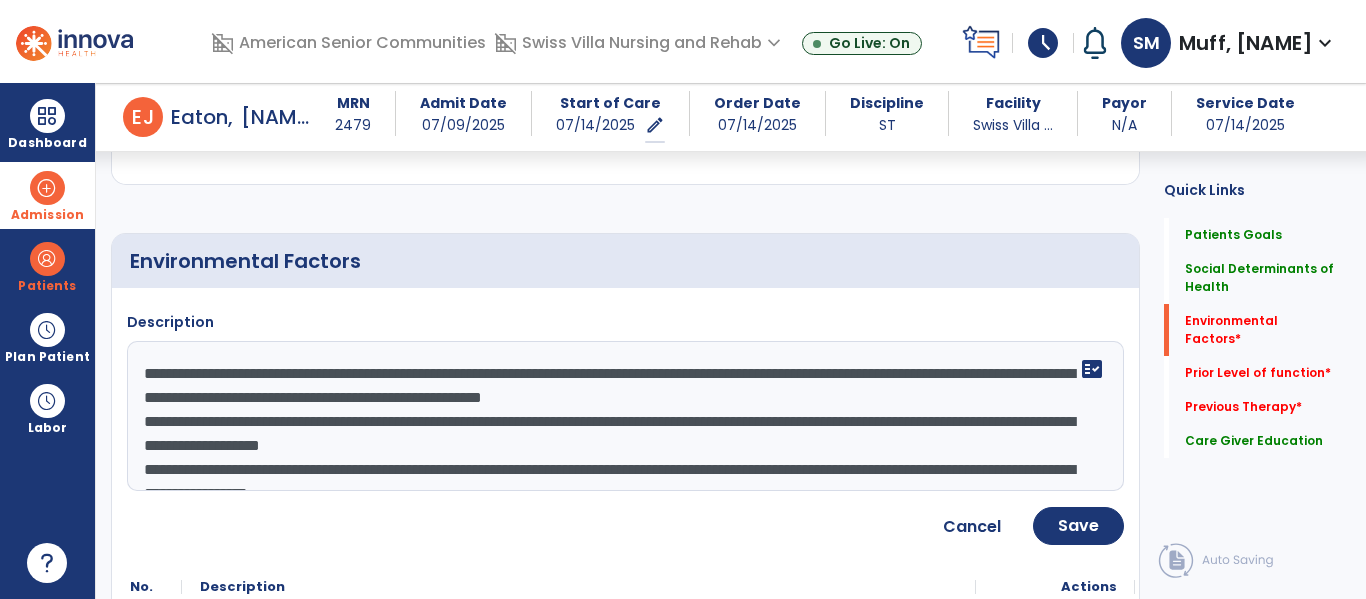 drag, startPoint x: 807, startPoint y: 481, endPoint x: 0, endPoint y: 207, distance: 852.247 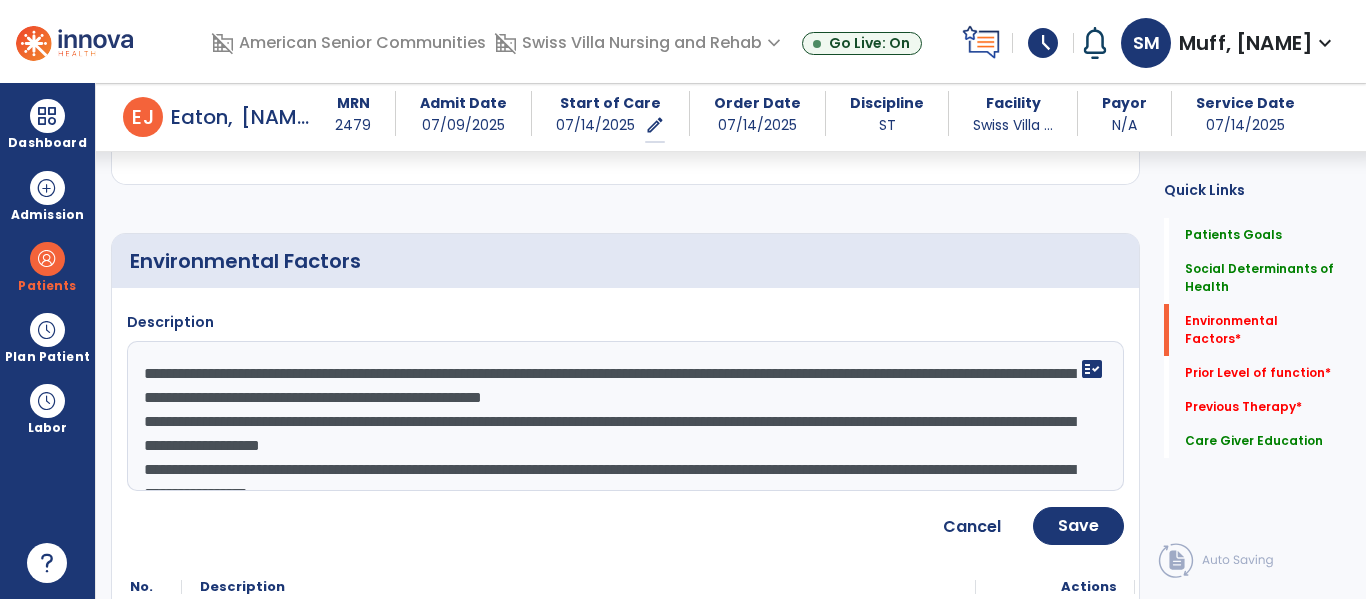 click on "**********" 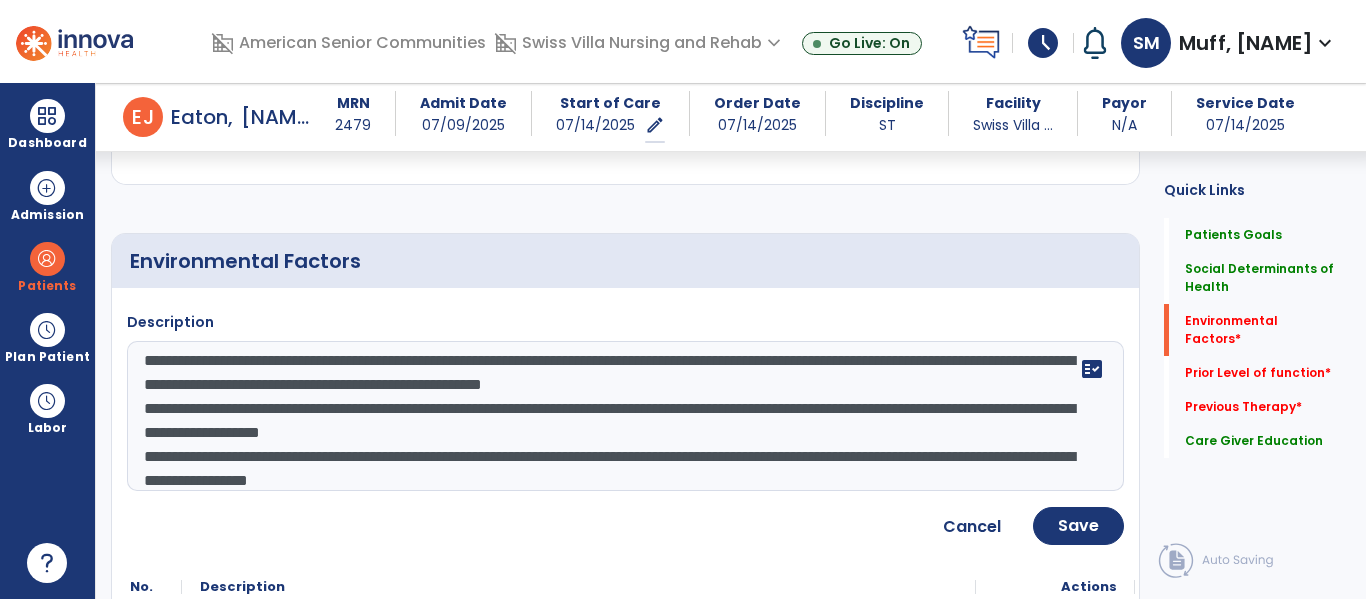 drag, startPoint x: 828, startPoint y: 489, endPoint x: 974, endPoint y: 394, distance: 174.18668 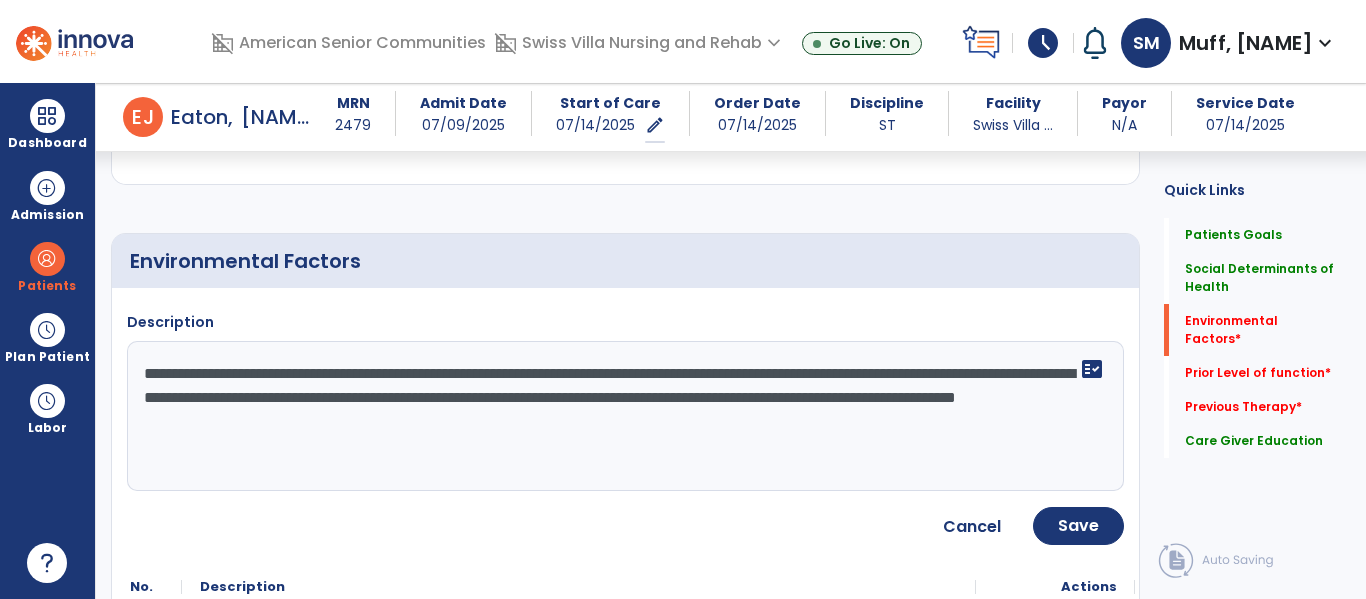 scroll, scrollTop: 0, scrollLeft: 0, axis: both 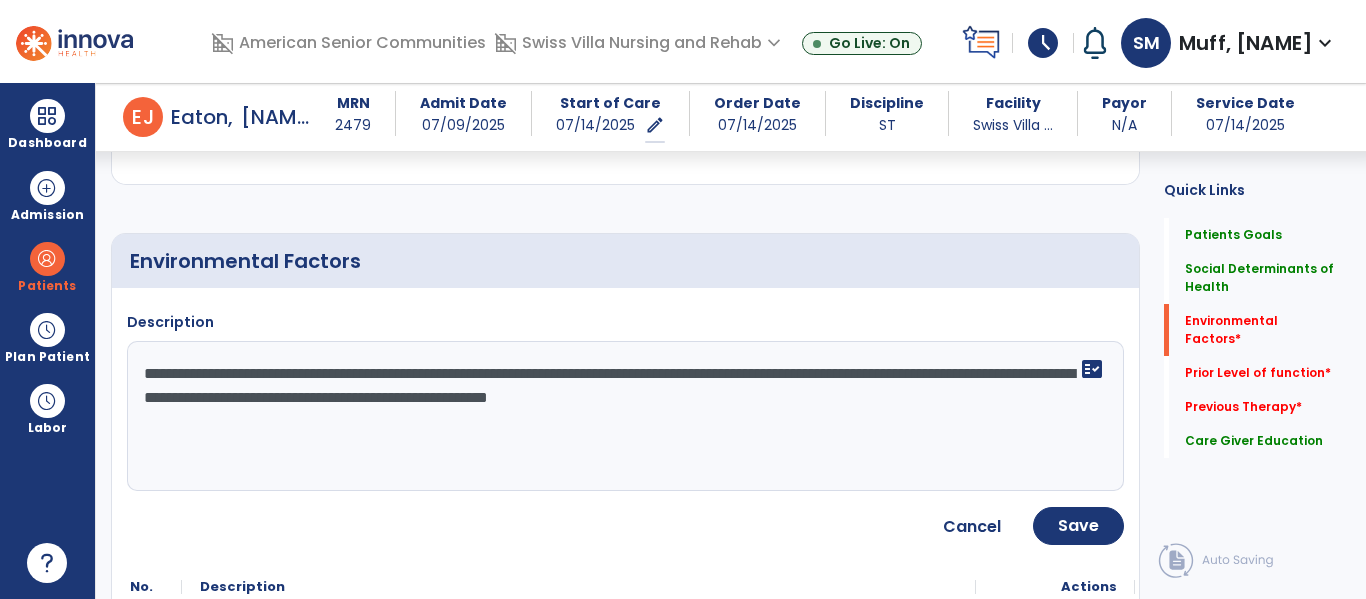 type on "**********" 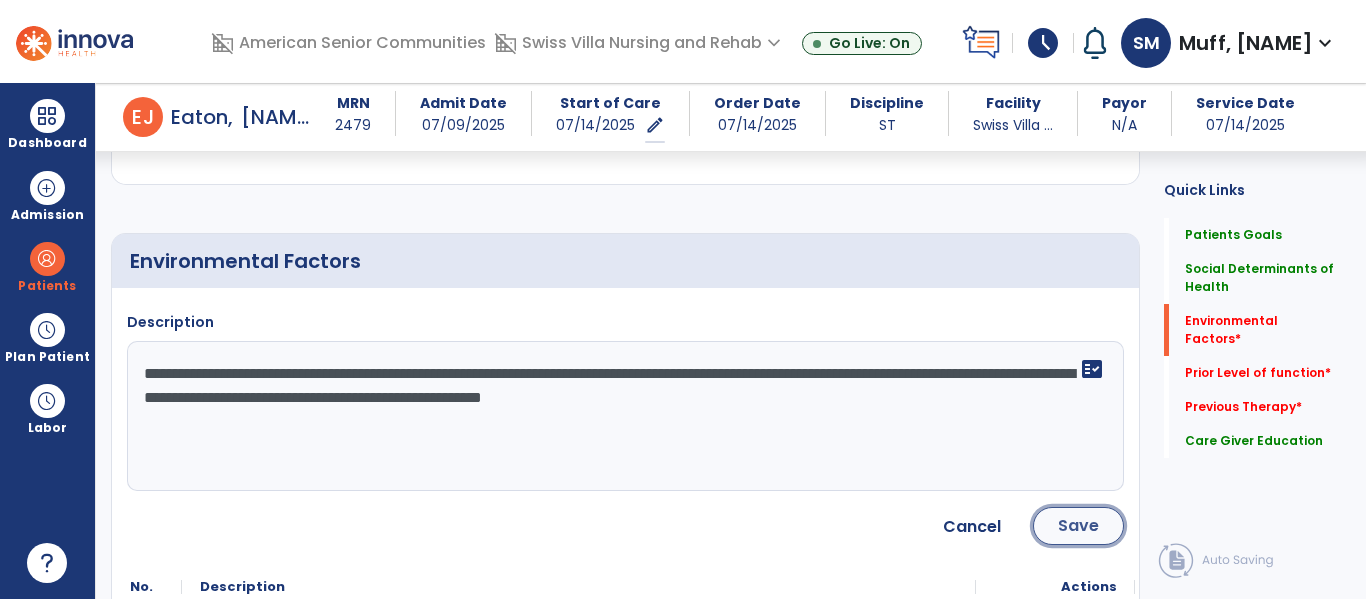 click on "Save" 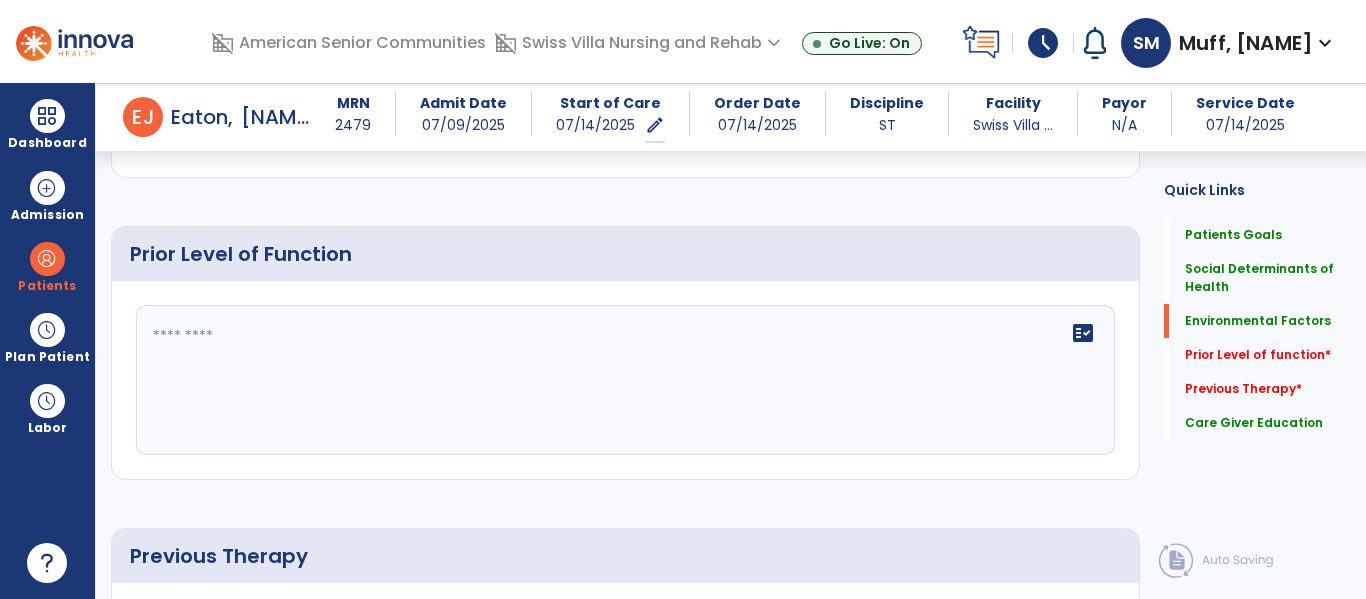 scroll, scrollTop: 1075, scrollLeft: 0, axis: vertical 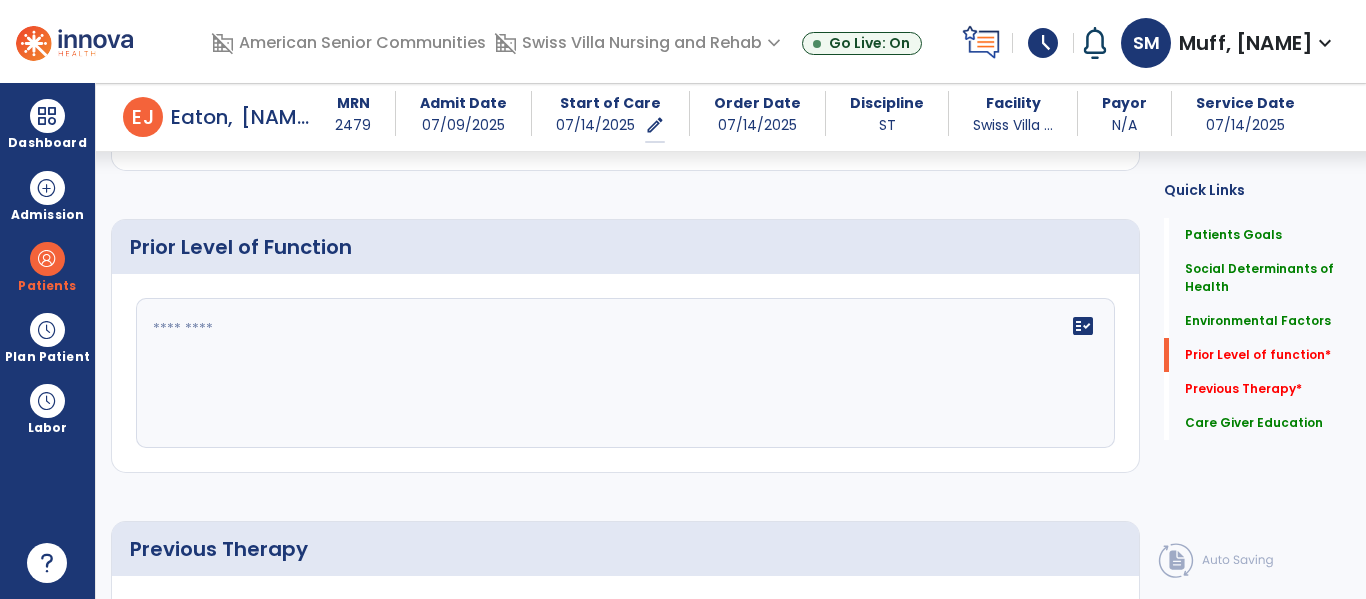 click on "fact_check" 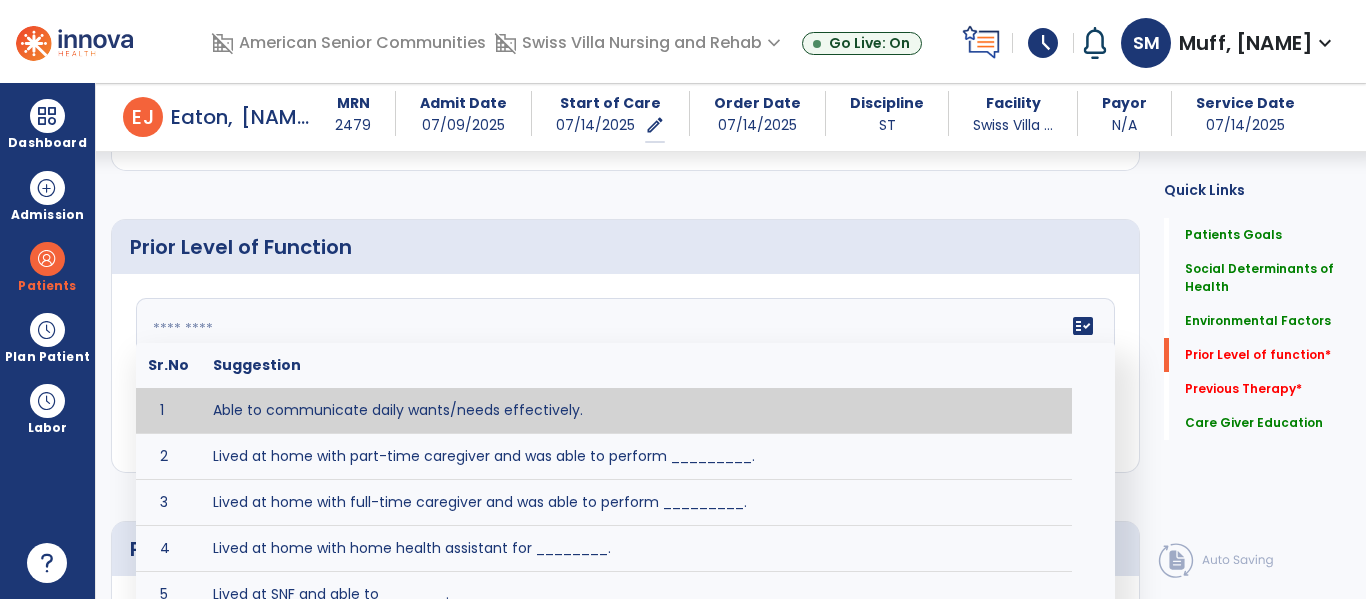 paste on "**********" 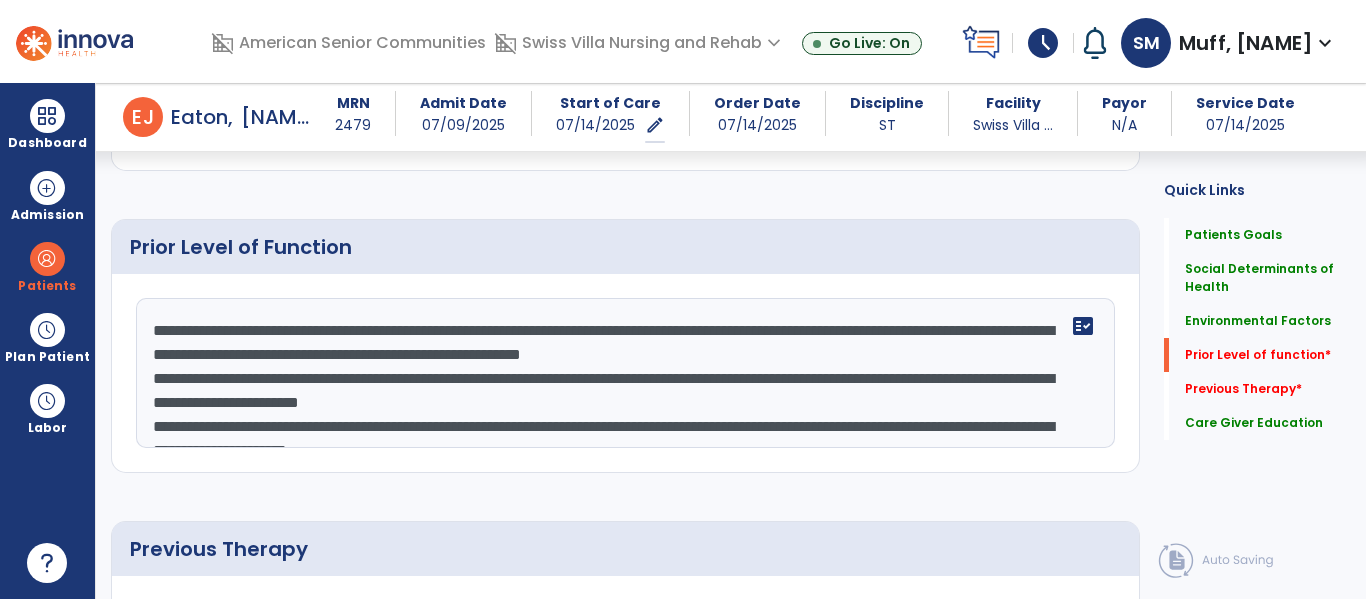 scroll, scrollTop: 16, scrollLeft: 0, axis: vertical 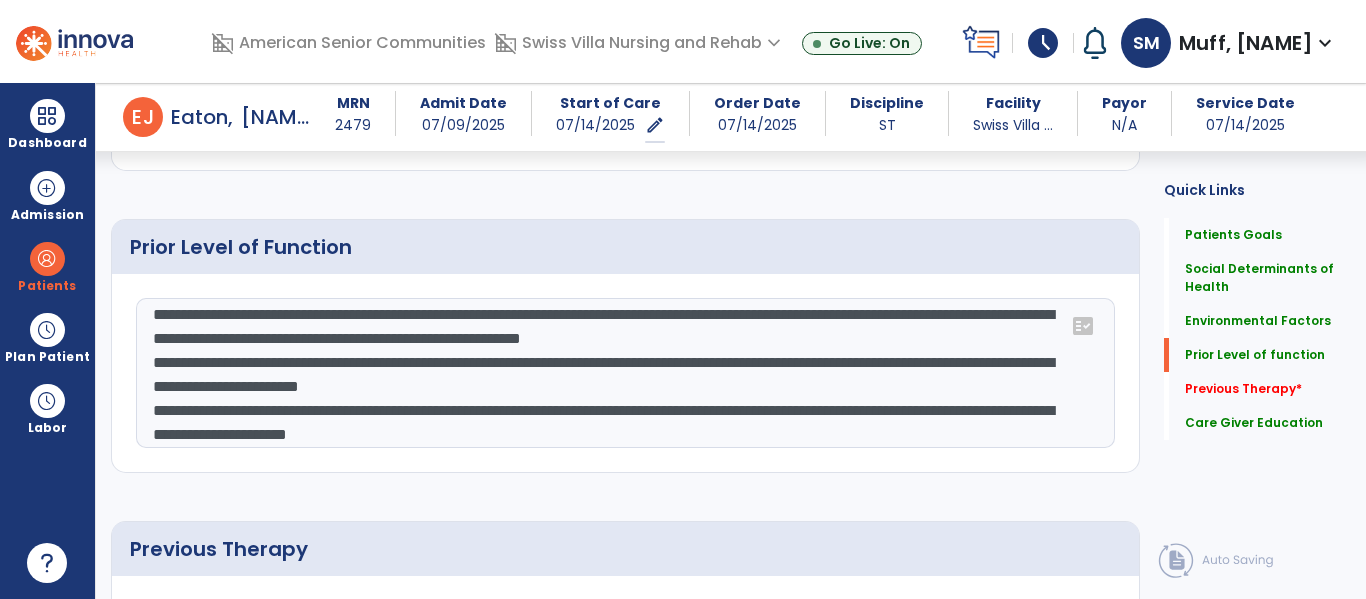 drag, startPoint x: 608, startPoint y: 440, endPoint x: 1010, endPoint y: 335, distance: 415.48645 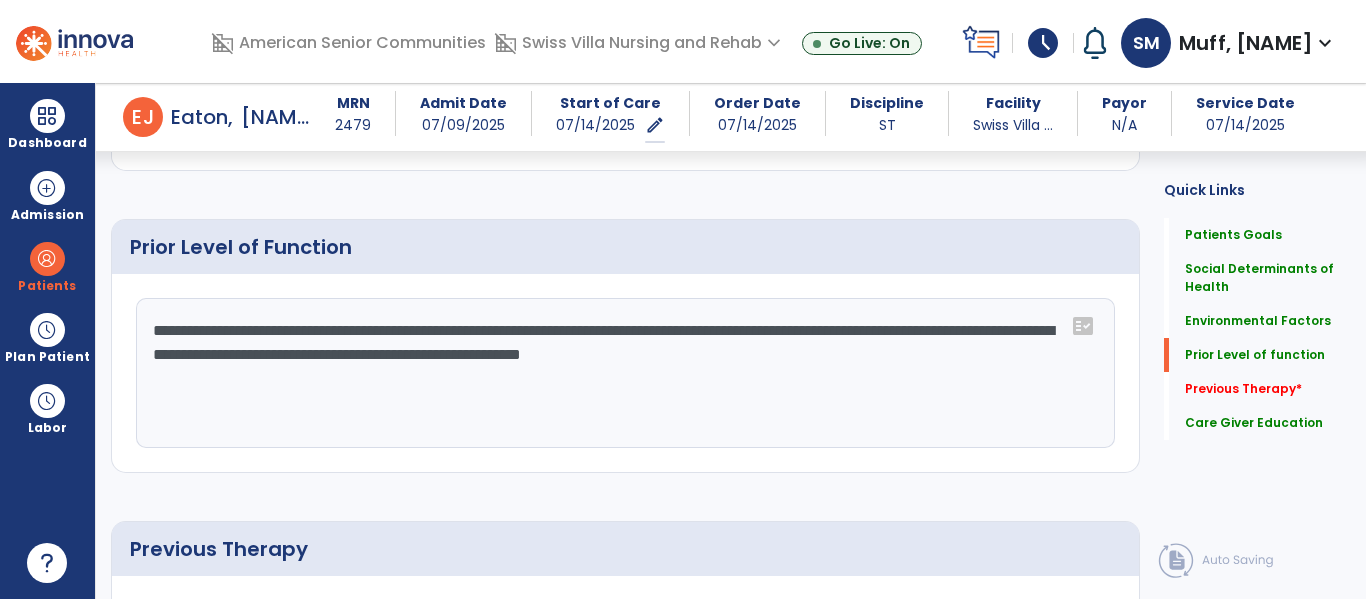 scroll, scrollTop: 0, scrollLeft: 0, axis: both 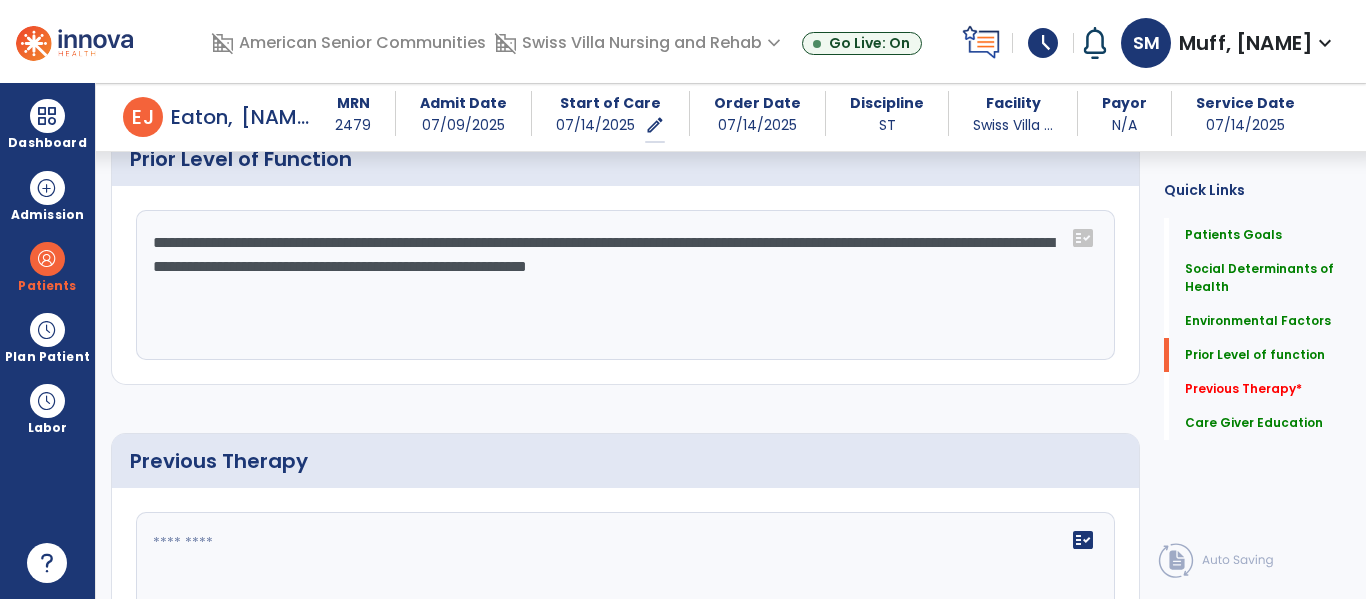type on "**********" 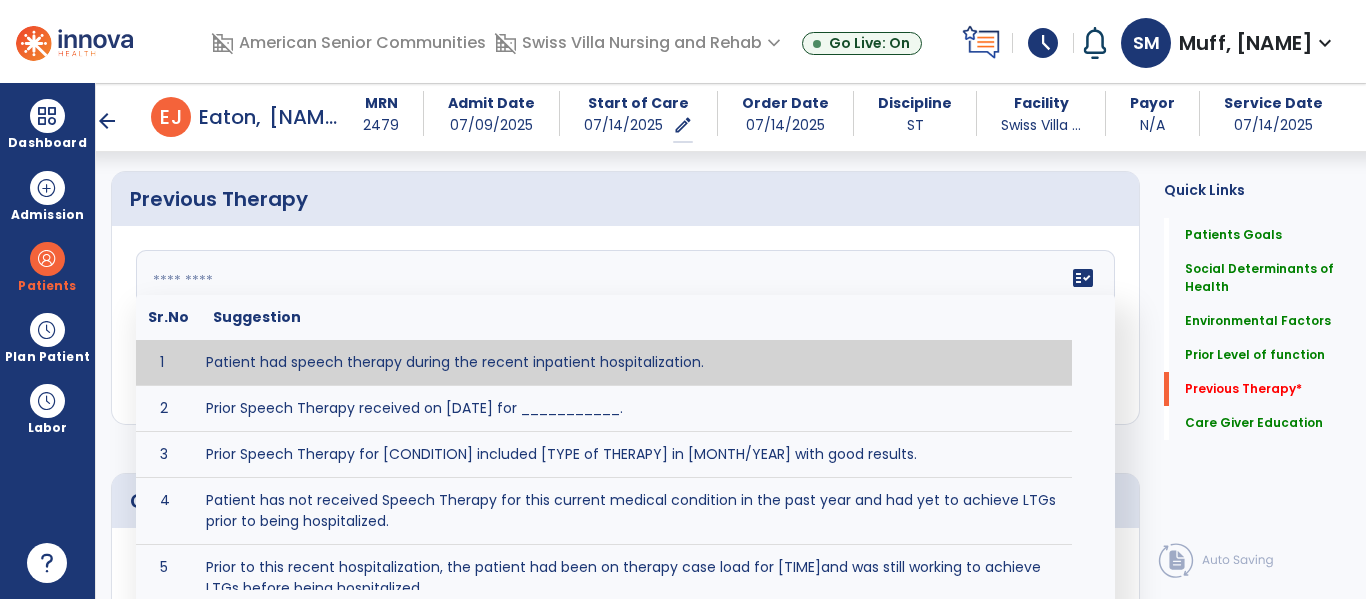 scroll, scrollTop: 1420, scrollLeft: 0, axis: vertical 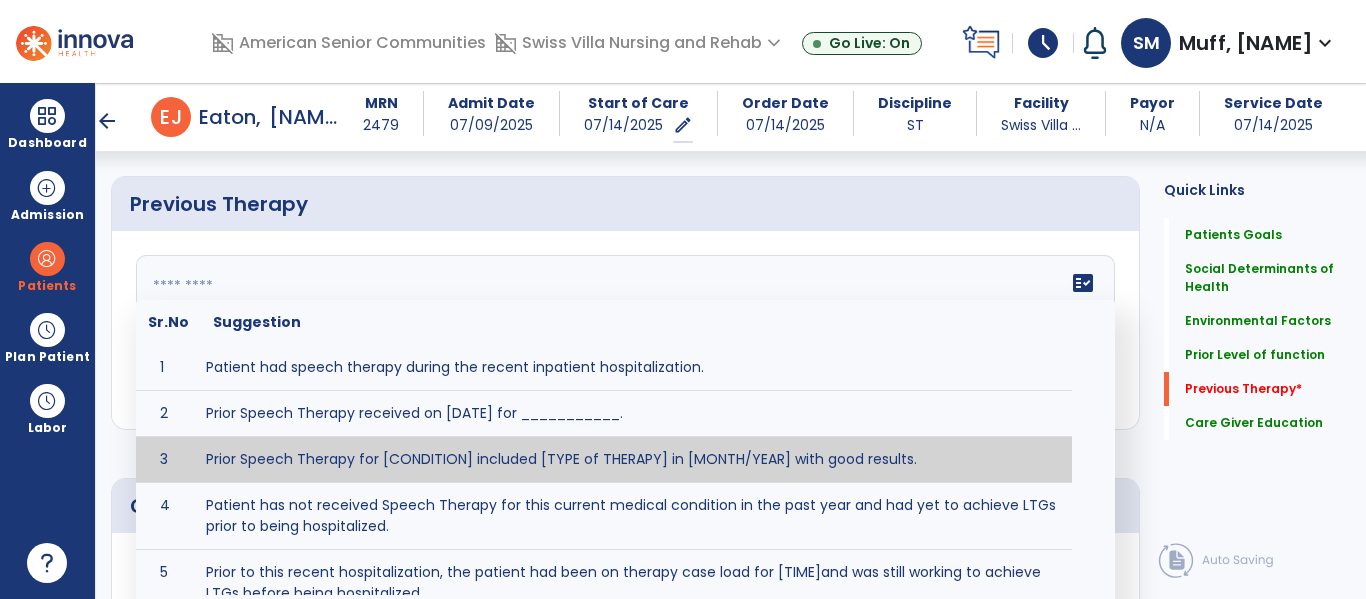 click on "fact_check Sr.No Suggestion 1 Patient had speech therapy during the recent inpatient hospitalization. 2 Prior Speech Therapy received on [DATE] for ___________. 3 Prior Speech Therapy for [CONDITION] included [TYPE of THERAPY] in [MONTH/YEAR] with good results. 4 Patient has not received Speech Therapy for this current medical condition in the past year and had yet to achieve LTGs prior to being hospitalized. 5 Prior to this recent hospitalization, the patient had been on therapy case load for [TIME]and was still working to achieve LTGs before being hospitalized." 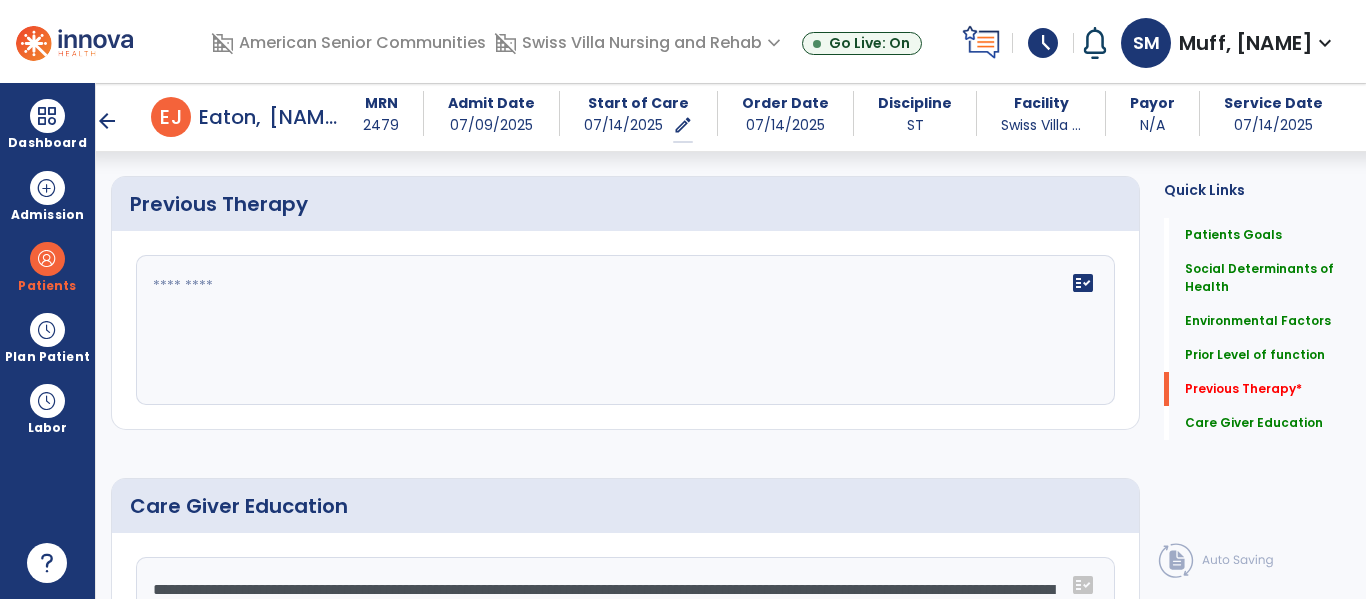 scroll, scrollTop: 0, scrollLeft: 0, axis: both 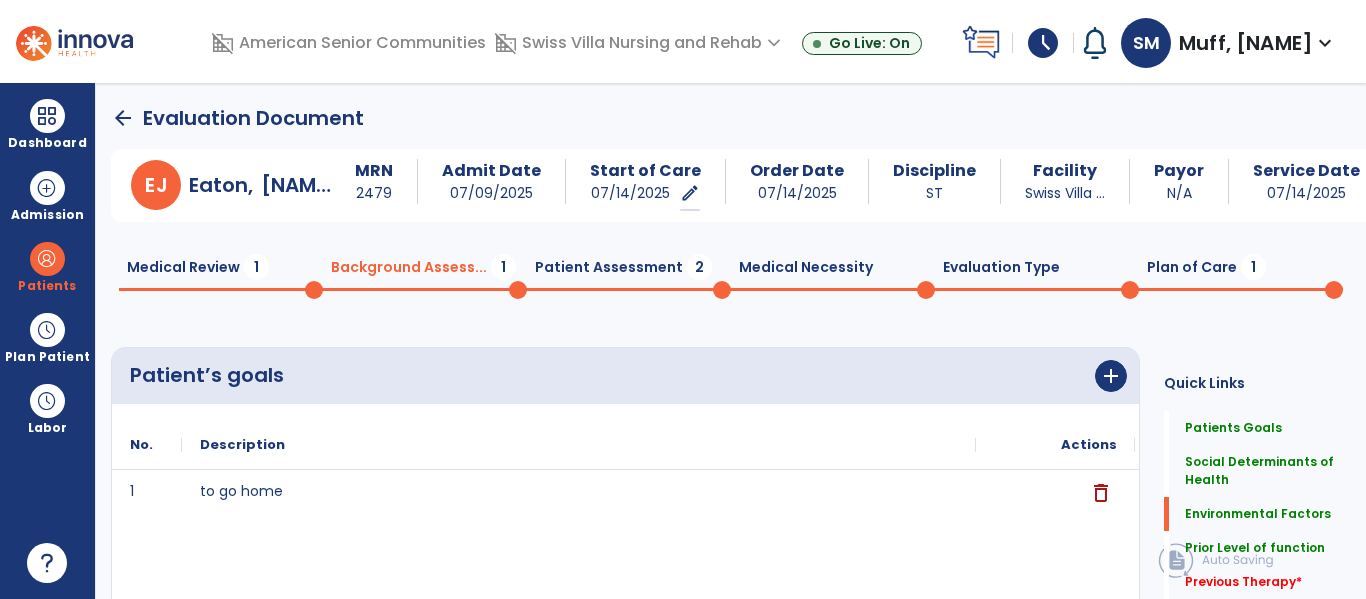 click on "Medical Review  1" 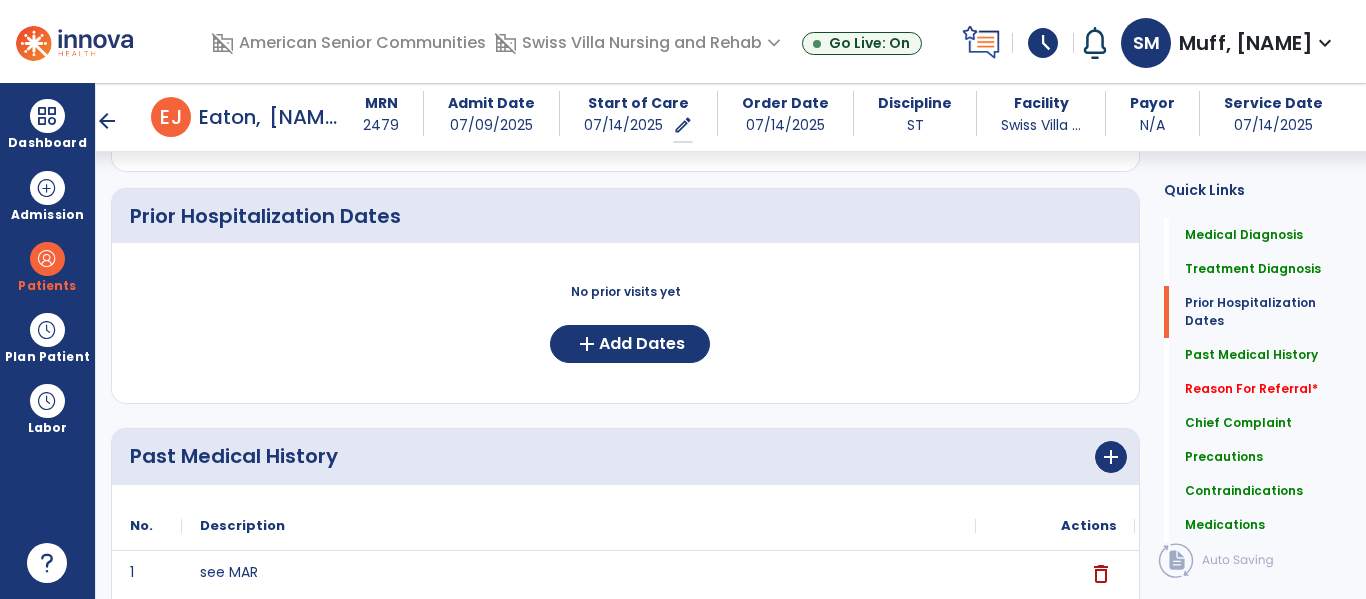 scroll, scrollTop: 681, scrollLeft: 0, axis: vertical 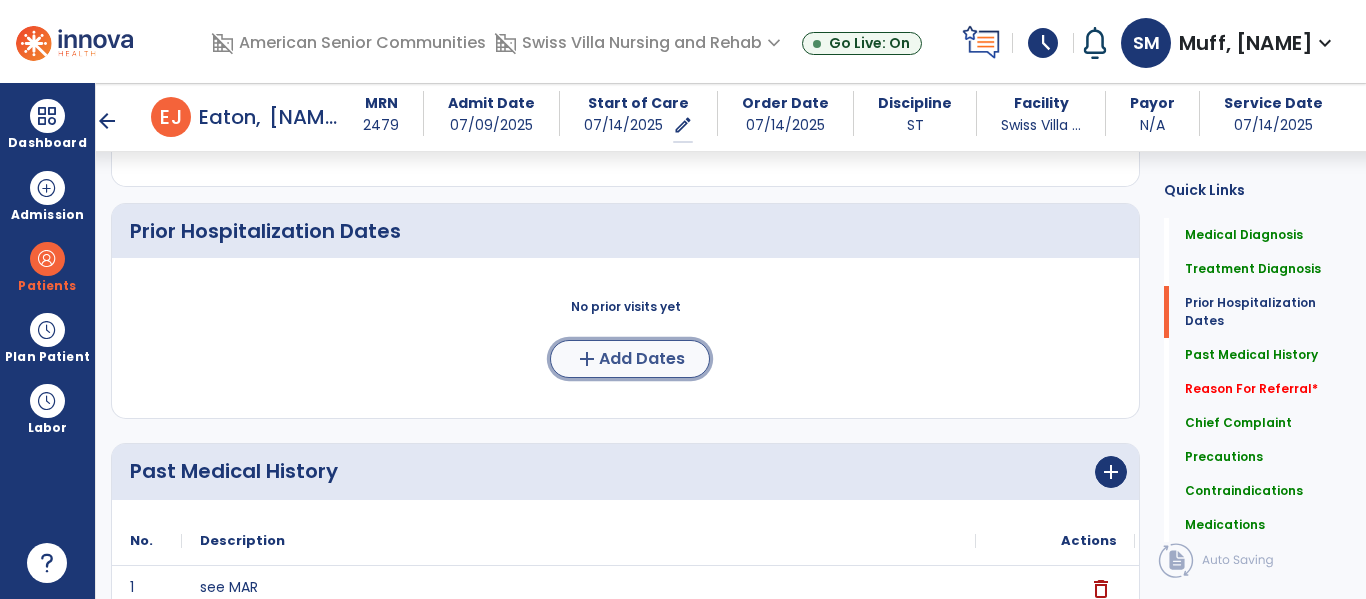click on "add  Add Dates" 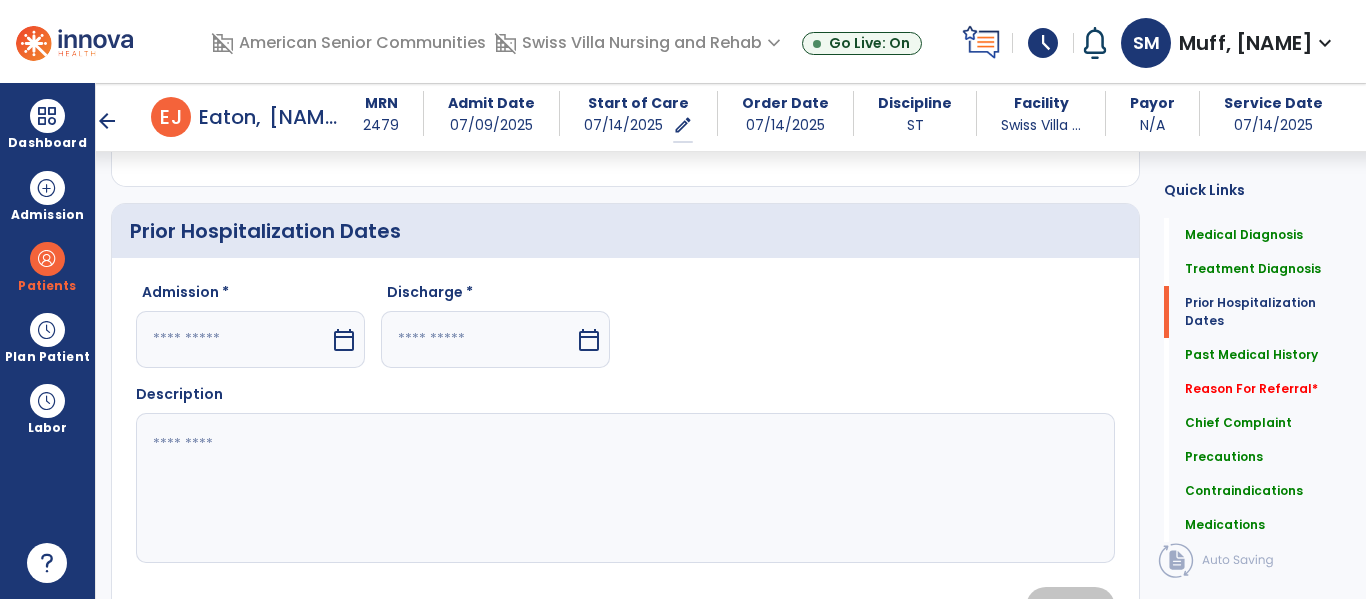 click at bounding box center (233, 339) 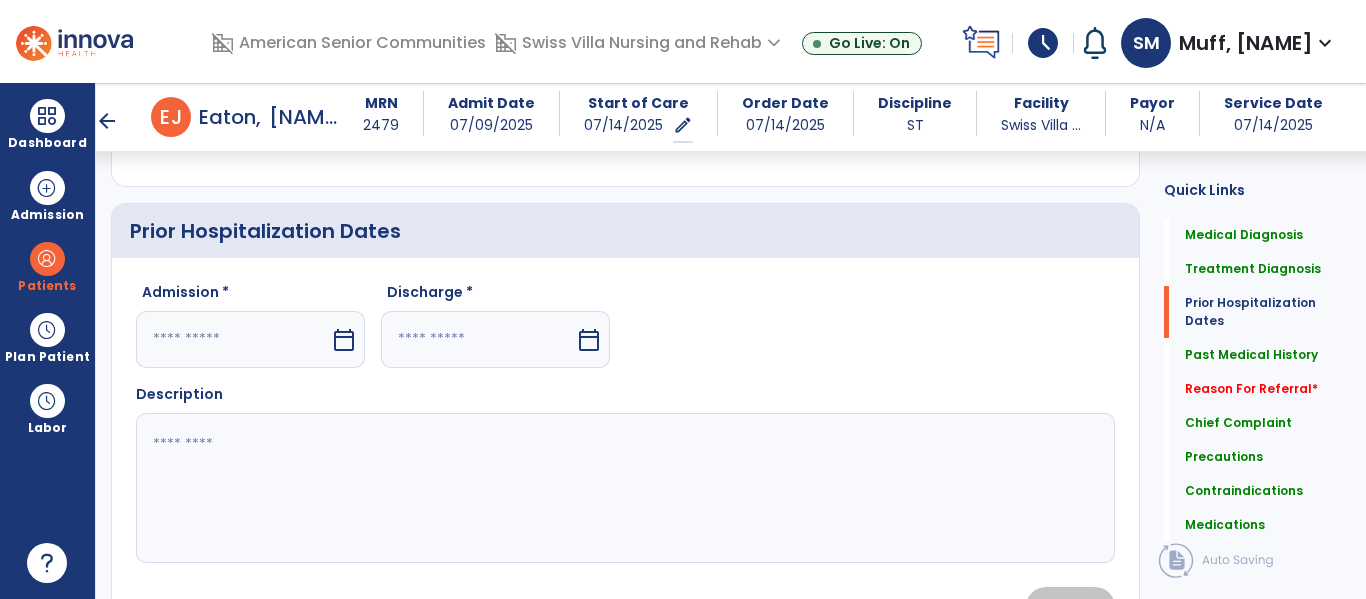 select on "*" 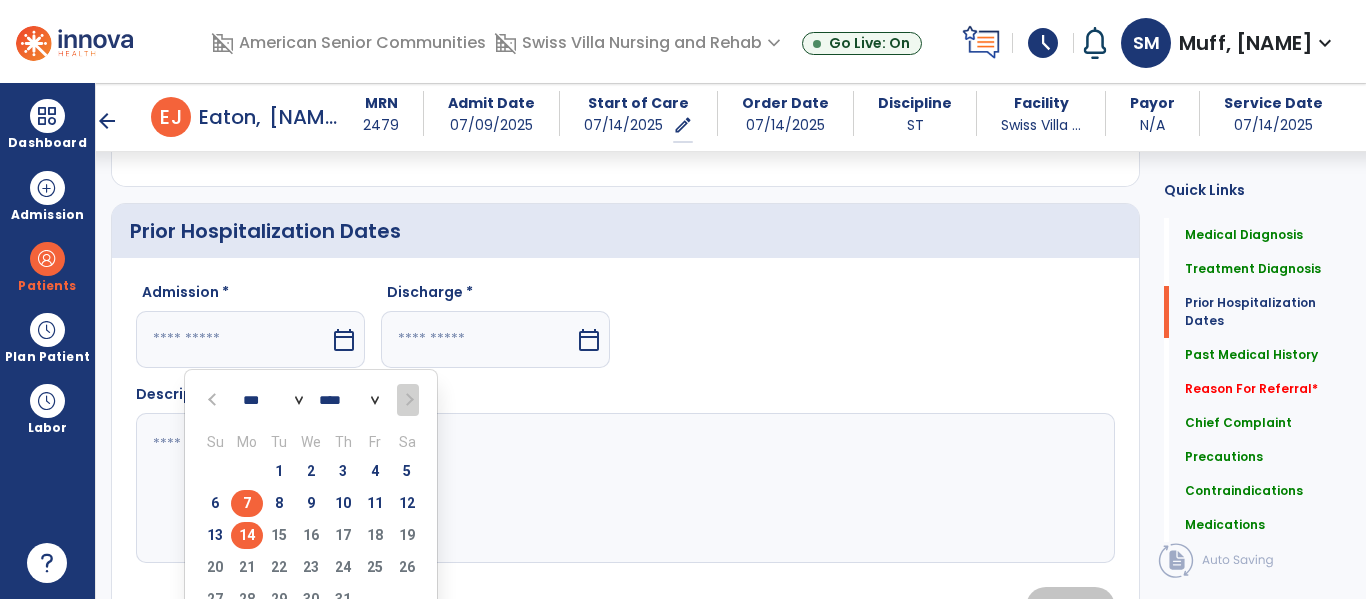 click on "7" at bounding box center (247, 503) 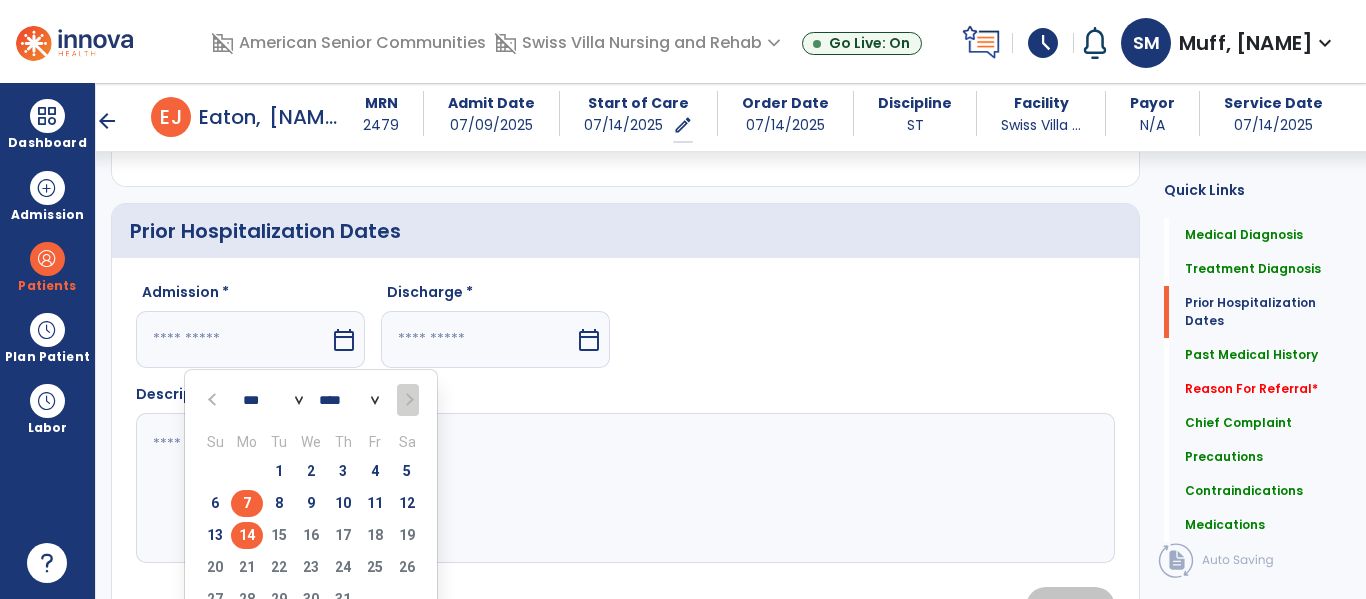 type on "********" 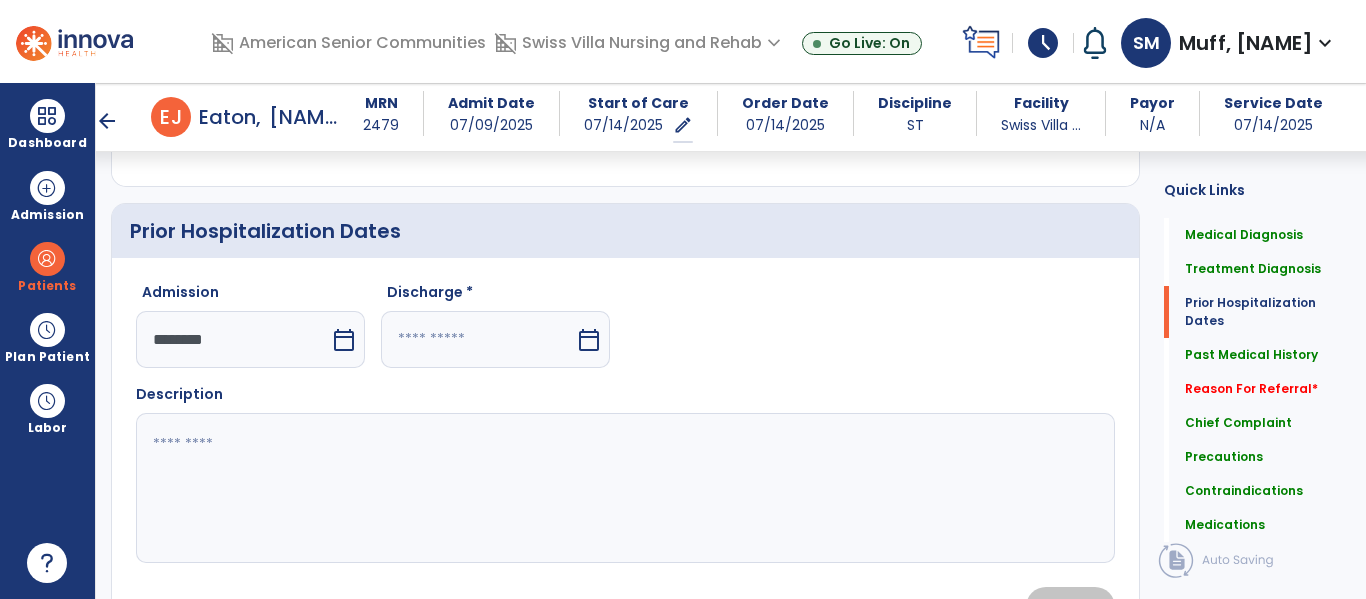 click on "calendar_today" at bounding box center (591, 339) 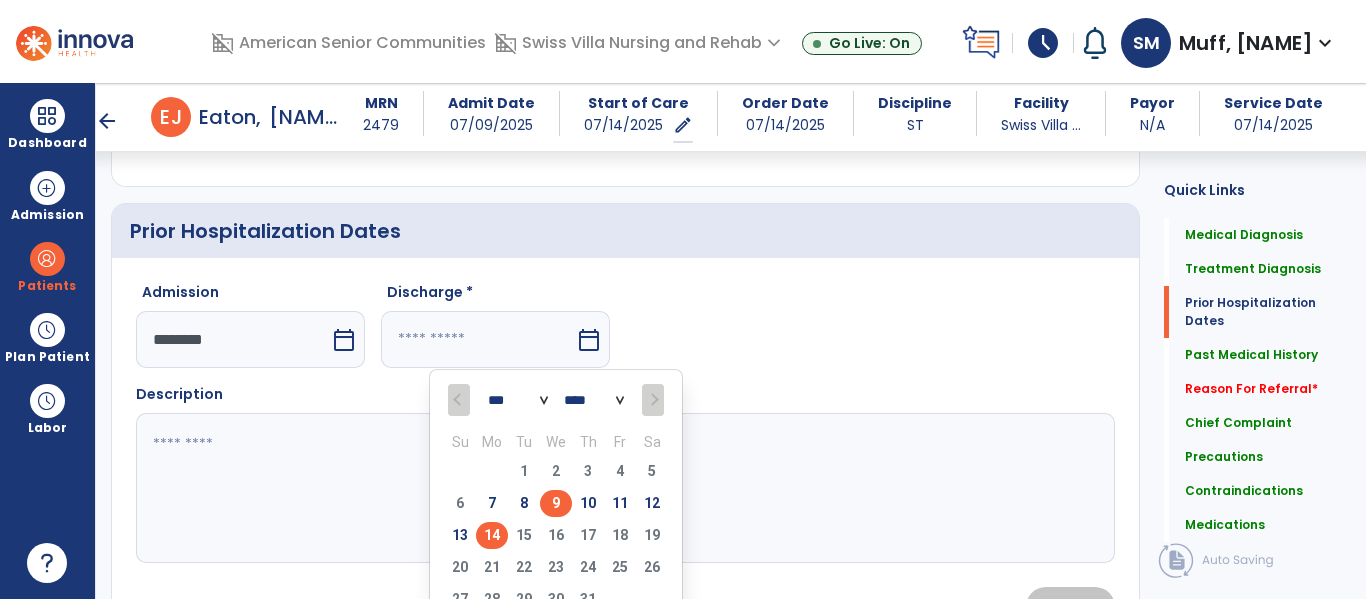 click on "9" at bounding box center [556, 503] 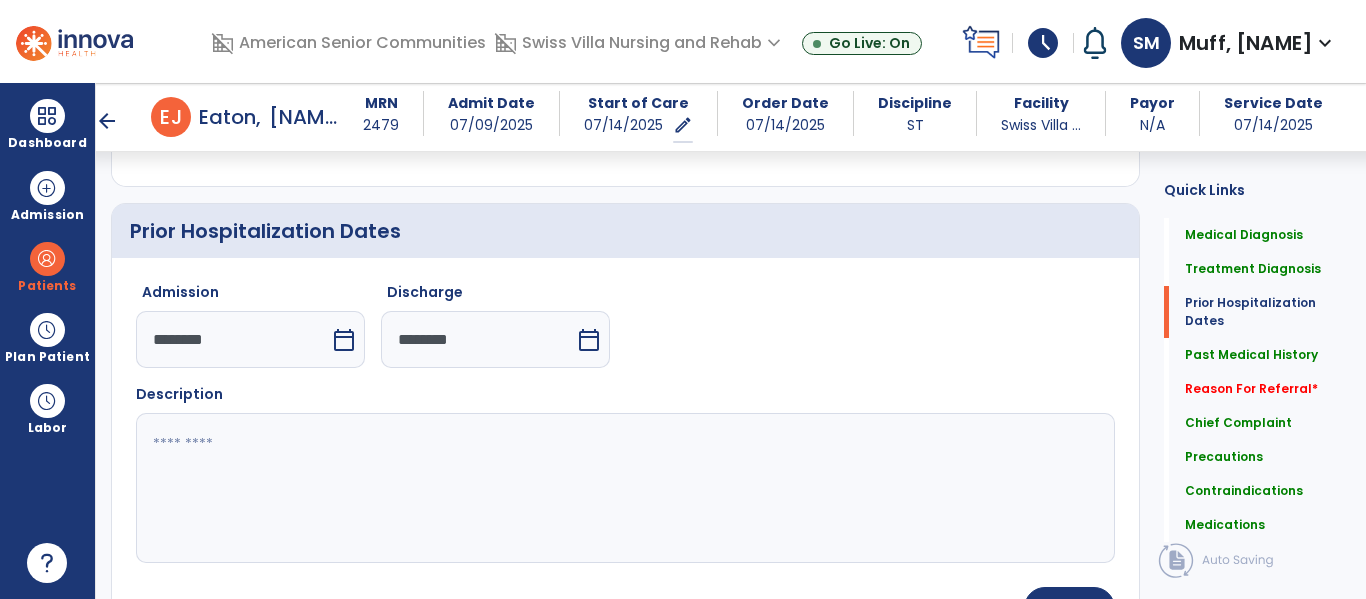 click 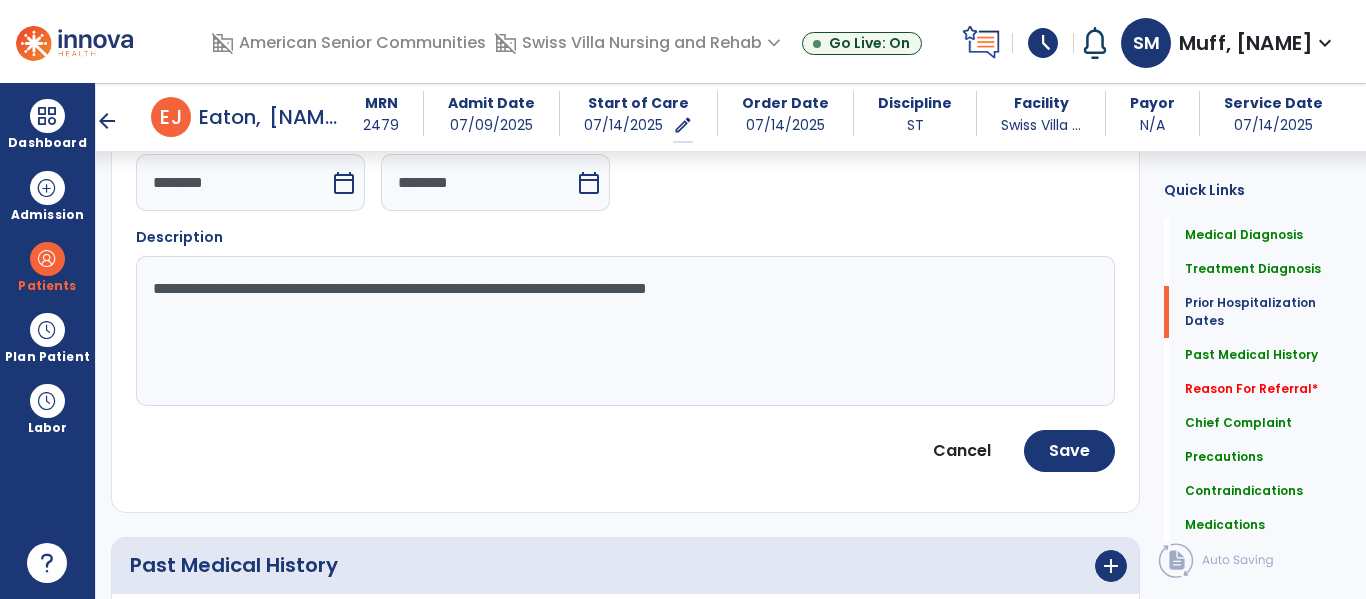 scroll, scrollTop: 839, scrollLeft: 0, axis: vertical 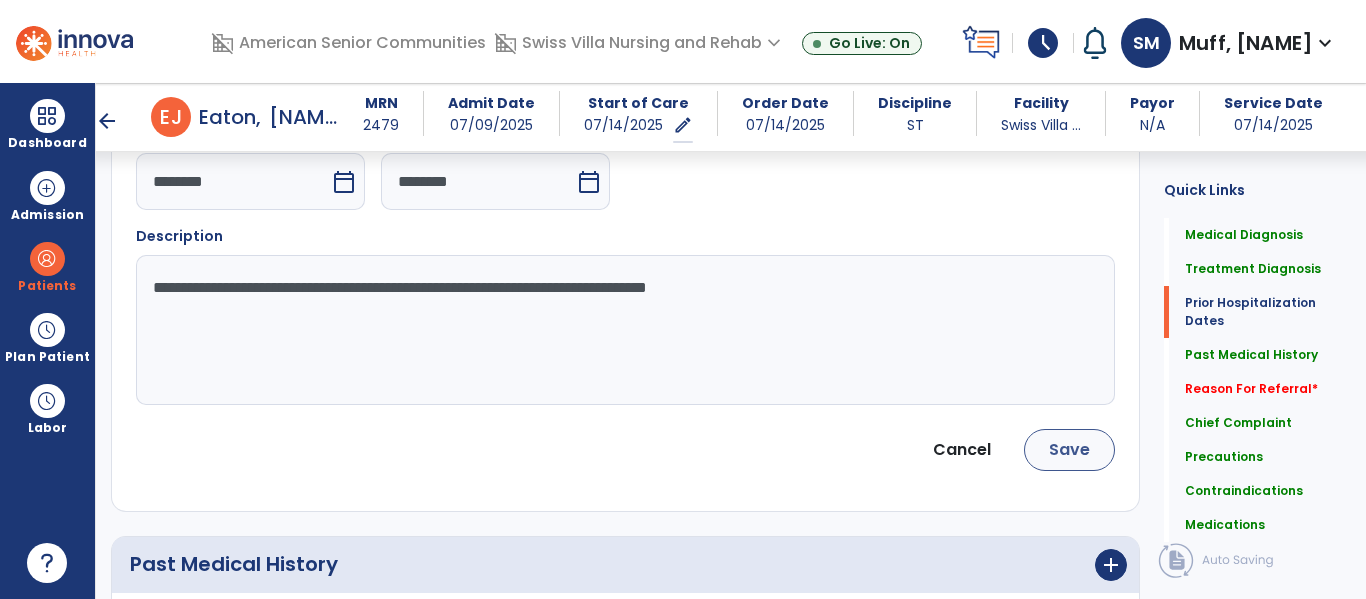 type on "**********" 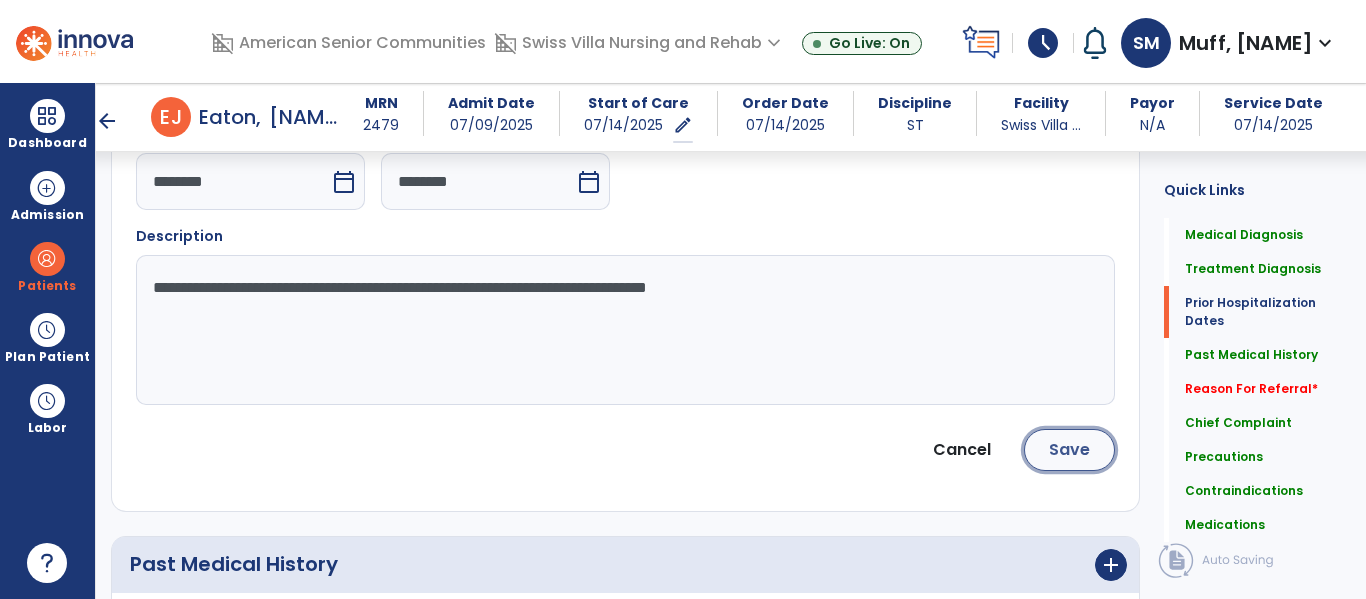 click on "Save" 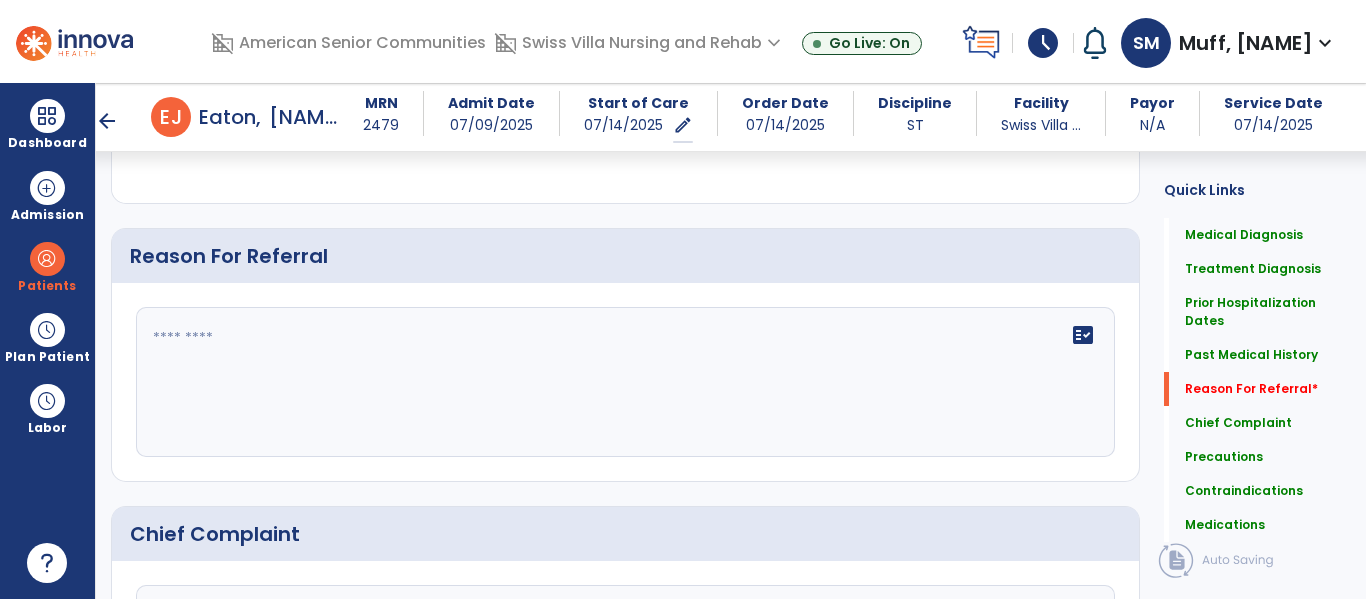 scroll, scrollTop: 1285, scrollLeft: 0, axis: vertical 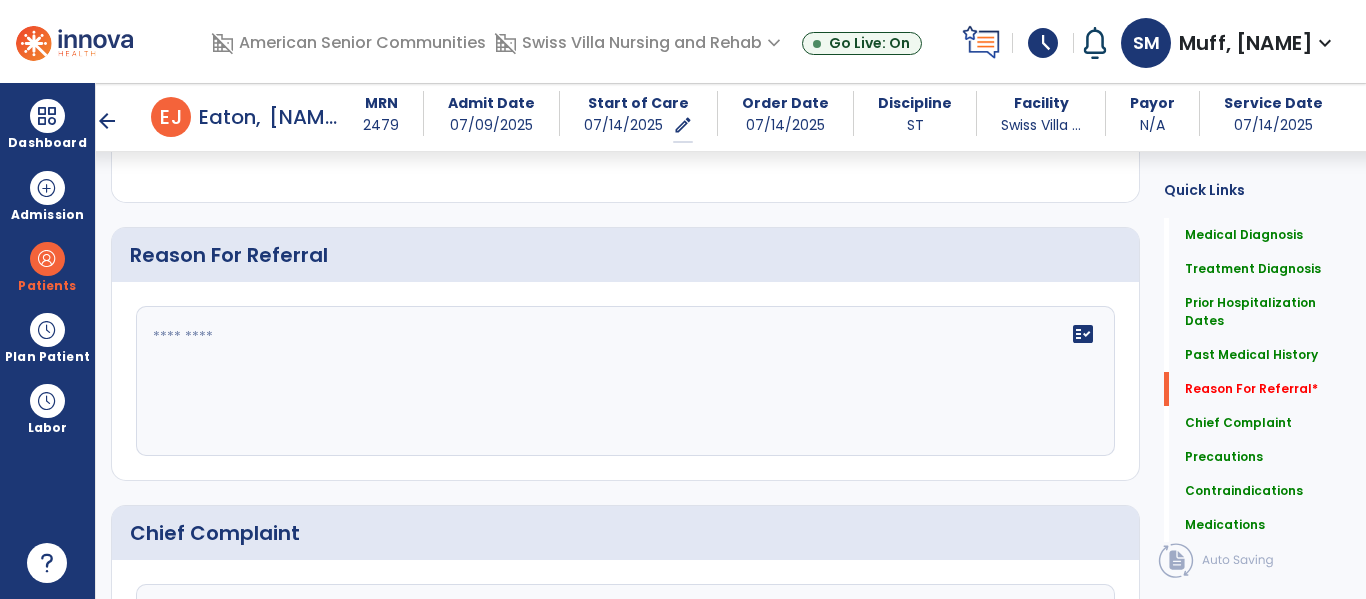 click on "fact_check" 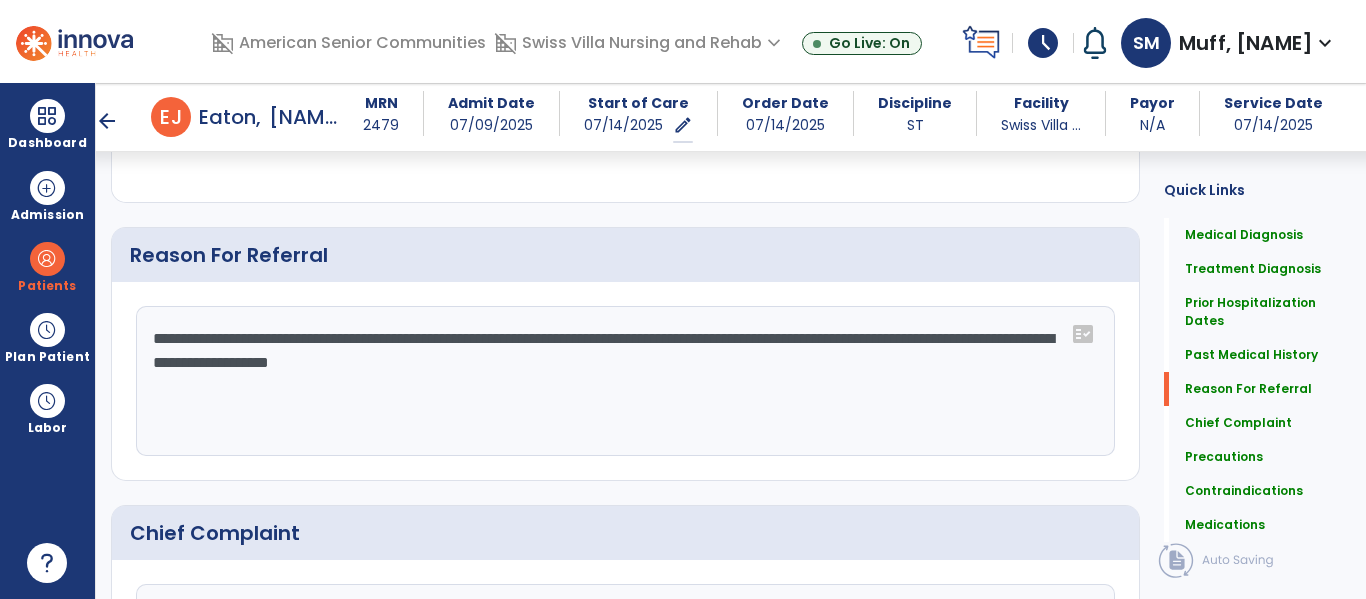 type on "**********" 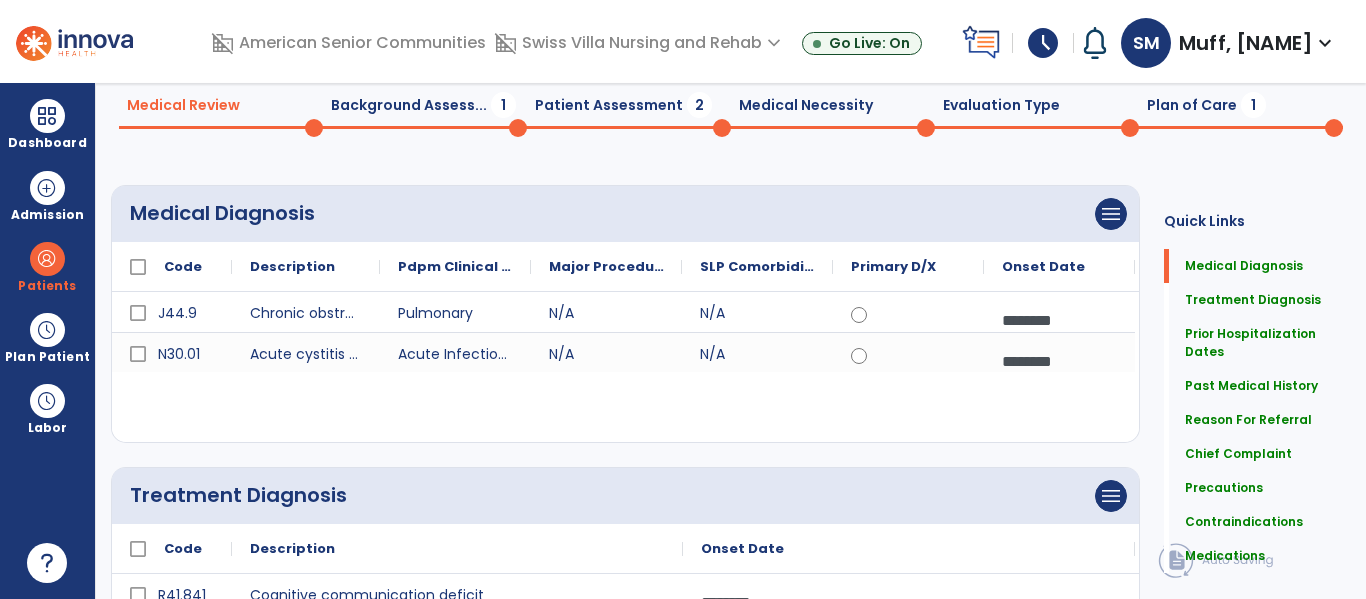 scroll, scrollTop: 0, scrollLeft: 0, axis: both 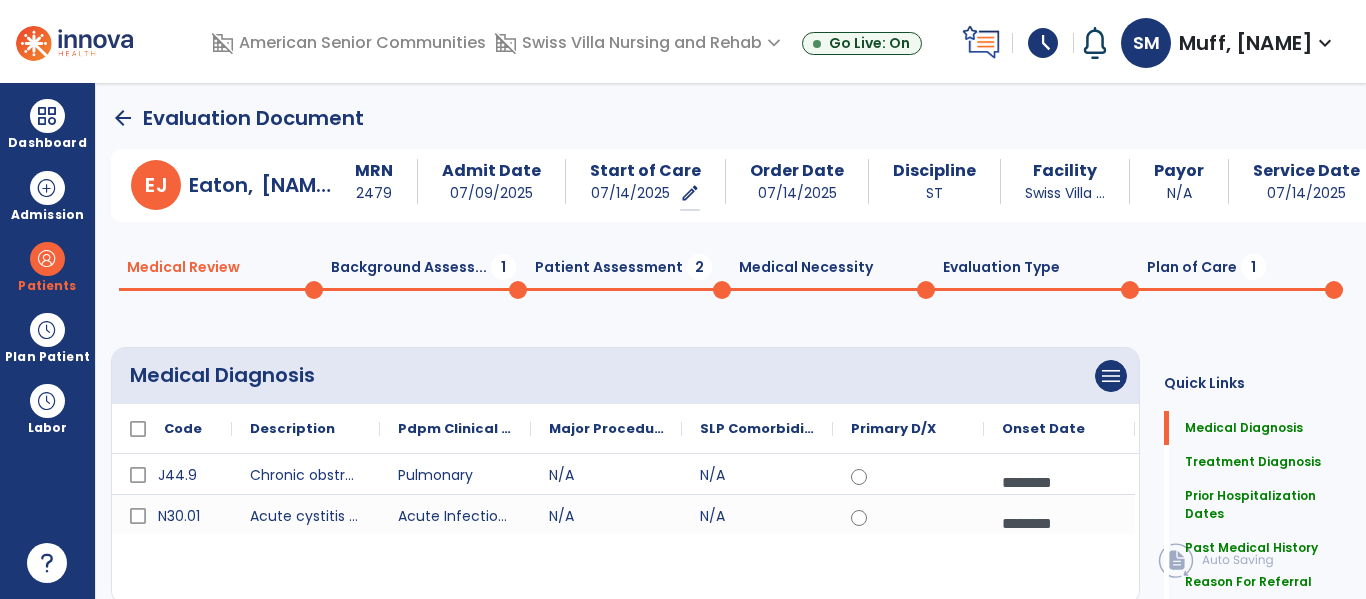 click on "Background Assess...  1" 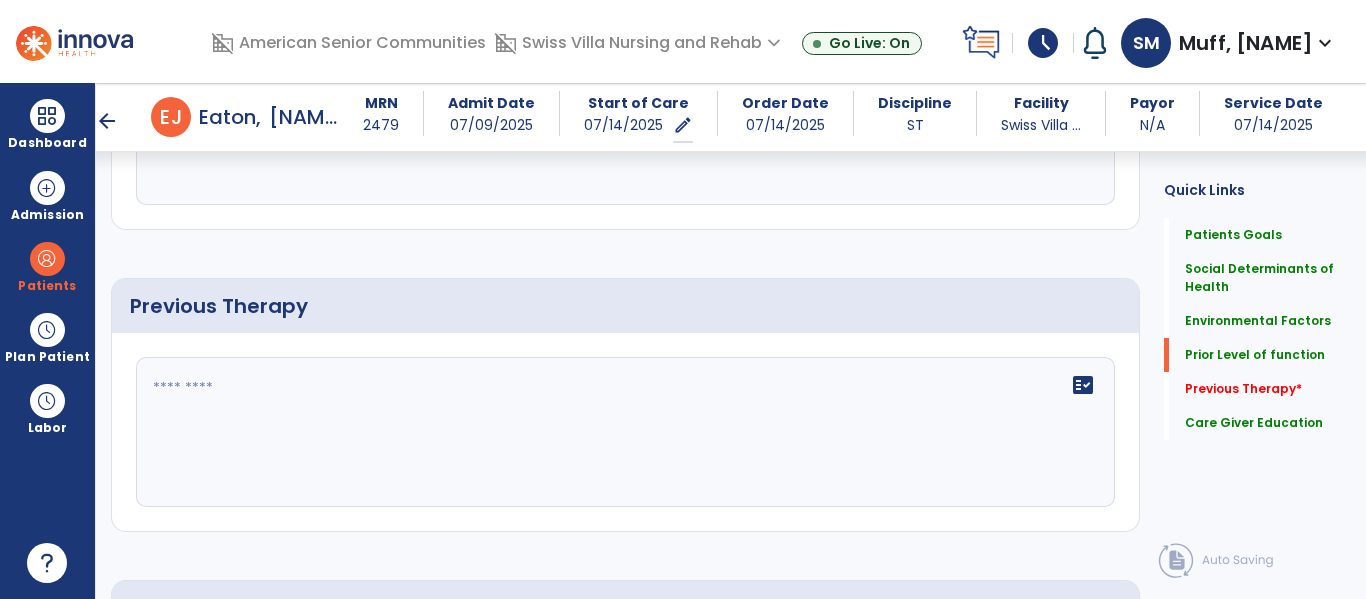 scroll, scrollTop: 1320, scrollLeft: 0, axis: vertical 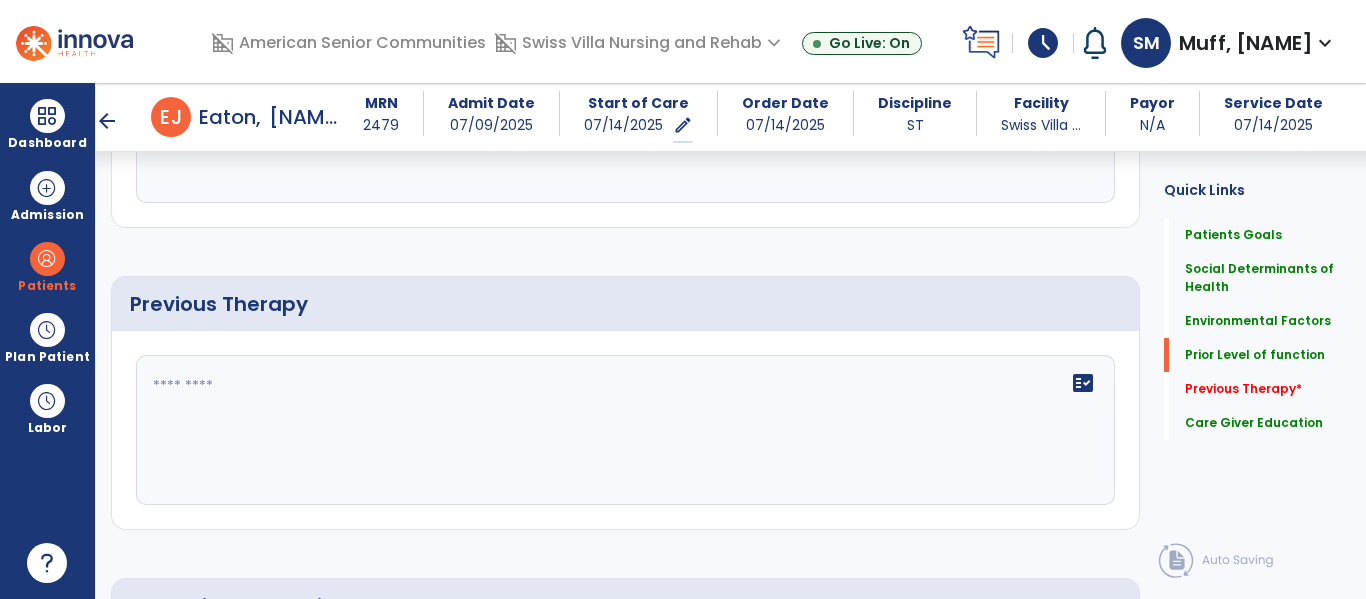 click on "fact_check" 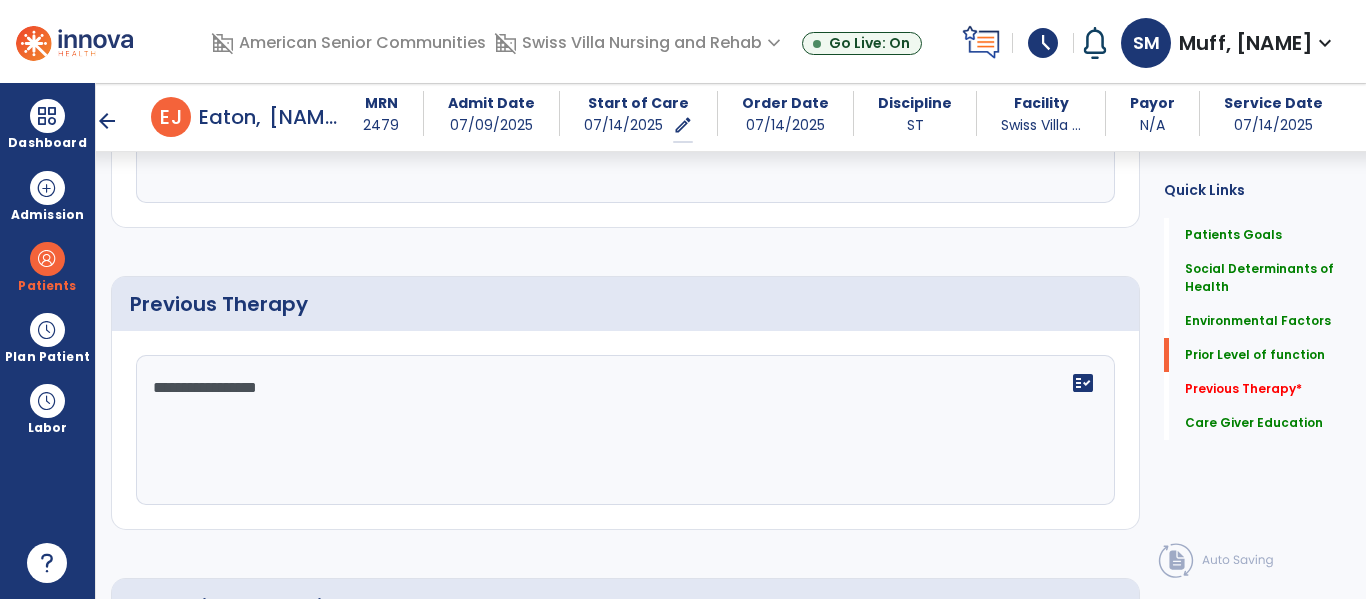 type on "**********" 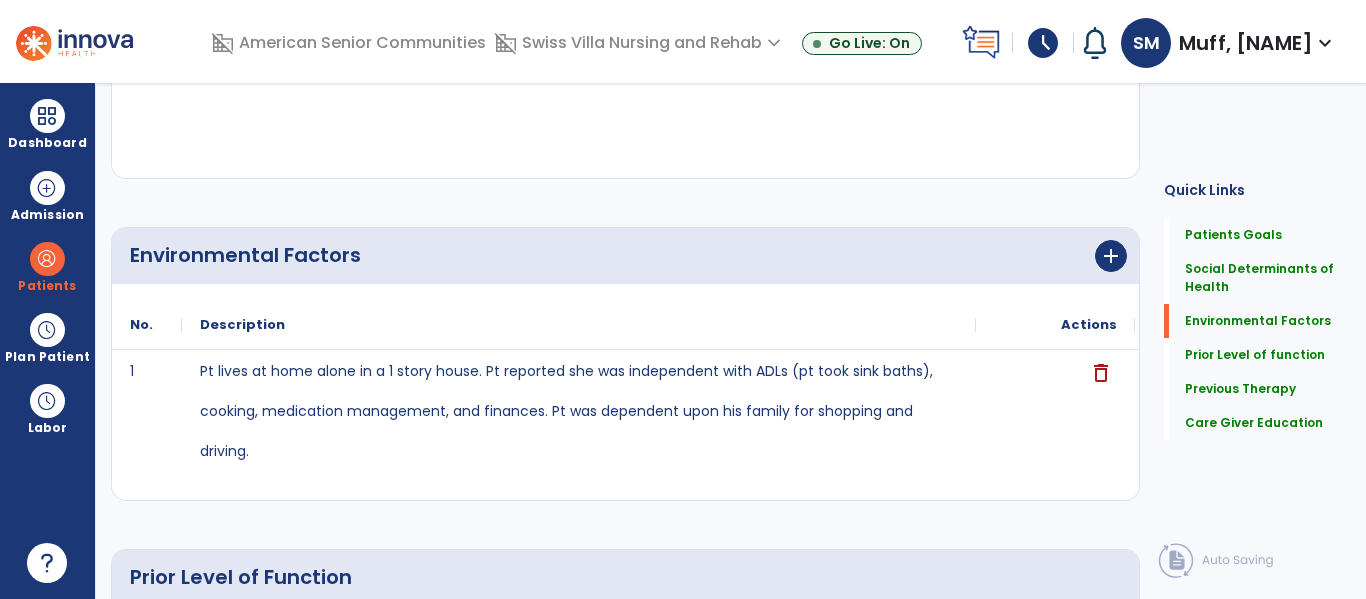 scroll, scrollTop: 0, scrollLeft: 0, axis: both 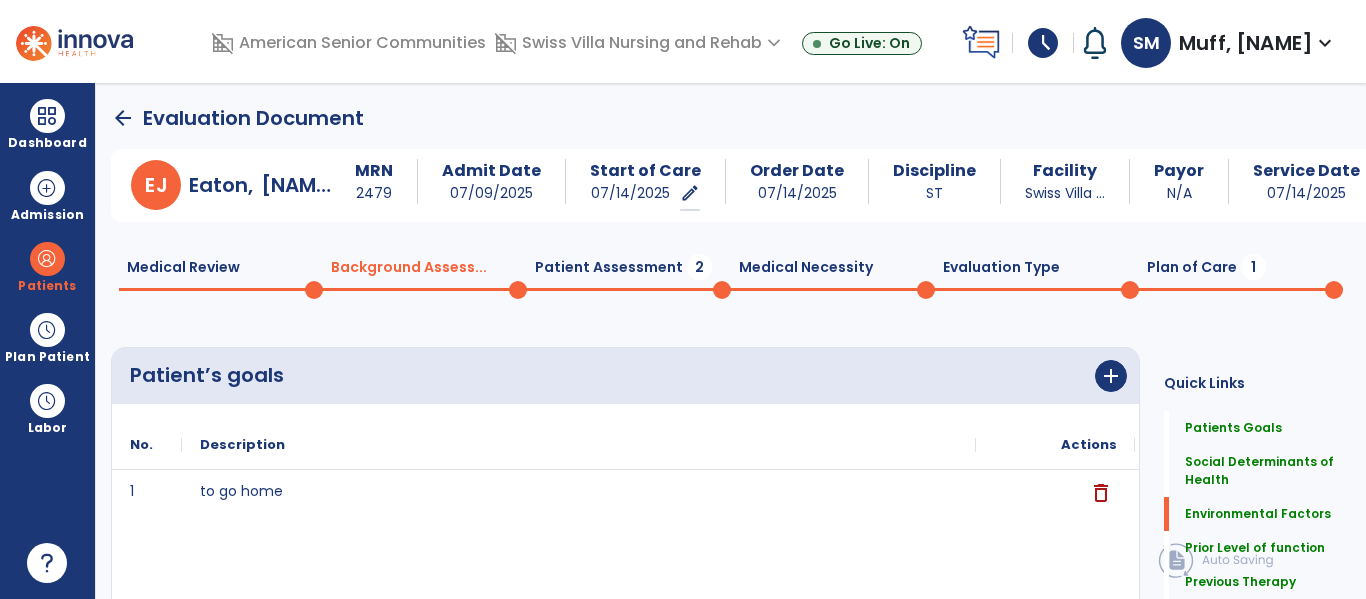 click on "Patient Assessment  2" 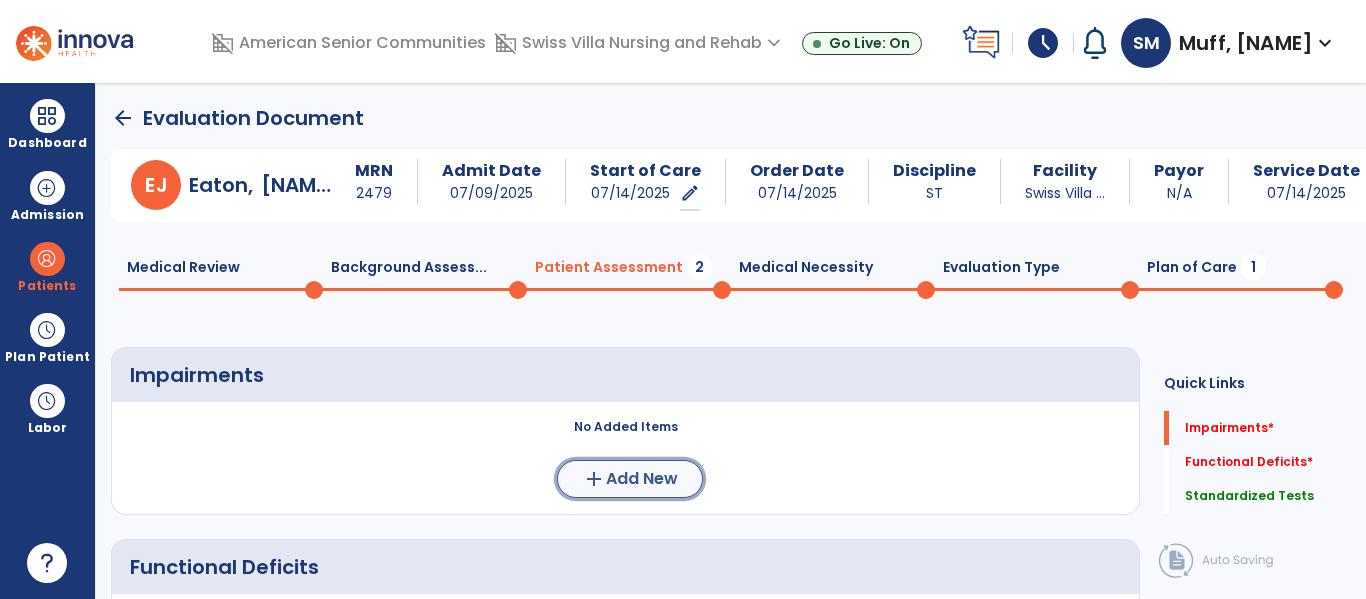 click on "Add New" 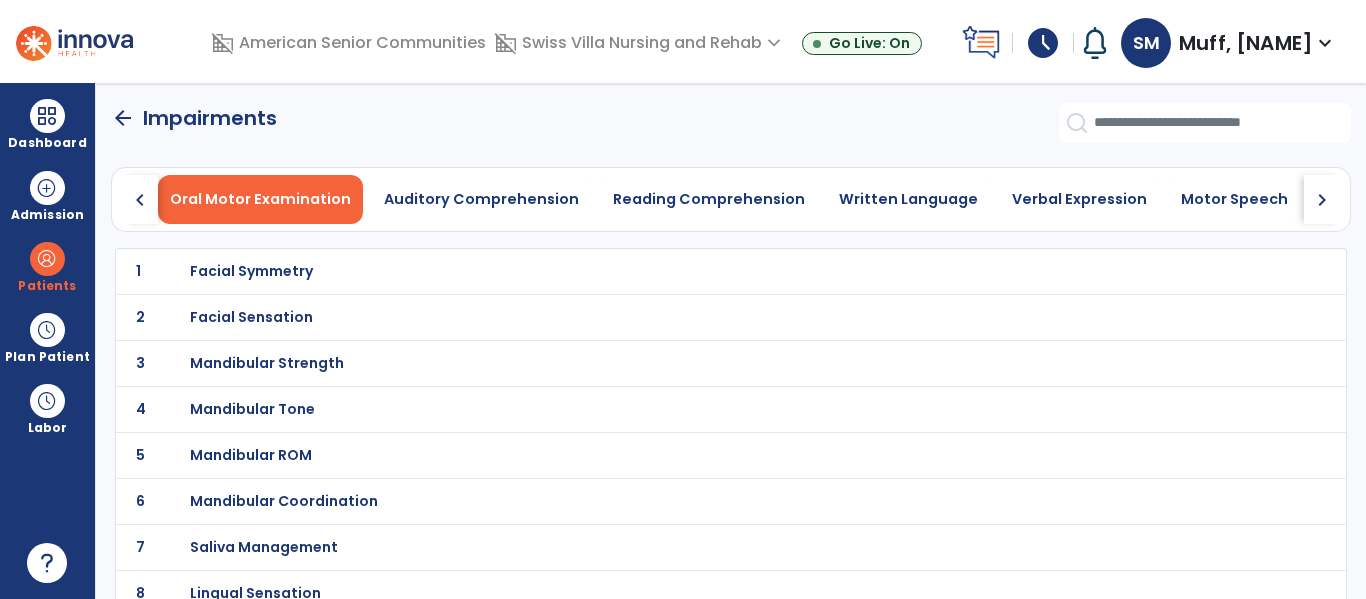 click on "chevron_right" 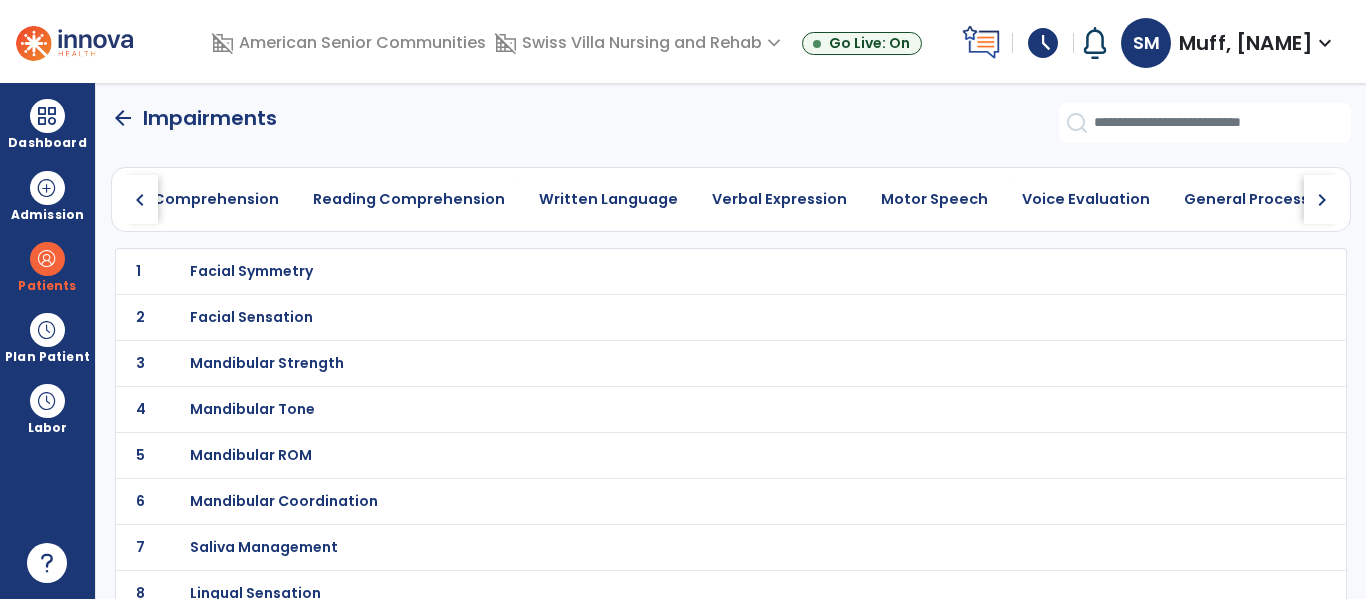 click on "chevron_right" 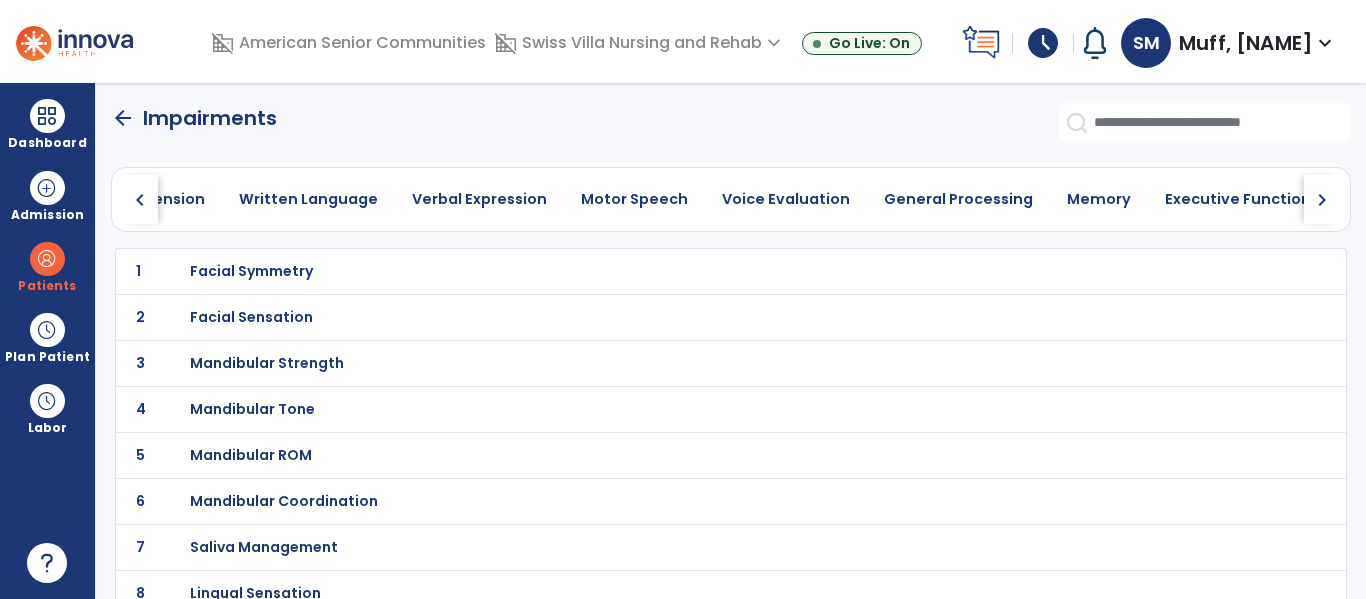 click on "chevron_right" 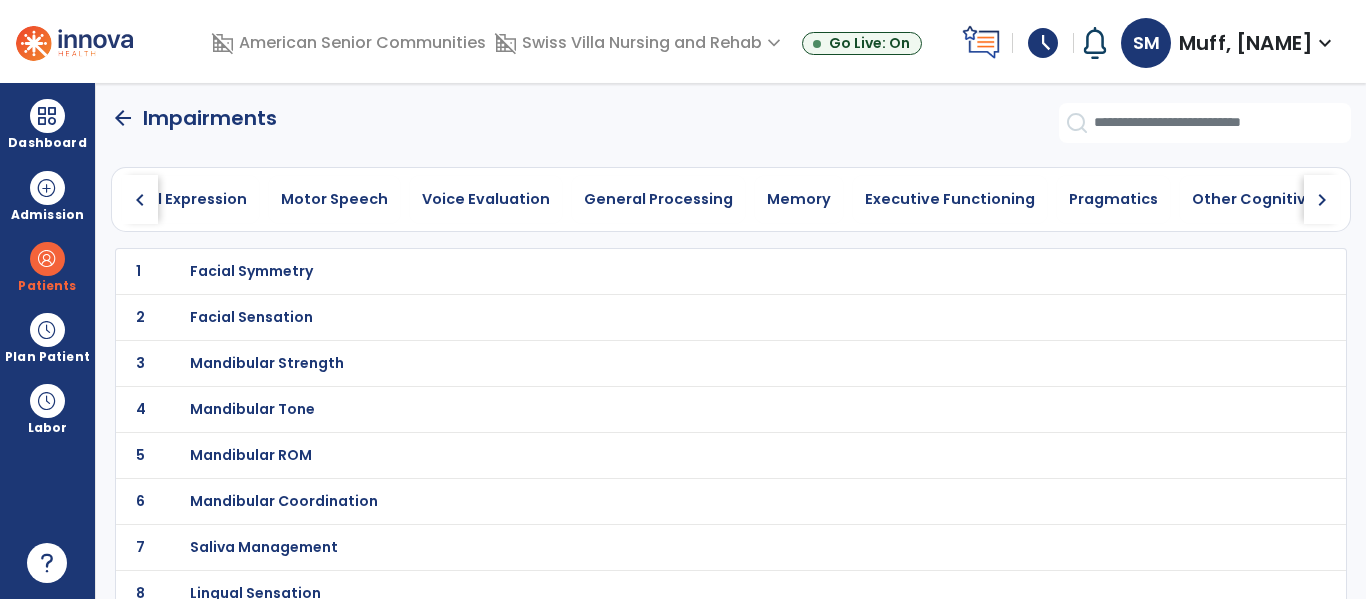 click on "chevron_right" 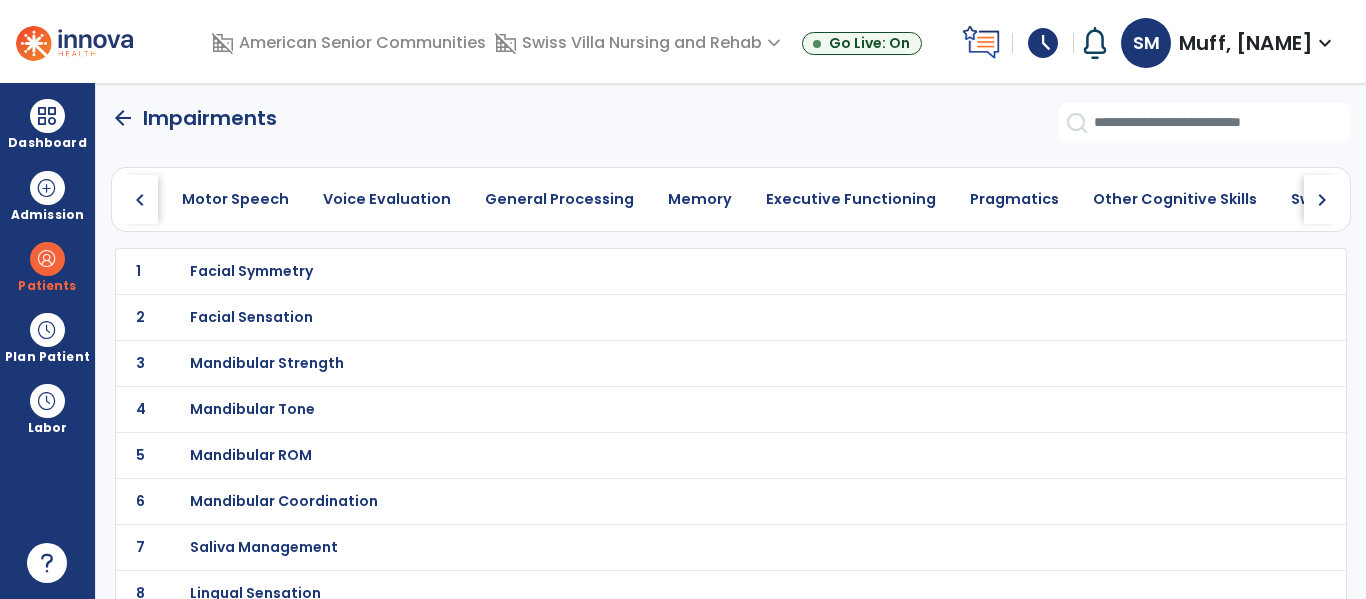 click on "chevron_right" 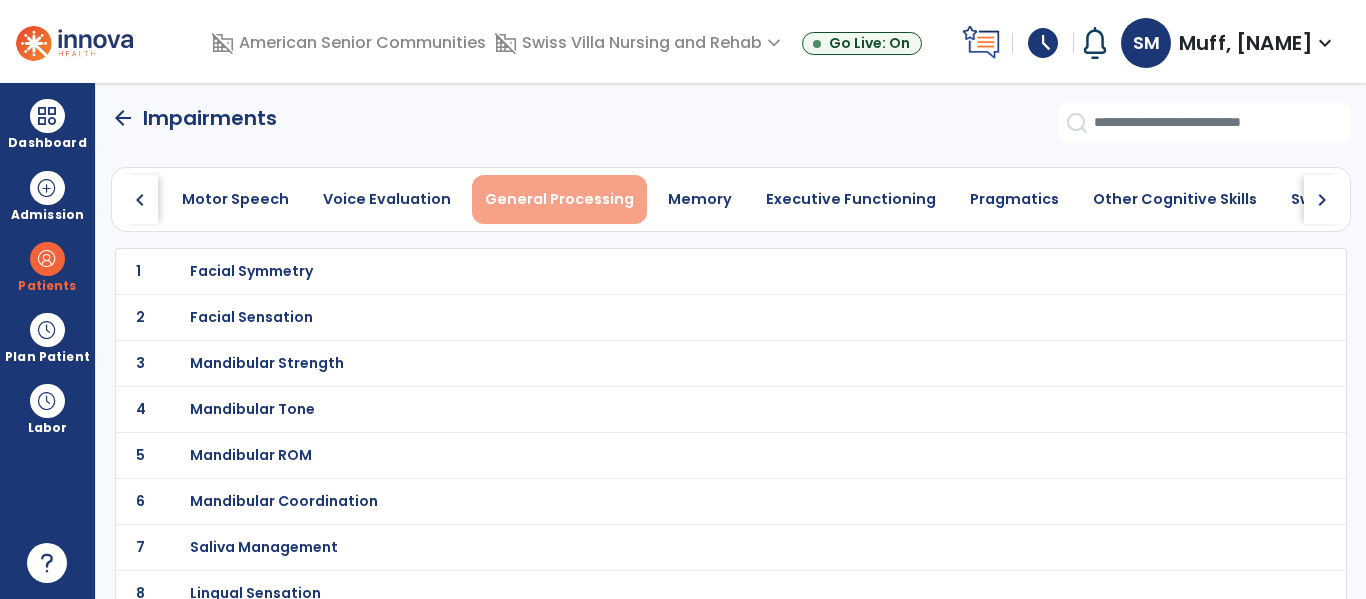 click on "General Processing" at bounding box center [559, 199] 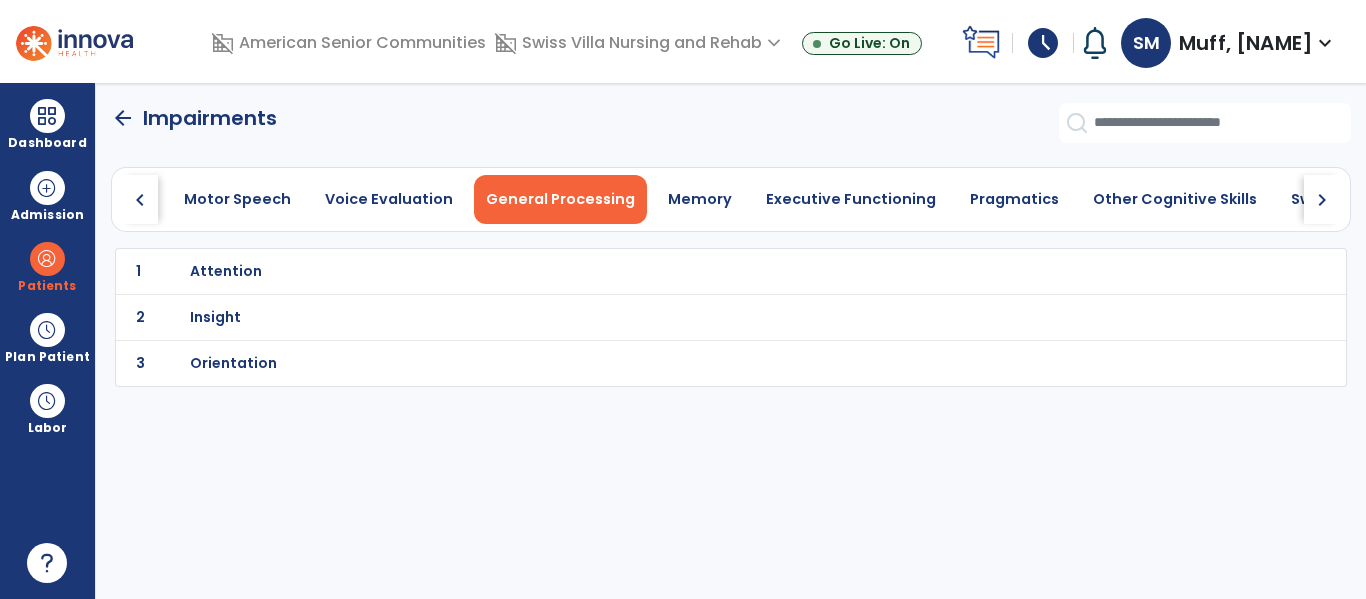 scroll, scrollTop: 0, scrollLeft: 992, axis: horizontal 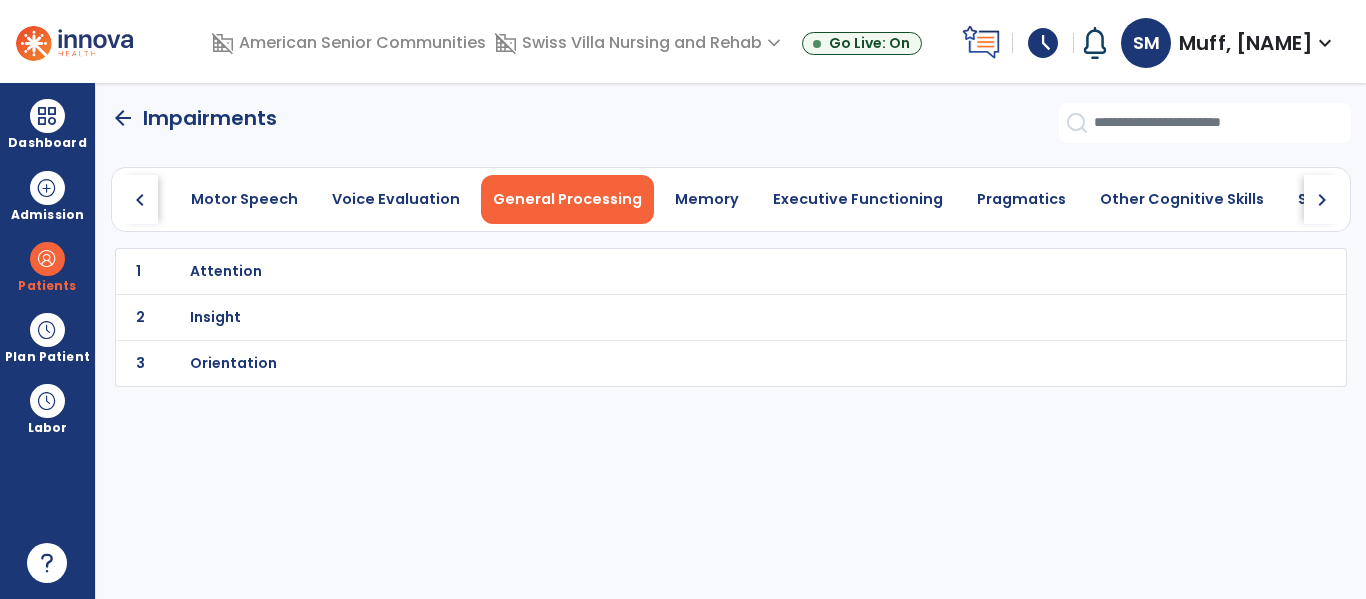 click on "Orientation" at bounding box center (226, 271) 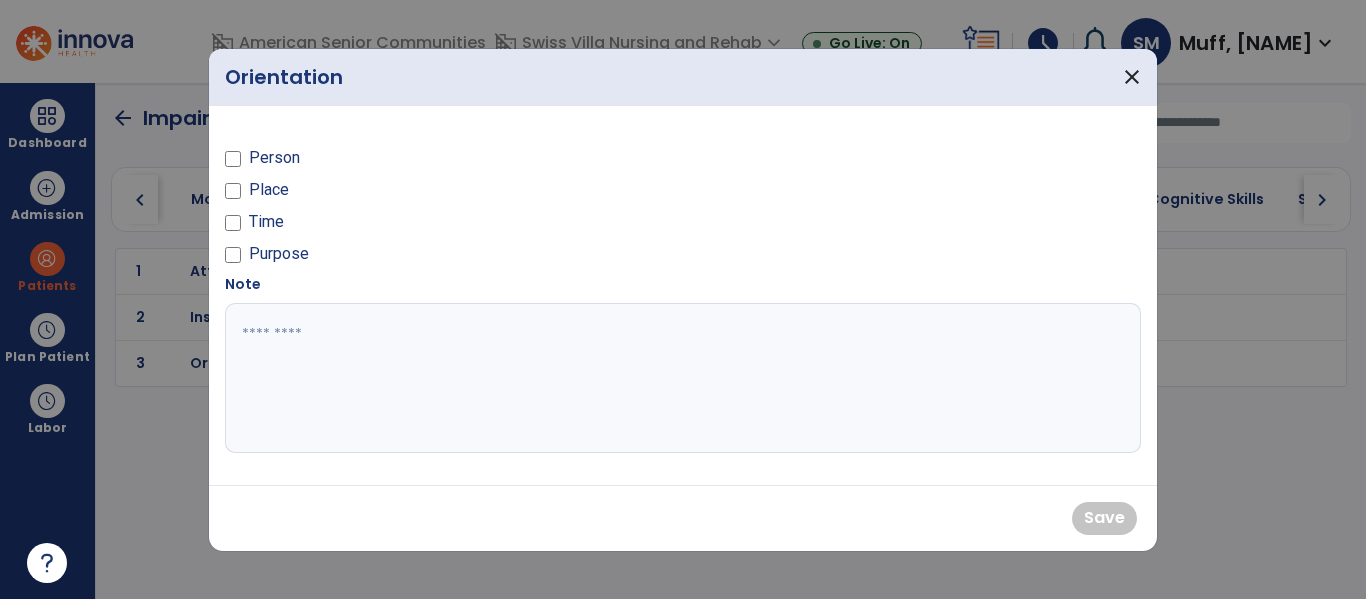 click on "Person" at bounding box center (274, 158) 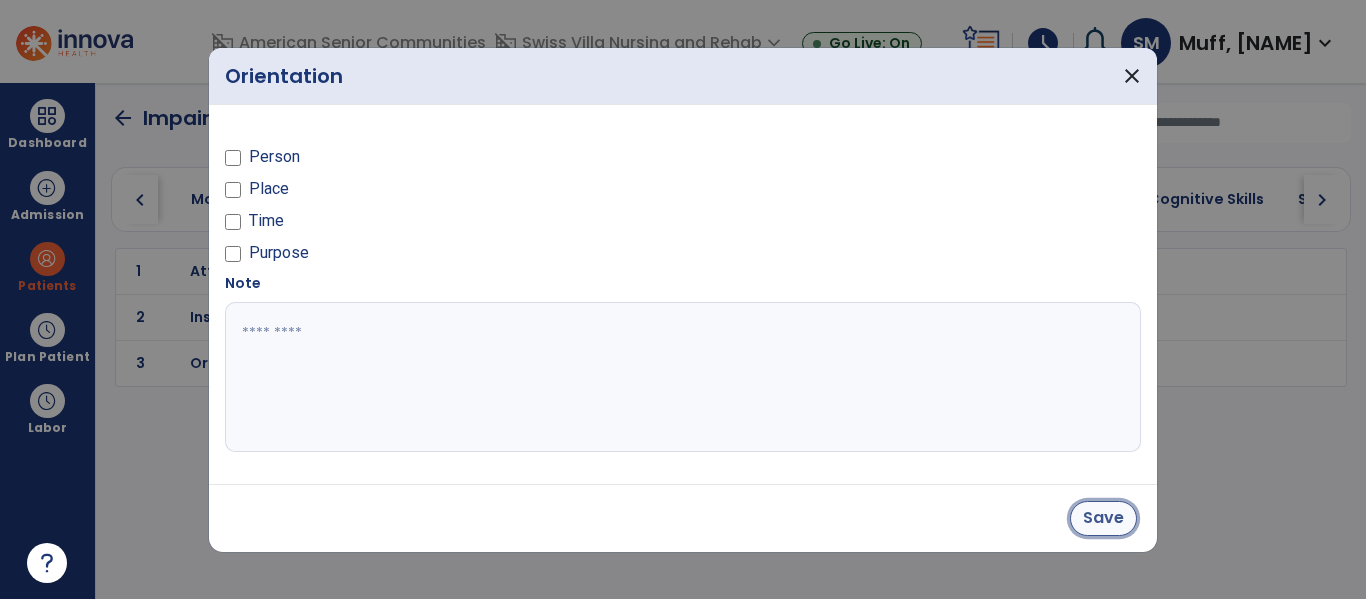 click on "Save" at bounding box center [1103, 518] 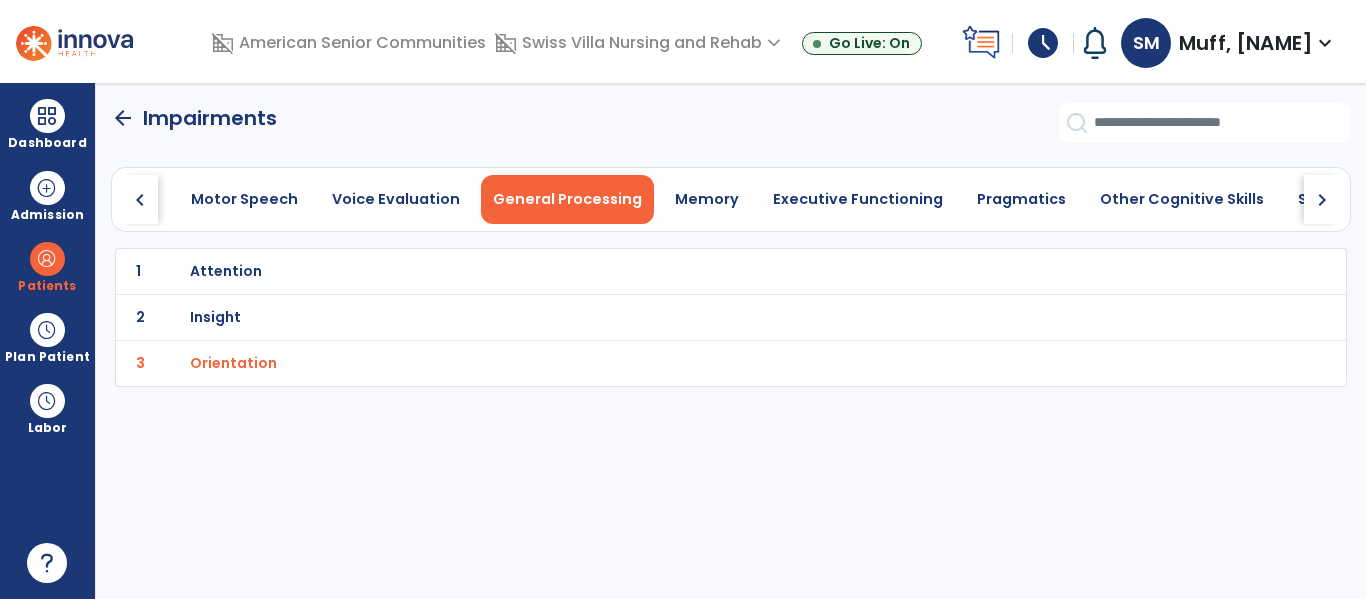 click on "Attention" at bounding box center [226, 271] 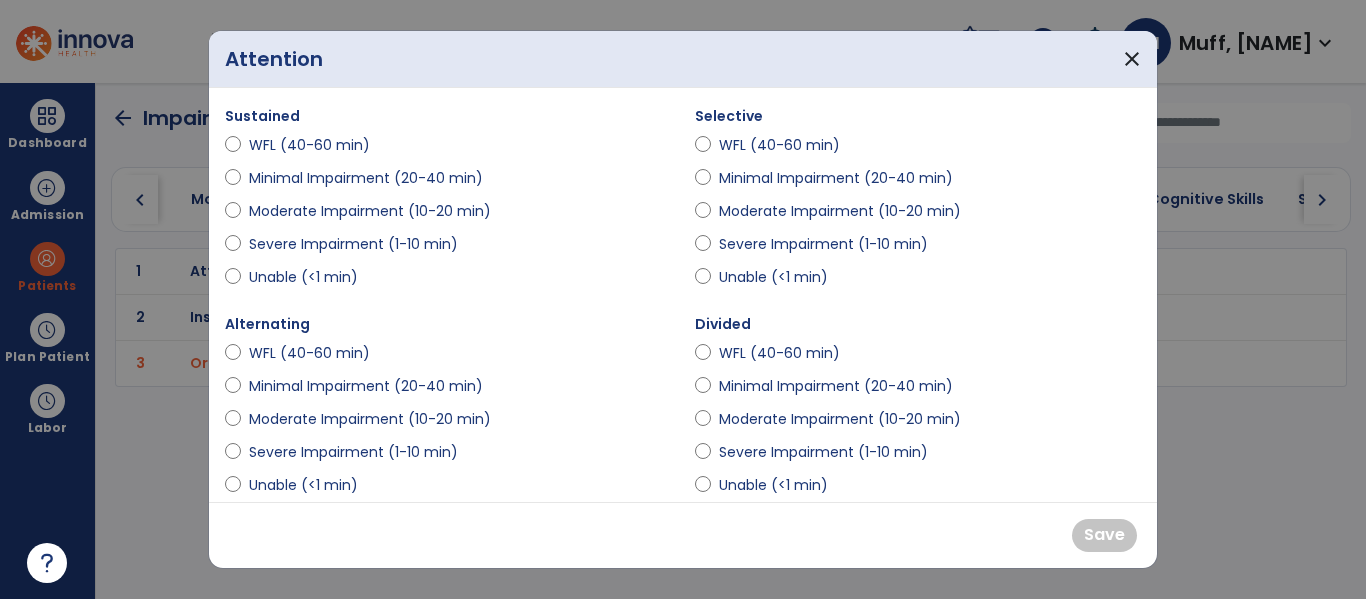 click on "Unable (<1 min)" at bounding box center [303, 277] 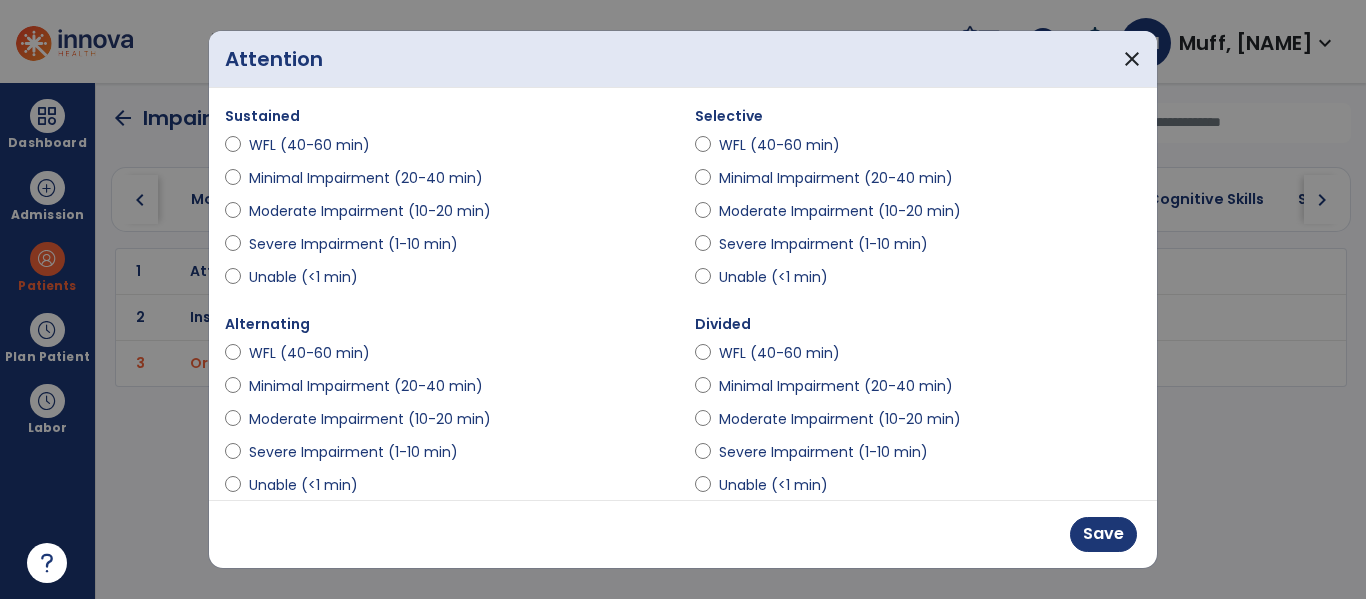 click on "Severe Impairment (1-10 min)" at bounding box center (353, 244) 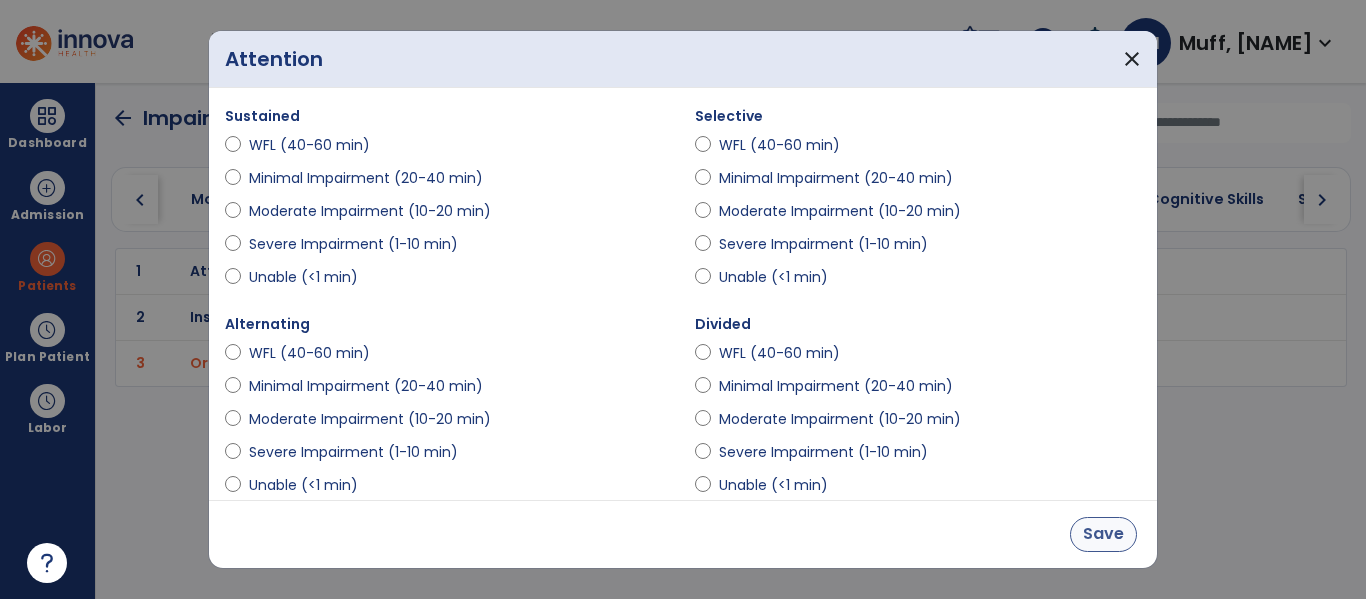 click on "Save" at bounding box center (1103, 534) 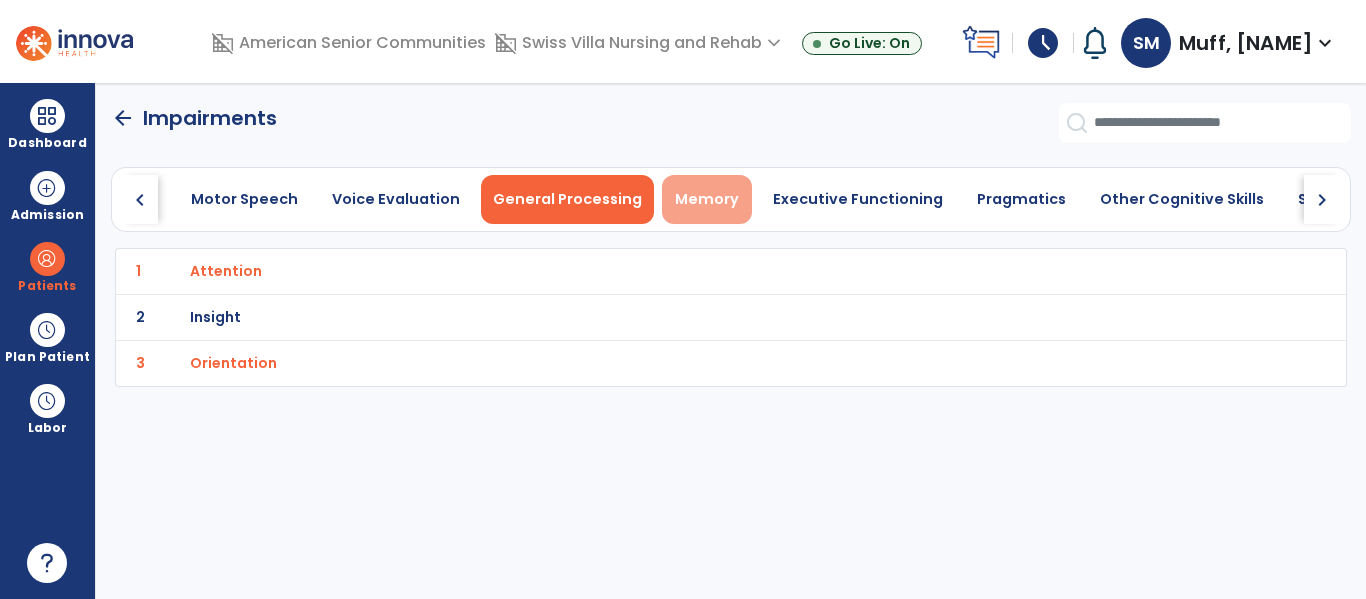click on "Memory" at bounding box center (707, 199) 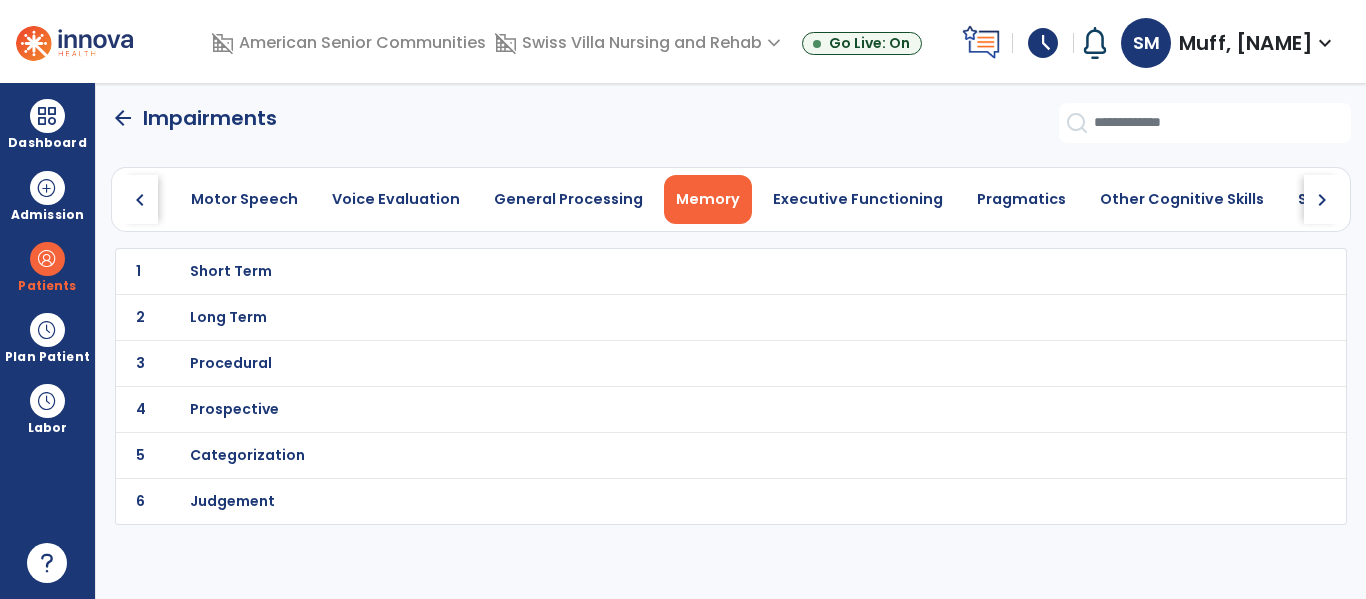 click on "Short Term" at bounding box center (687, 271) 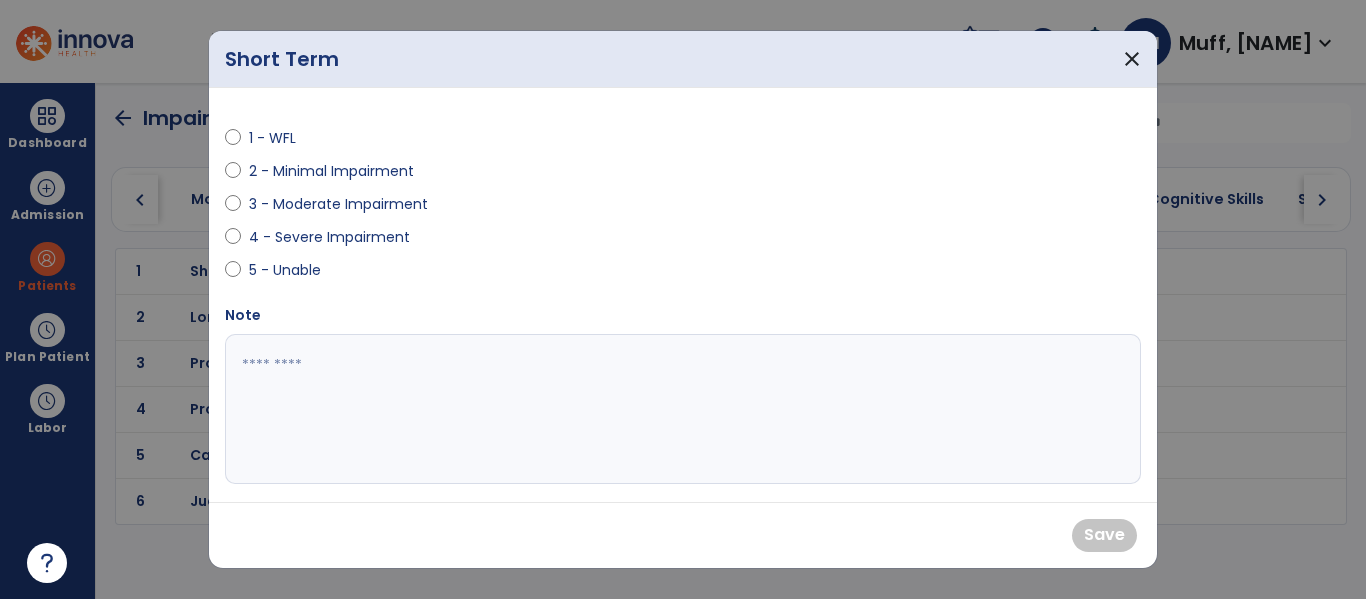 click on "4 - Severe Impairment" at bounding box center (329, 237) 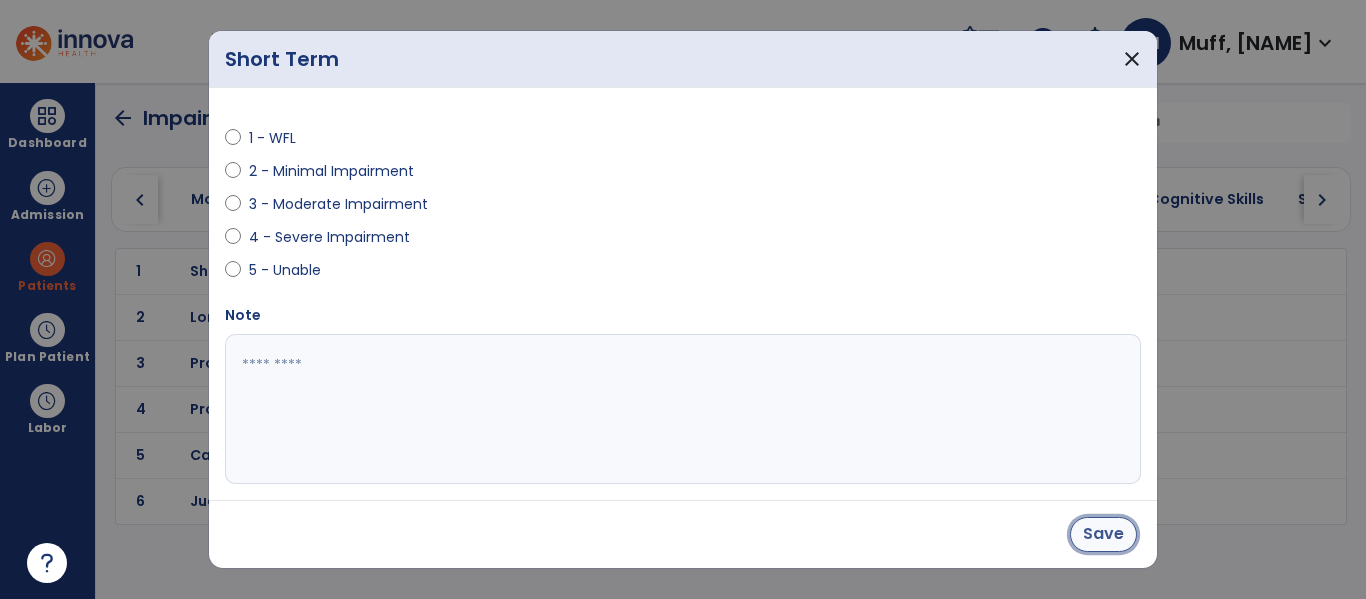 click on "Save" at bounding box center (1103, 534) 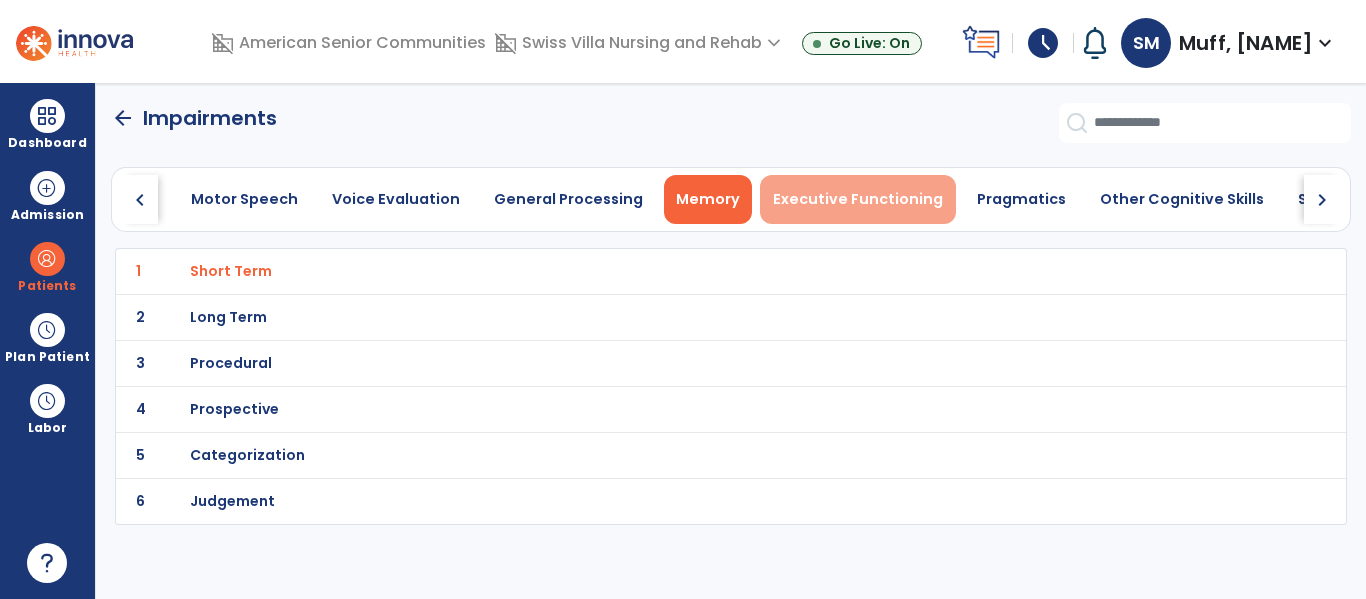 click on "Executive Functioning" at bounding box center (858, 199) 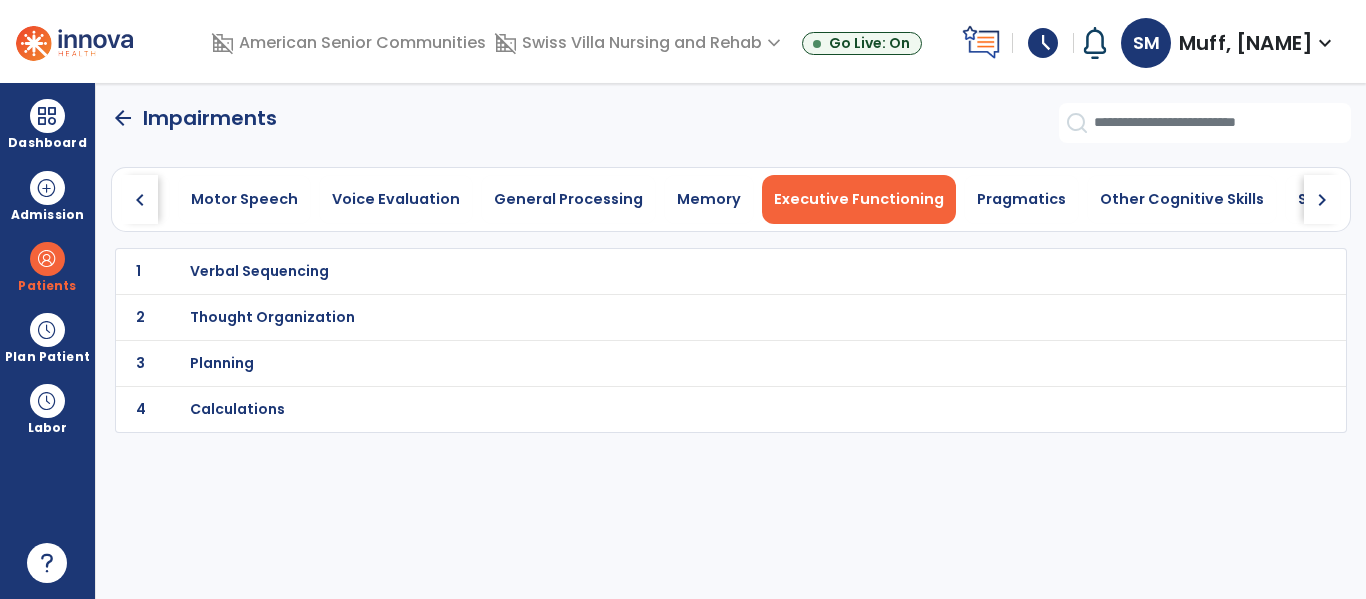 click on "Thought Organization" at bounding box center [259, 271] 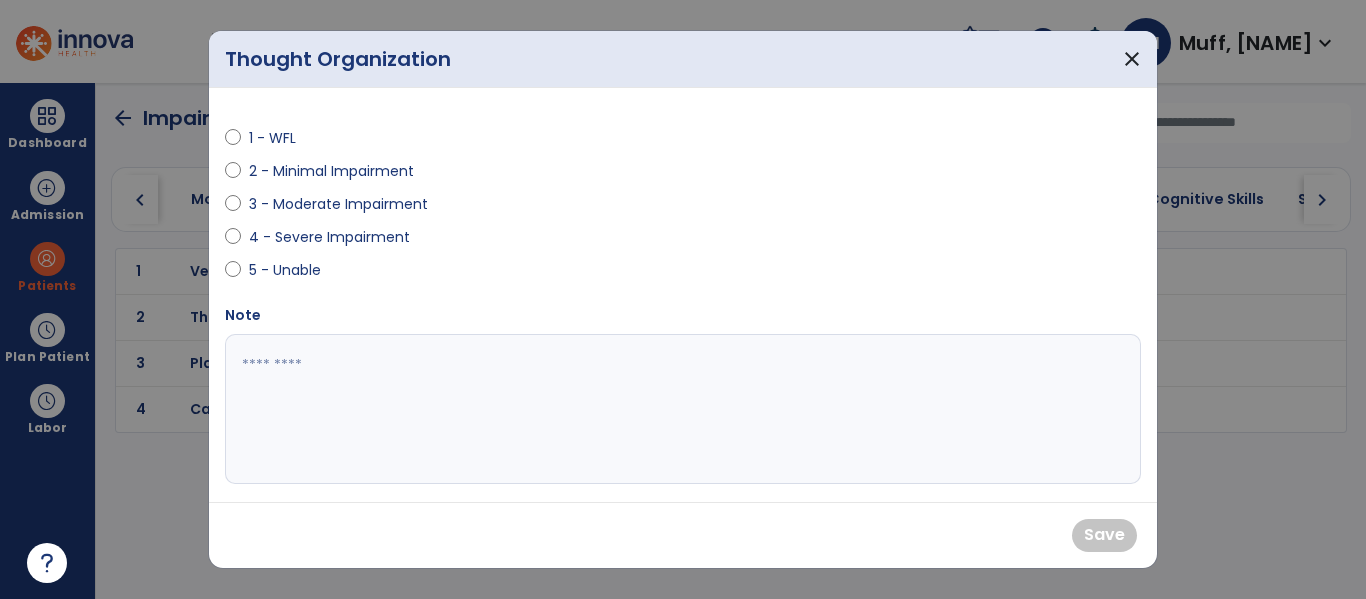 click on "3 - Moderate Impairment" at bounding box center (338, 204) 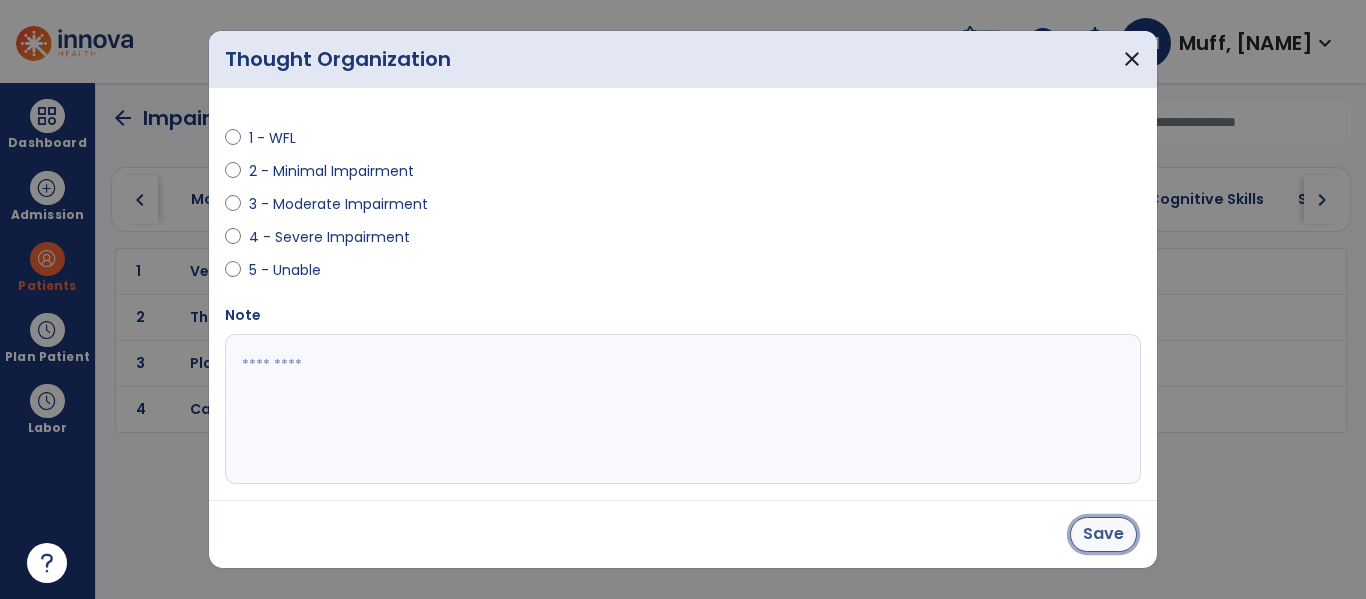 click on "Save" at bounding box center [1103, 534] 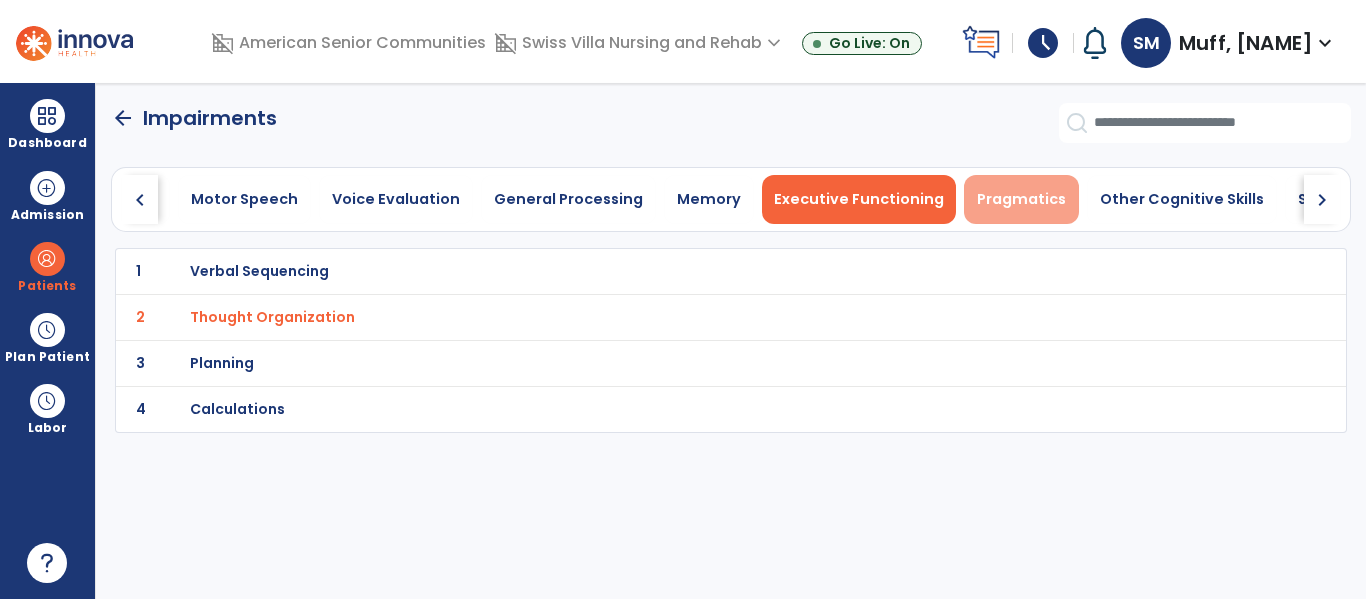click on "Pragmatics" at bounding box center (1021, 199) 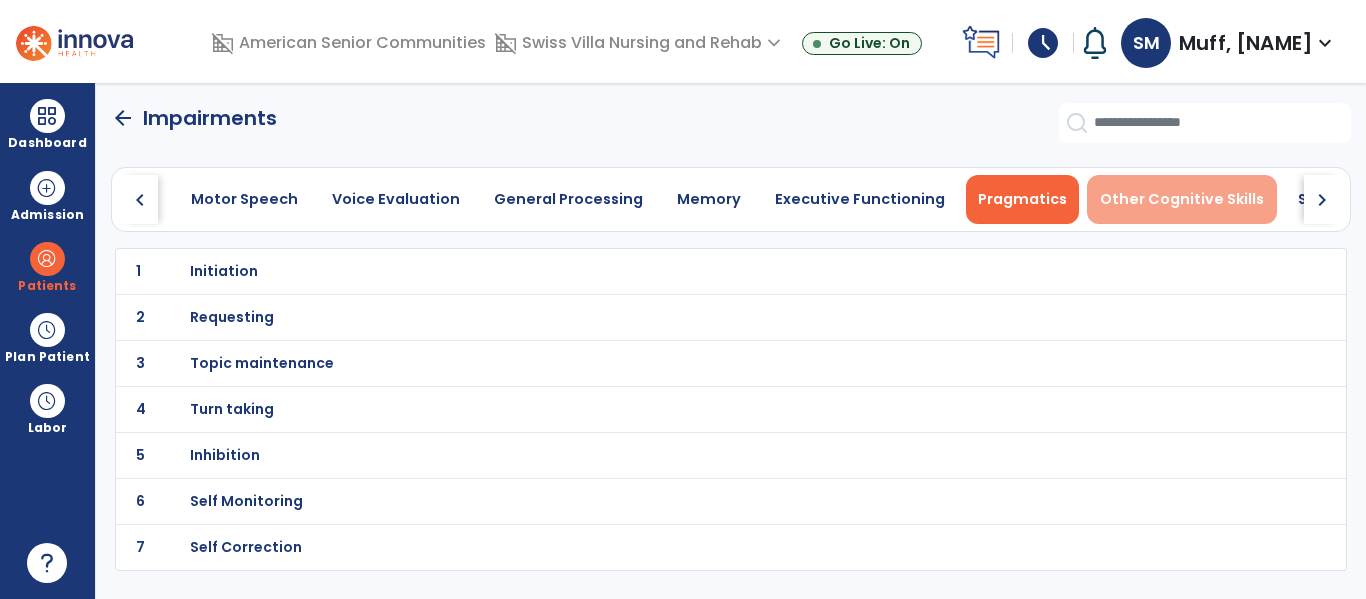 click on "Other Cognitive Skills" at bounding box center (1182, 199) 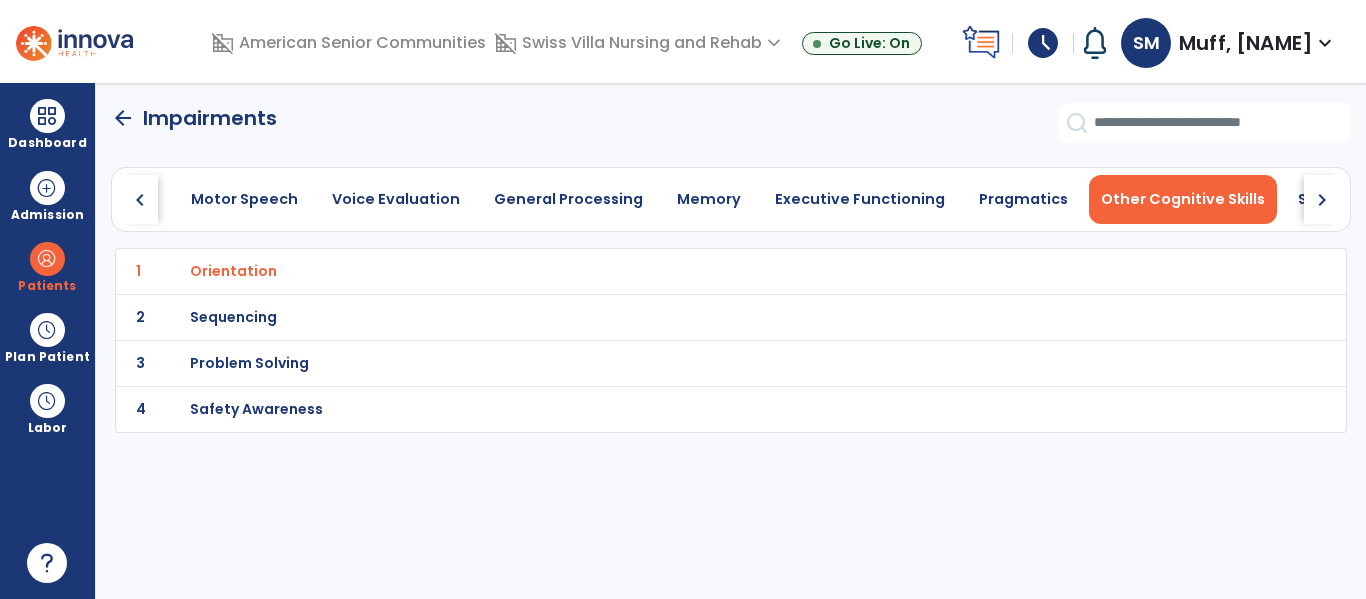 click on "arrow_back" 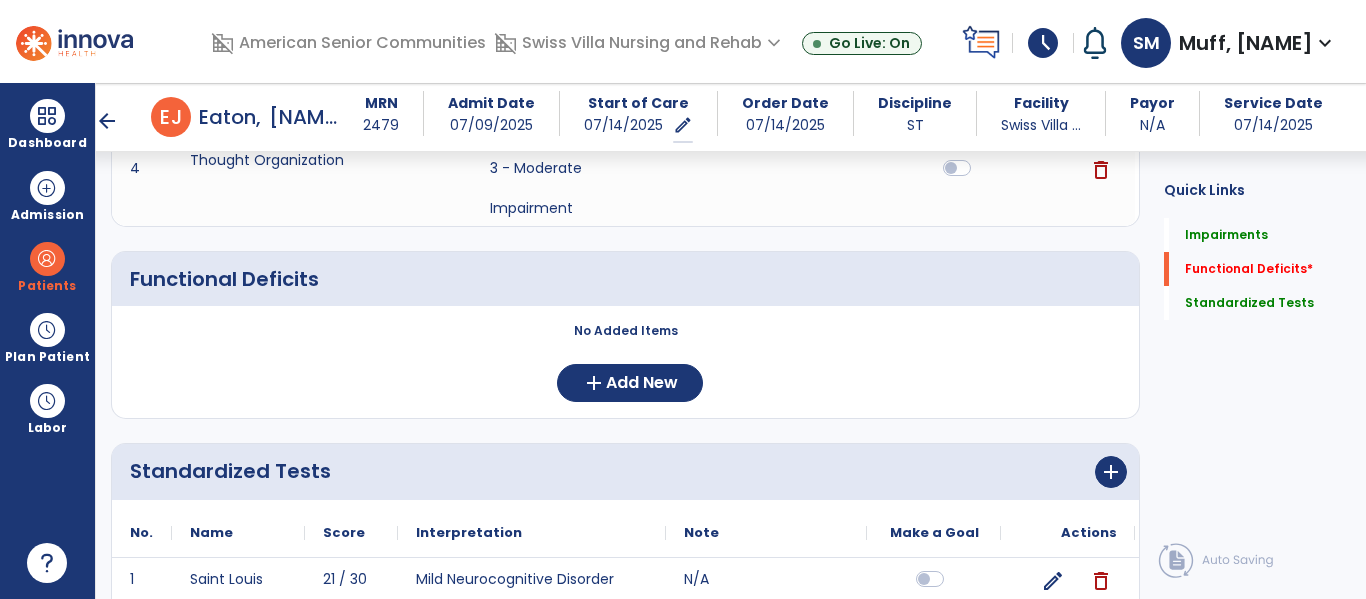 scroll, scrollTop: 455, scrollLeft: 0, axis: vertical 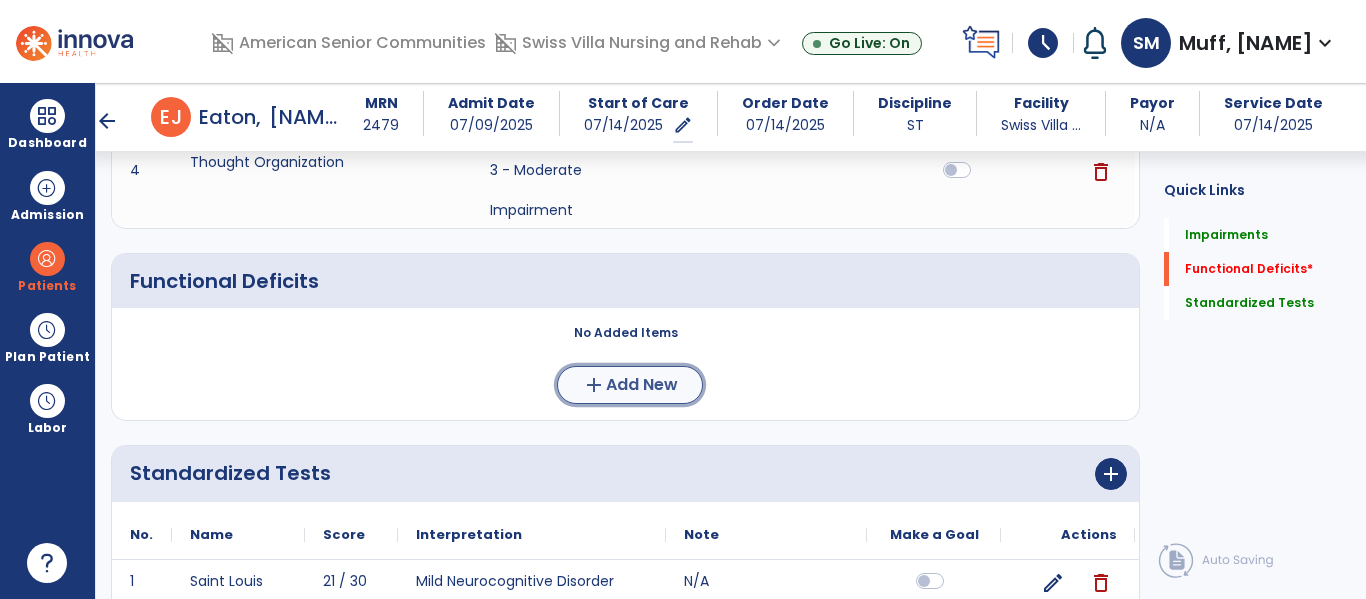 click on "Add New" 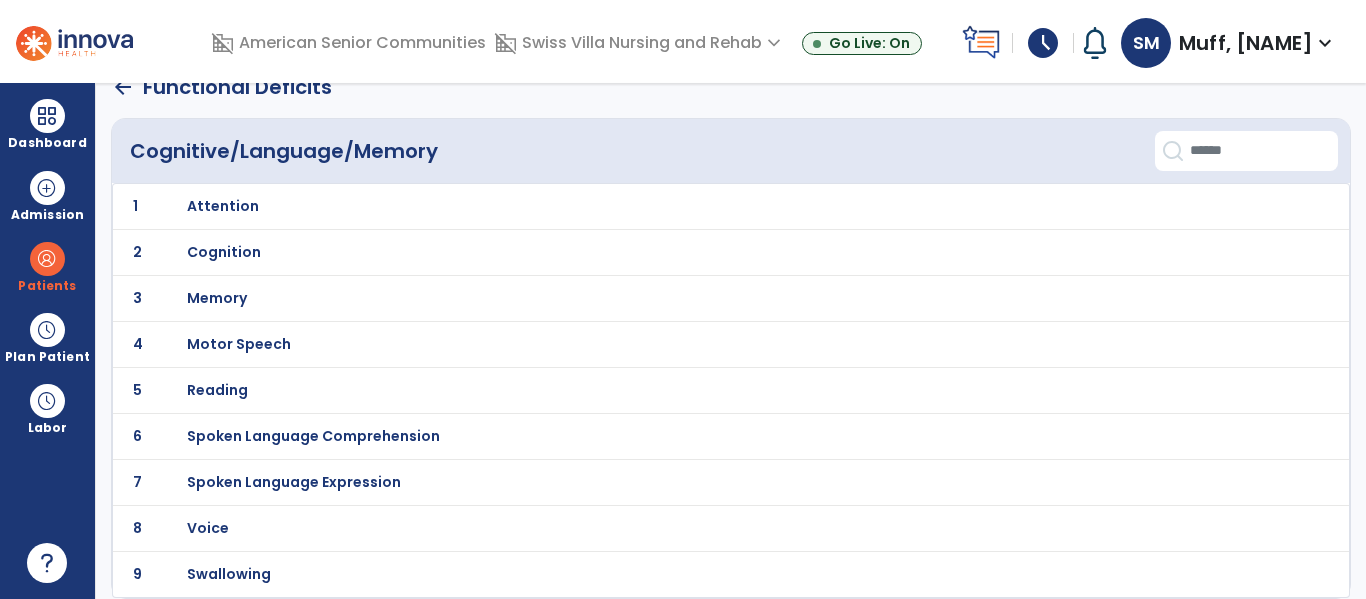 scroll, scrollTop: 0, scrollLeft: 0, axis: both 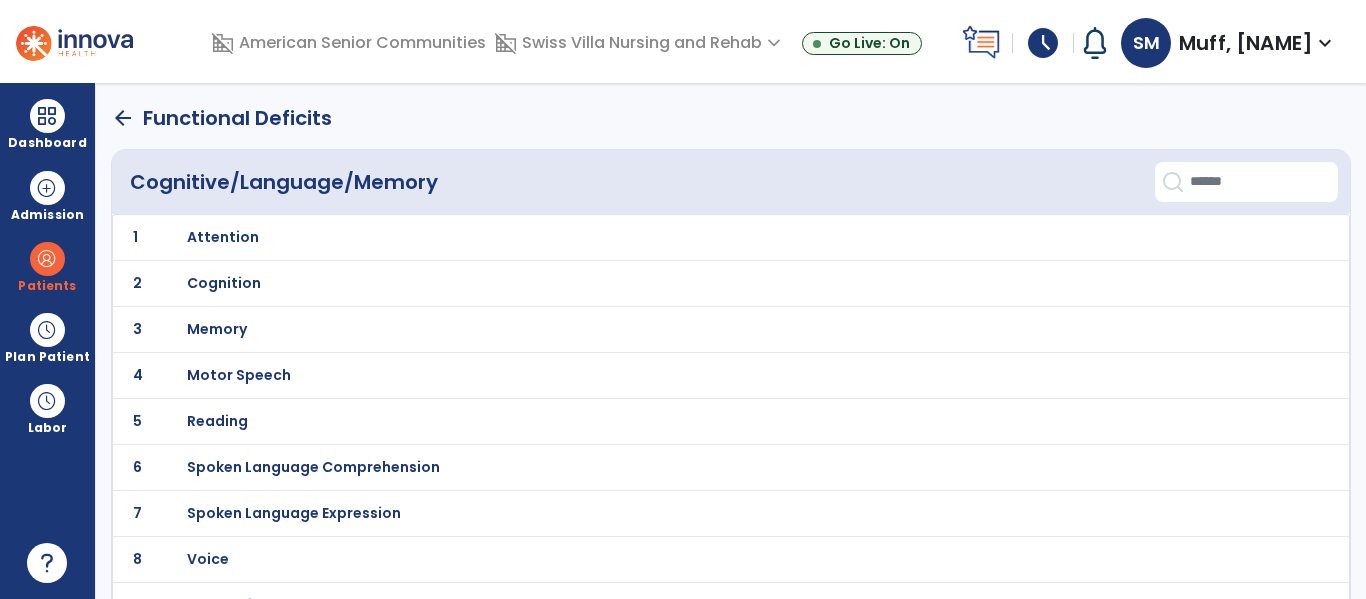 click on "Attention" at bounding box center (223, 237) 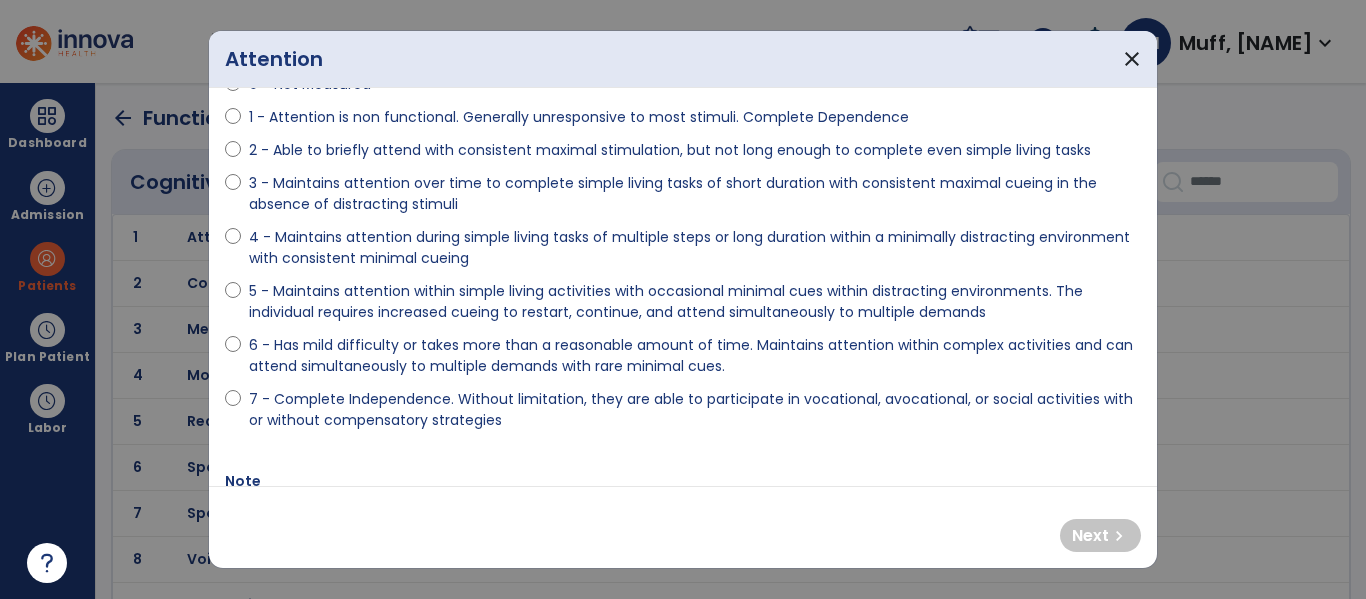 scroll, scrollTop: 126, scrollLeft: 0, axis: vertical 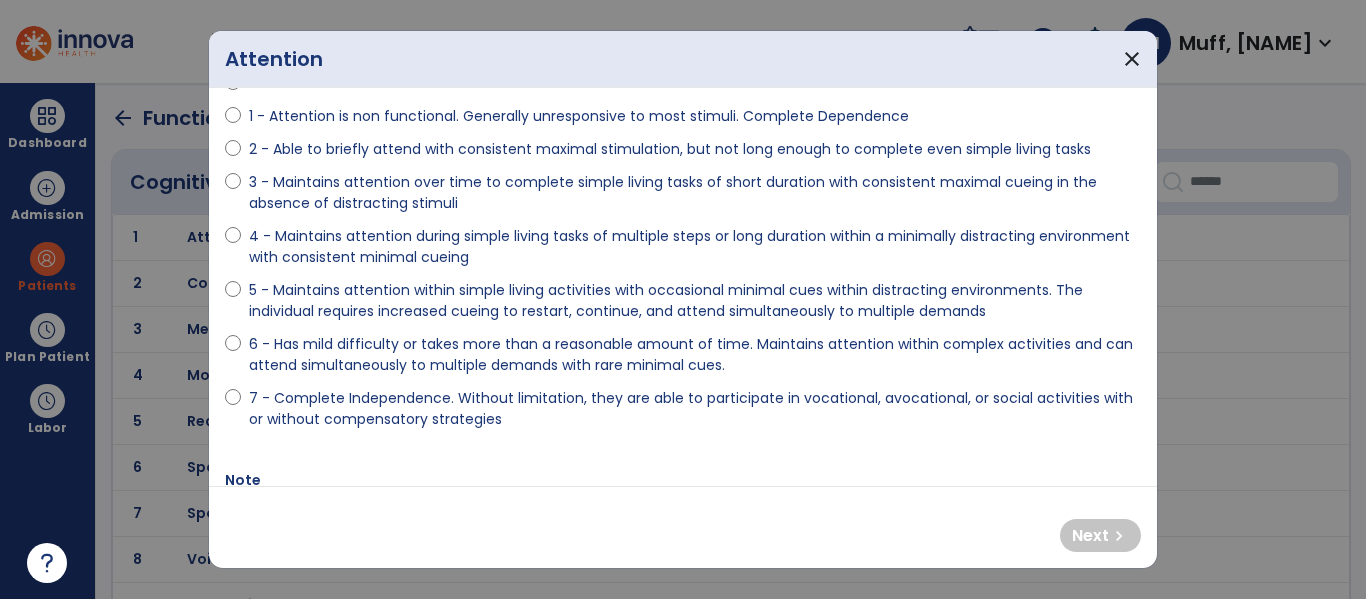 click on "5 - Maintains attention within simple living activities with occasional minimal cues within distracting environments. The individual requires increased cueing to restart, continue, and attend simultaneously to multiple demands" at bounding box center (695, 301) 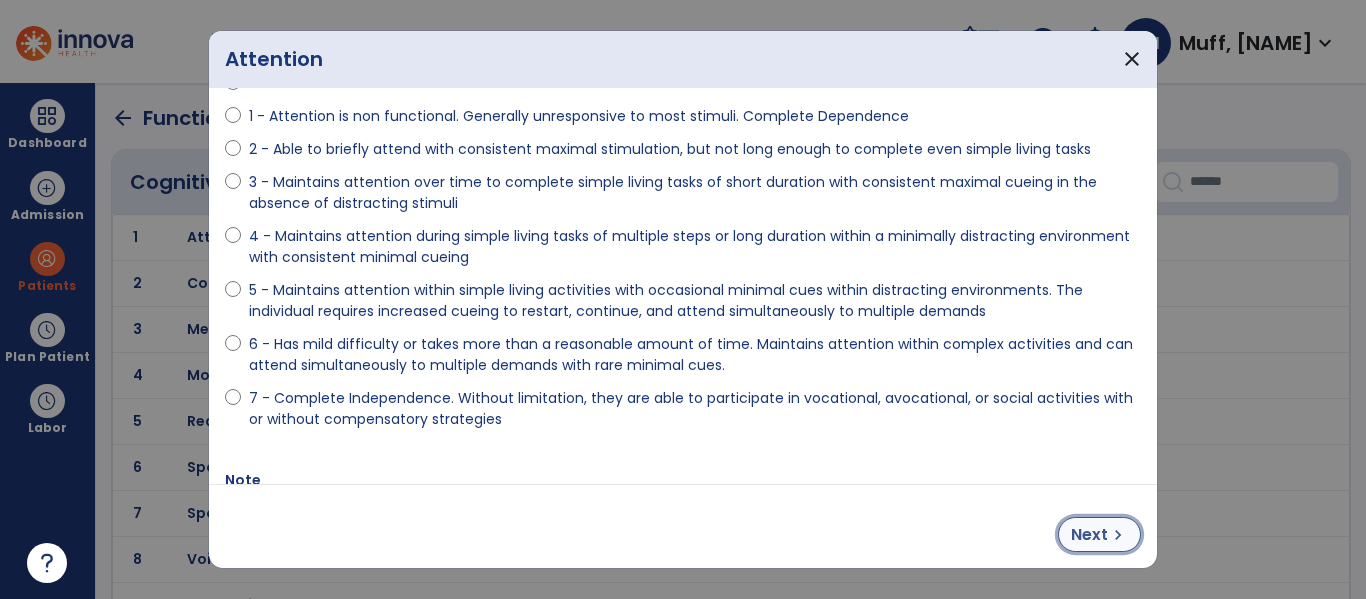 click on "Next" at bounding box center (1089, 535) 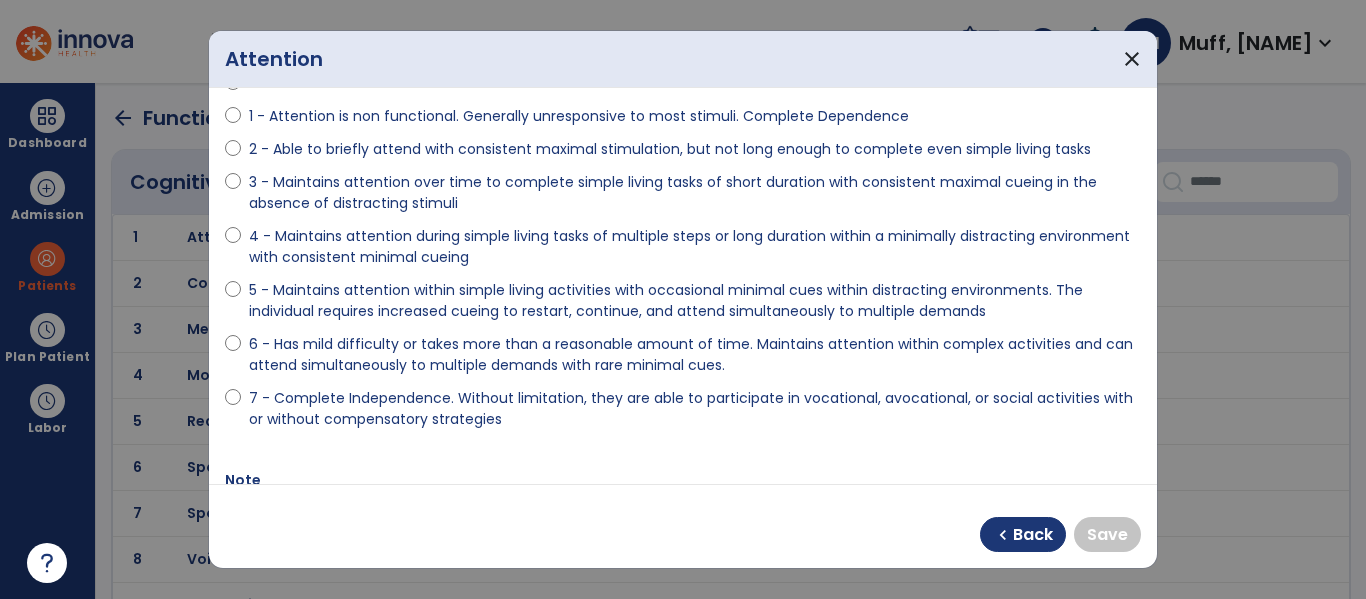 scroll, scrollTop: 0, scrollLeft: 0, axis: both 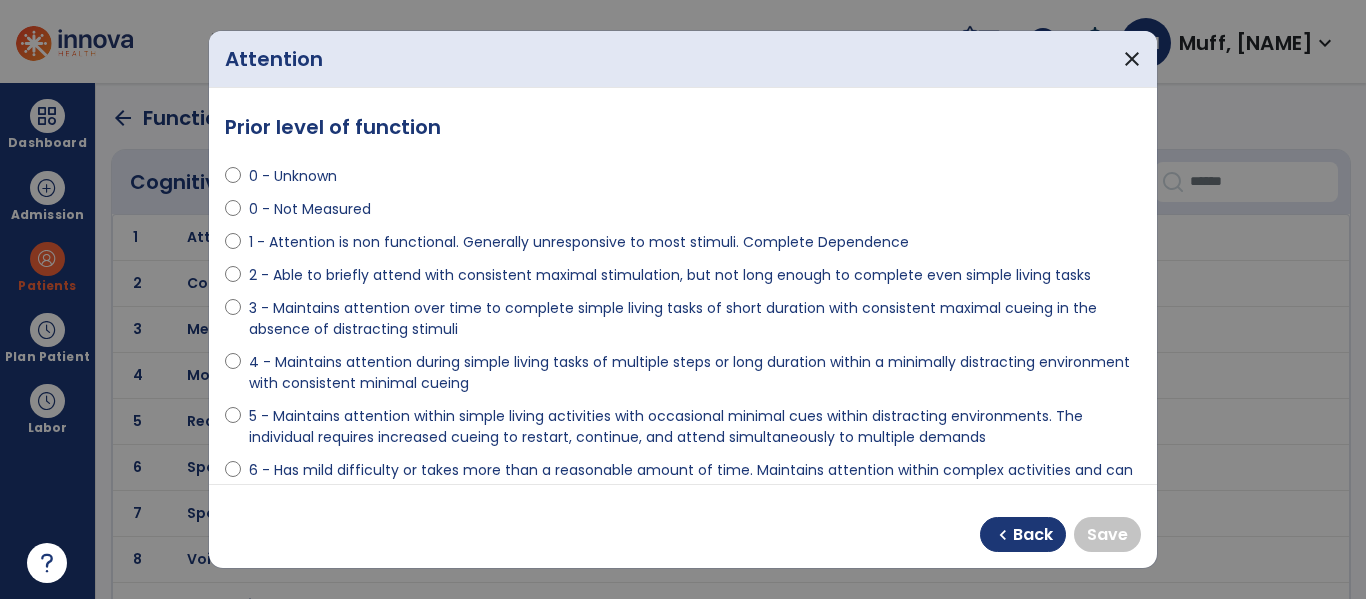 click on "0 - Unknown" at bounding box center (293, 176) 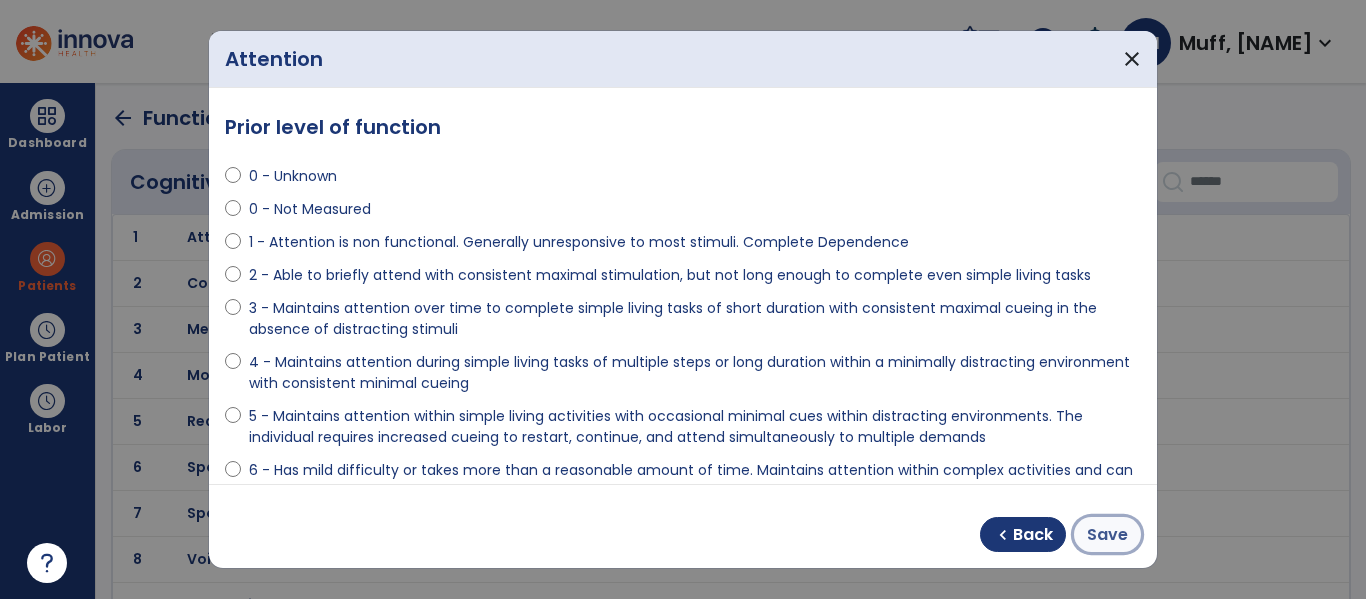 click on "Save" at bounding box center [1107, 535] 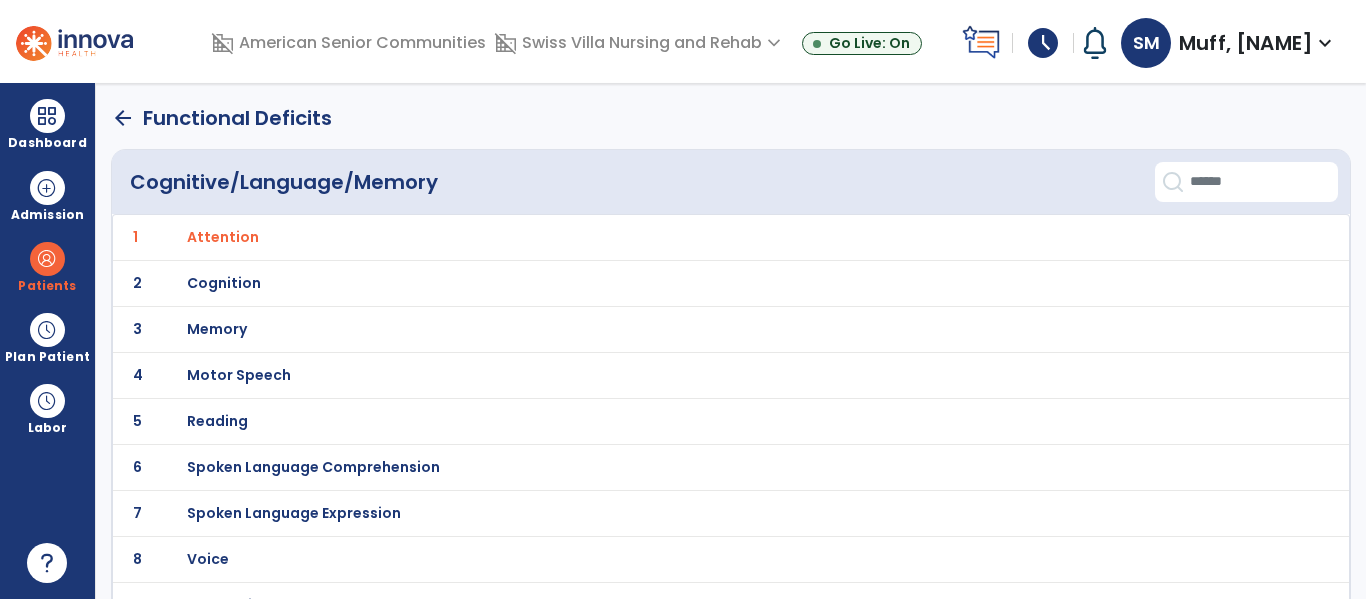 click on "Cognition" at bounding box center [223, 237] 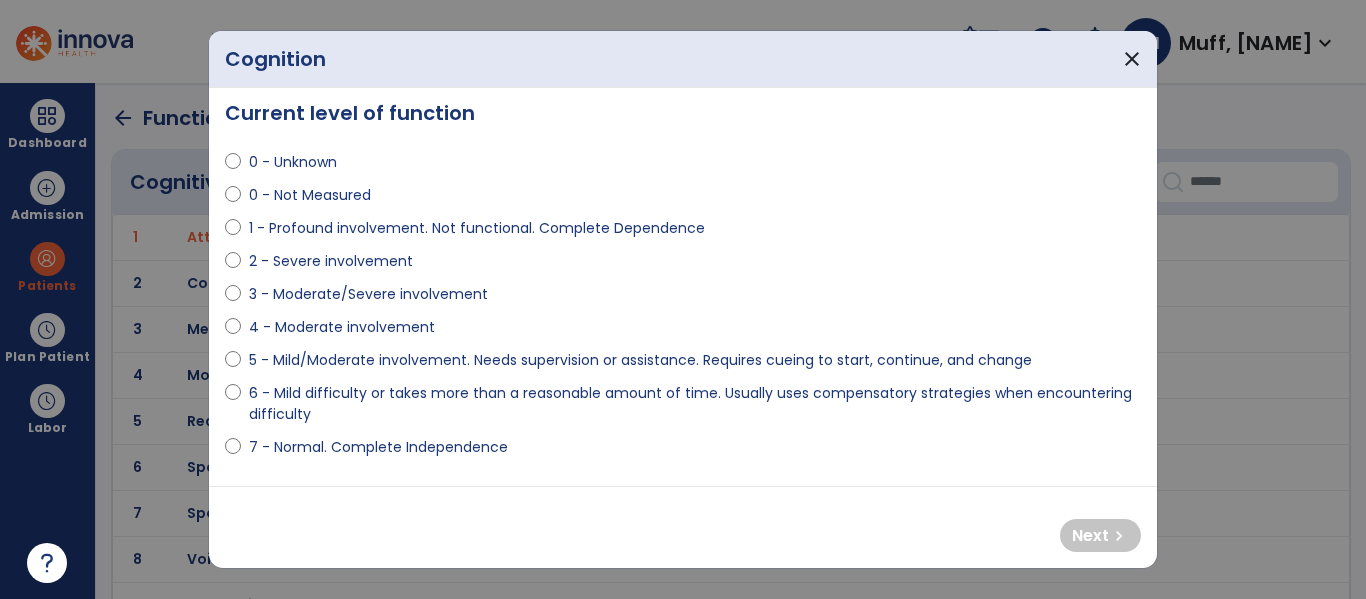 scroll, scrollTop: 23, scrollLeft: 0, axis: vertical 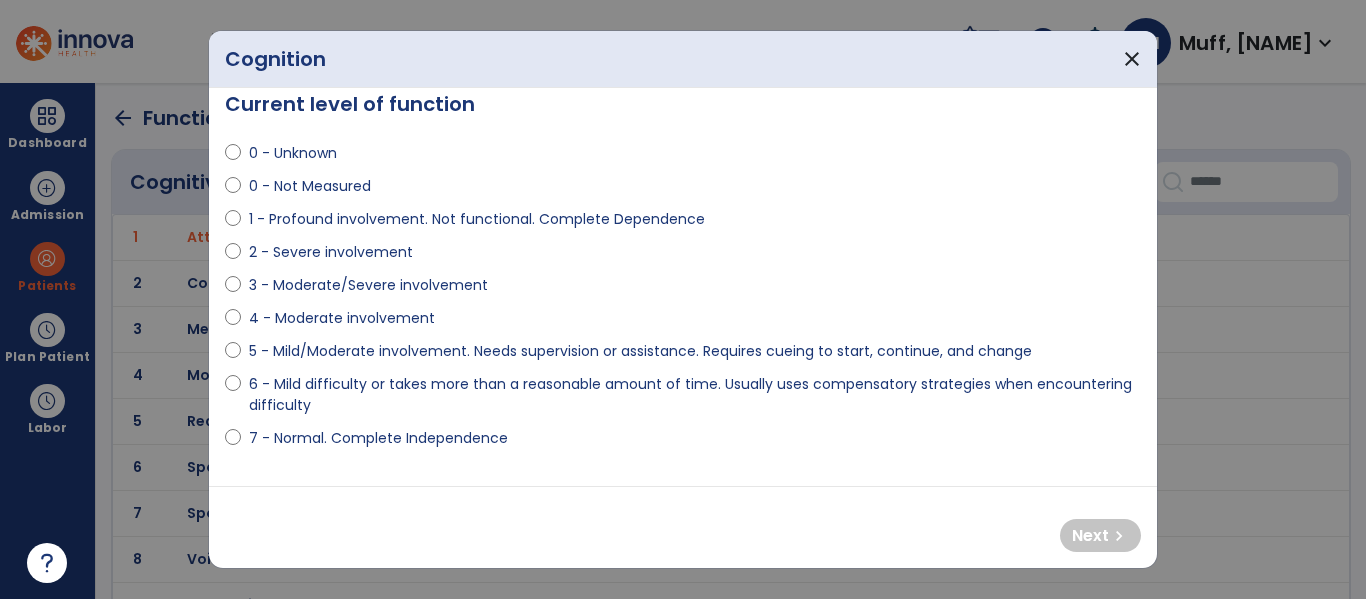 click on "5 - Mild/Moderate involvement. Needs supervision or assistance. Requires cueing to start, continue, and change" at bounding box center (640, 351) 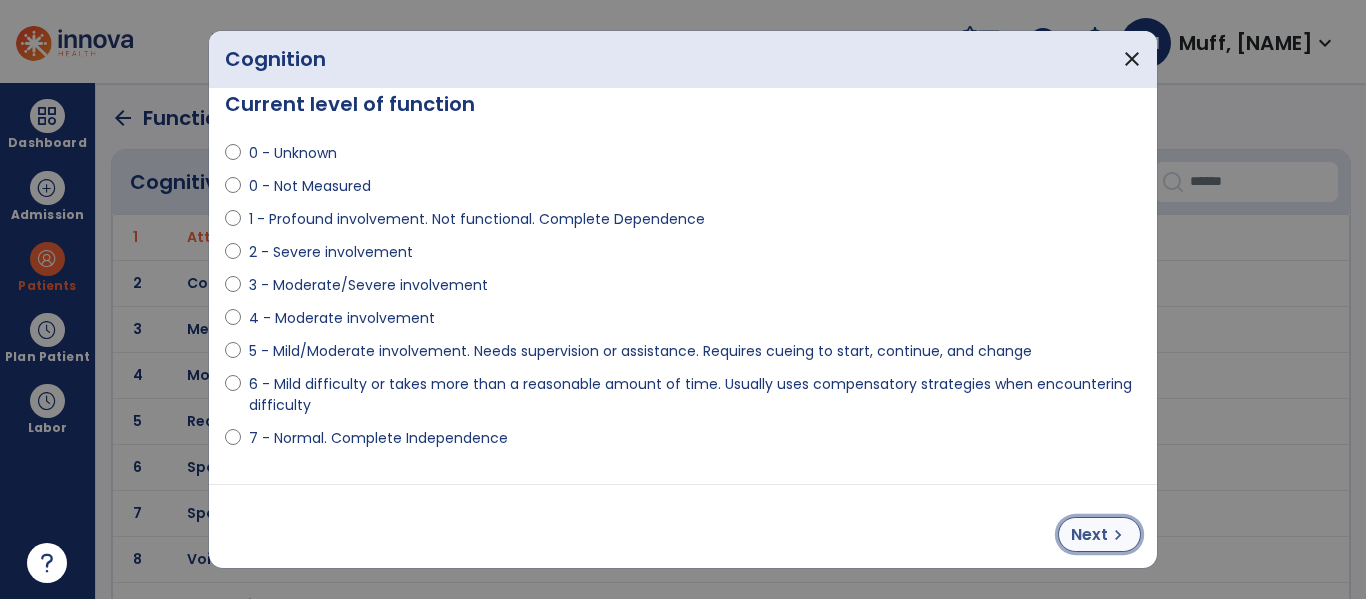click on "chevron_right" at bounding box center [1118, 535] 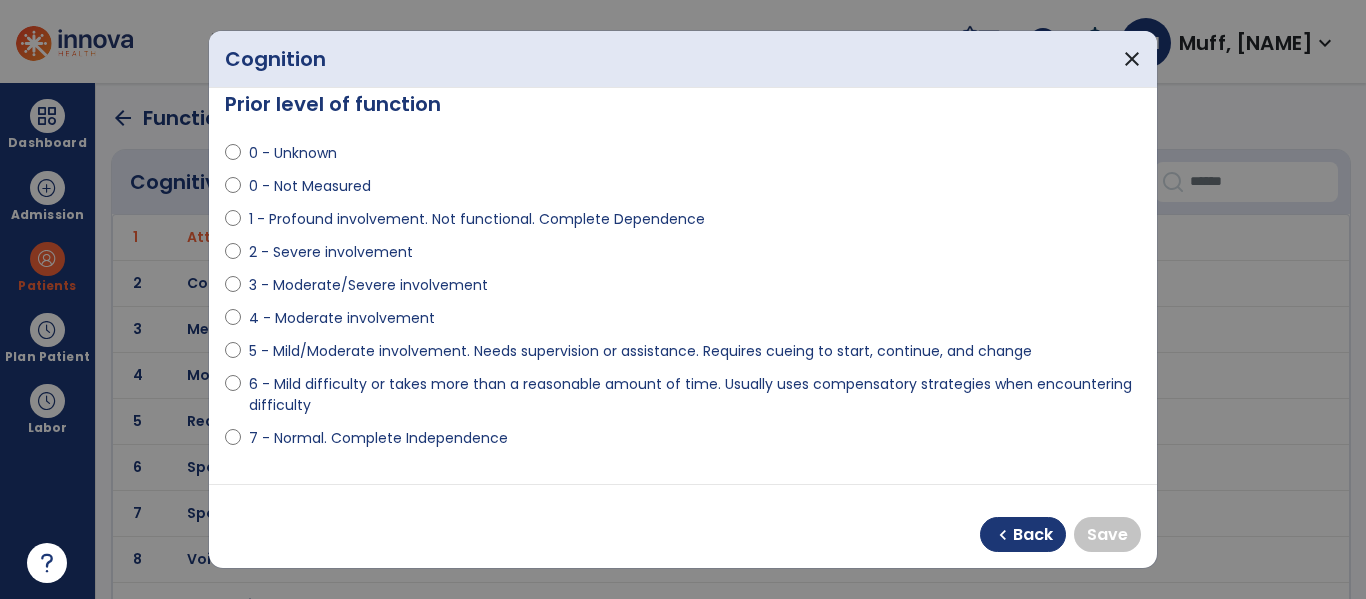 click on "0 - Unknown" at bounding box center [293, 153] 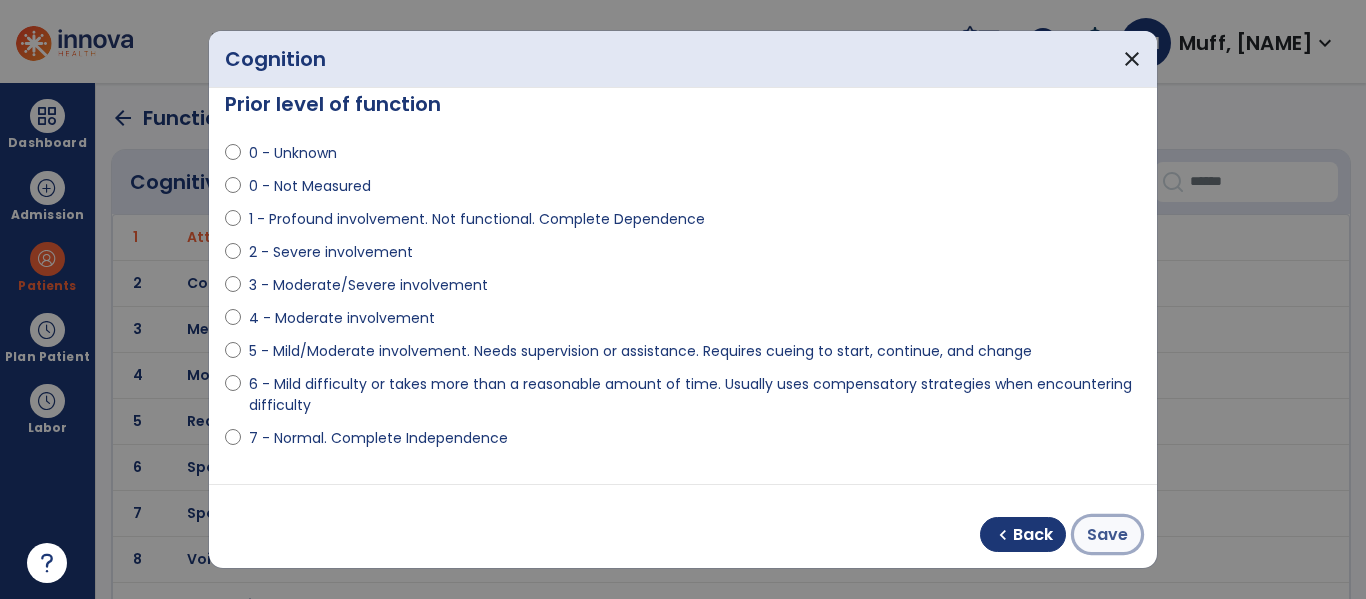 click on "Save" at bounding box center (1107, 535) 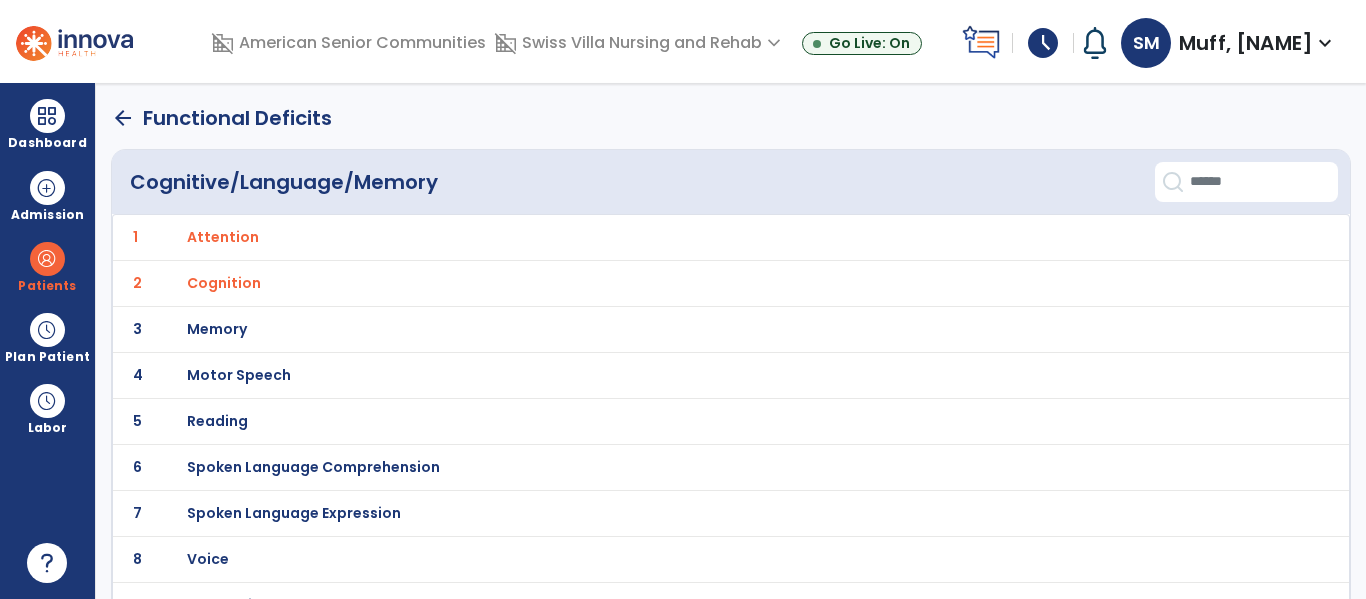 click on "Memory" at bounding box center (686, 237) 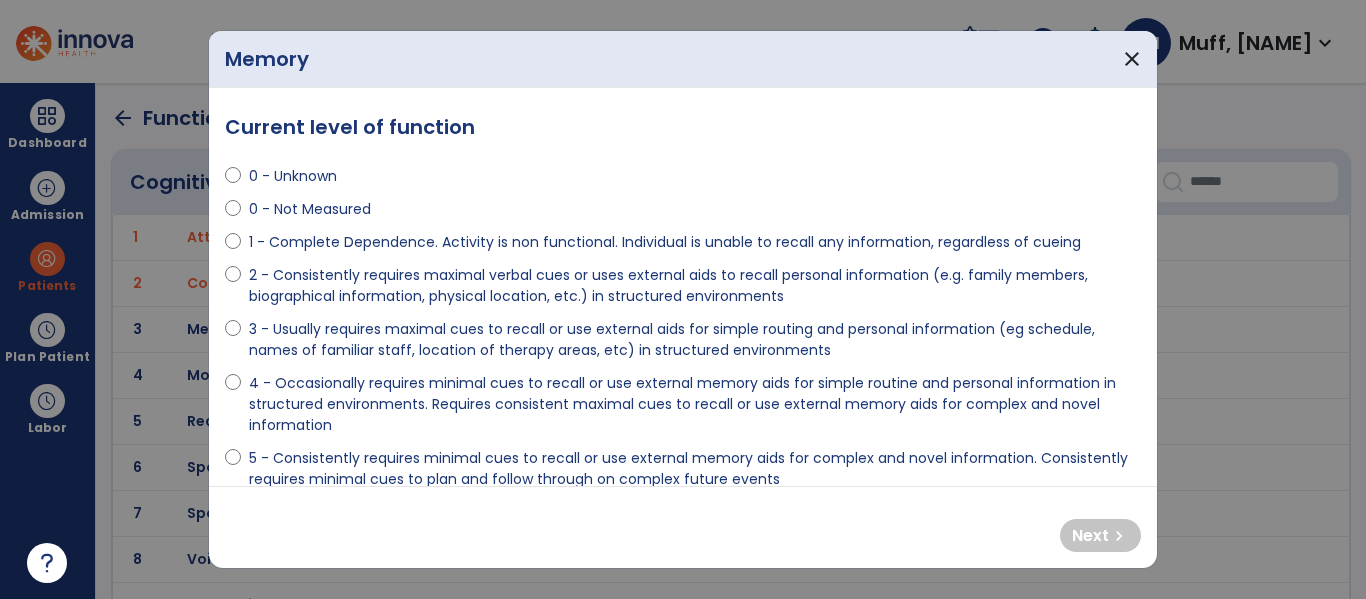 click on "2 - Consistently requires maximal verbal cues or uses external aids to recall personal information (e.g. family members, biographical information, physical location, etc.) in structured environments" at bounding box center (695, 286) 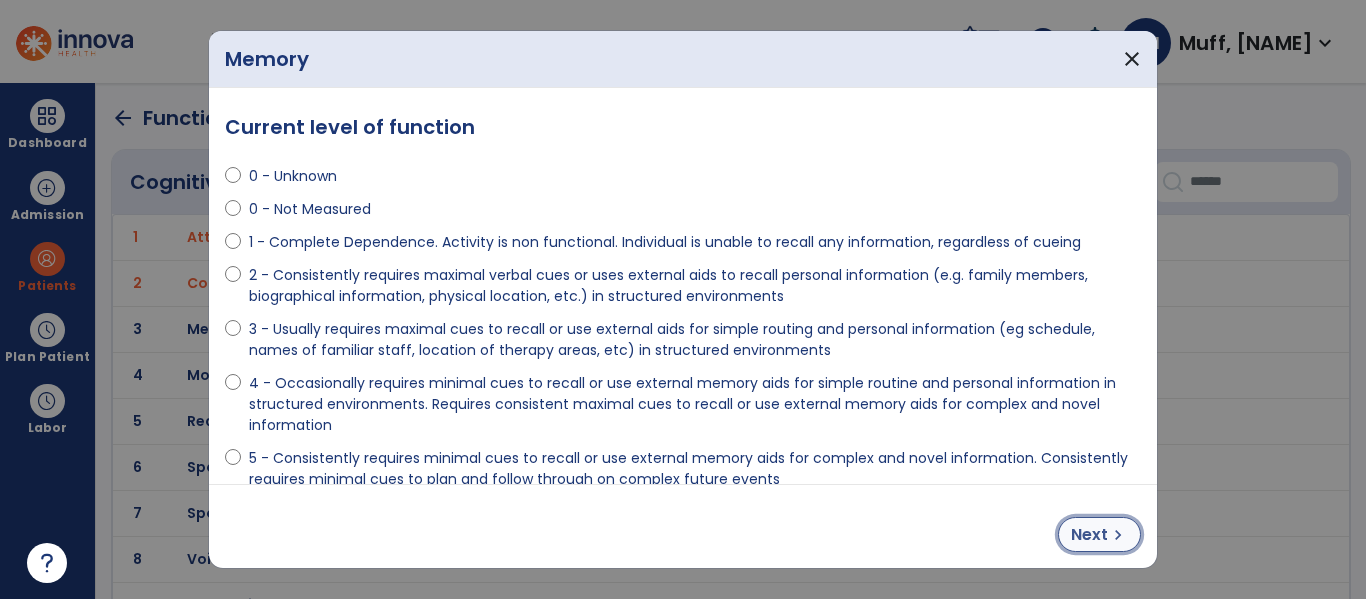 click on "Next" at bounding box center (1089, 535) 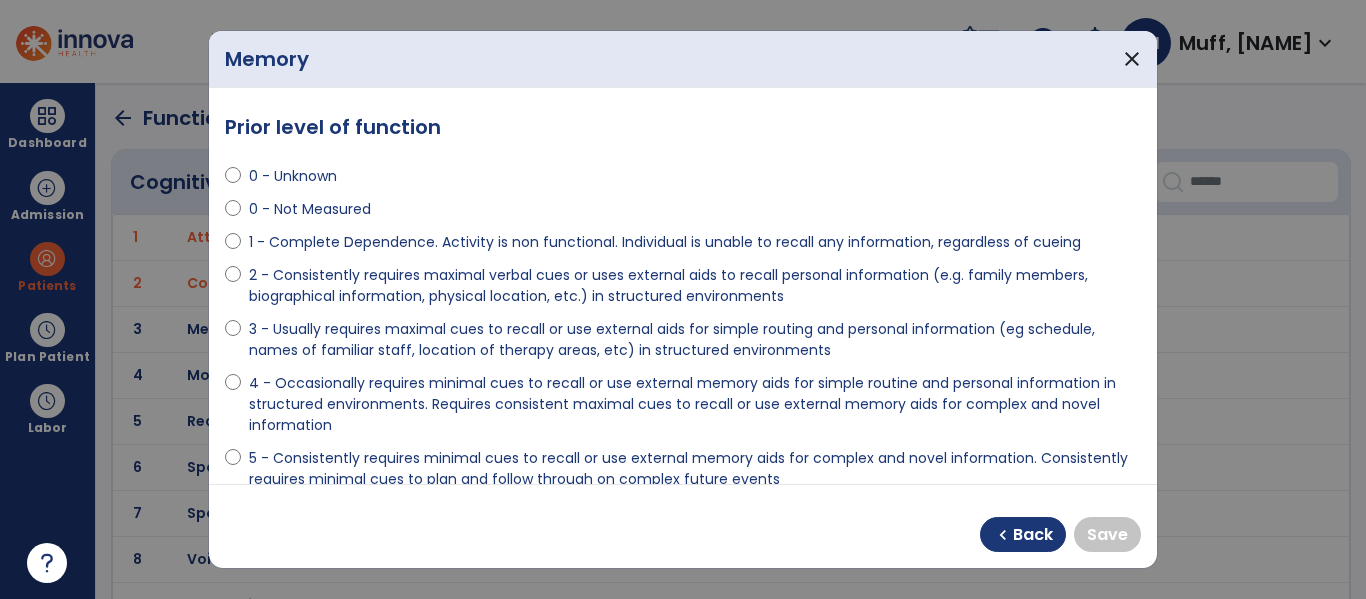 click on "0 - Unknown" at bounding box center [293, 176] 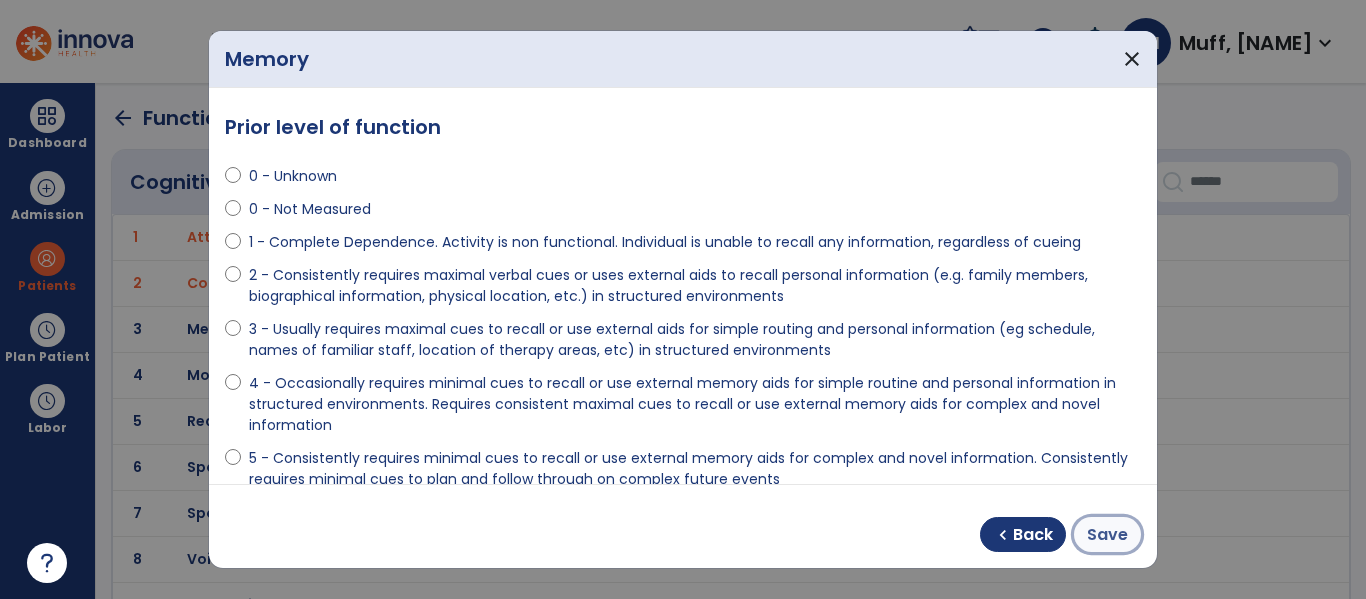 click on "Save" at bounding box center (1107, 535) 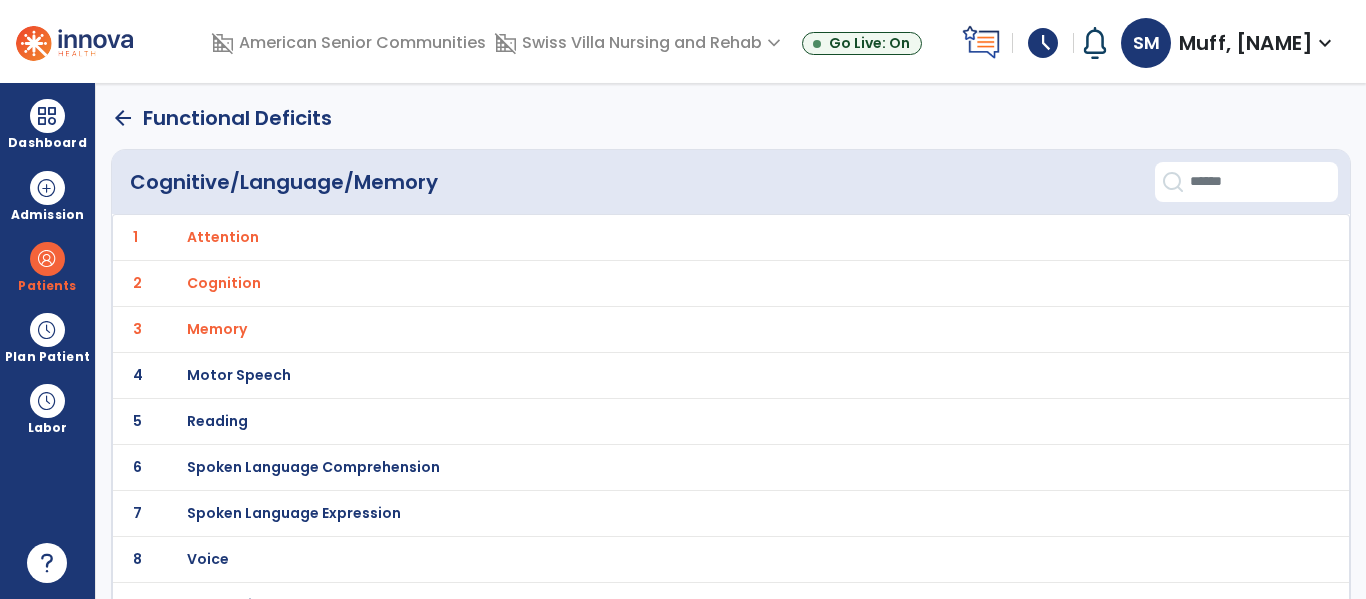 click on "arrow_back" 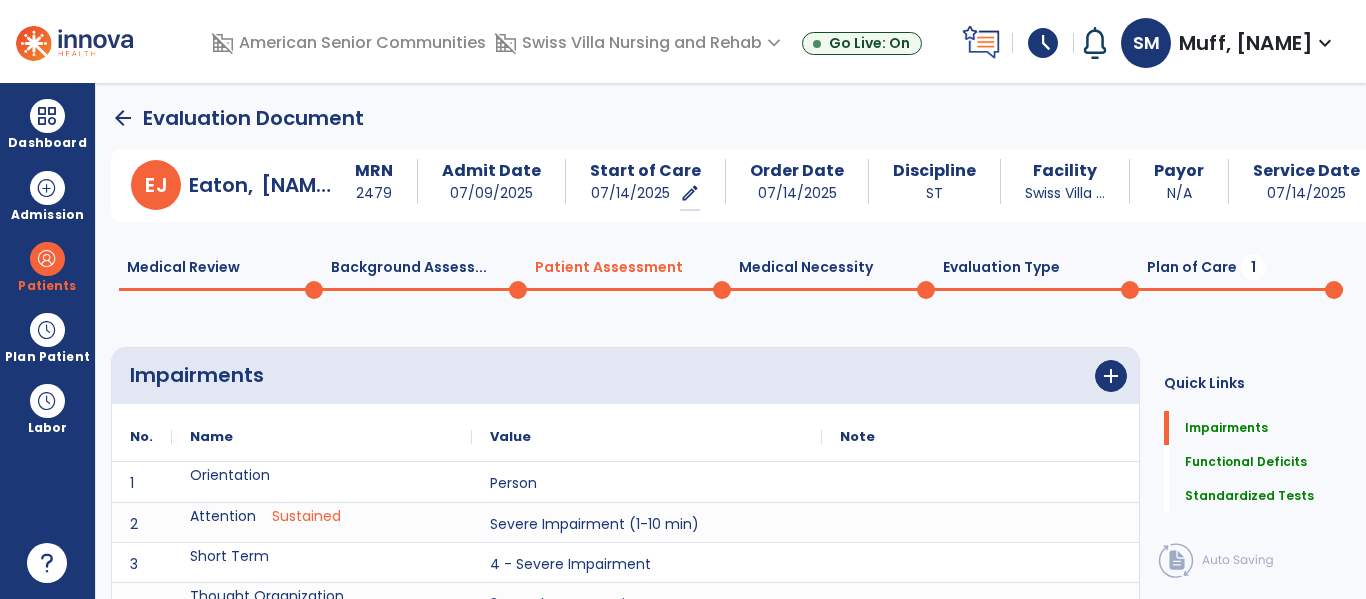 scroll, scrollTop: 20, scrollLeft: 0, axis: vertical 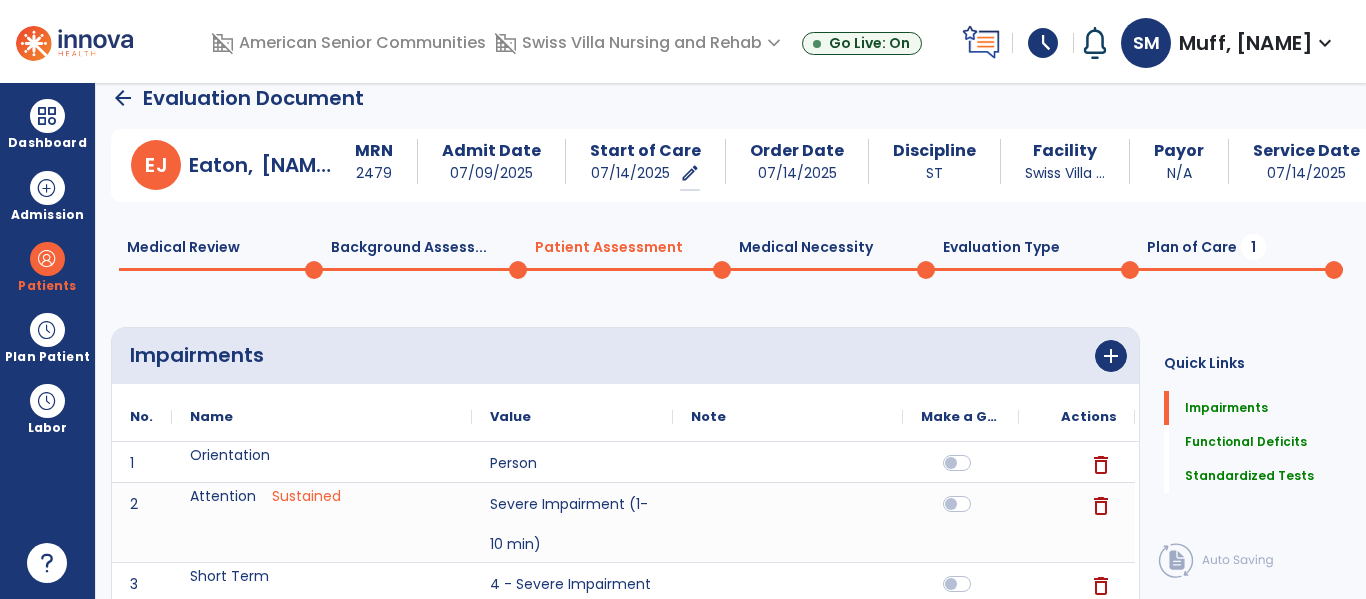 click on "Plan of Care  1" 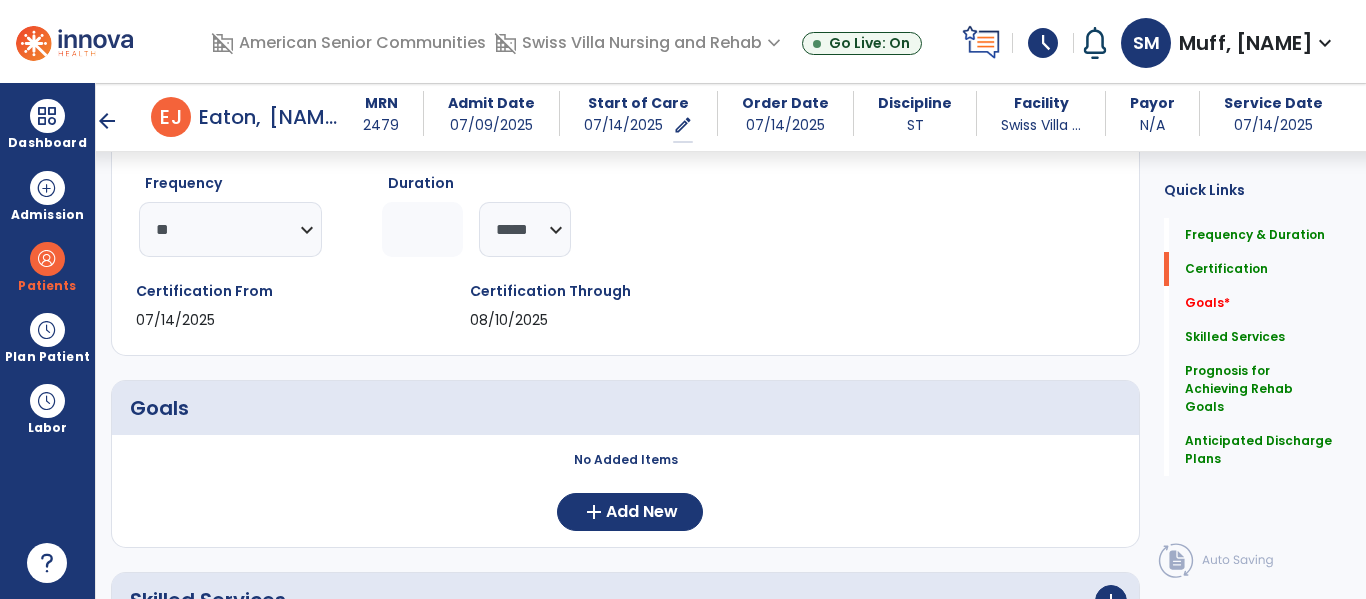 scroll, scrollTop: 242, scrollLeft: 0, axis: vertical 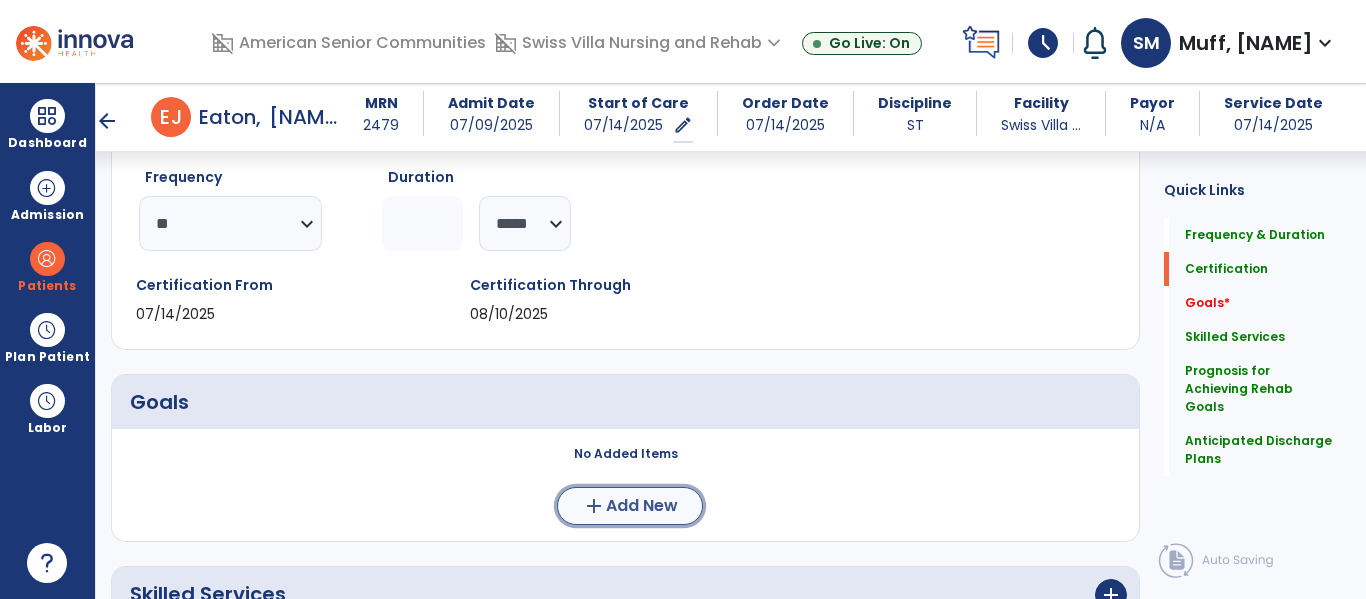 click on "Add New" at bounding box center (642, 506) 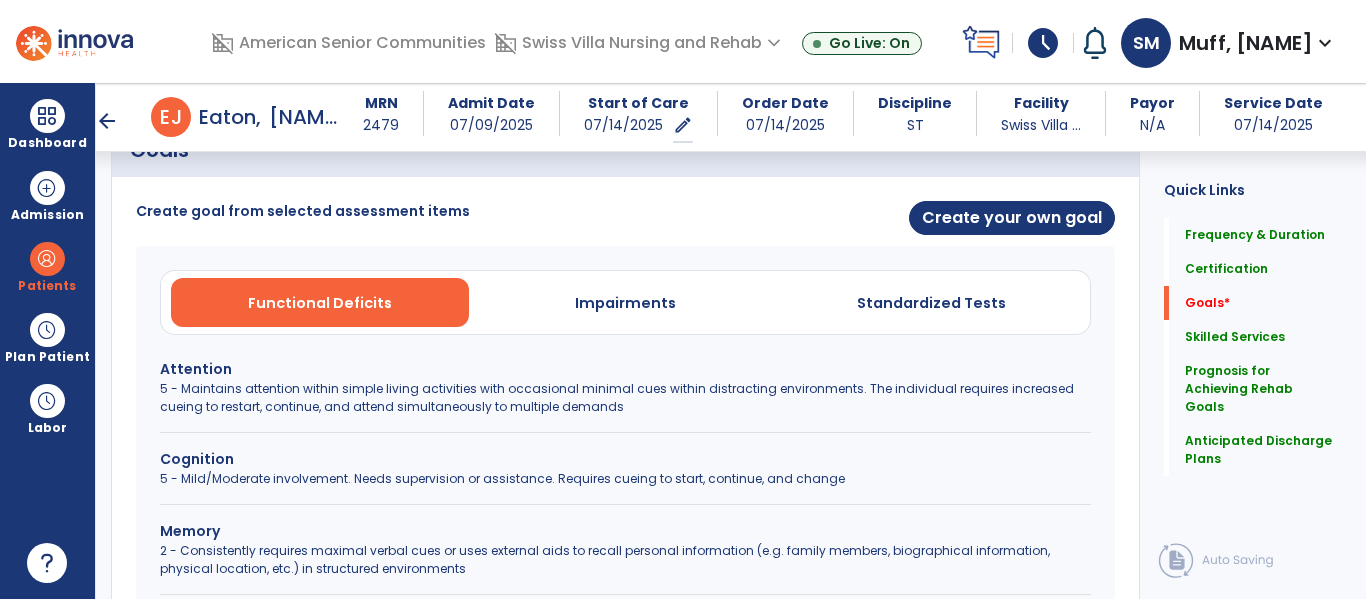 scroll, scrollTop: 503, scrollLeft: 0, axis: vertical 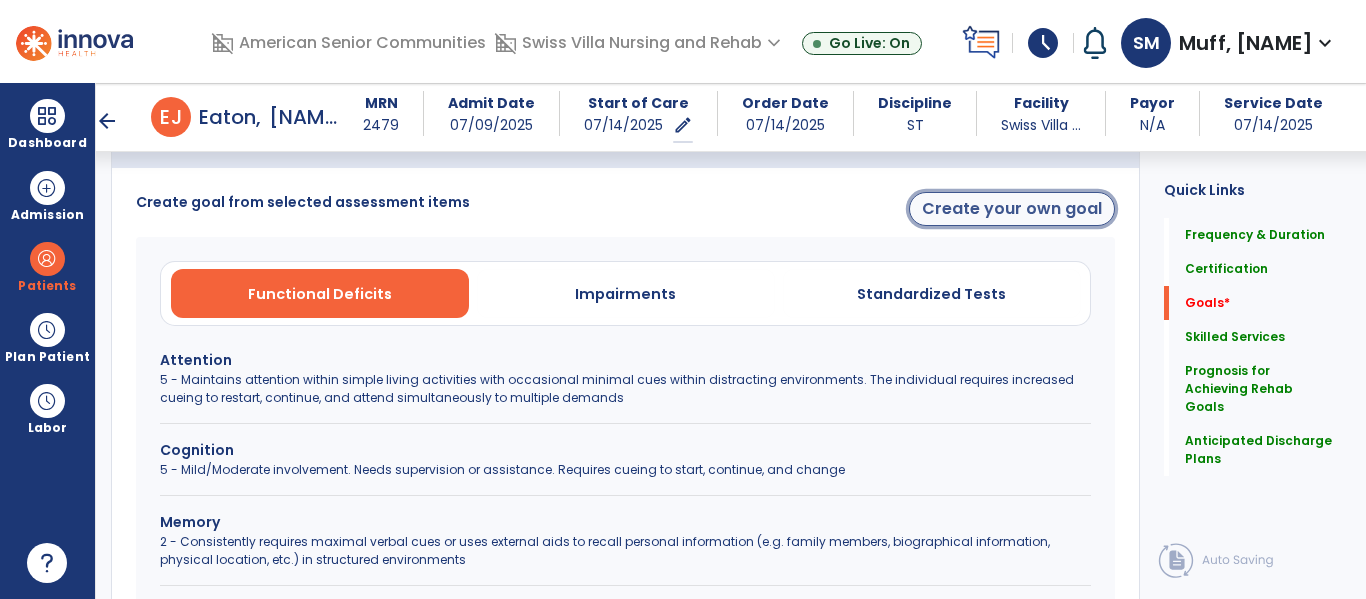 click on "Create your own goal" at bounding box center [1012, 209] 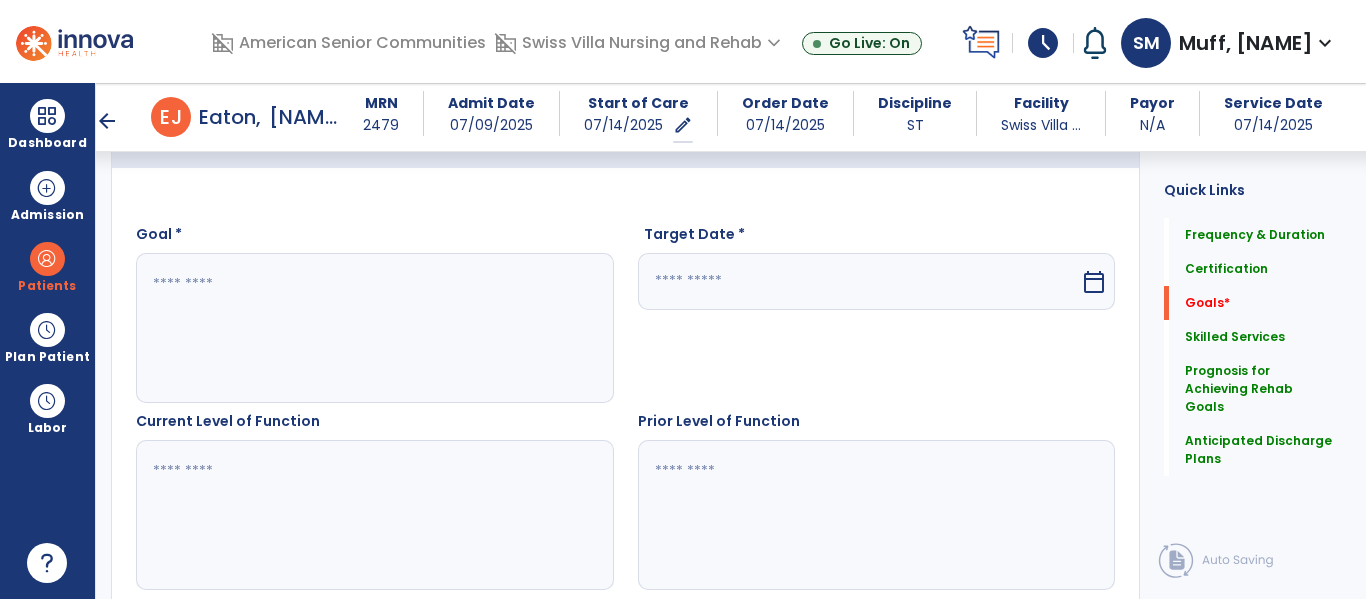 click at bounding box center (374, 328) 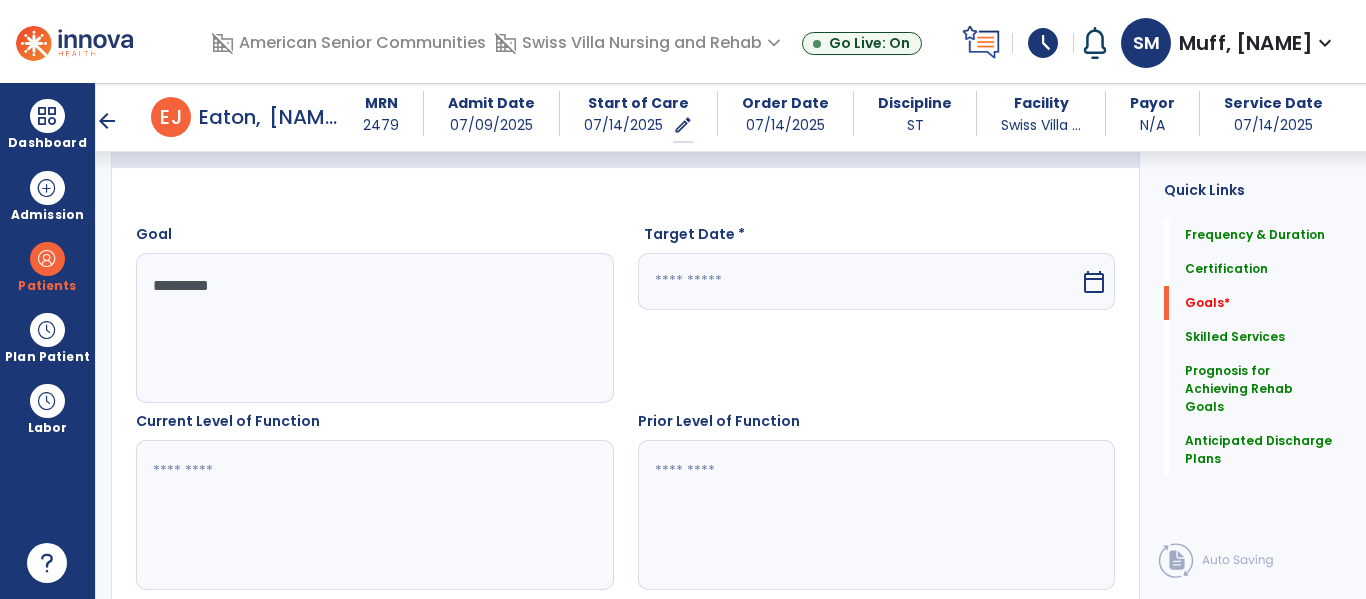 type on "*********" 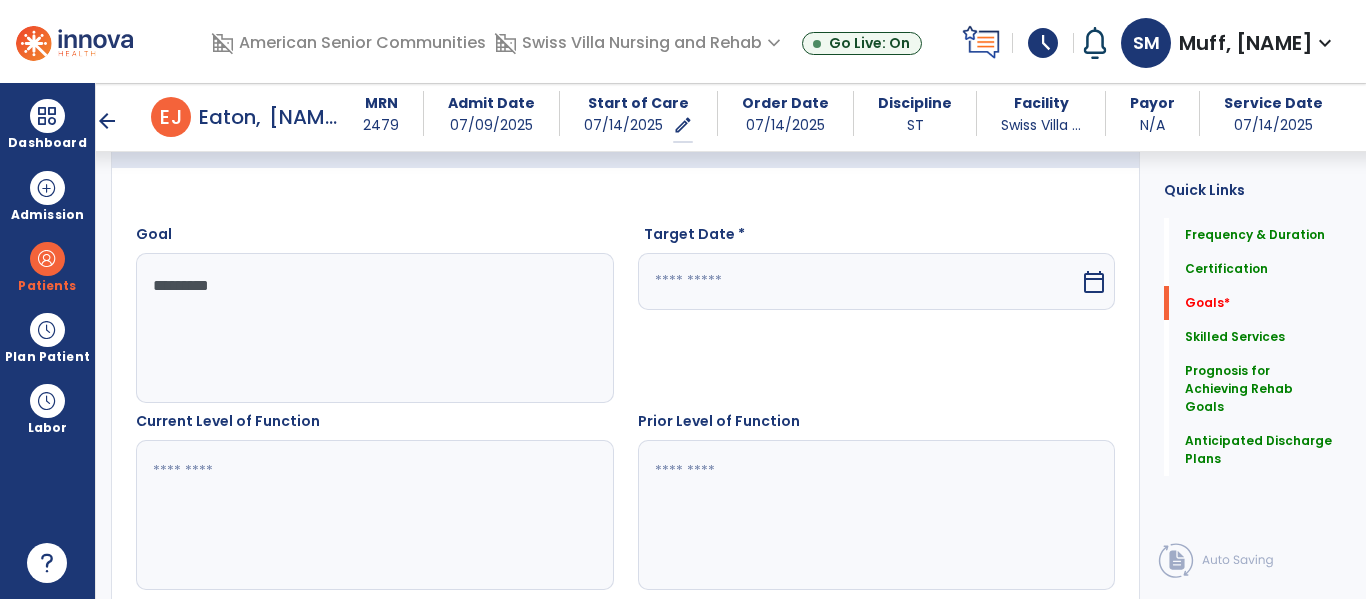 click at bounding box center [859, 281] 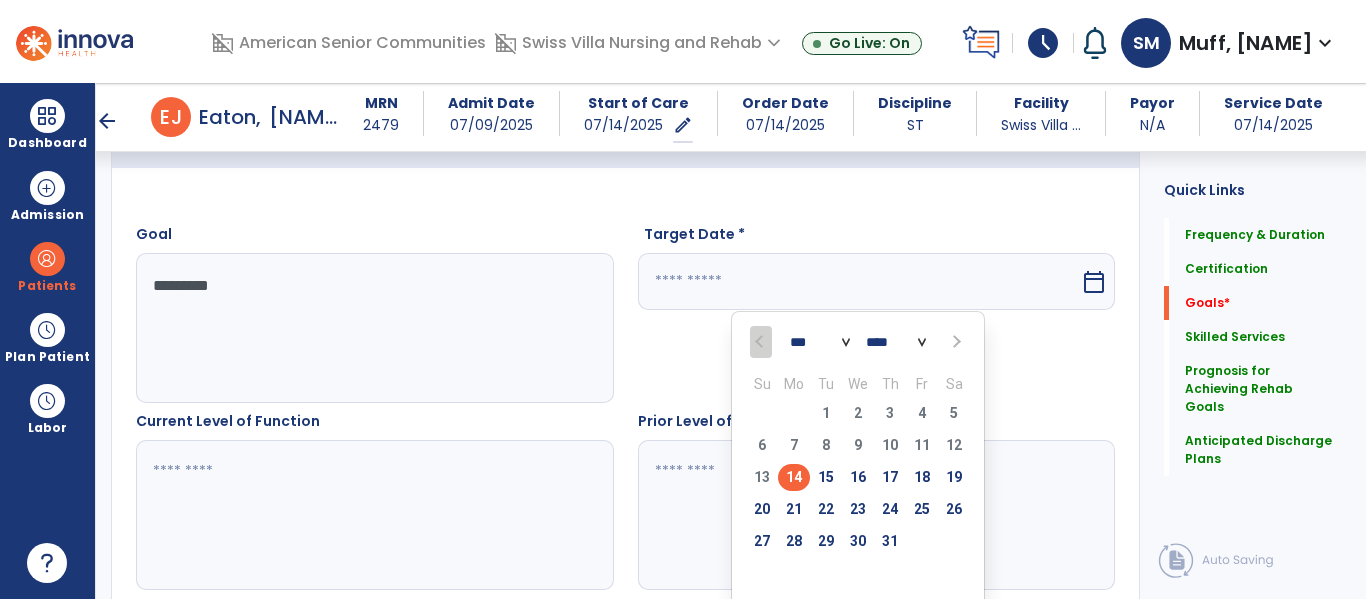 click at bounding box center (955, 342) 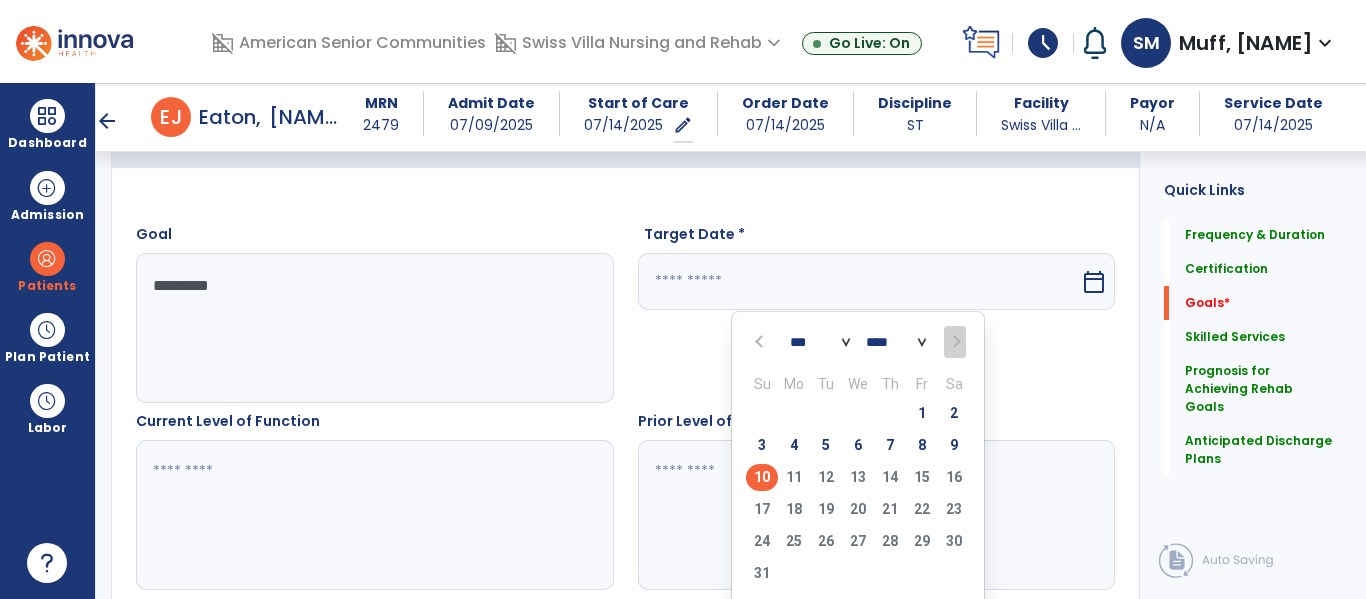 click on "10" at bounding box center (762, 477) 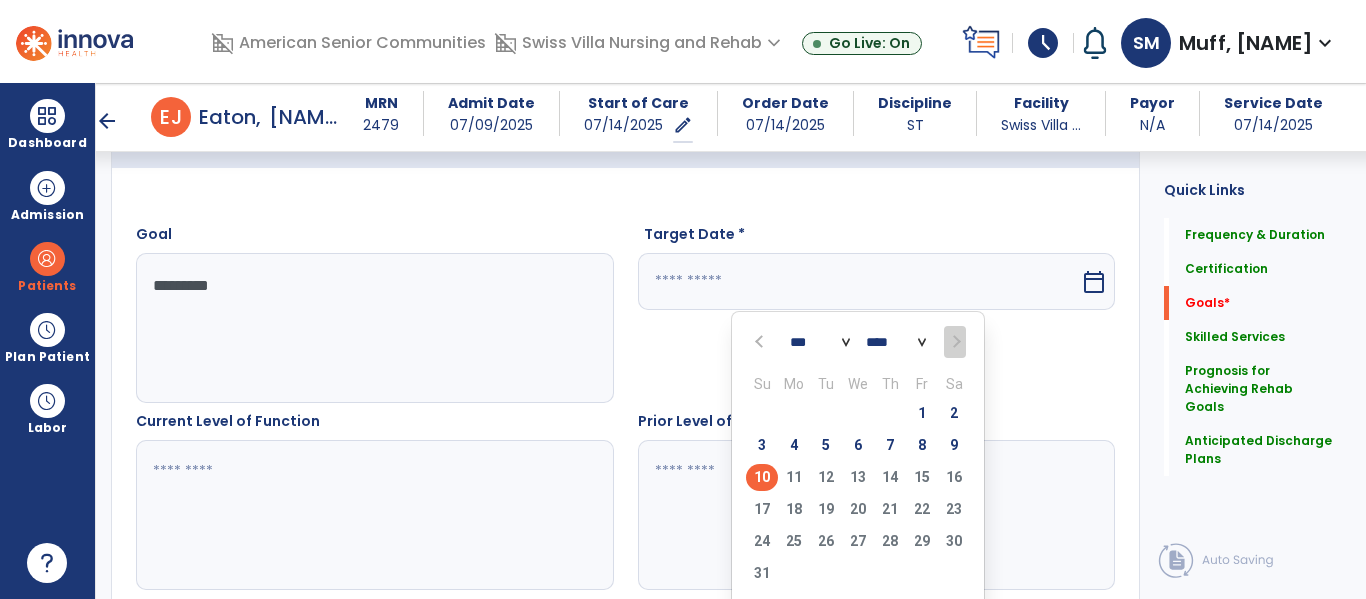 type on "*********" 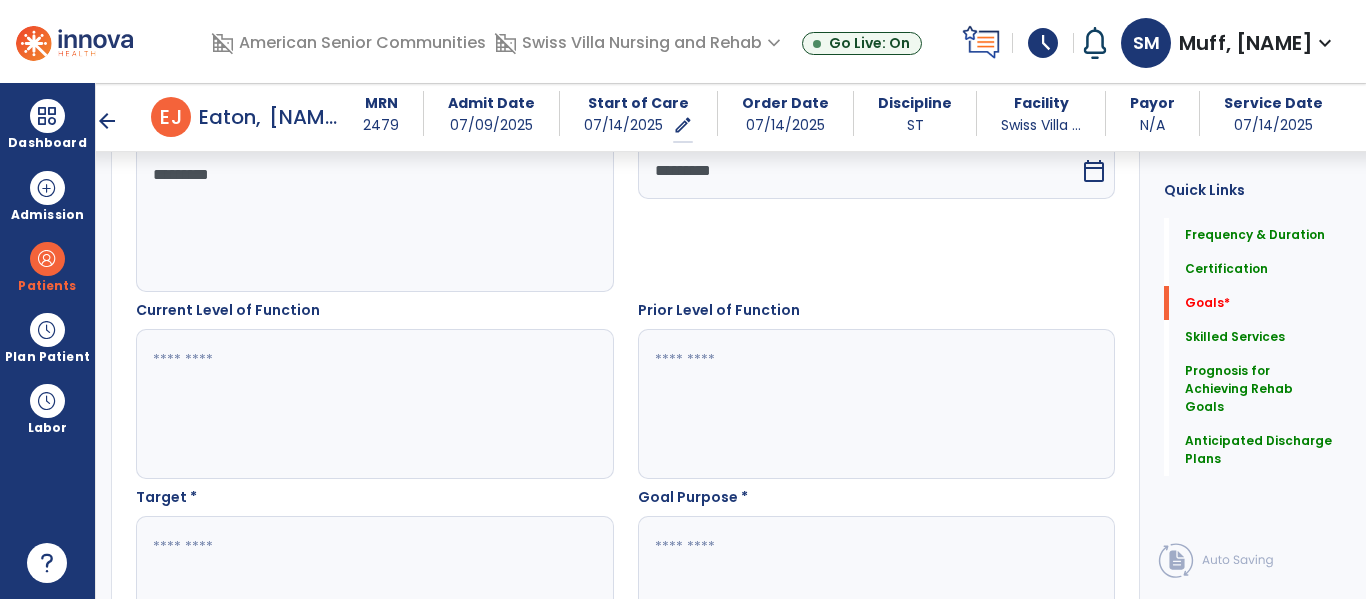 scroll, scrollTop: 623, scrollLeft: 0, axis: vertical 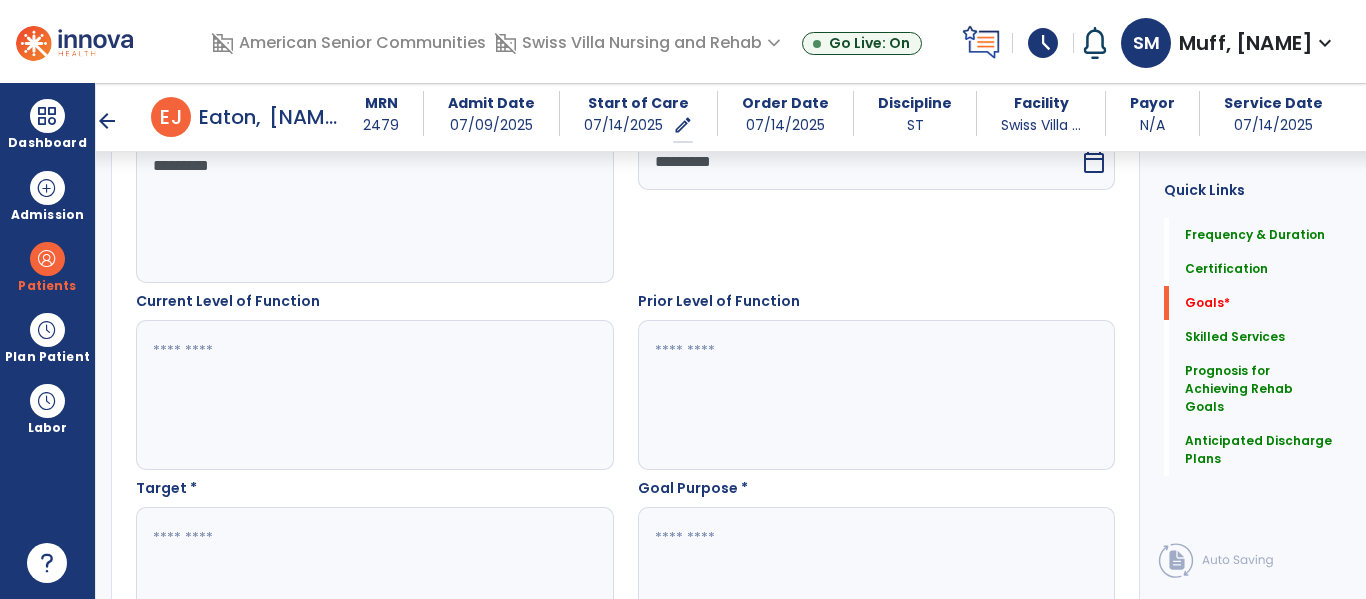 click at bounding box center (374, 395) 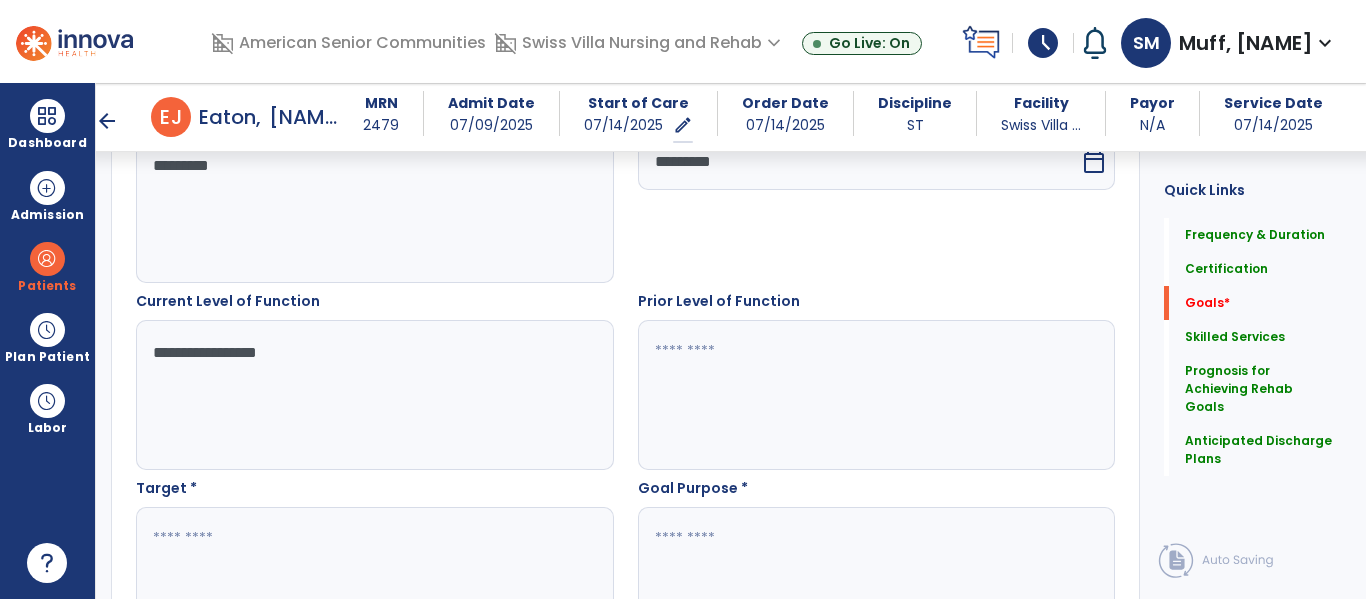 type on "**********" 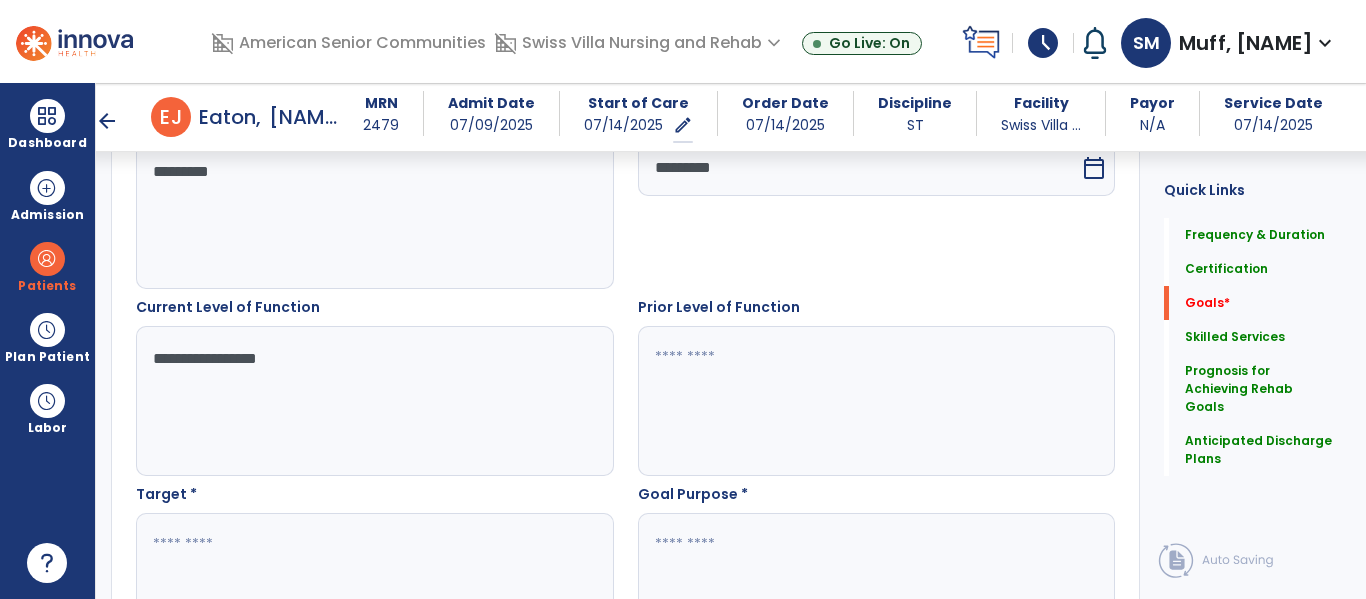 scroll, scrollTop: 616, scrollLeft: 0, axis: vertical 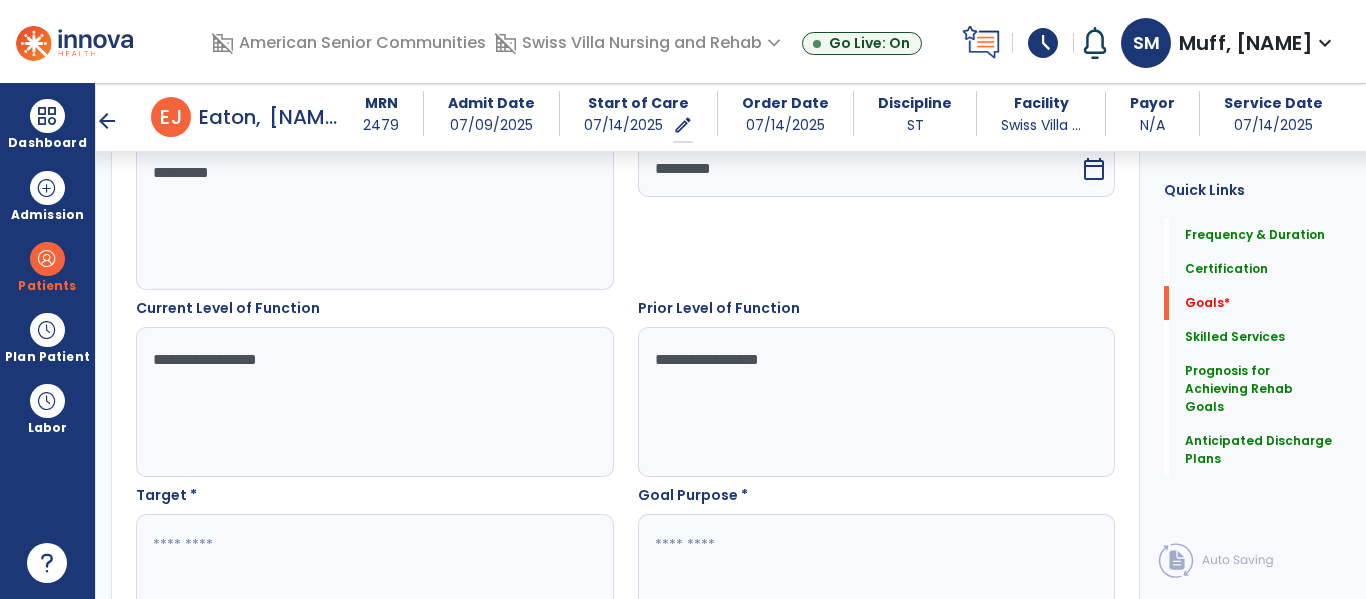 type on "**********" 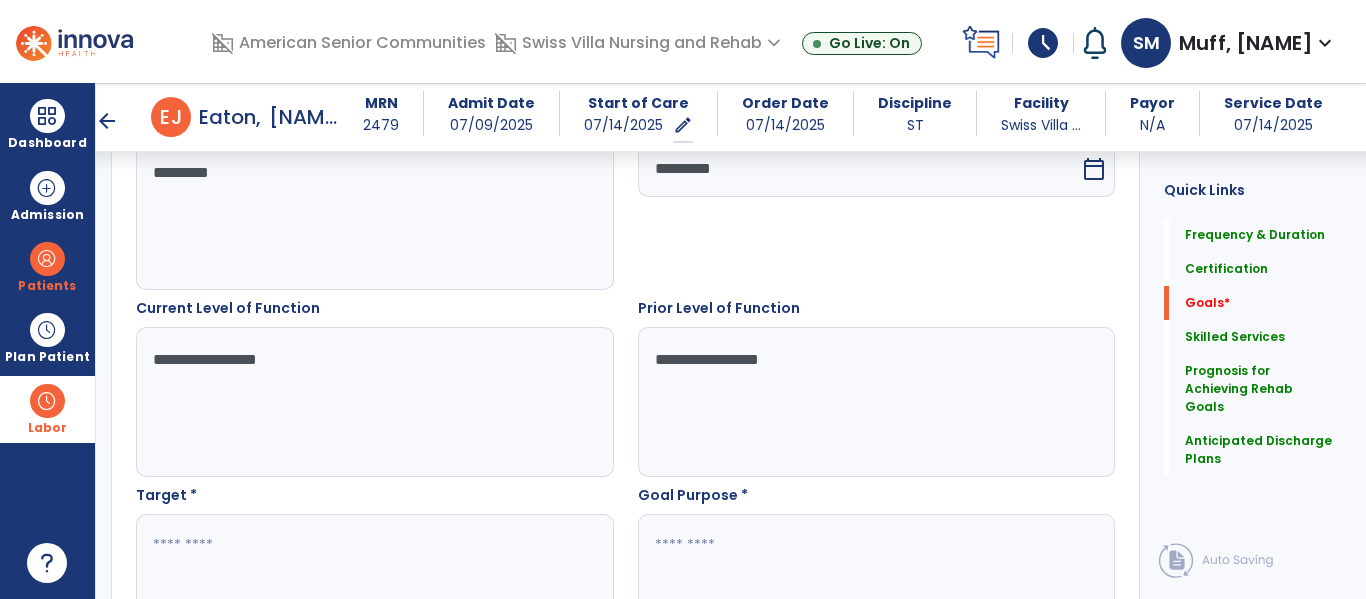drag, startPoint x: 579, startPoint y: 402, endPoint x: 0, endPoint y: 374, distance: 579.67664 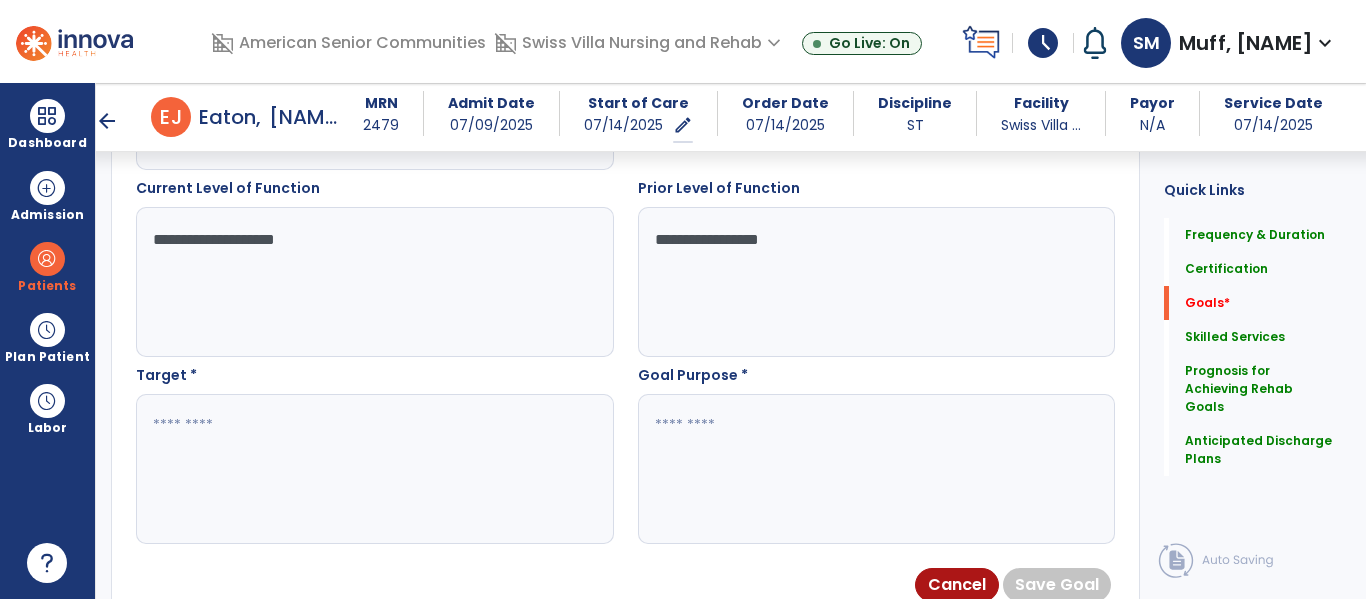 scroll, scrollTop: 759, scrollLeft: 0, axis: vertical 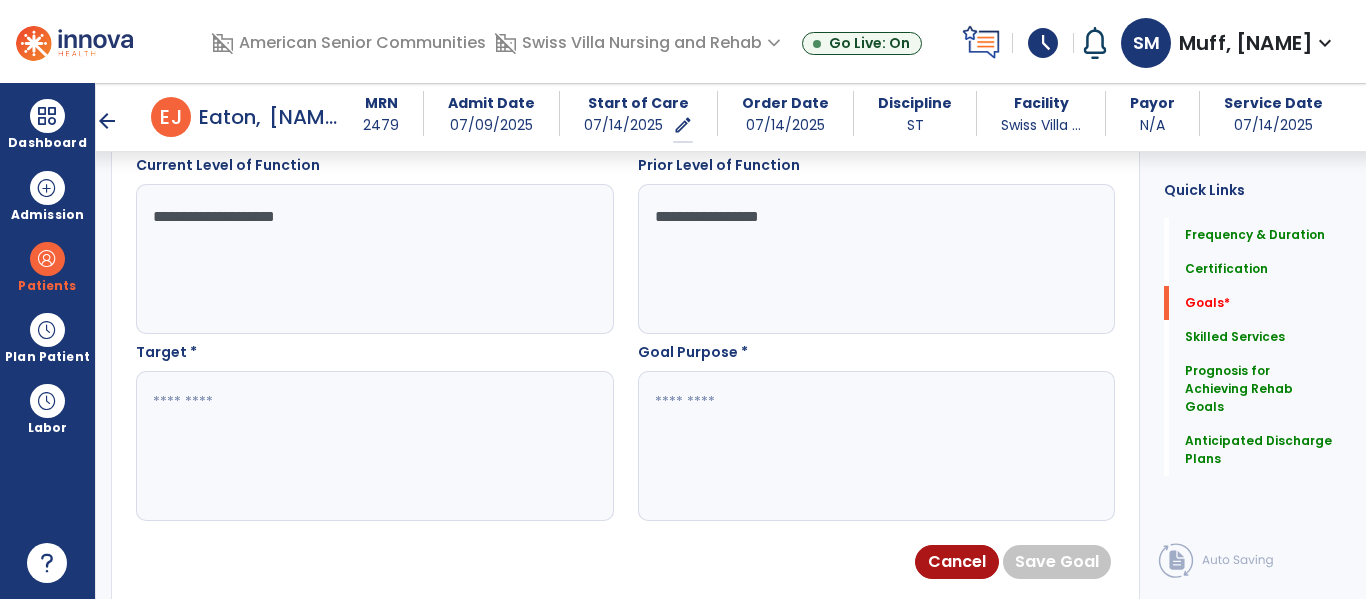 type on "**********" 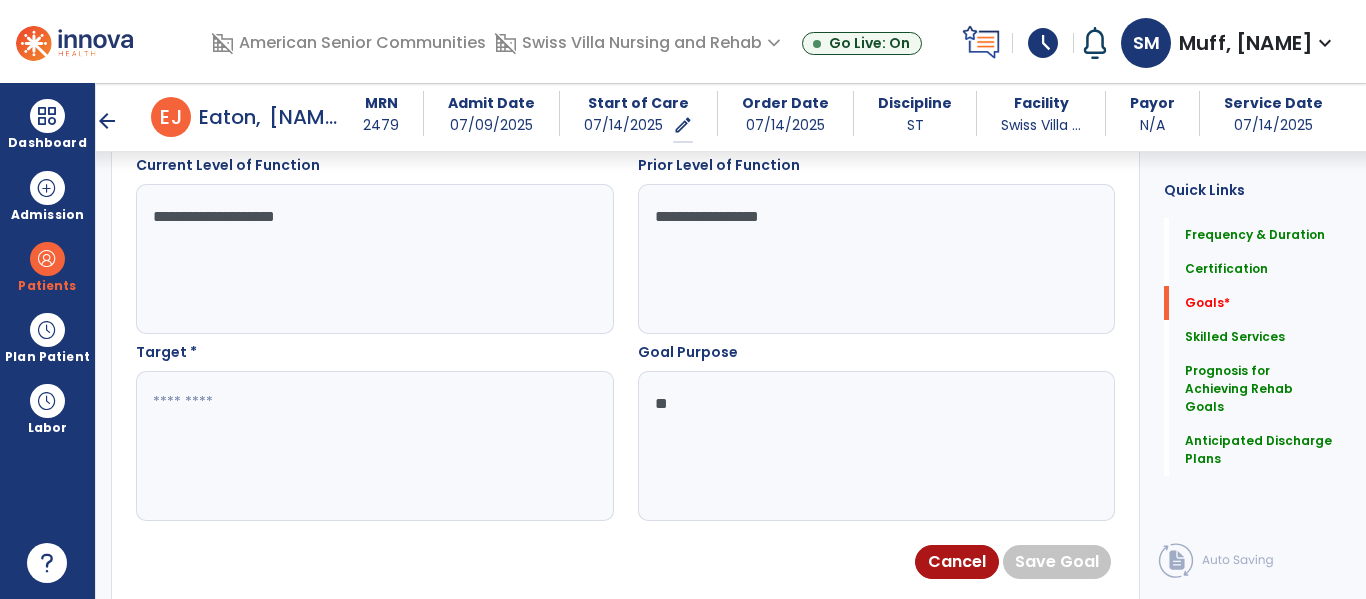 type on "*" 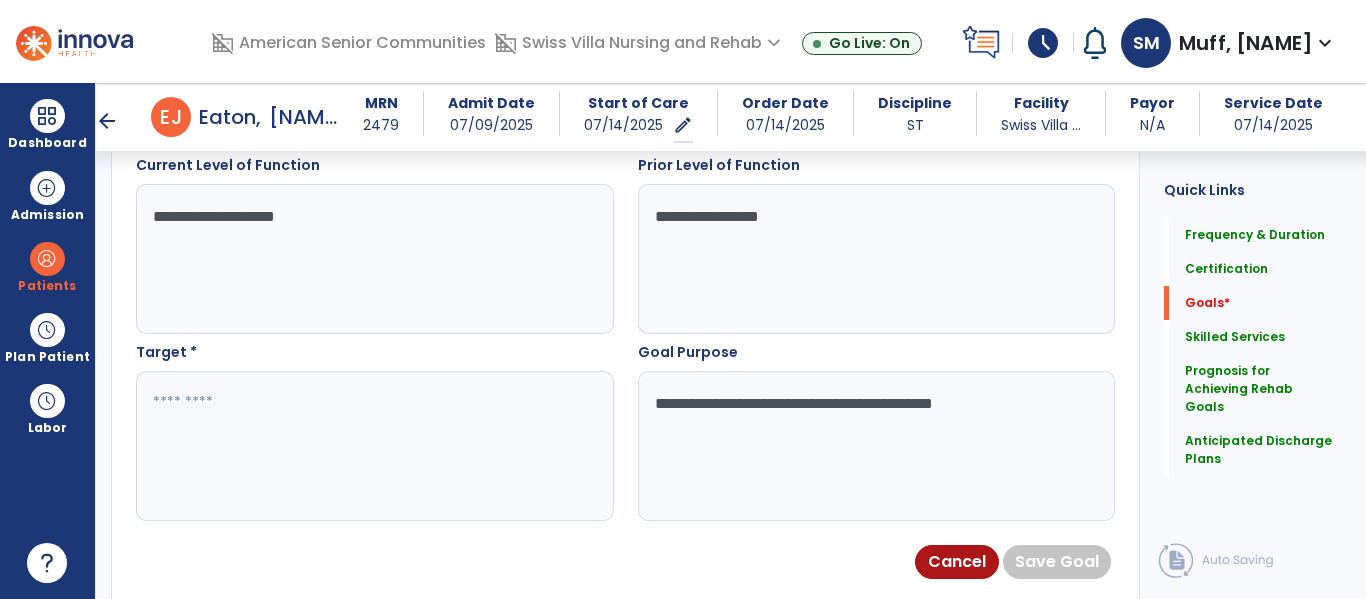 type on "**********" 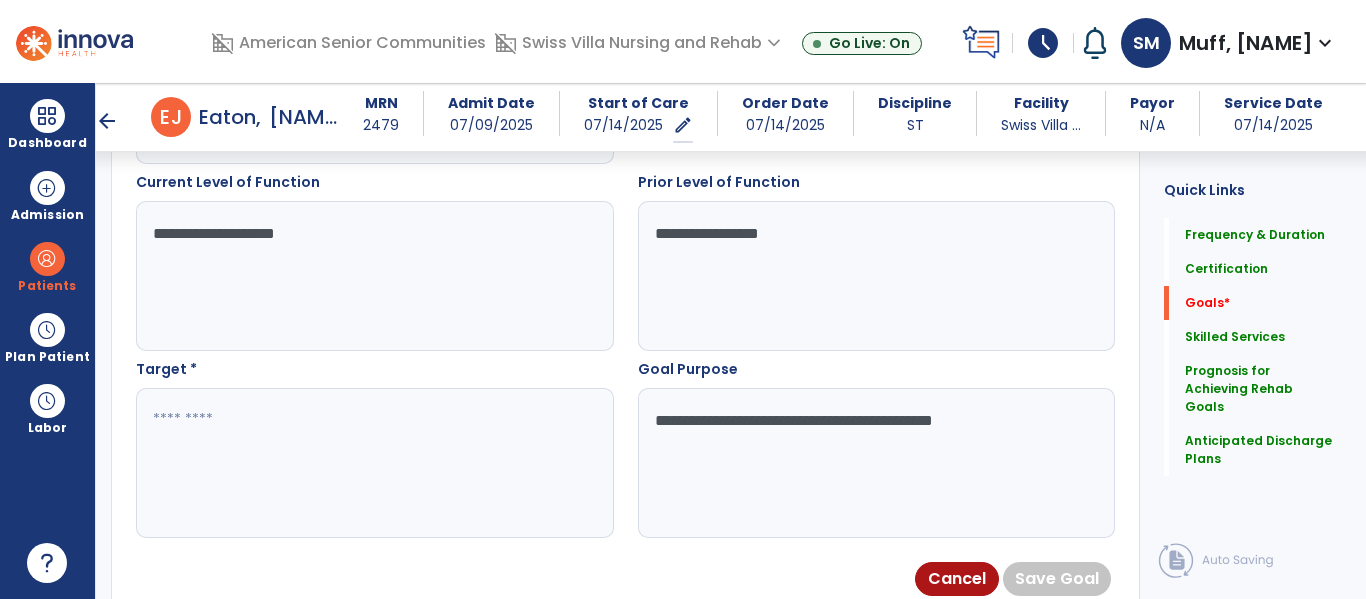 scroll, scrollTop: 750, scrollLeft: 0, axis: vertical 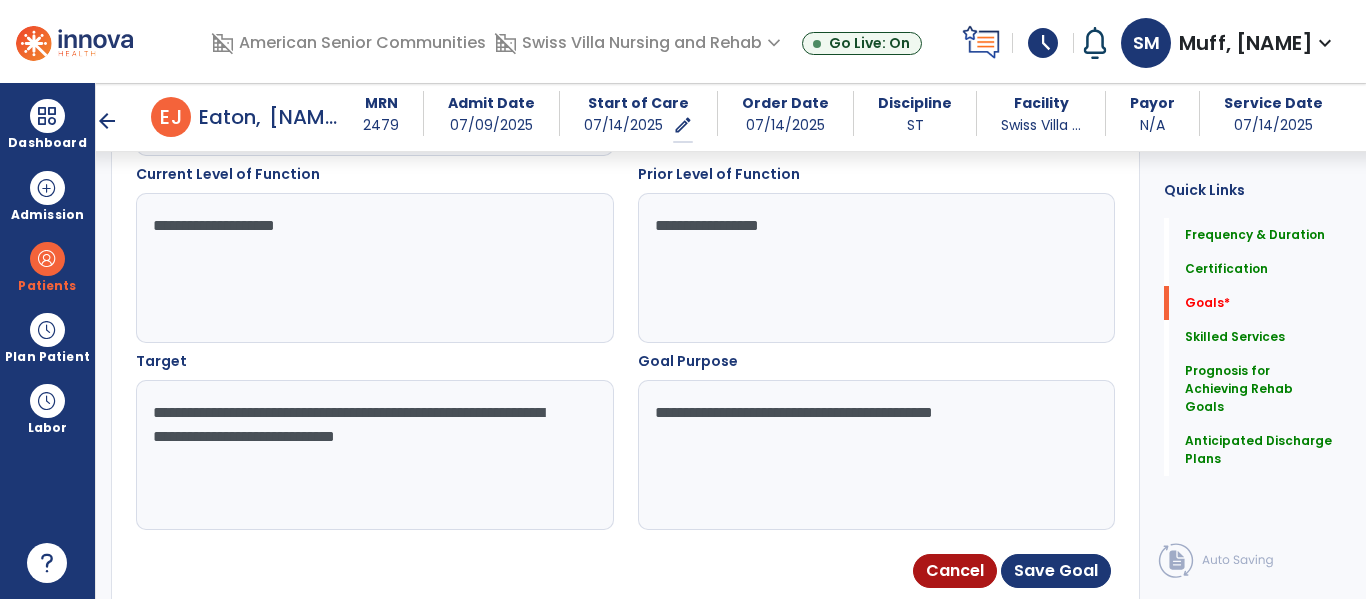 type on "**********" 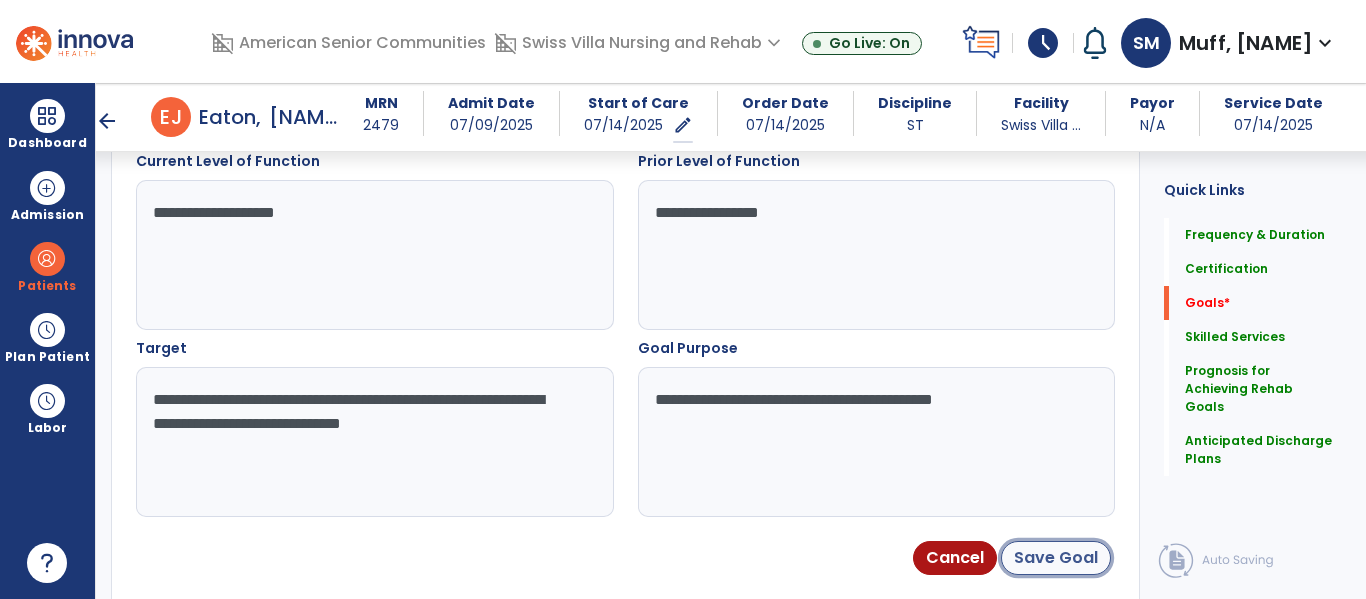 click on "Save Goal" at bounding box center (1056, 558) 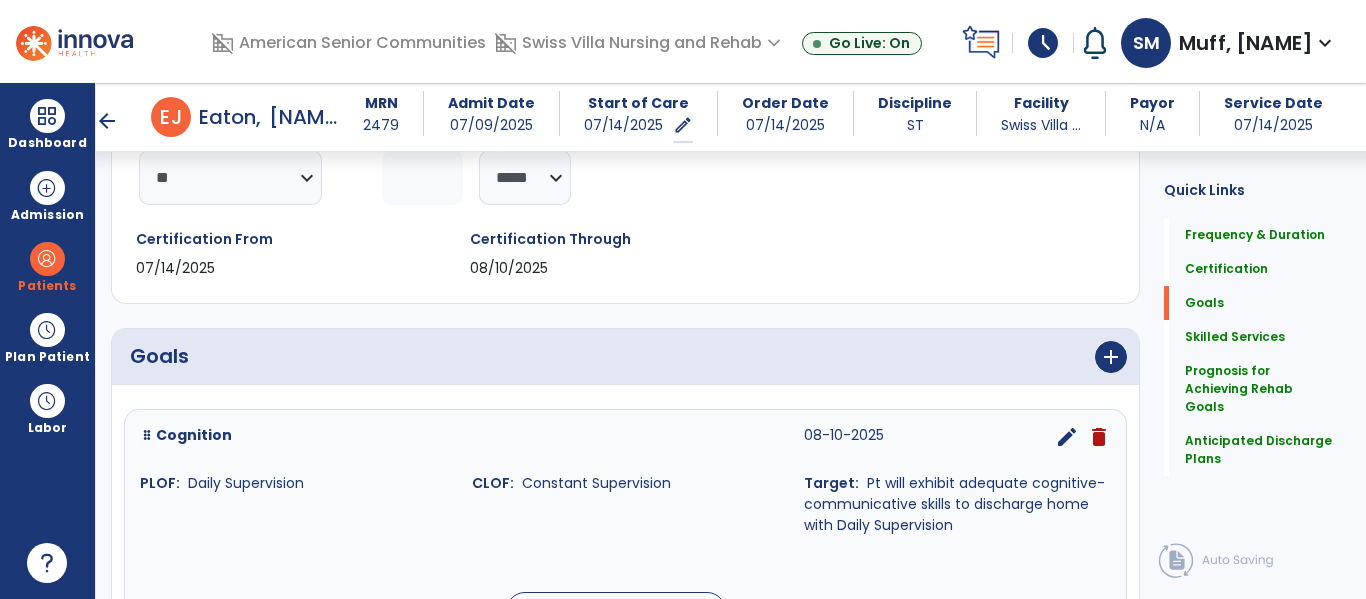 scroll, scrollTop: 412, scrollLeft: 0, axis: vertical 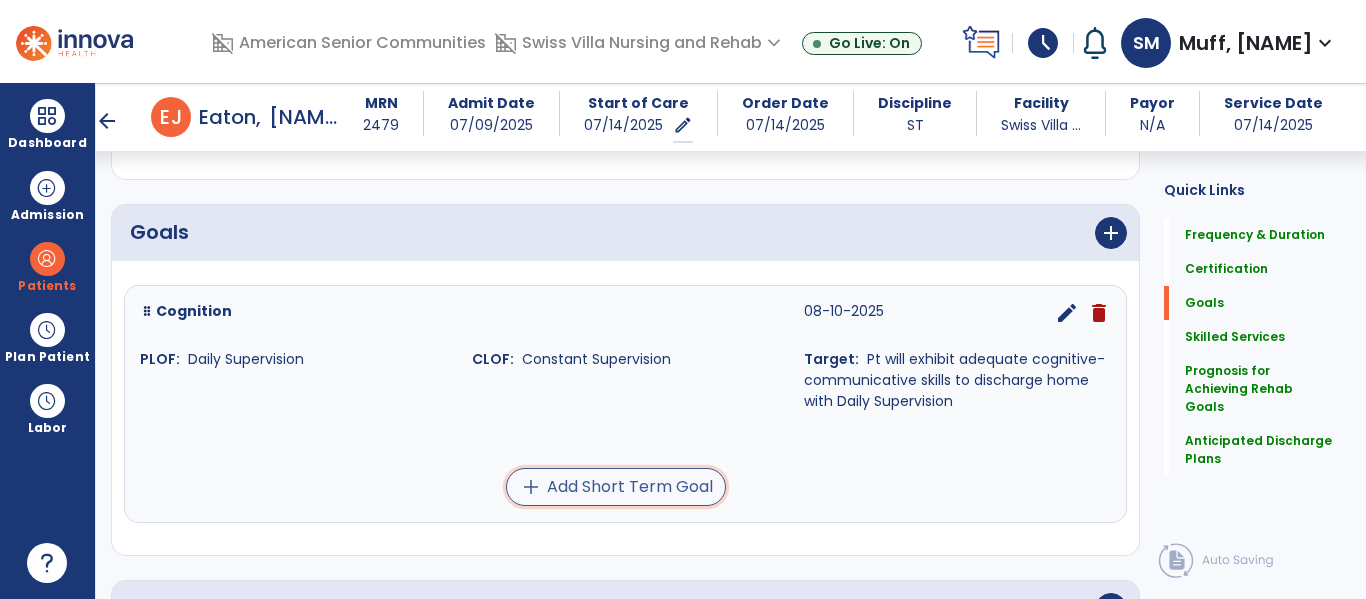 click on "add  Add Short Term Goal" at bounding box center [616, 487] 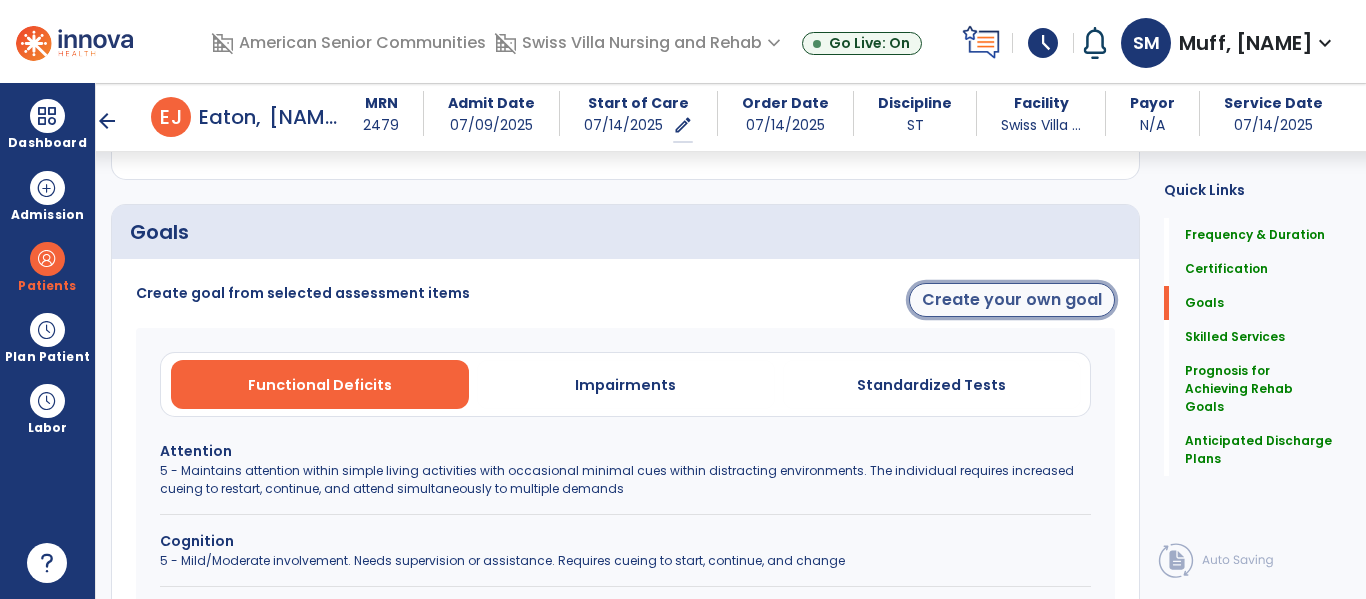 click on "Create your own goal" at bounding box center [1012, 300] 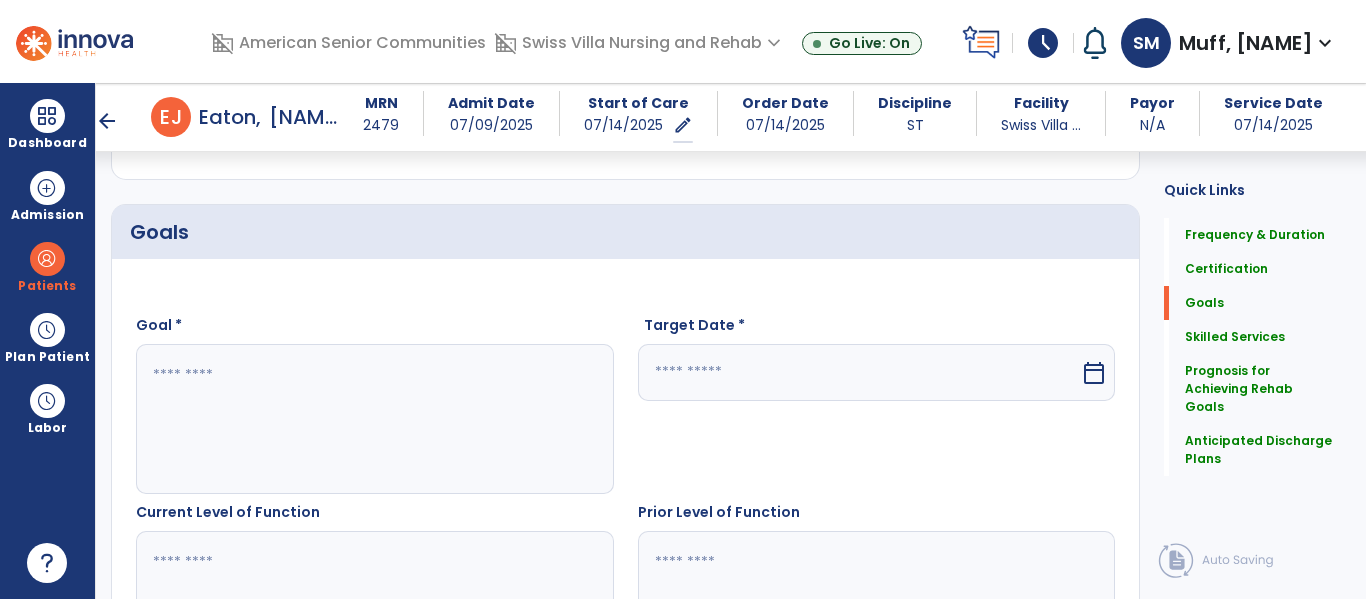 click at bounding box center [374, 419] 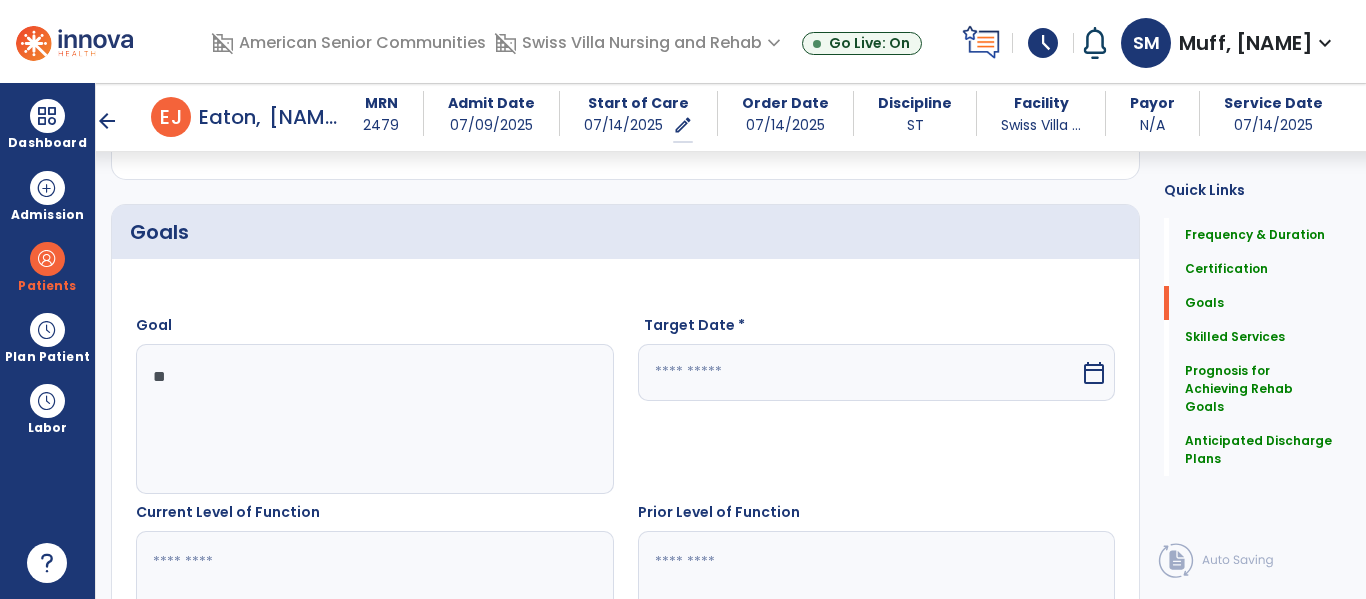 type on "*" 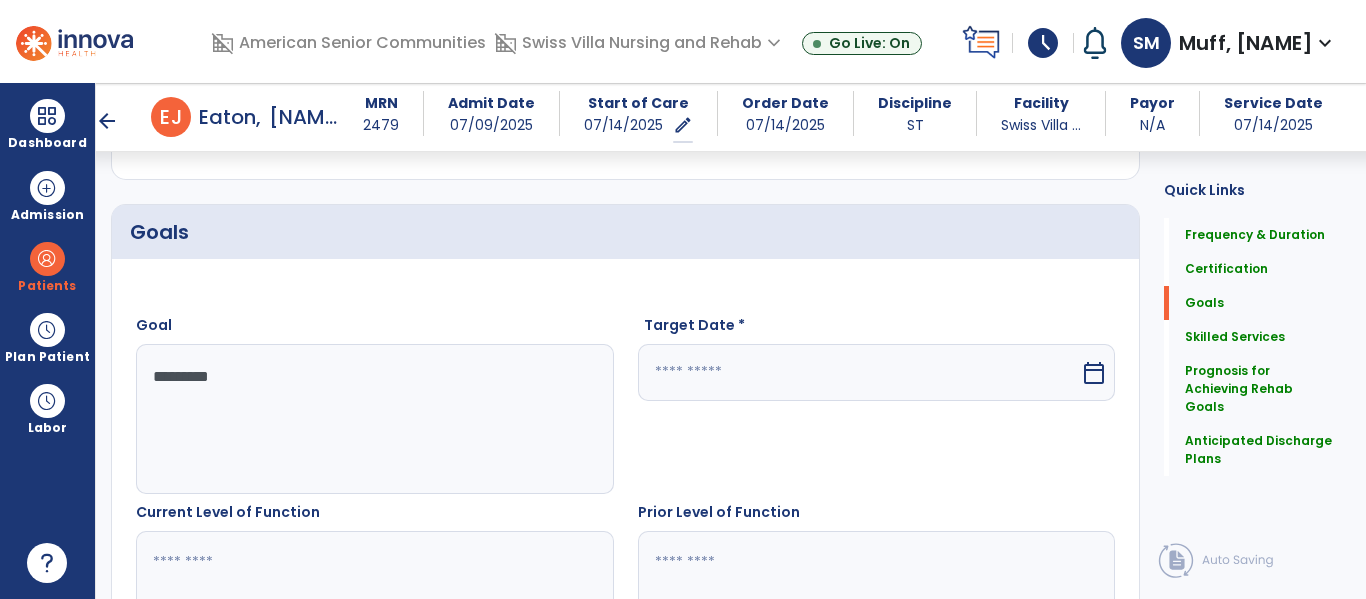 type on "**********" 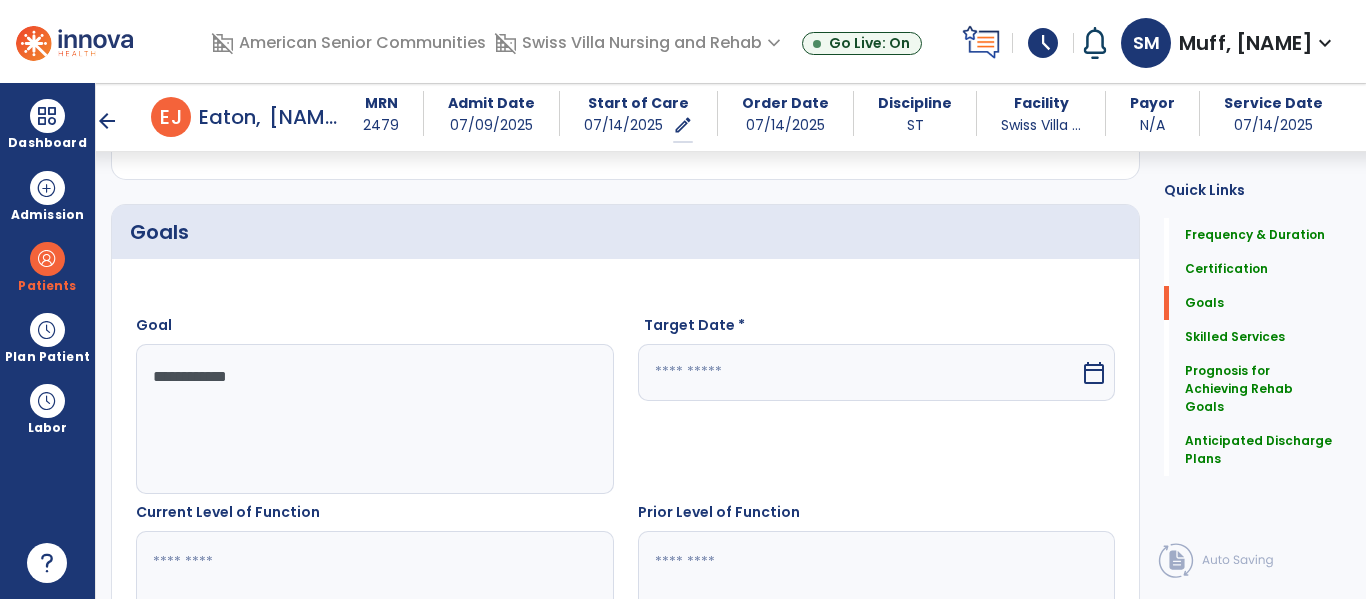 type on "**********" 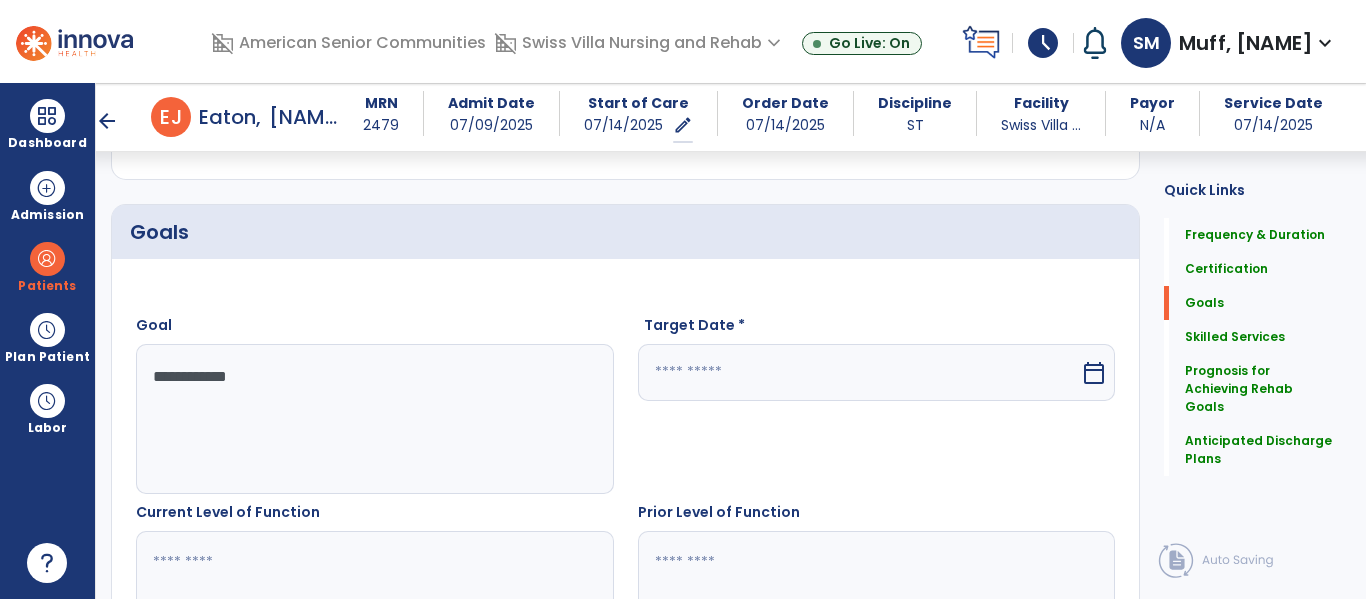 click at bounding box center [859, 372] 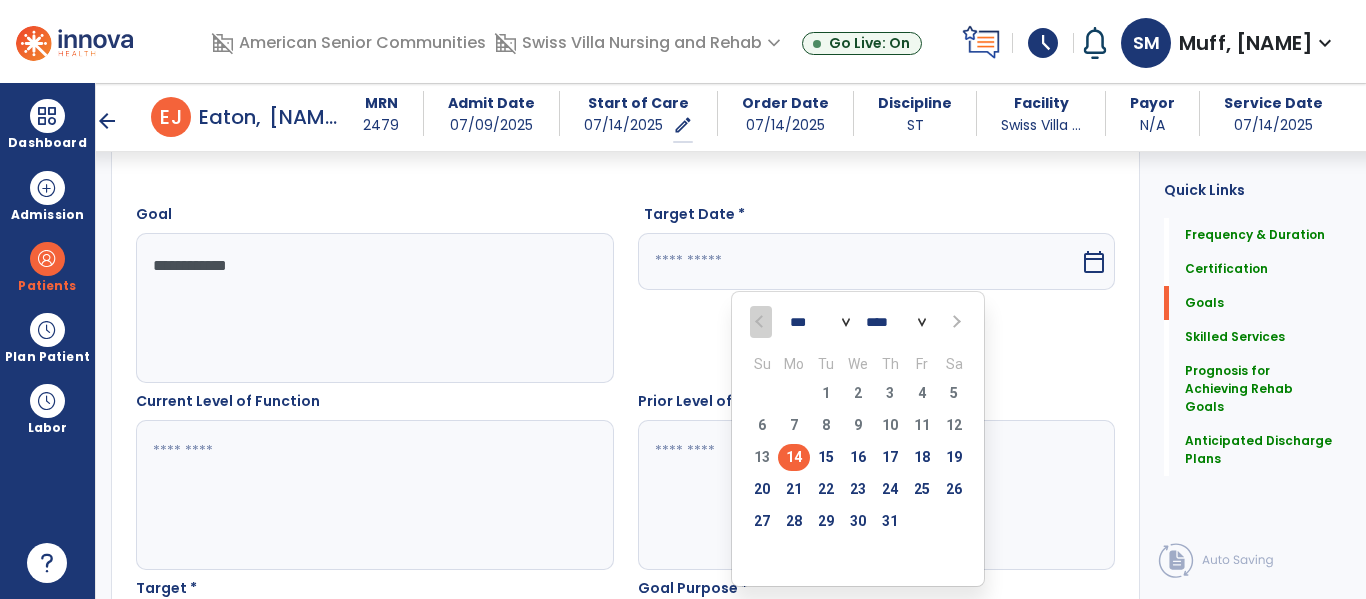 scroll, scrollTop: 536, scrollLeft: 0, axis: vertical 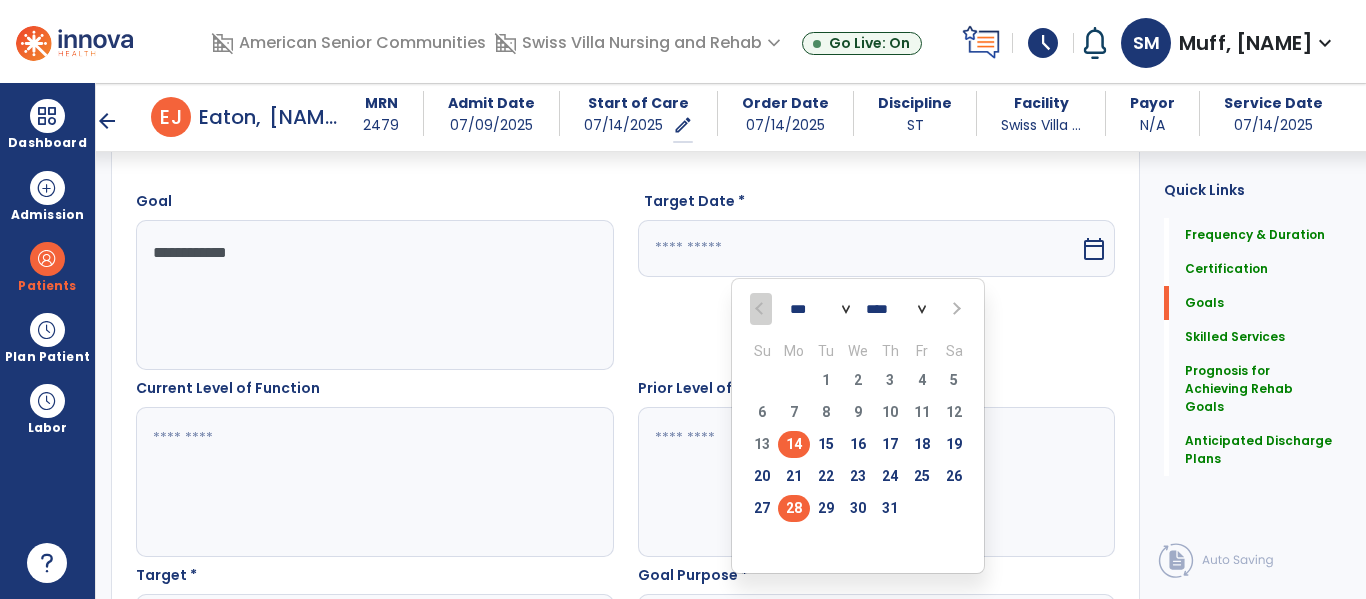 click on "28" at bounding box center (794, 508) 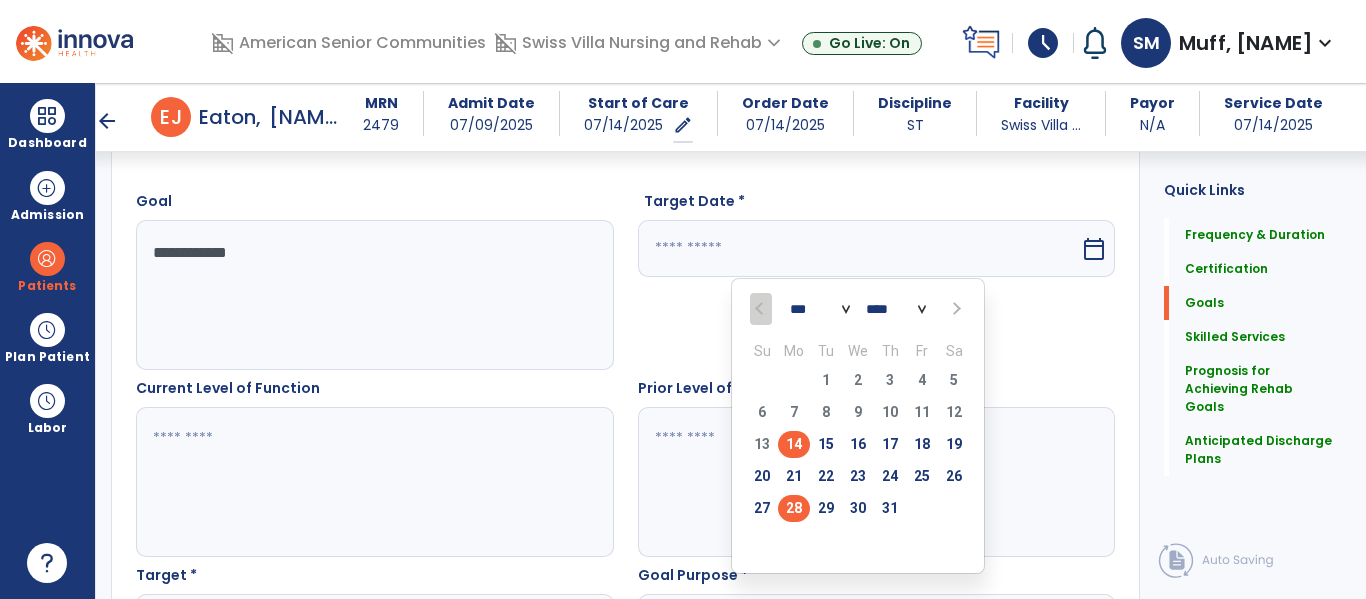 type on "*********" 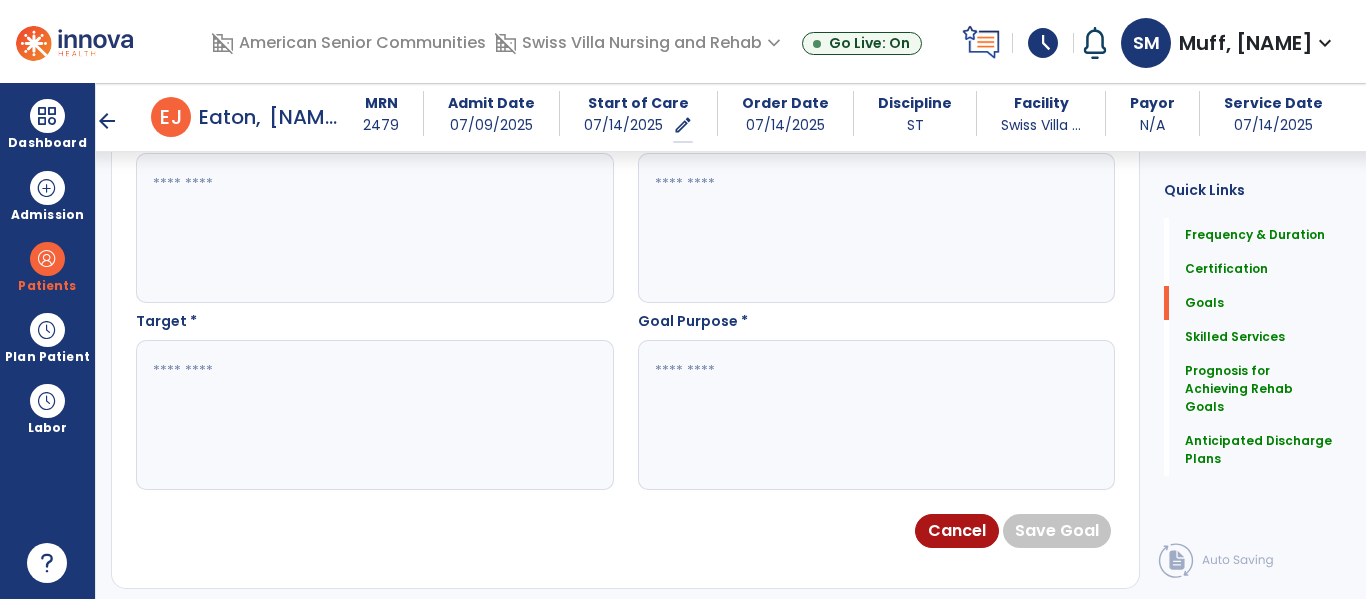 scroll, scrollTop: 751, scrollLeft: 0, axis: vertical 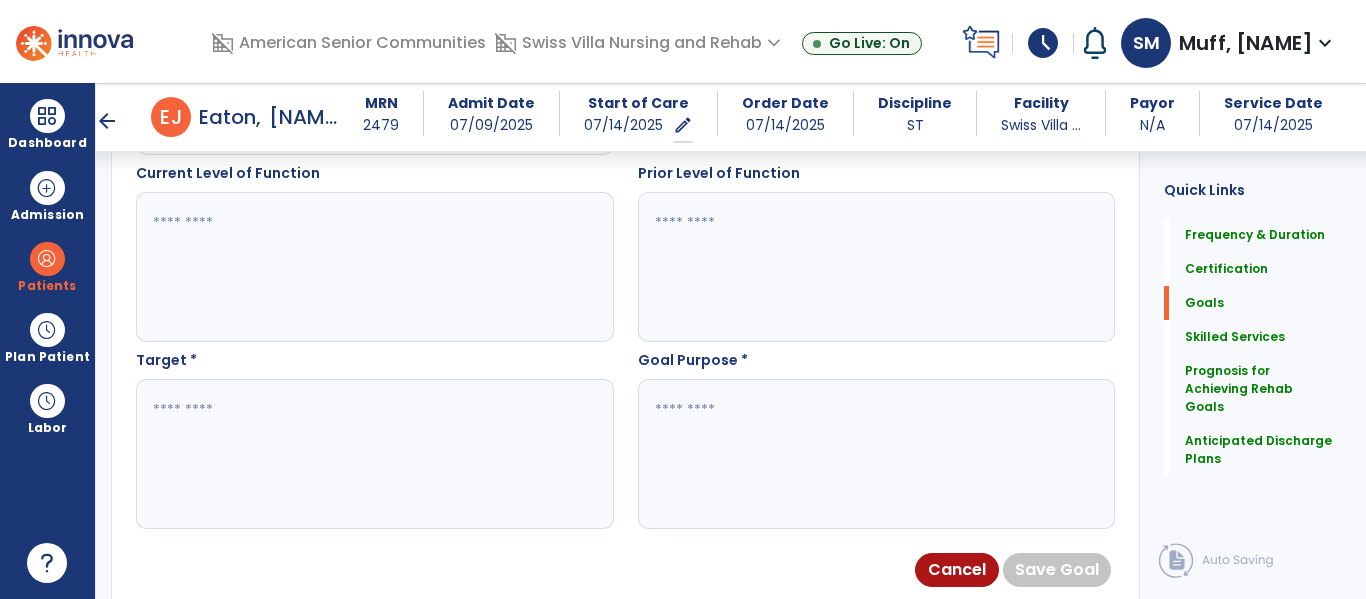 click at bounding box center [374, 454] 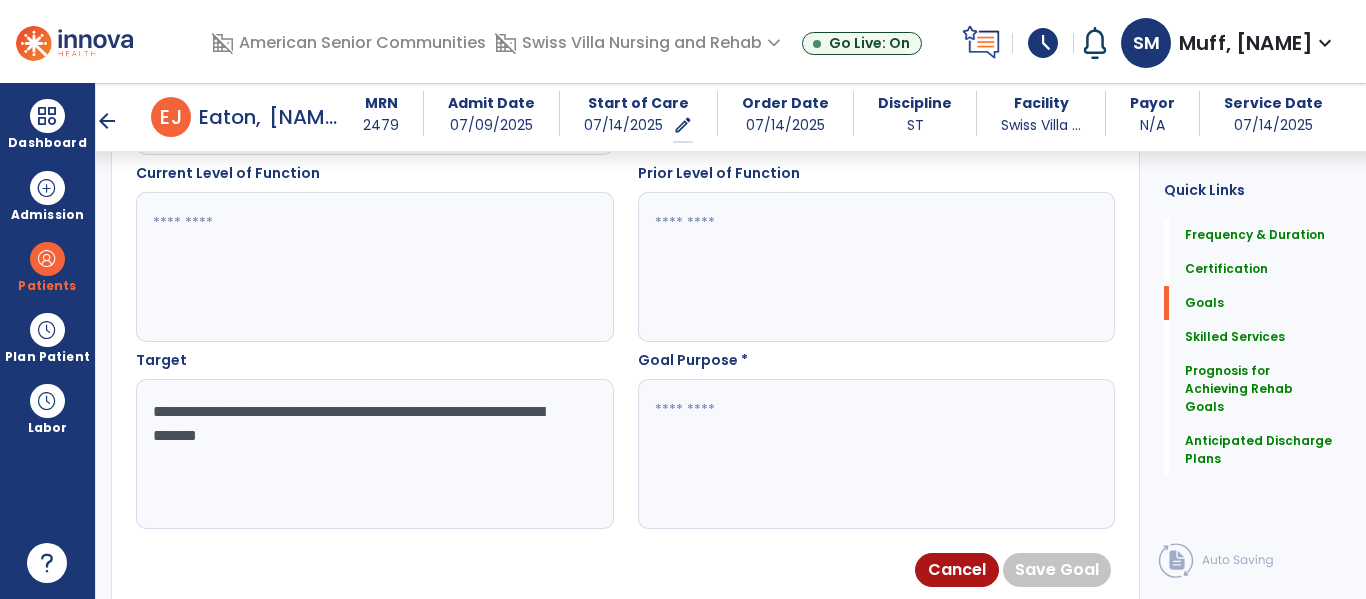 type on "**********" 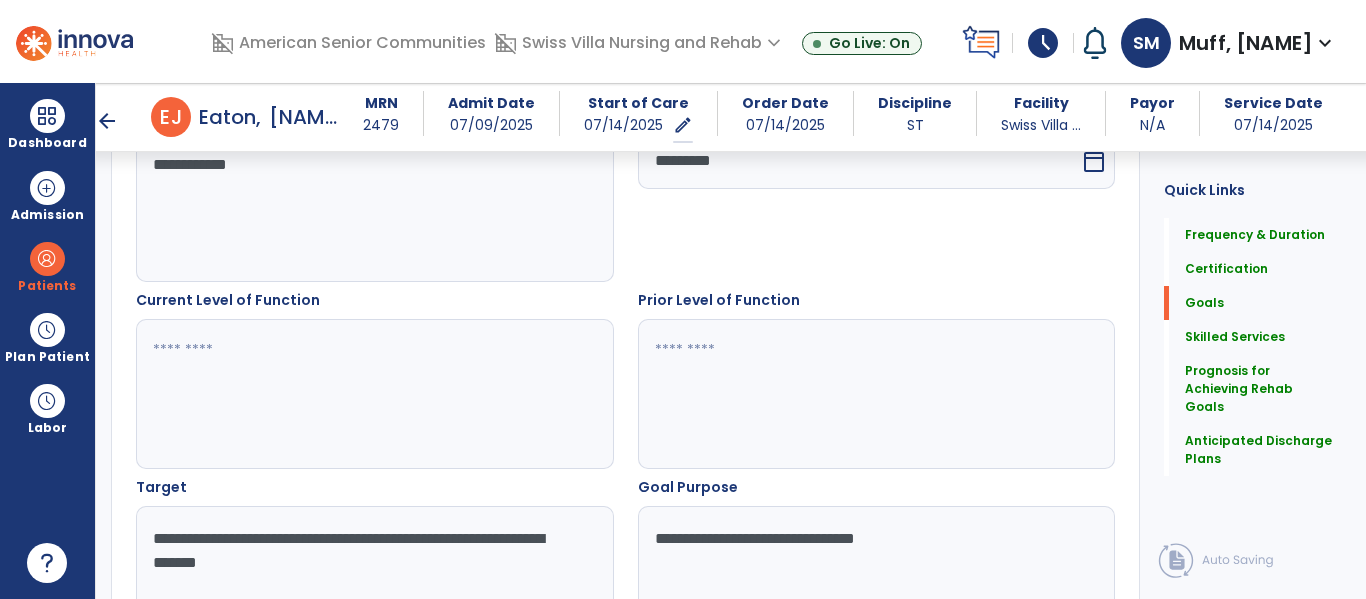 scroll, scrollTop: 622, scrollLeft: 0, axis: vertical 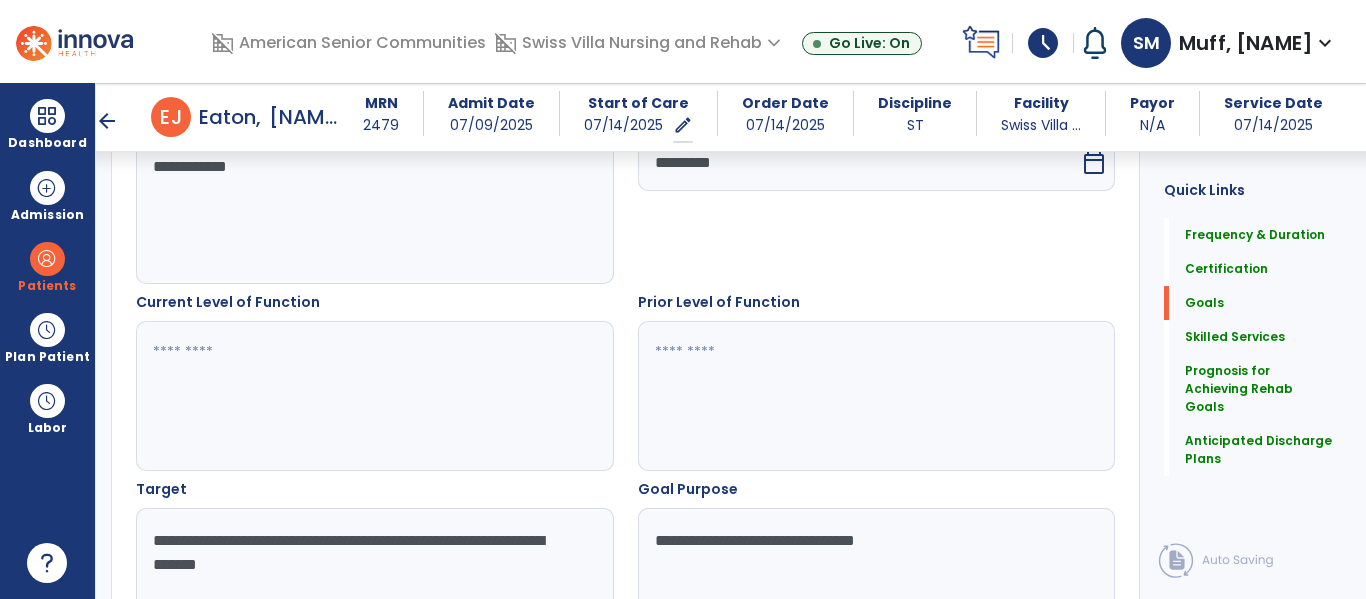 type on "**********" 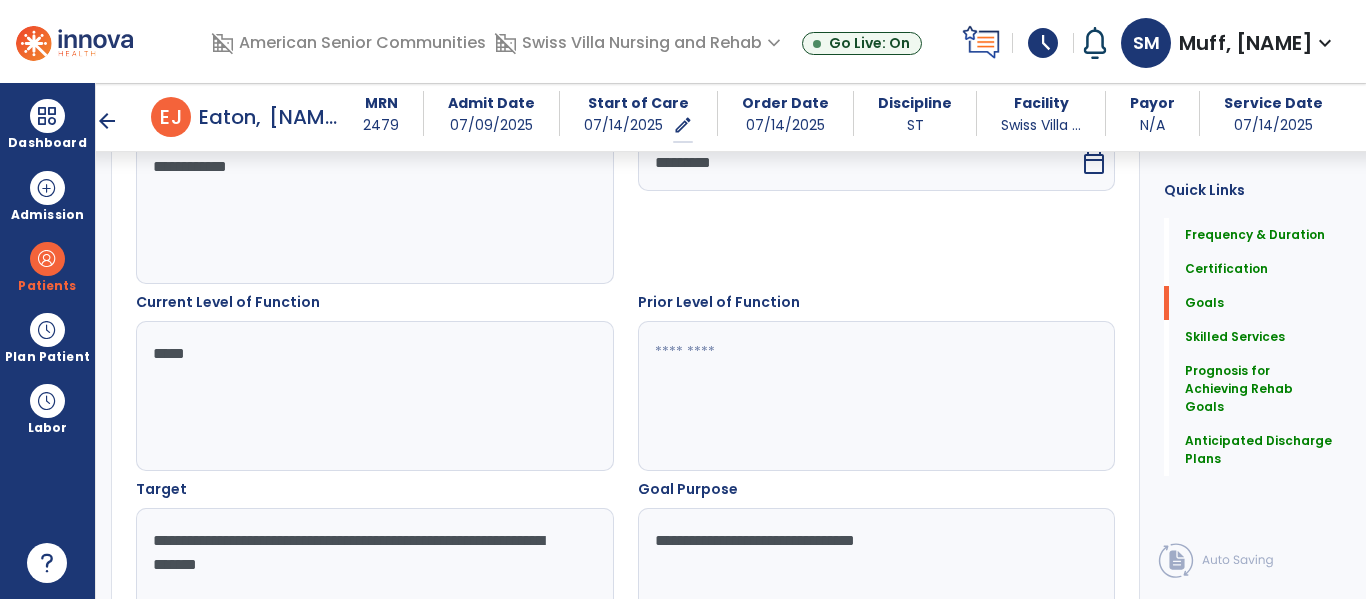 type on "******" 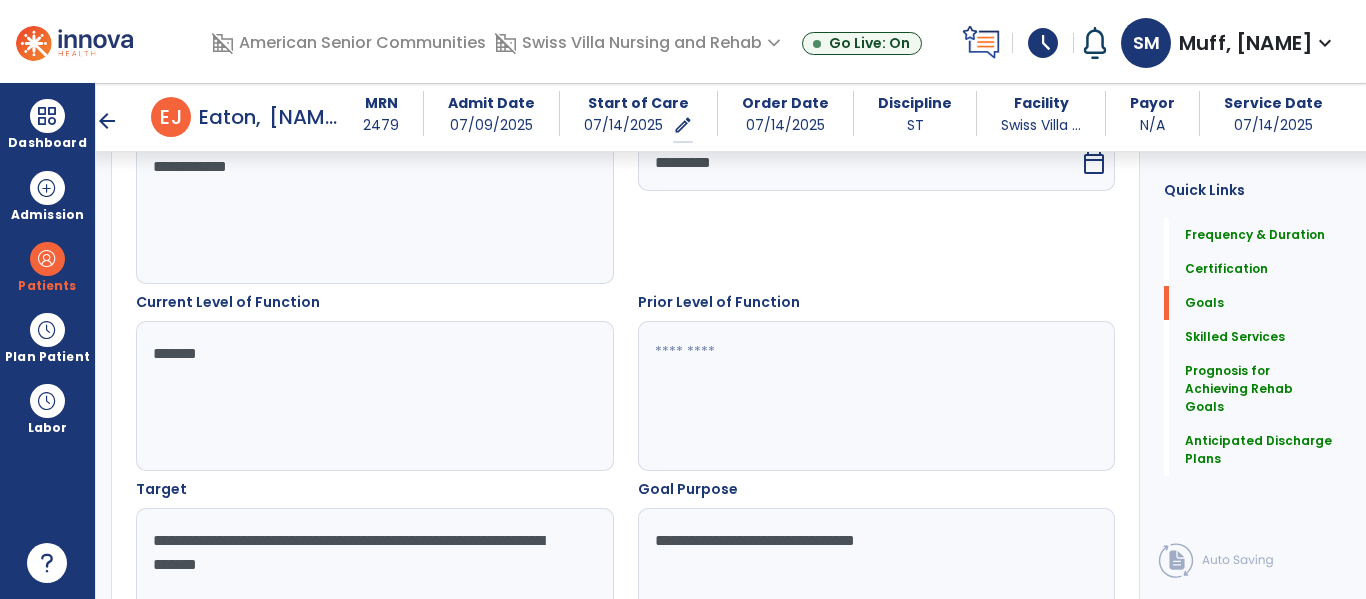 type on "******" 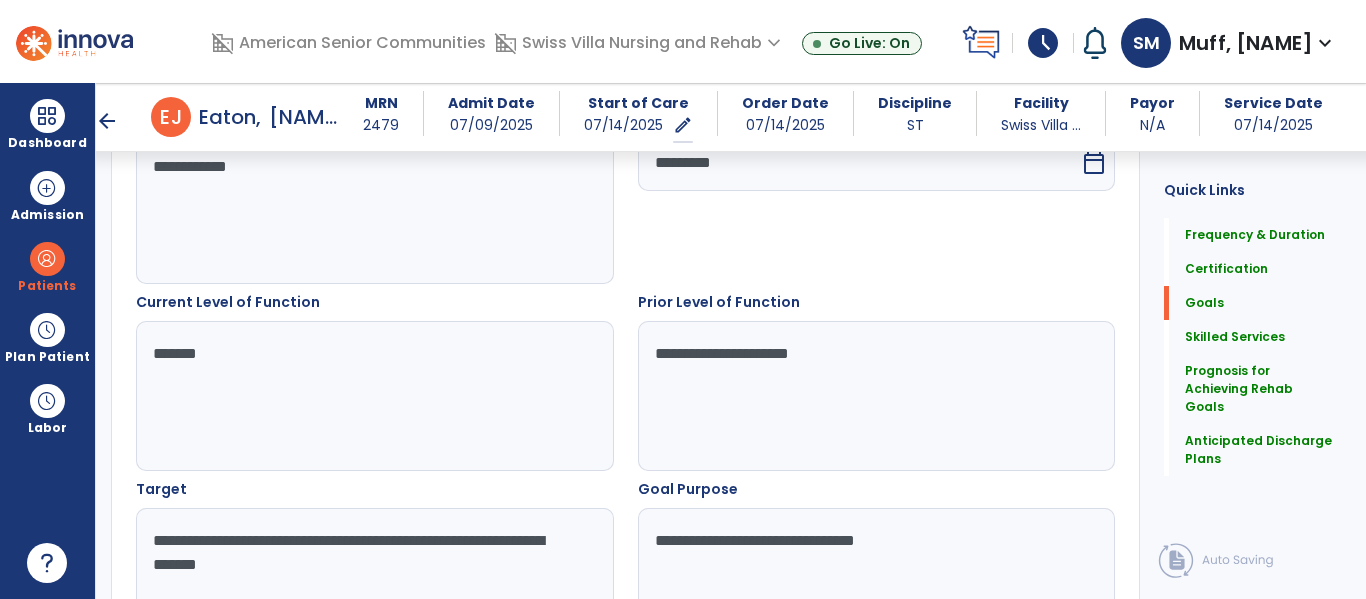 type on "**********" 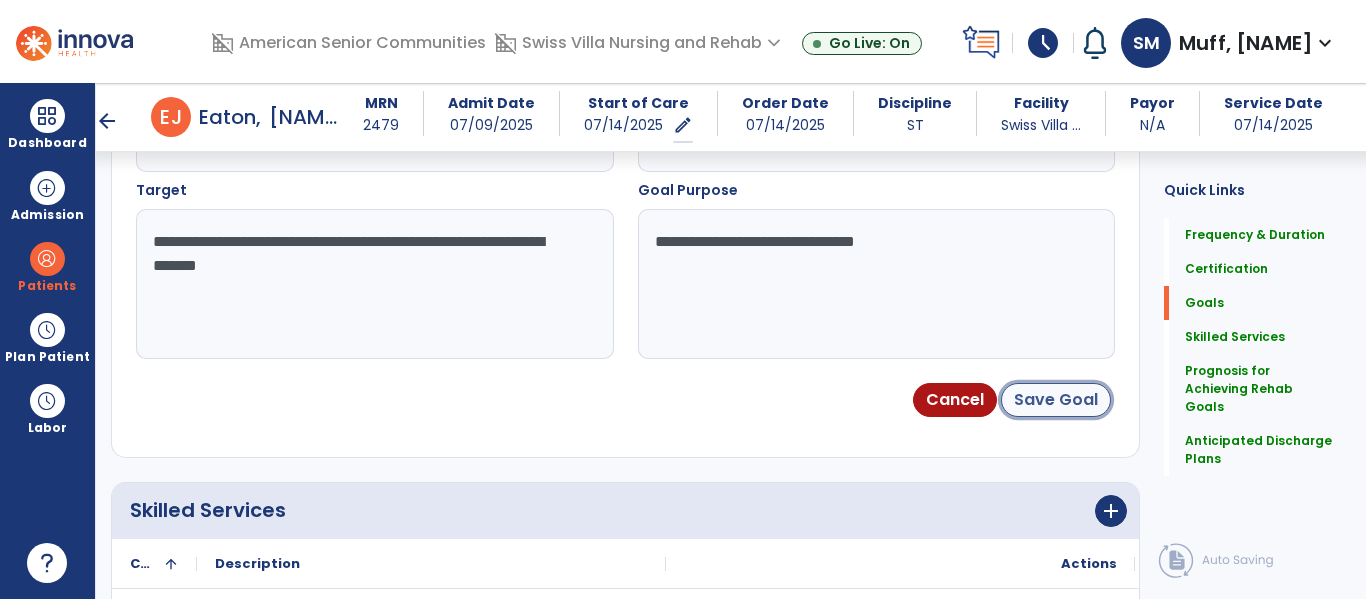 click on "Save Goal" at bounding box center (1056, 400) 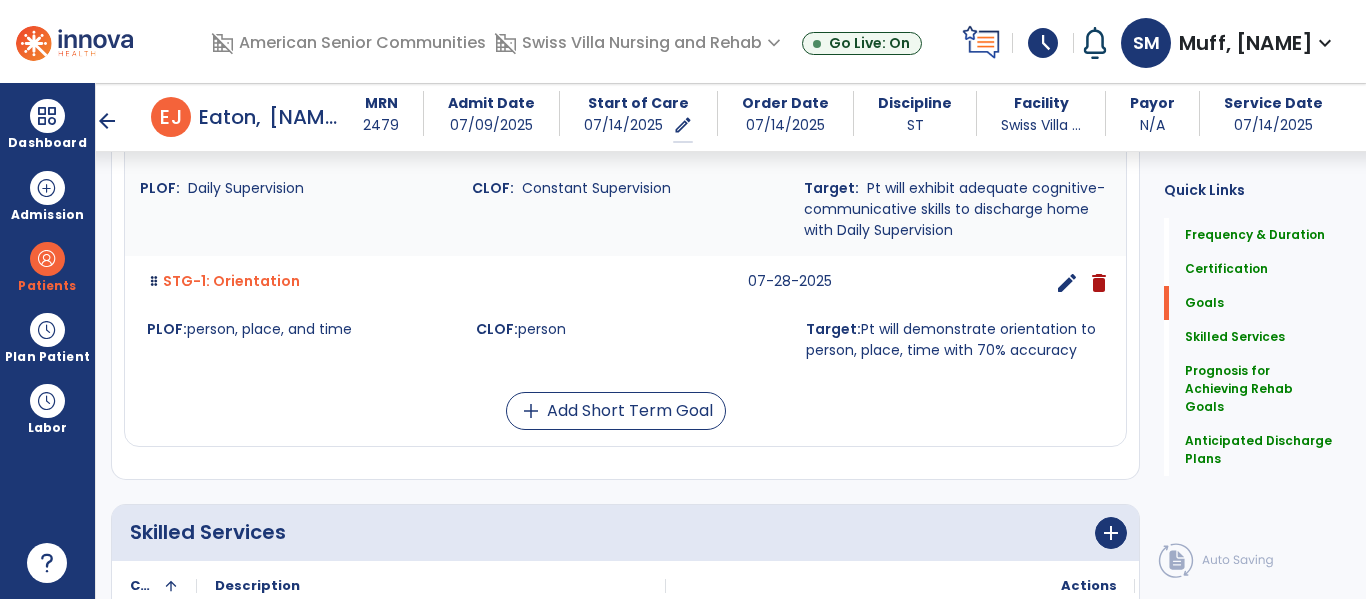 scroll, scrollTop: 589, scrollLeft: 0, axis: vertical 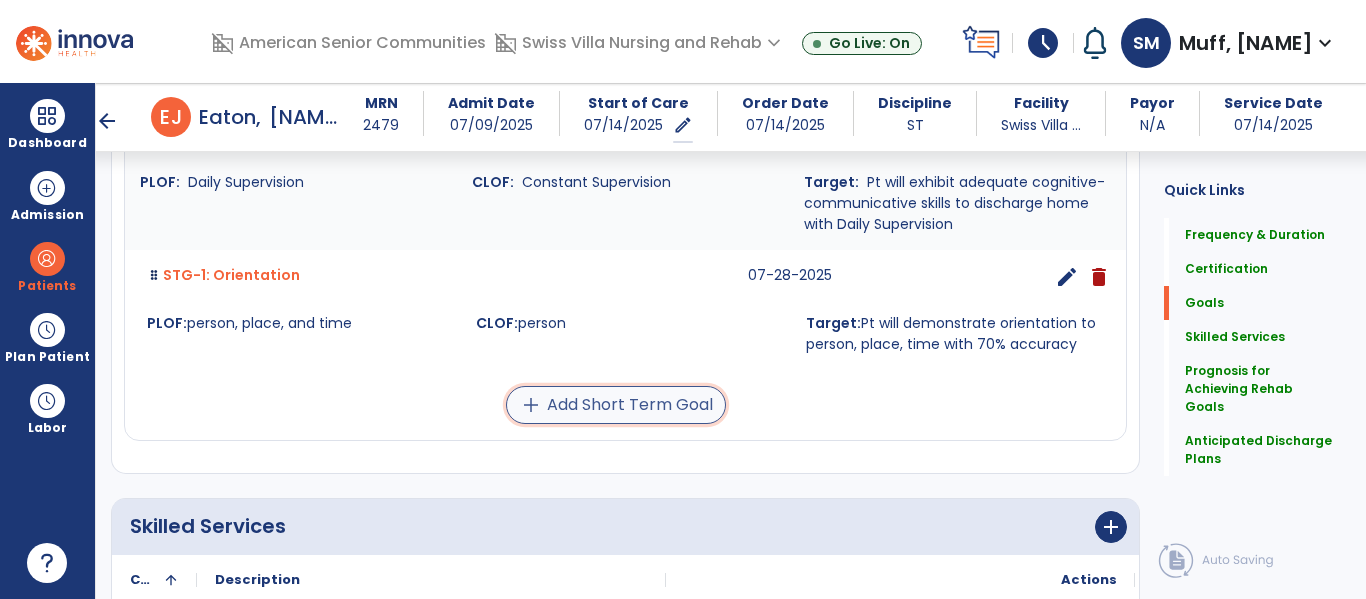 click on "add  Add Short Term Goal" at bounding box center (616, 405) 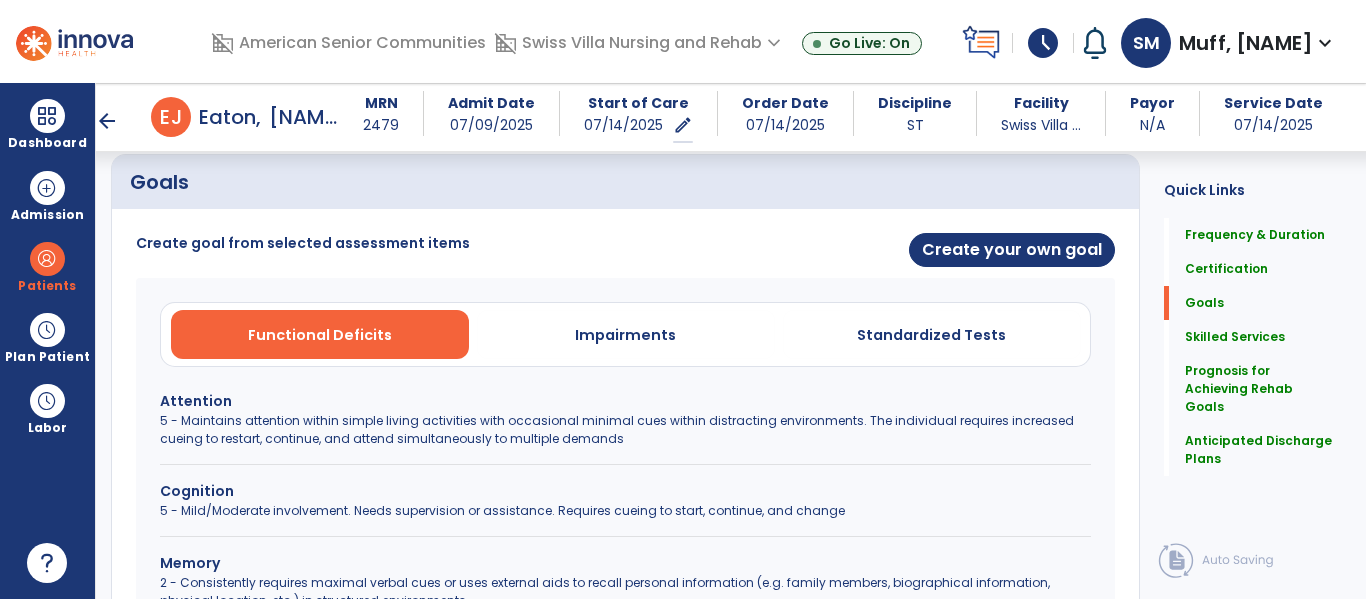 scroll, scrollTop: 461, scrollLeft: 0, axis: vertical 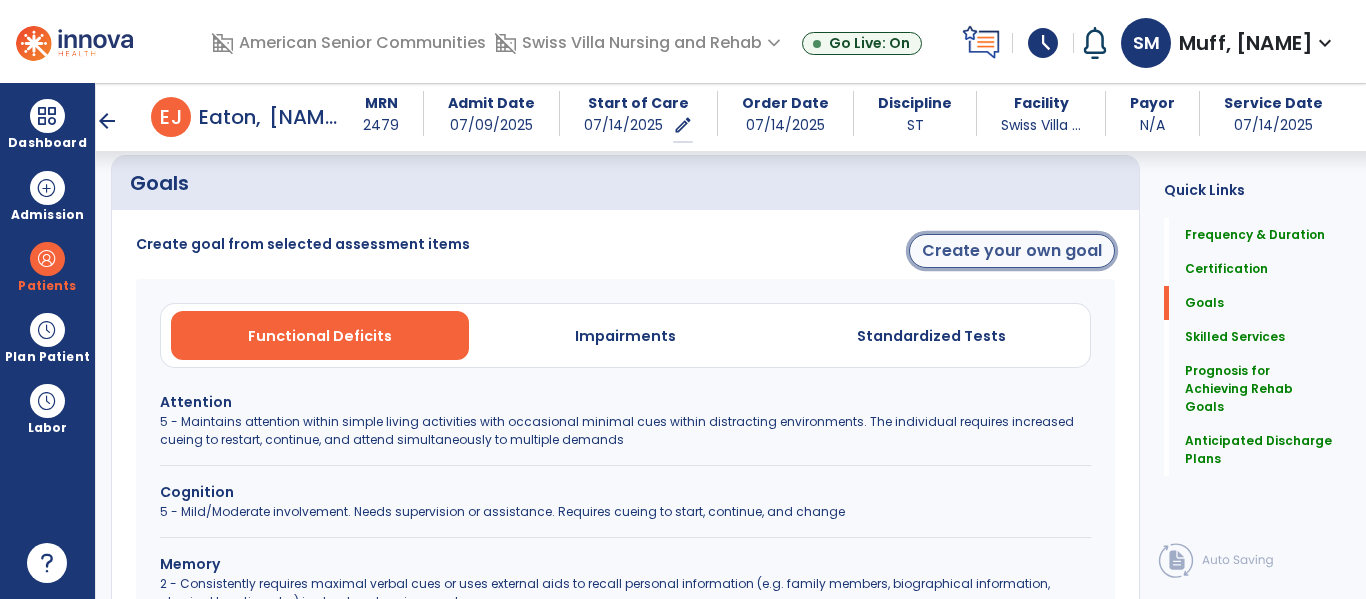 click on "Create your own goal" at bounding box center [1012, 251] 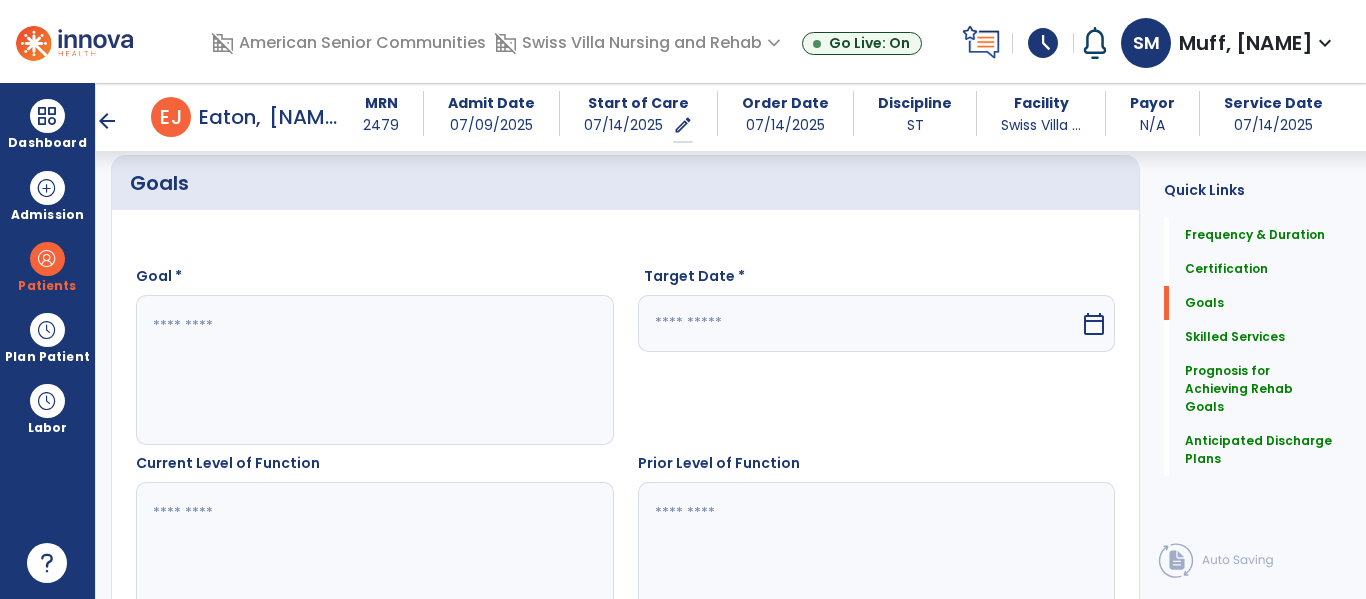 click at bounding box center [374, 370] 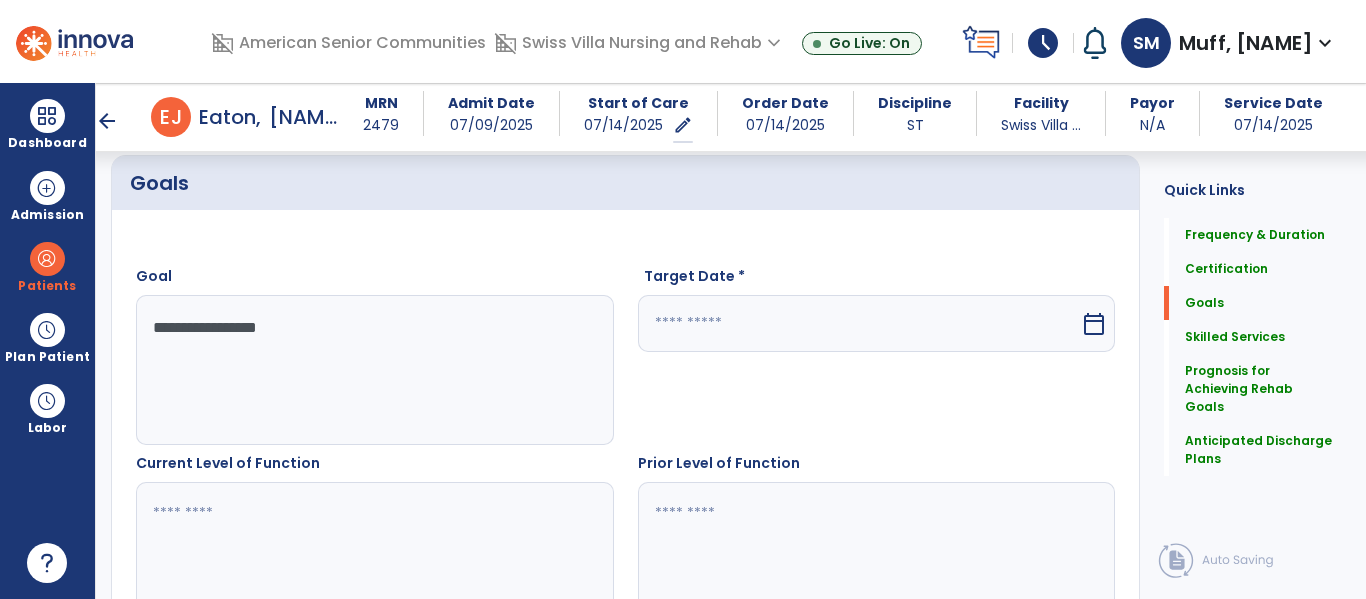 type on "**********" 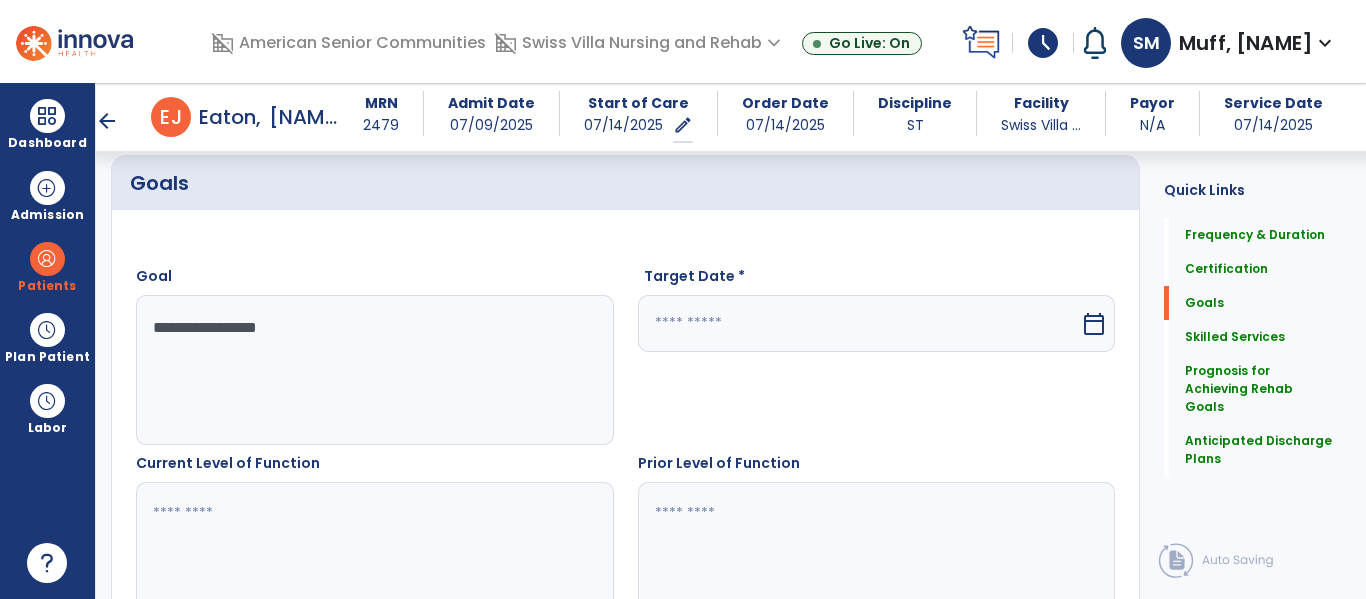 click at bounding box center [859, 323] 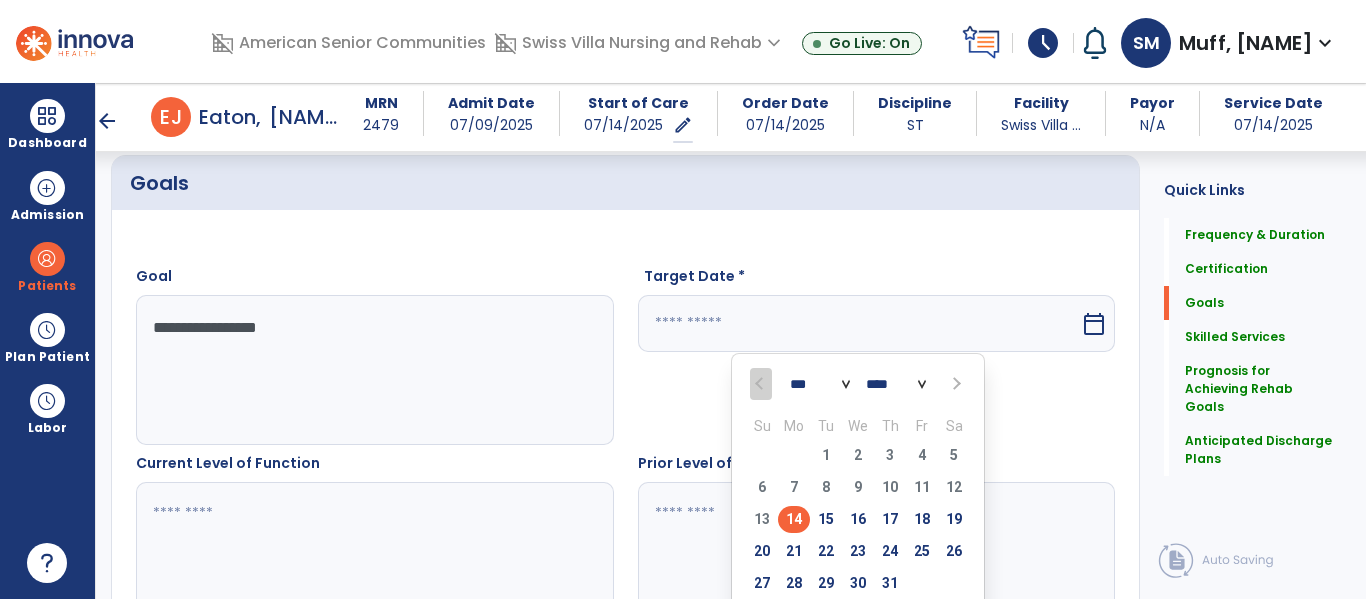 scroll, scrollTop: 490, scrollLeft: 0, axis: vertical 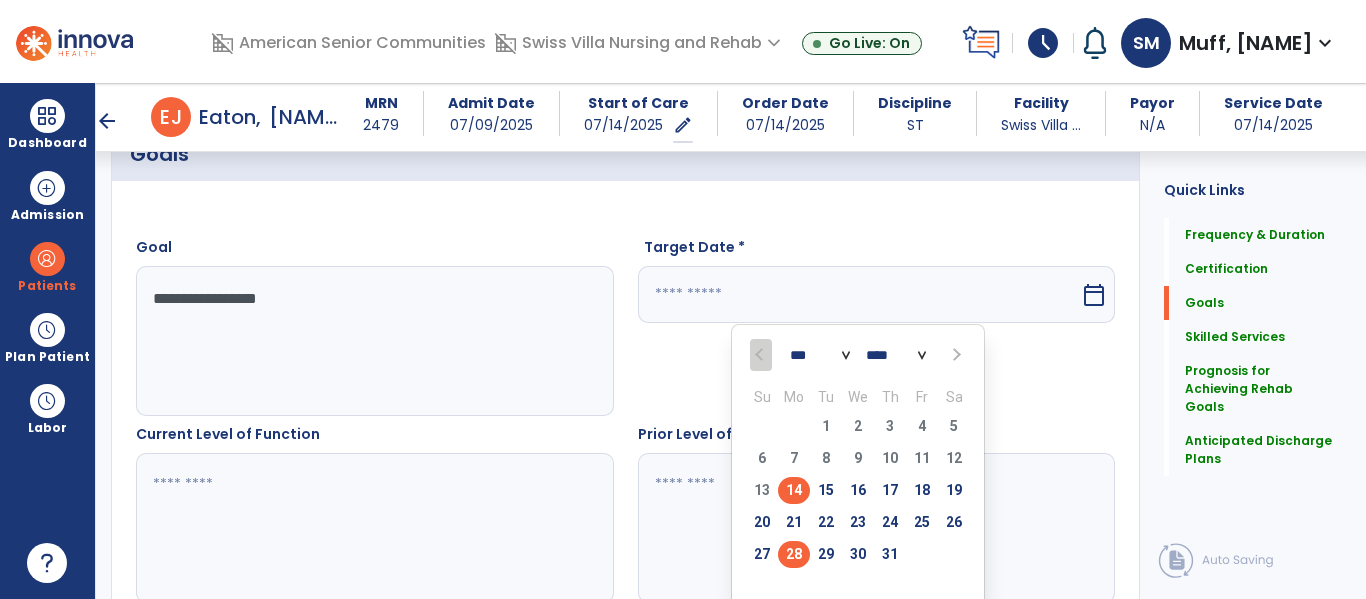 click on "28" at bounding box center (794, 554) 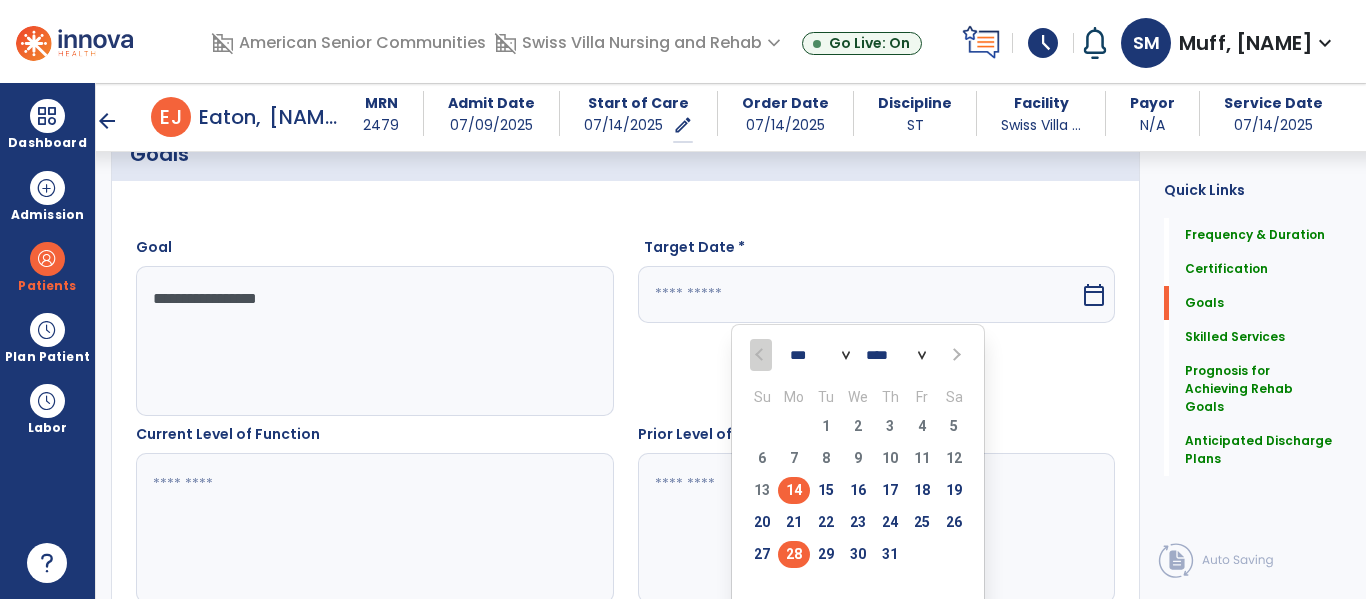 type on "*********" 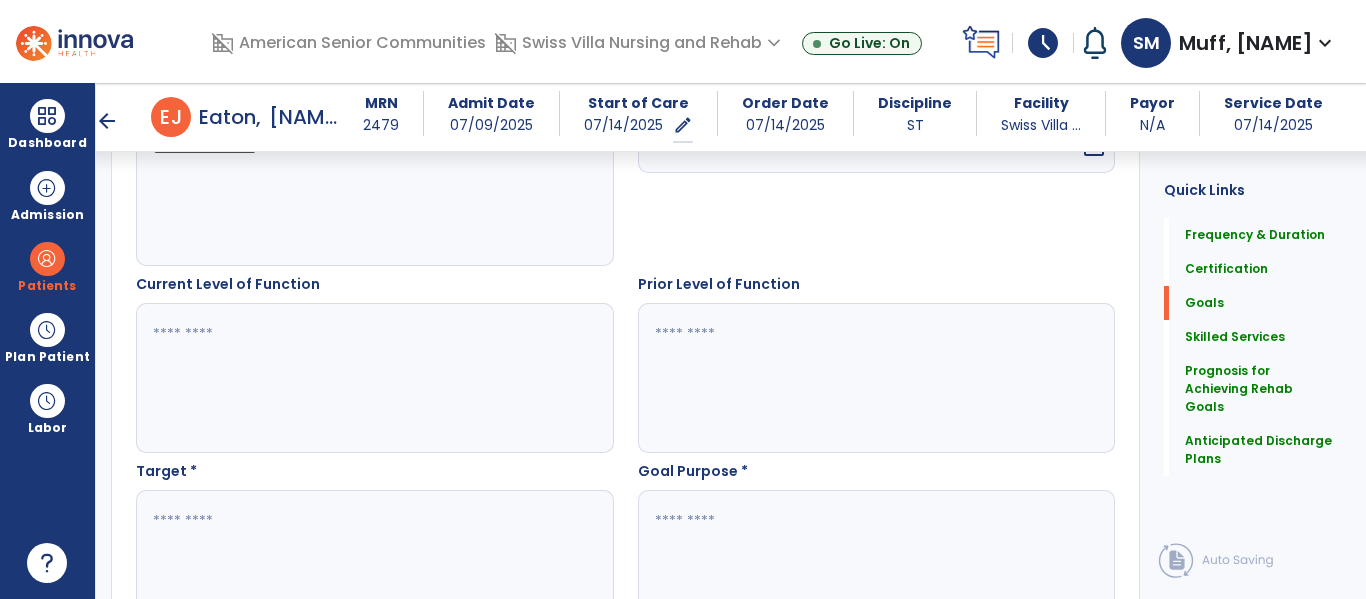 scroll, scrollTop: 661, scrollLeft: 0, axis: vertical 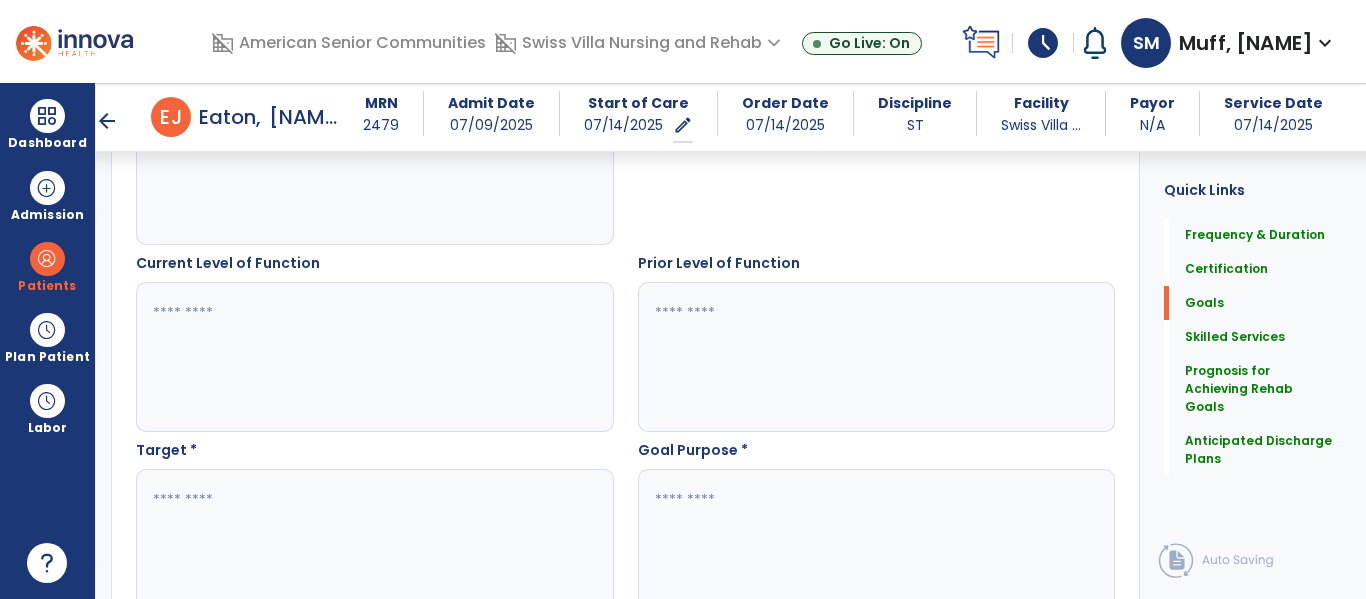 click at bounding box center [374, 357] 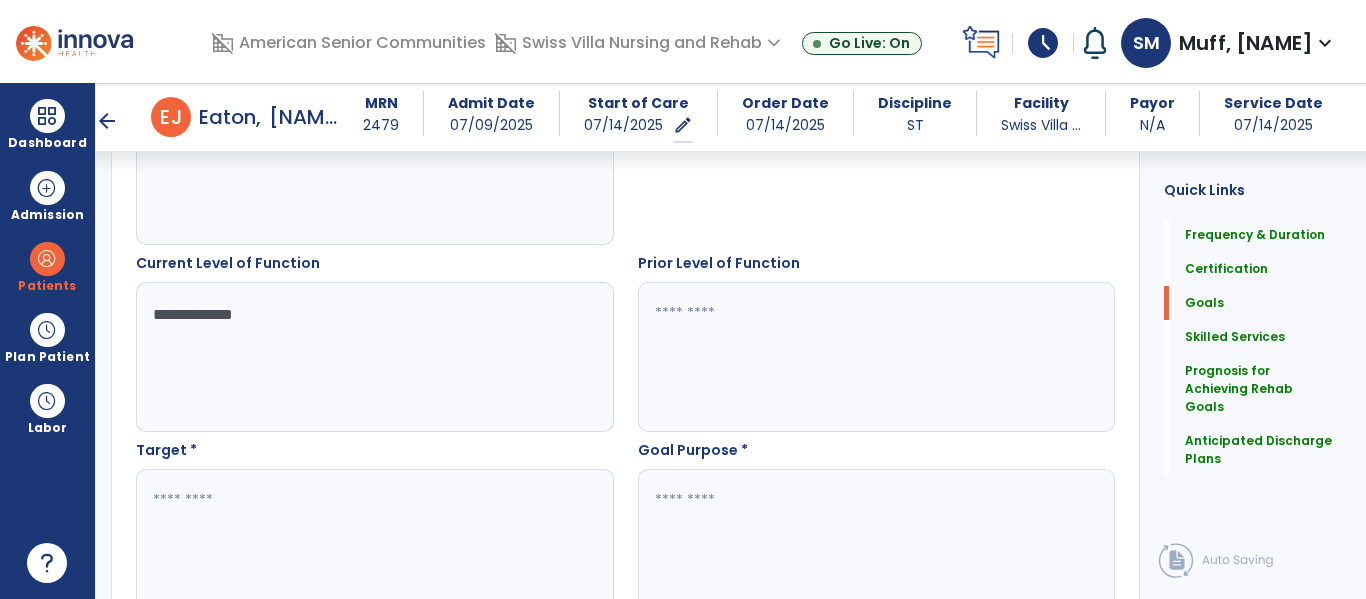 type on "**********" 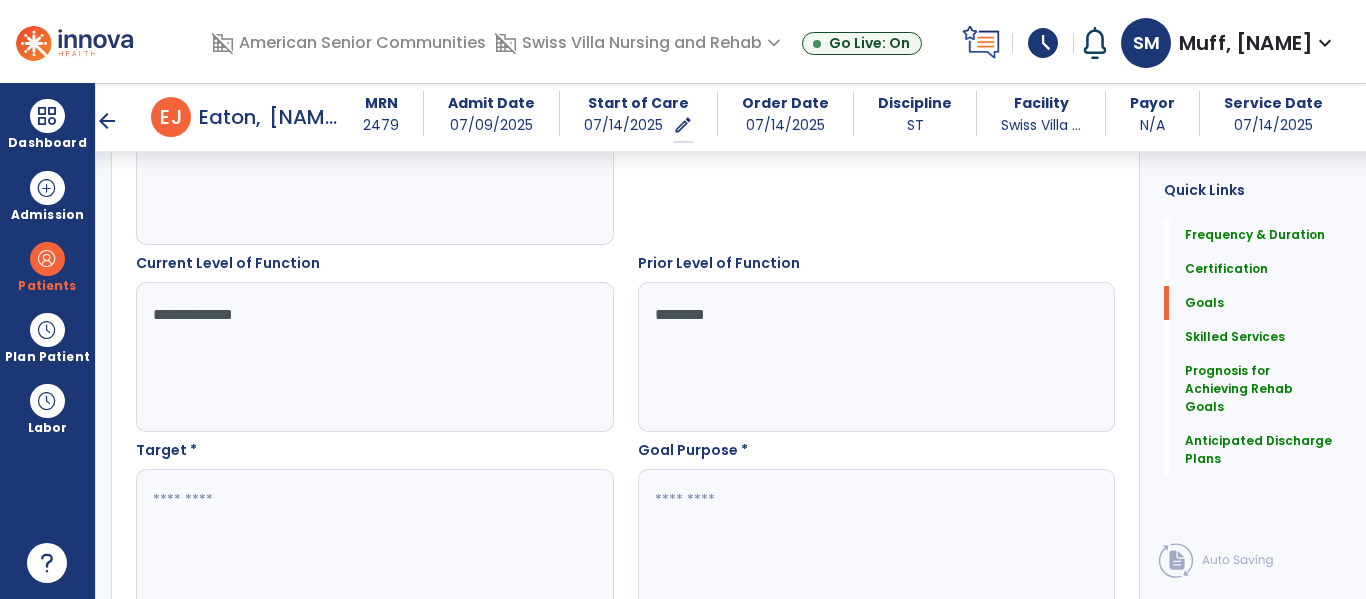 type on "*******" 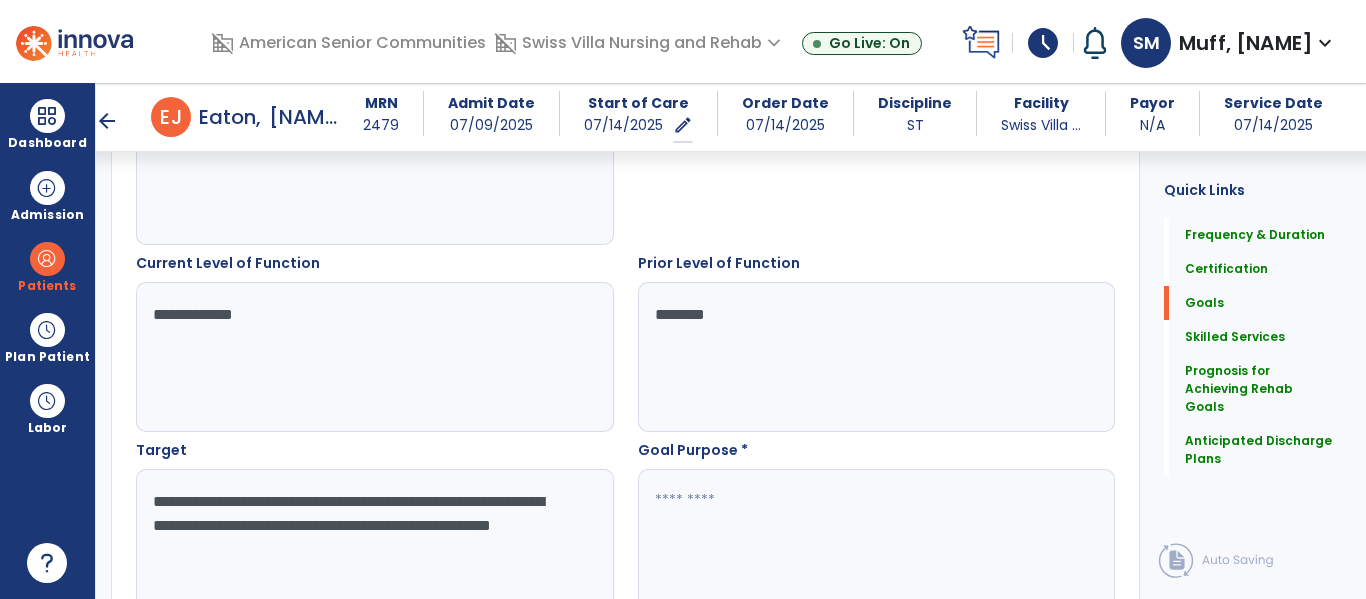 type on "**********" 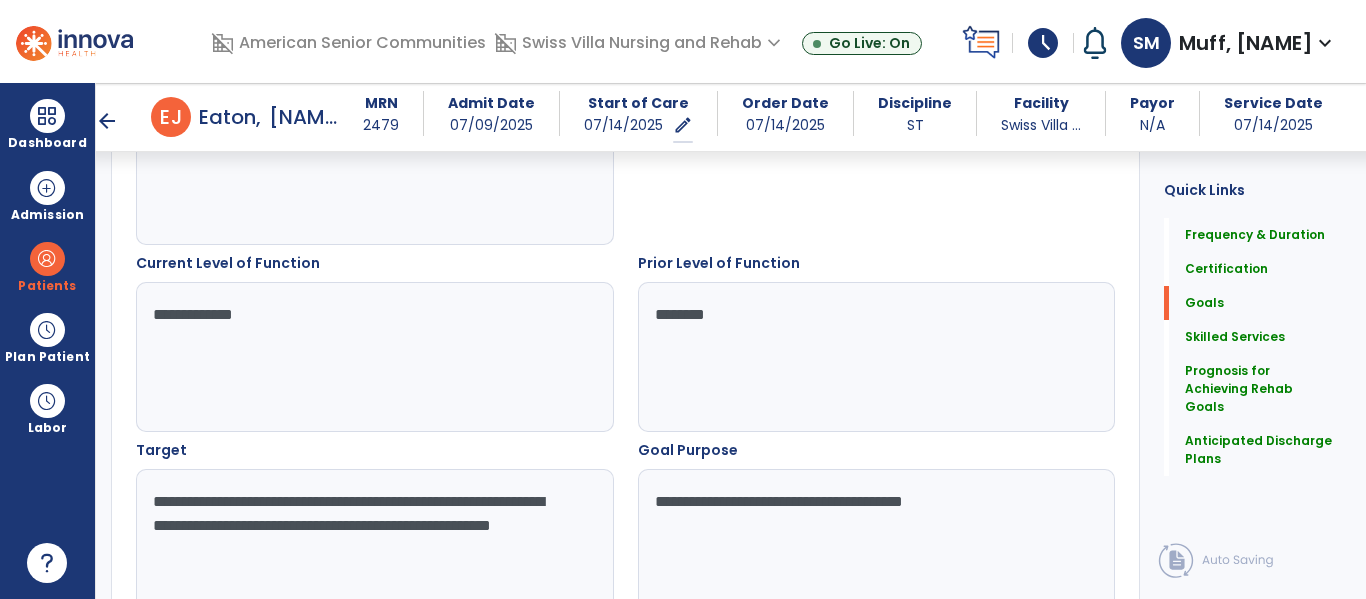 type on "**********" 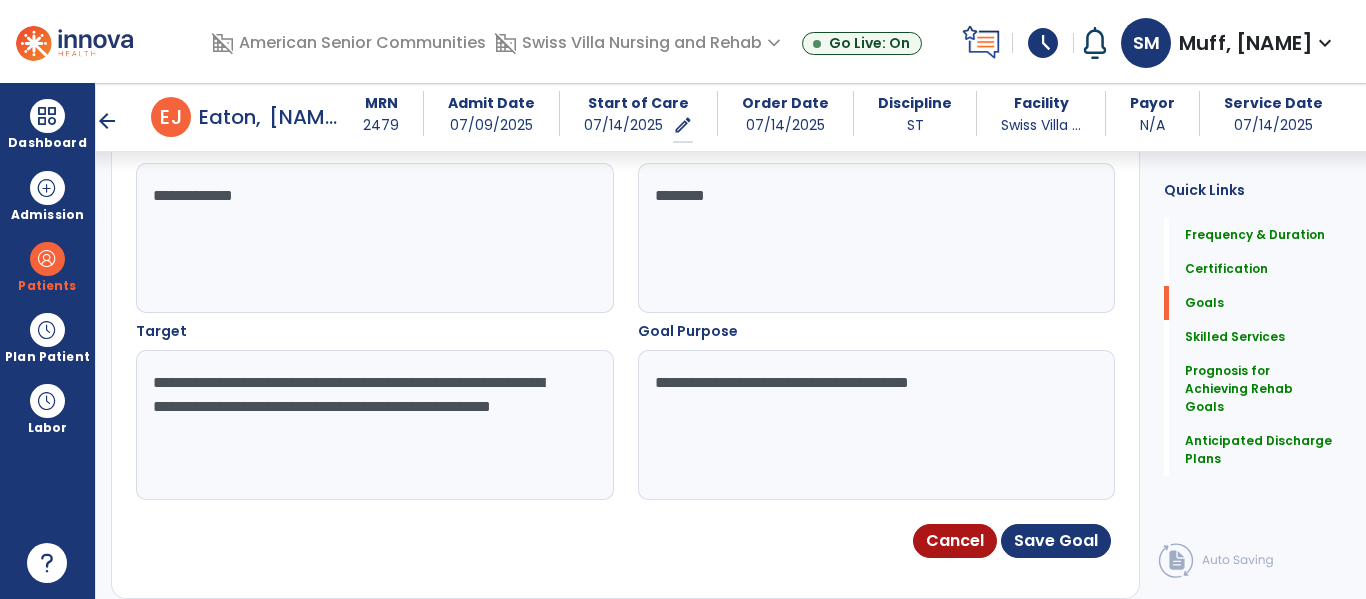 scroll, scrollTop: 793, scrollLeft: 0, axis: vertical 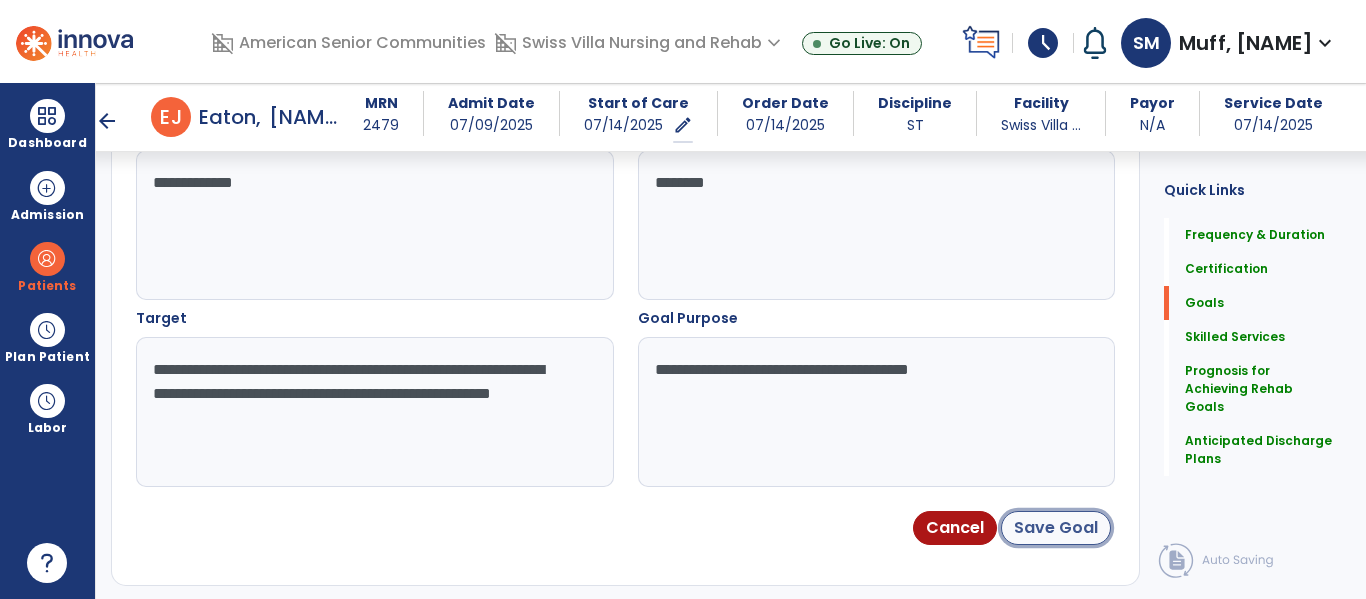 click on "Save Goal" at bounding box center (1056, 528) 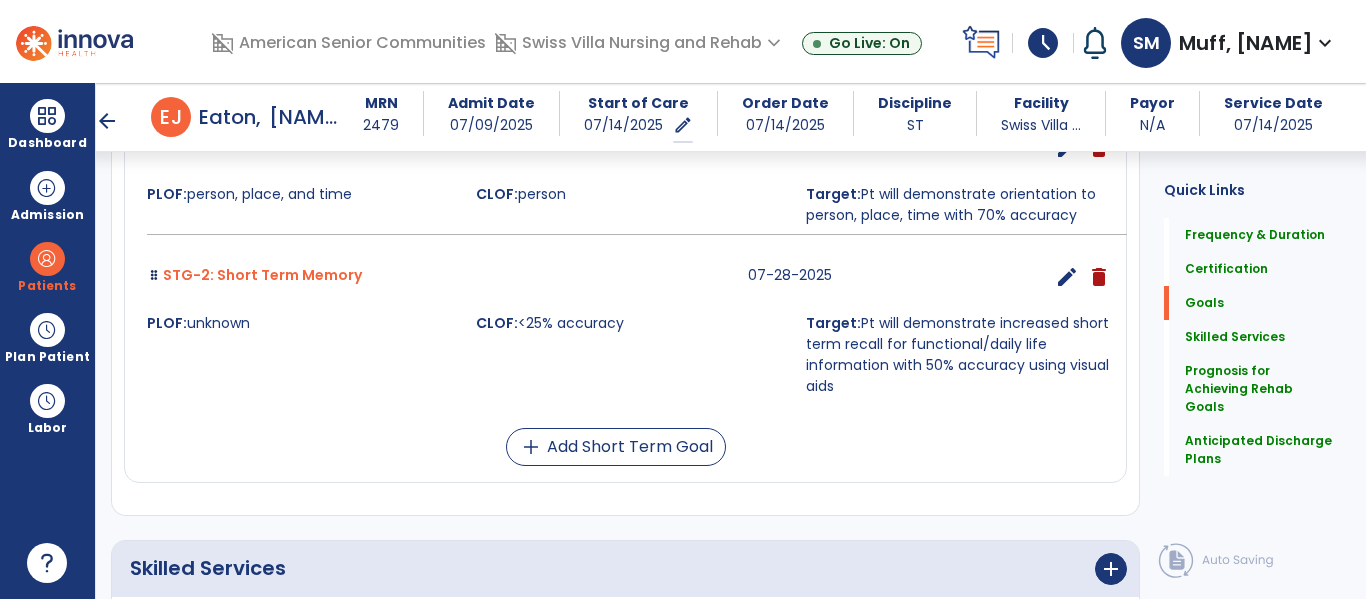 scroll, scrollTop: 719, scrollLeft: 0, axis: vertical 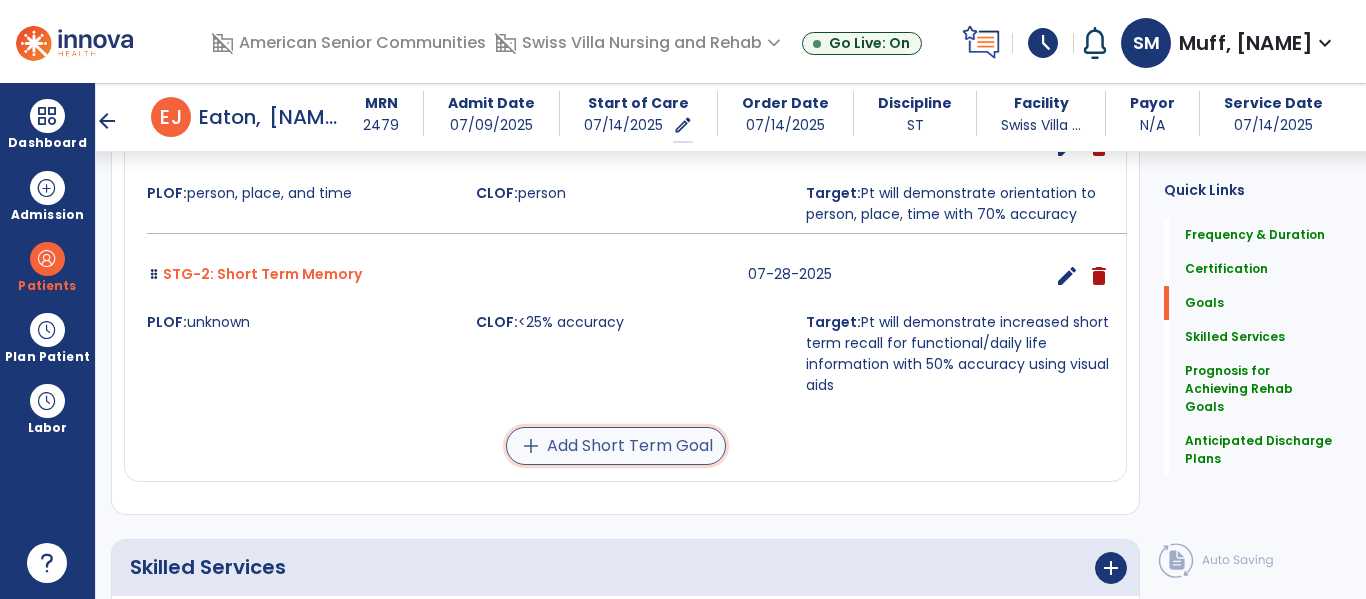 click on "add  Add Short Term Goal" at bounding box center (616, 446) 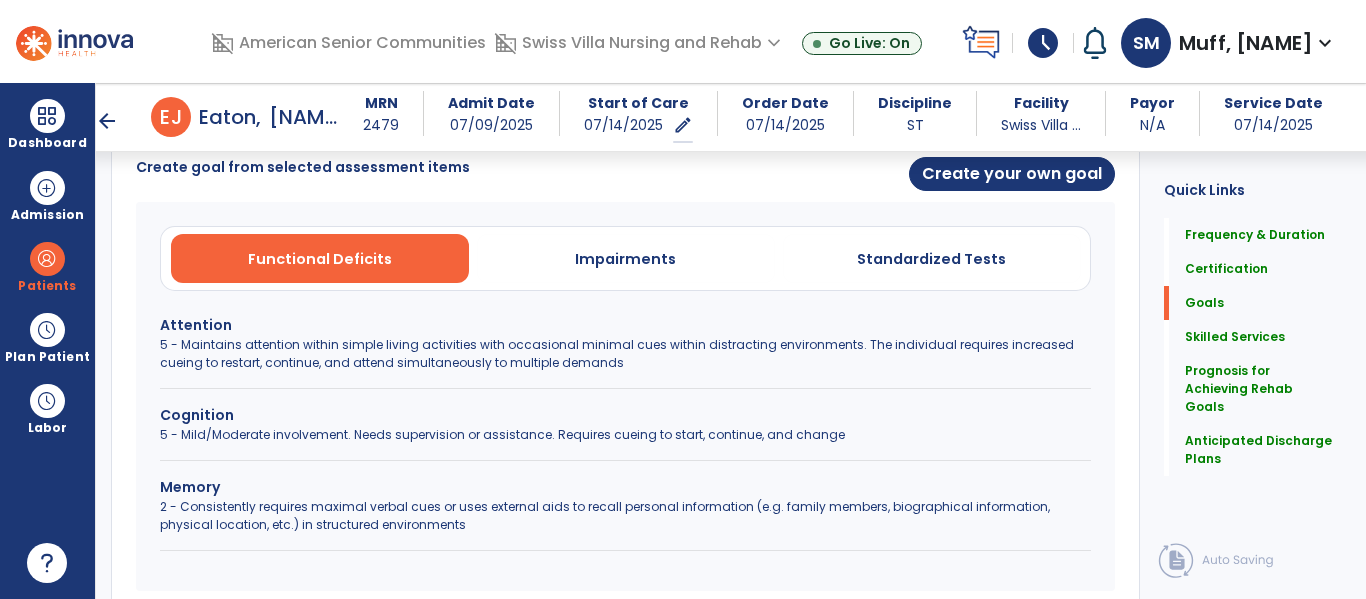 scroll, scrollTop: 535, scrollLeft: 0, axis: vertical 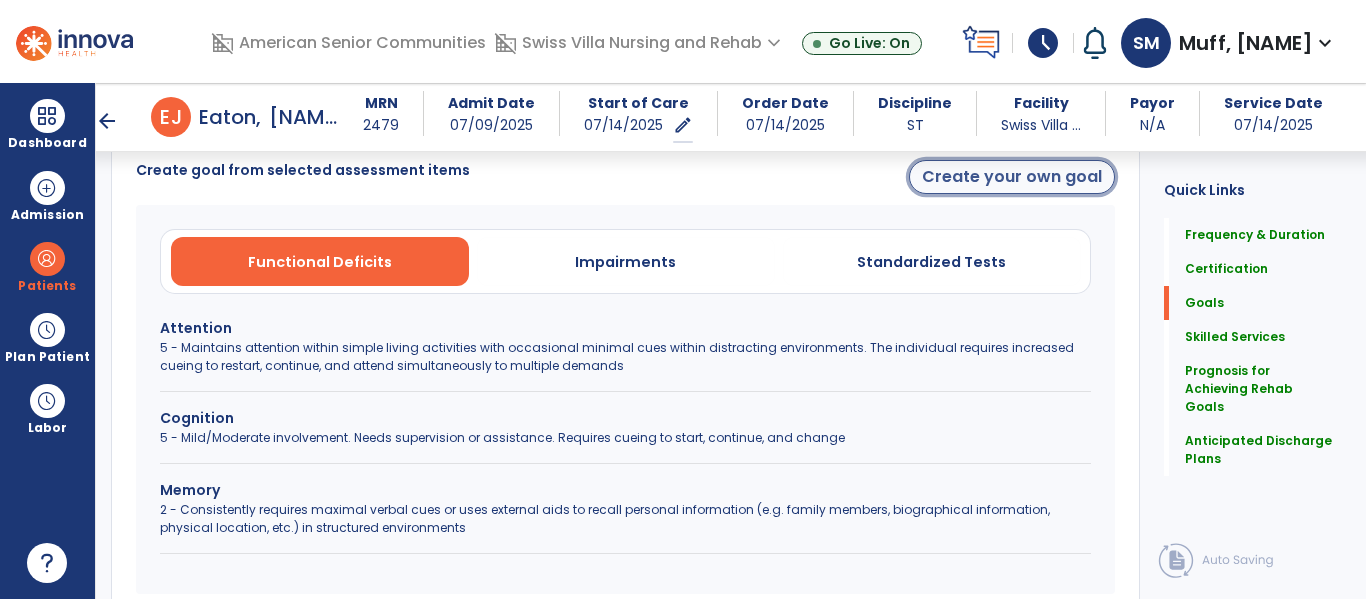 click on "Create your own goal" at bounding box center [1012, 177] 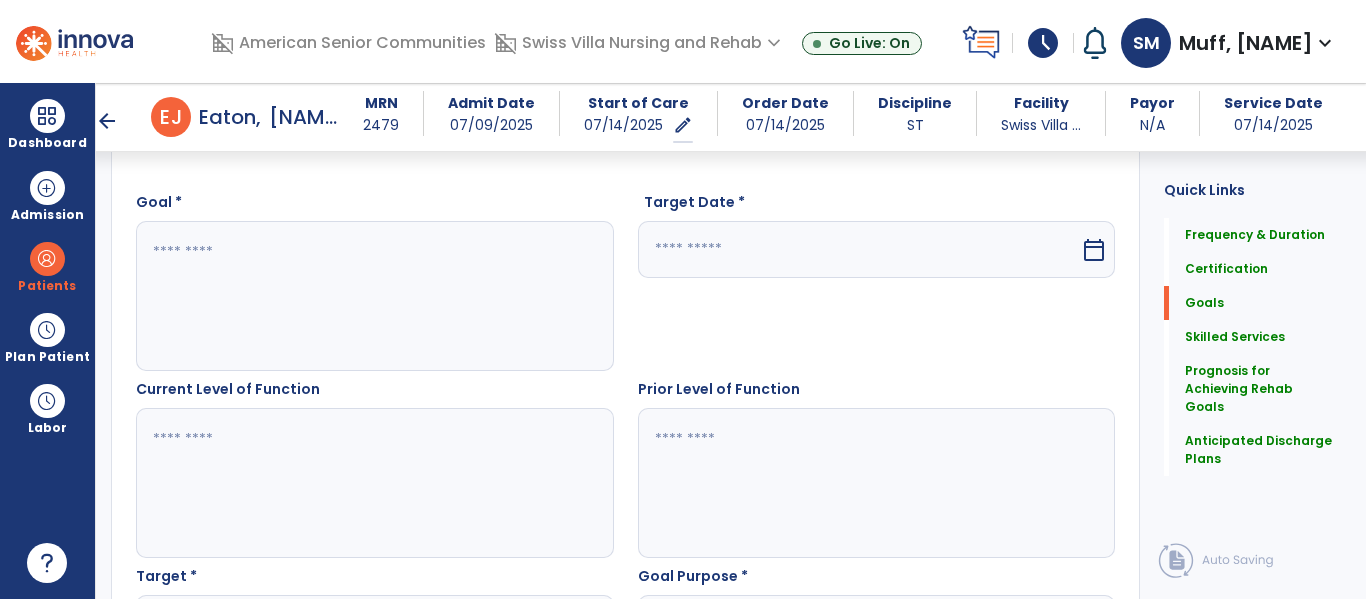 click at bounding box center (374, 296) 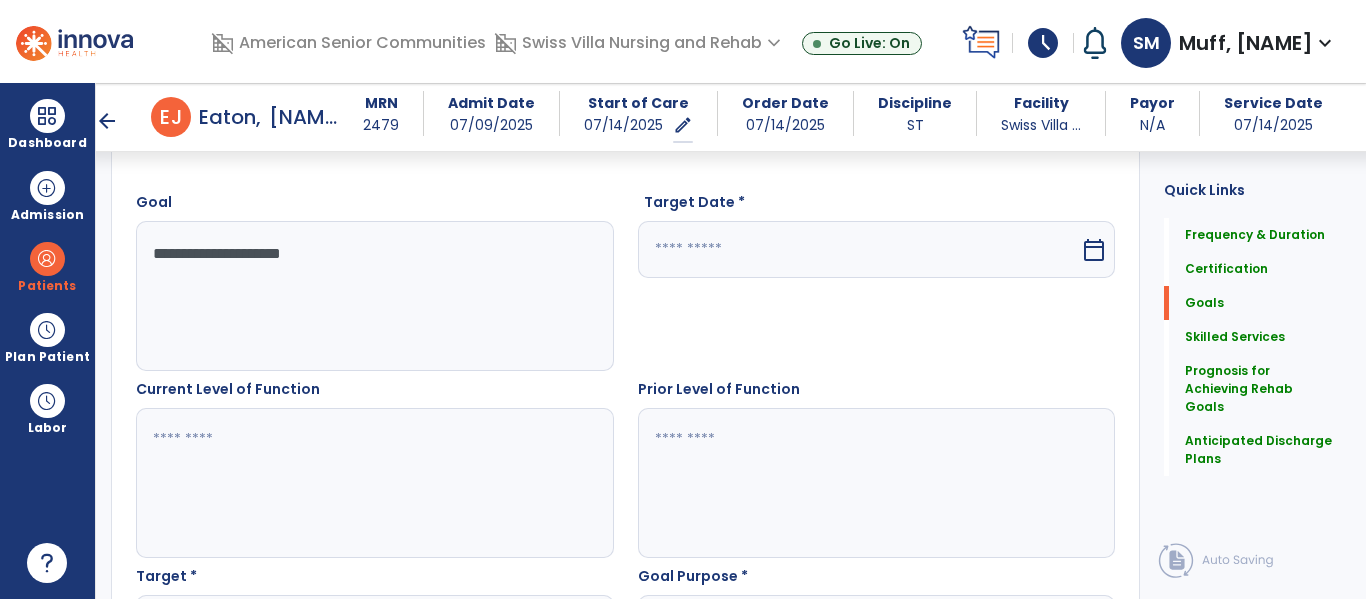 type on "**********" 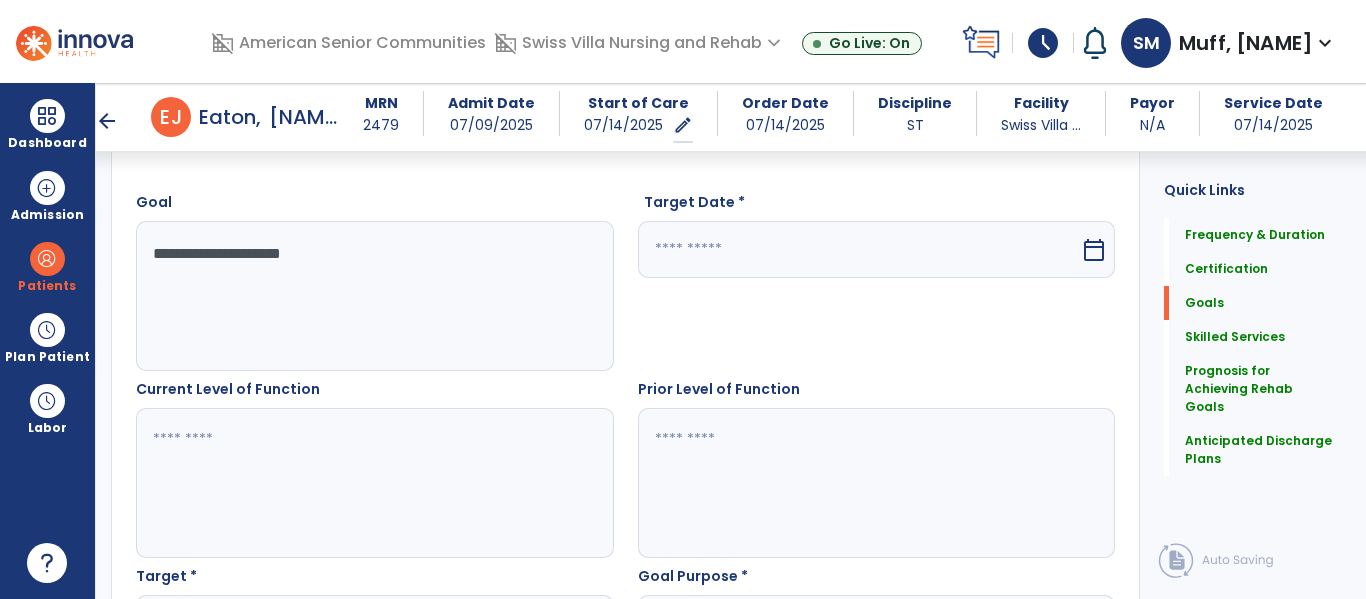 click at bounding box center [859, 249] 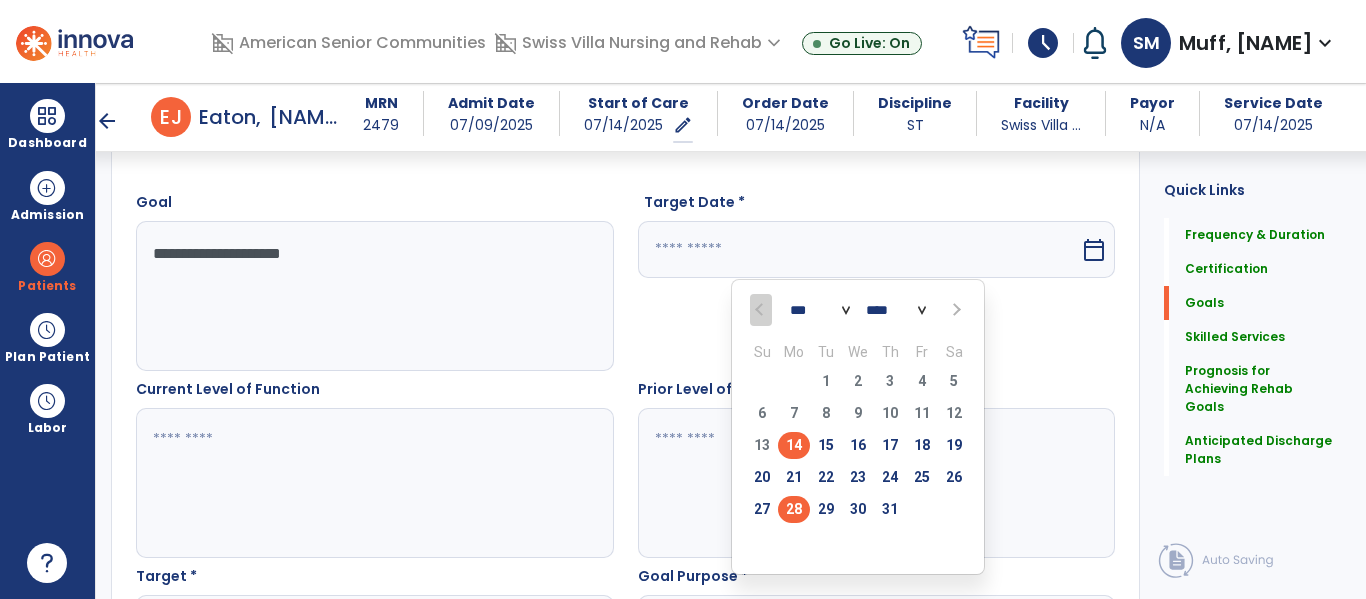 click on "28" at bounding box center [794, 509] 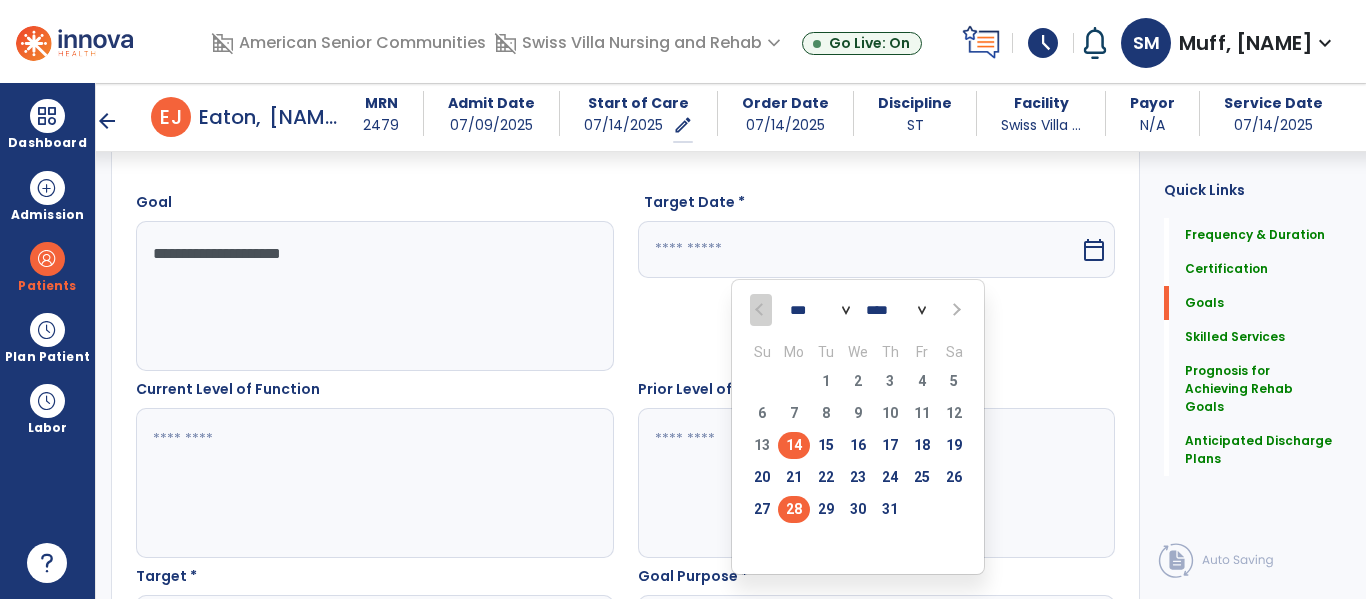 type on "*********" 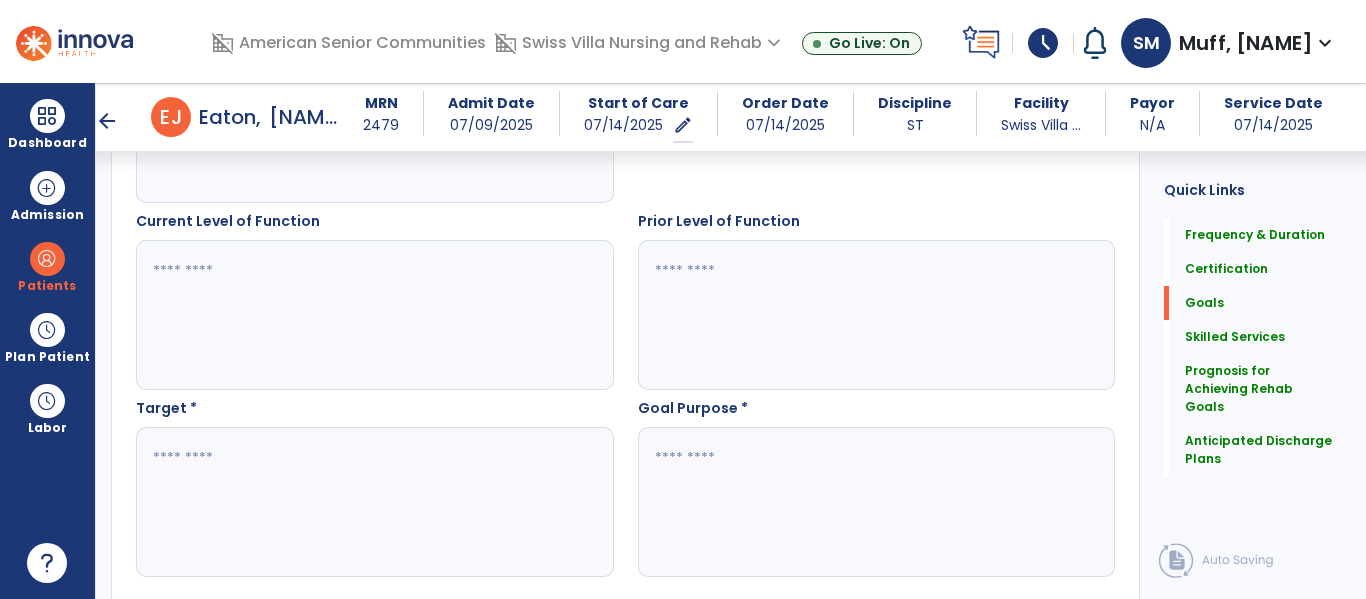 scroll, scrollTop: 716, scrollLeft: 0, axis: vertical 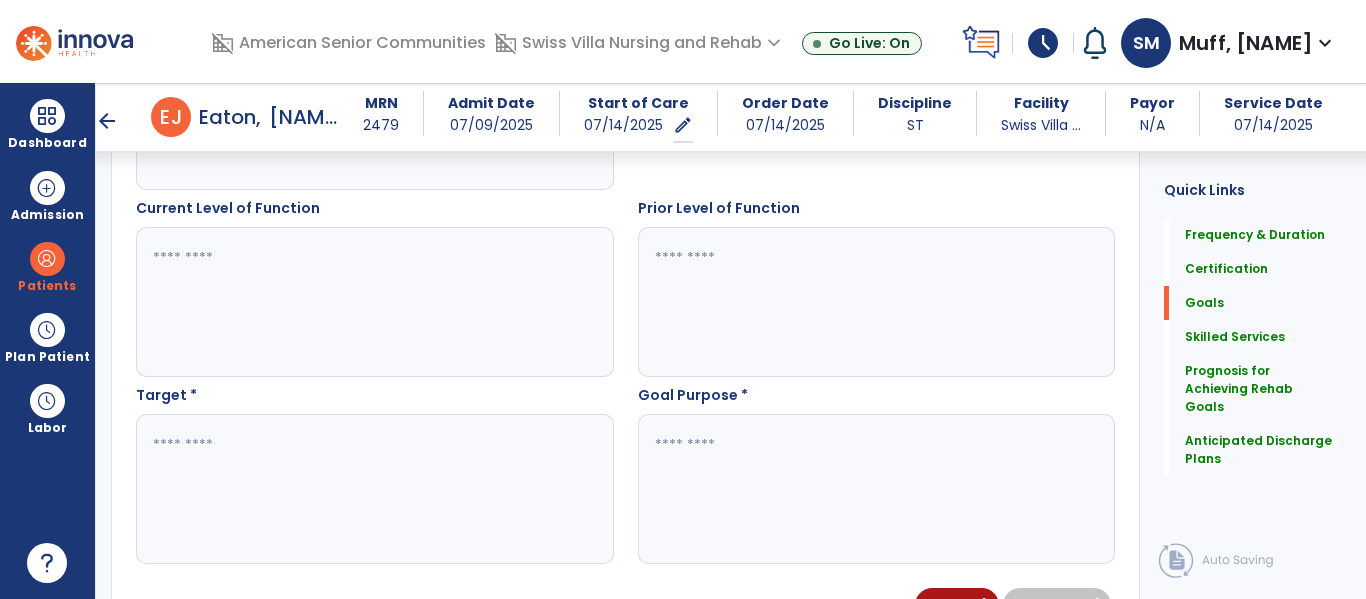 click at bounding box center [374, 302] 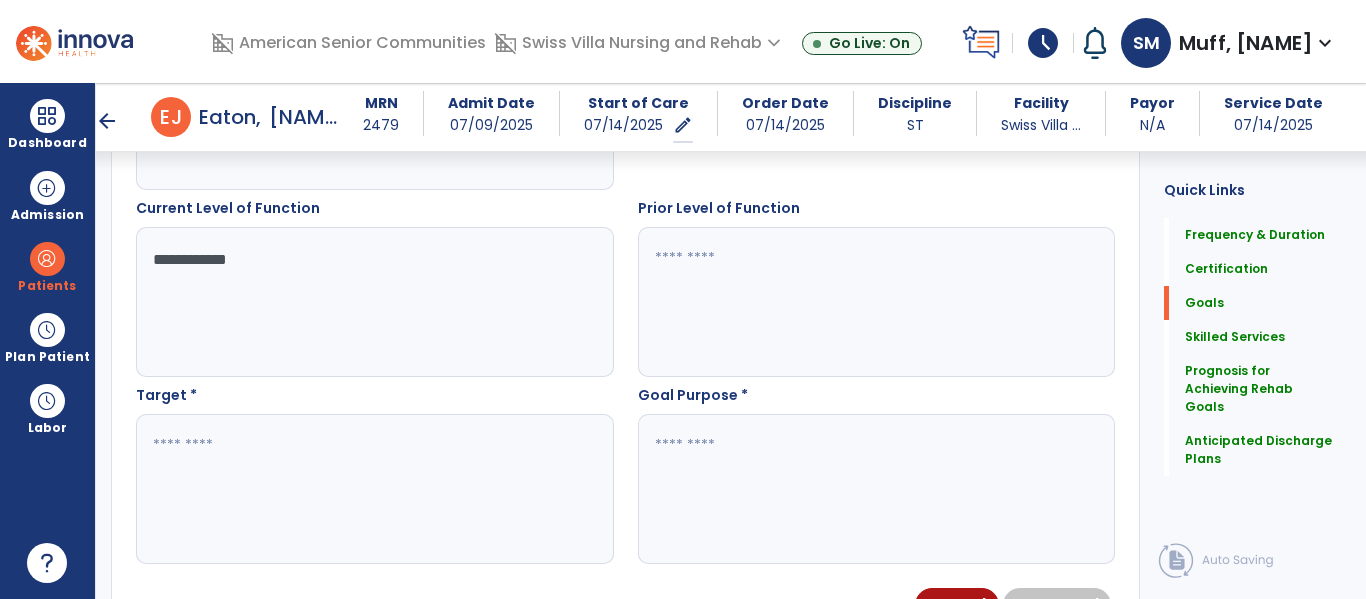 type on "**********" 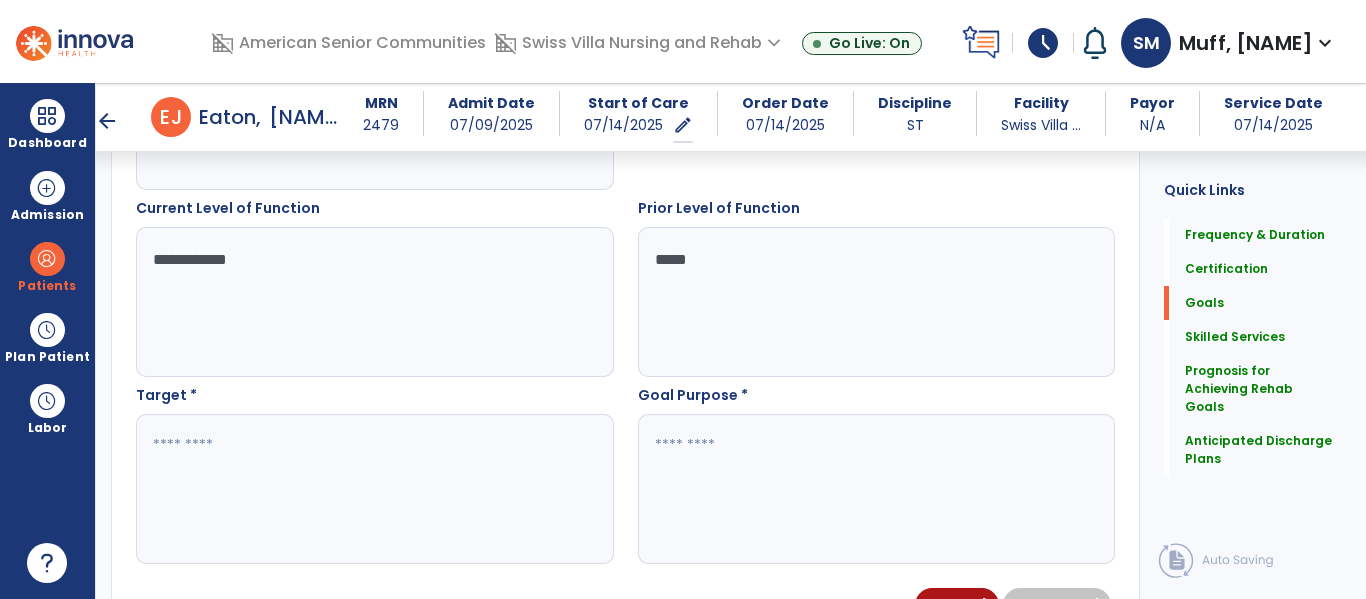 type on "******" 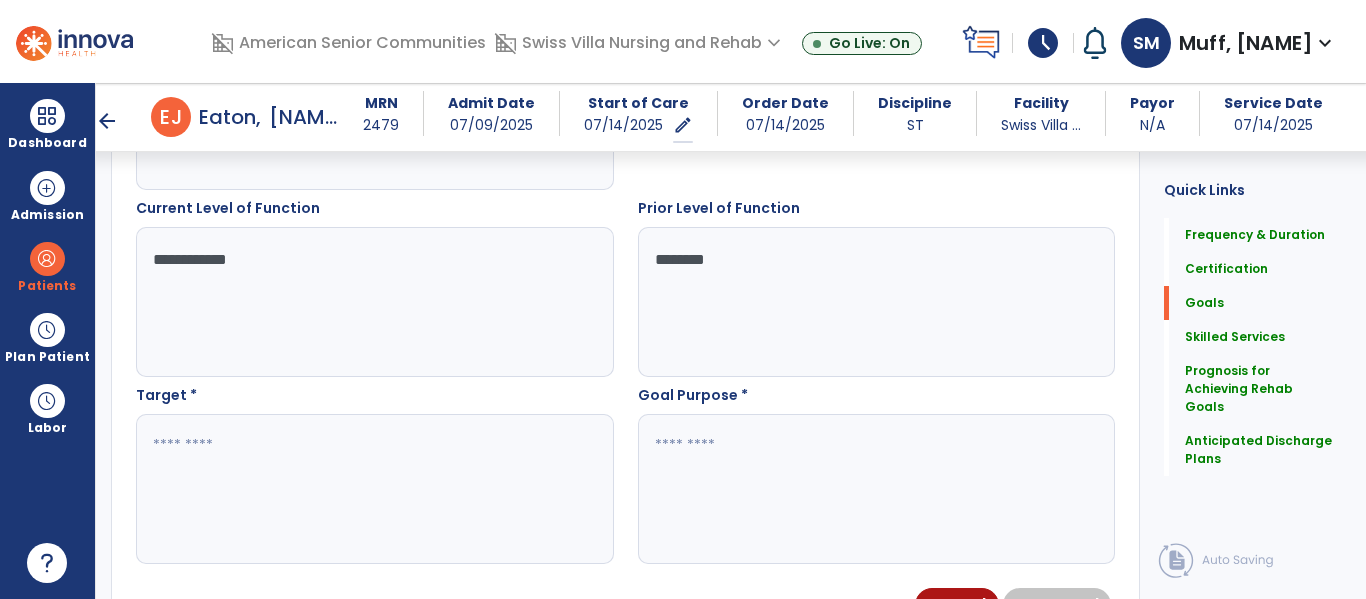 type on "*******" 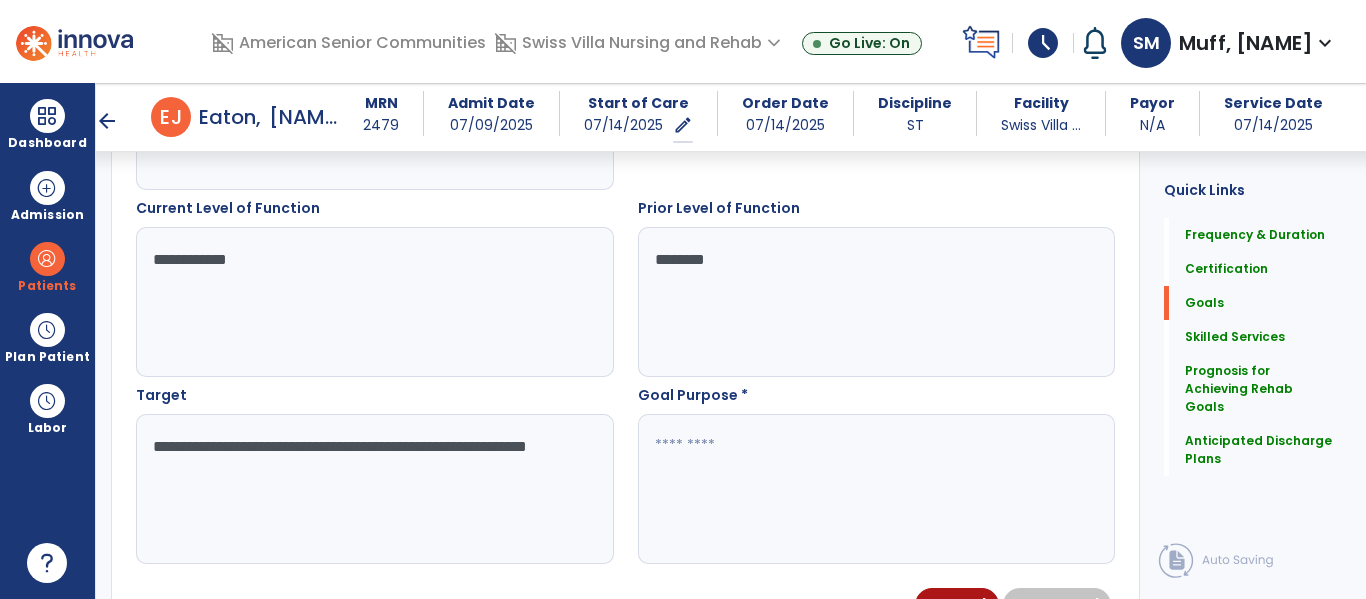 type on "**********" 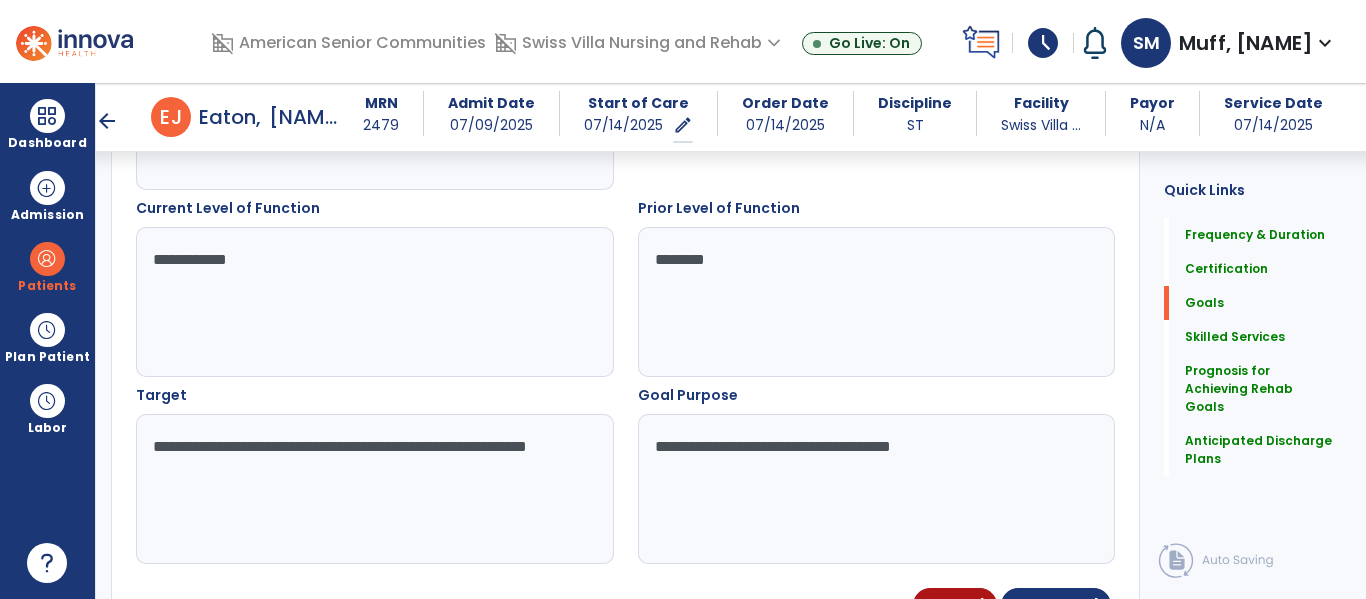 type on "**********" 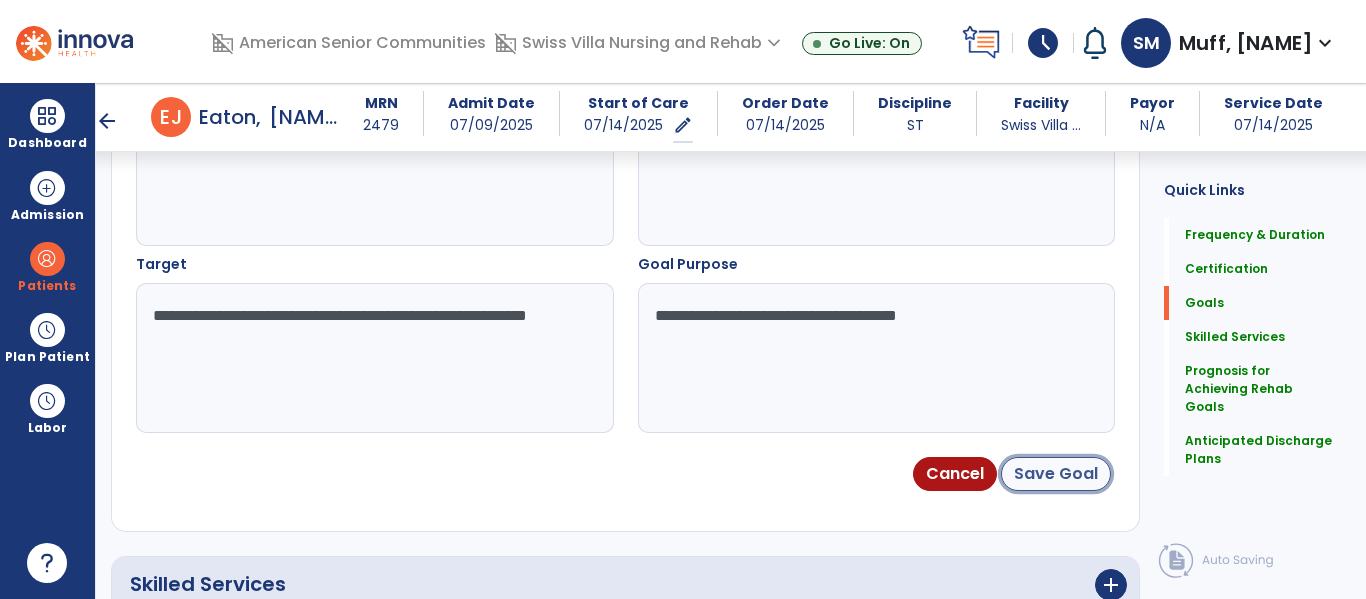 click on "Save Goal" at bounding box center (1056, 474) 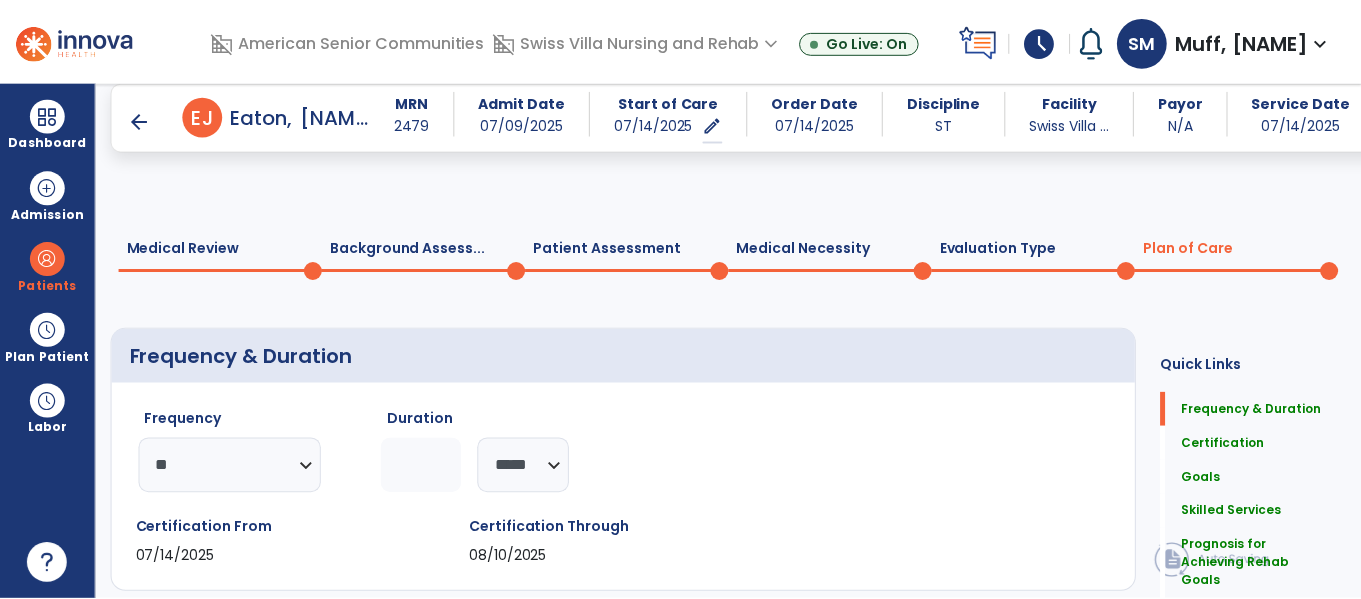 scroll, scrollTop: 1650, scrollLeft: 0, axis: vertical 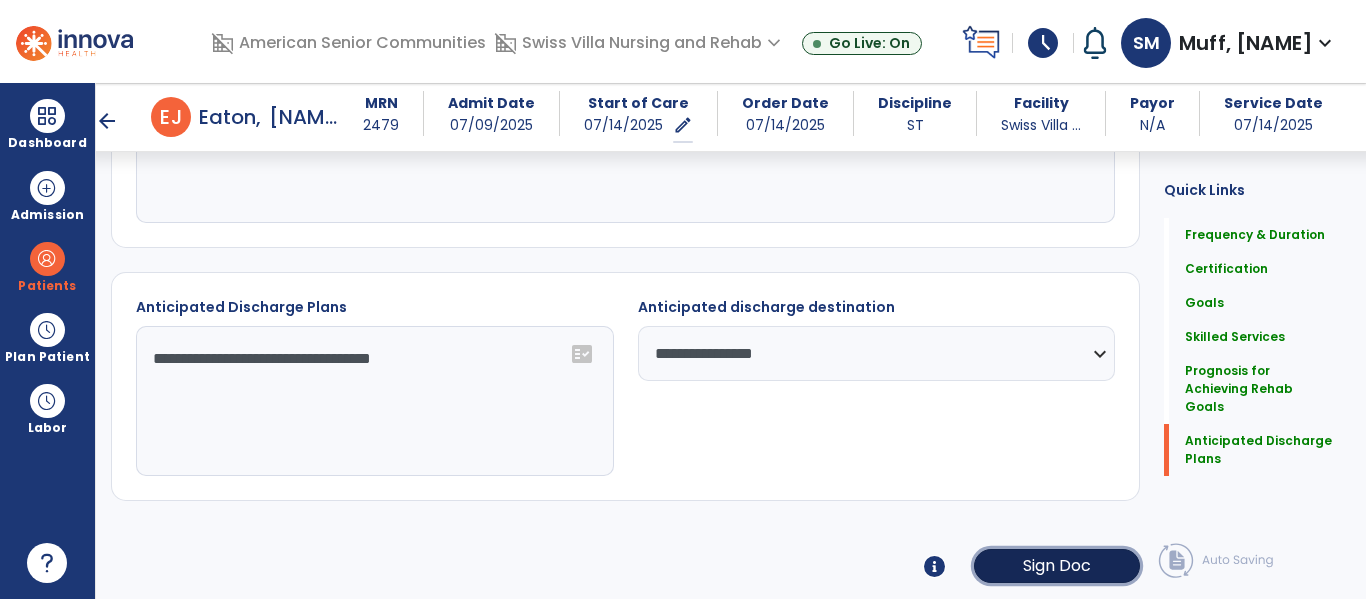 click on "Sign Doc" 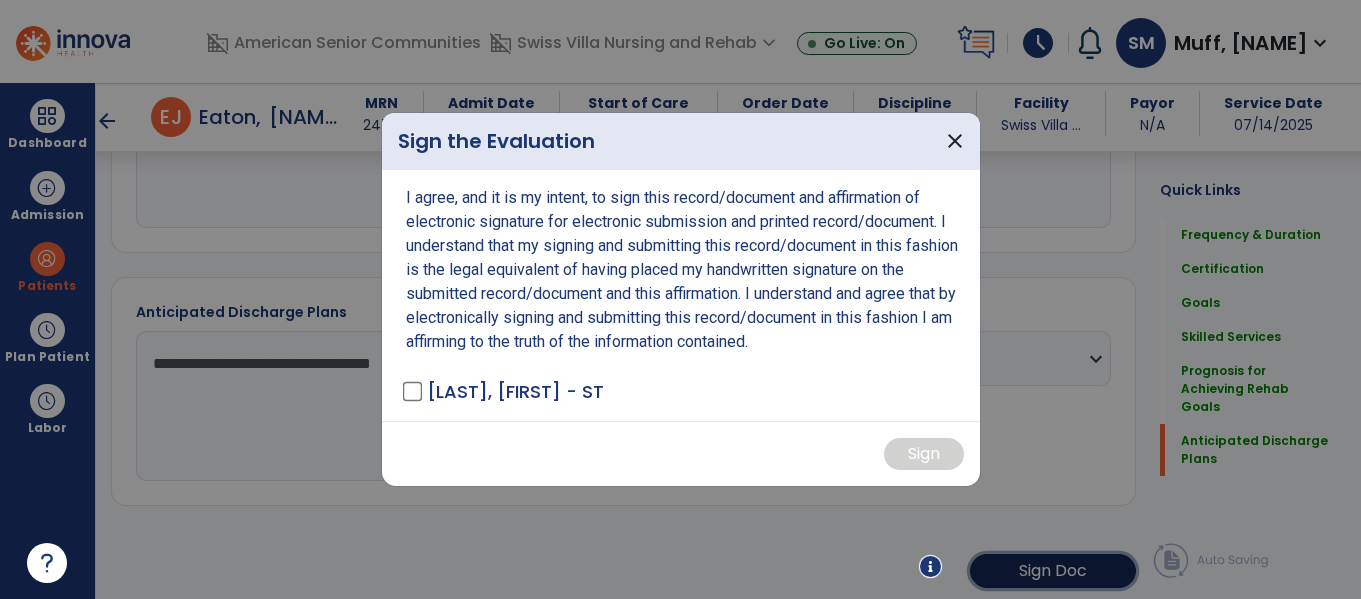 scroll, scrollTop: 1650, scrollLeft: 0, axis: vertical 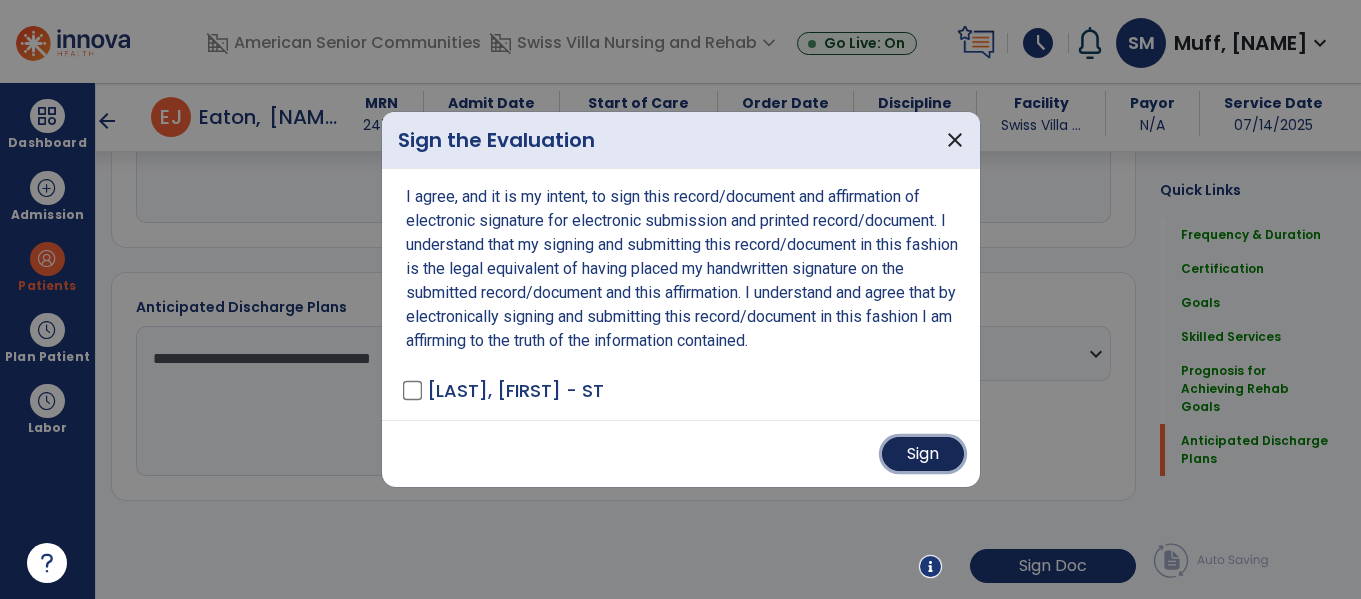 click on "Sign" at bounding box center [923, 454] 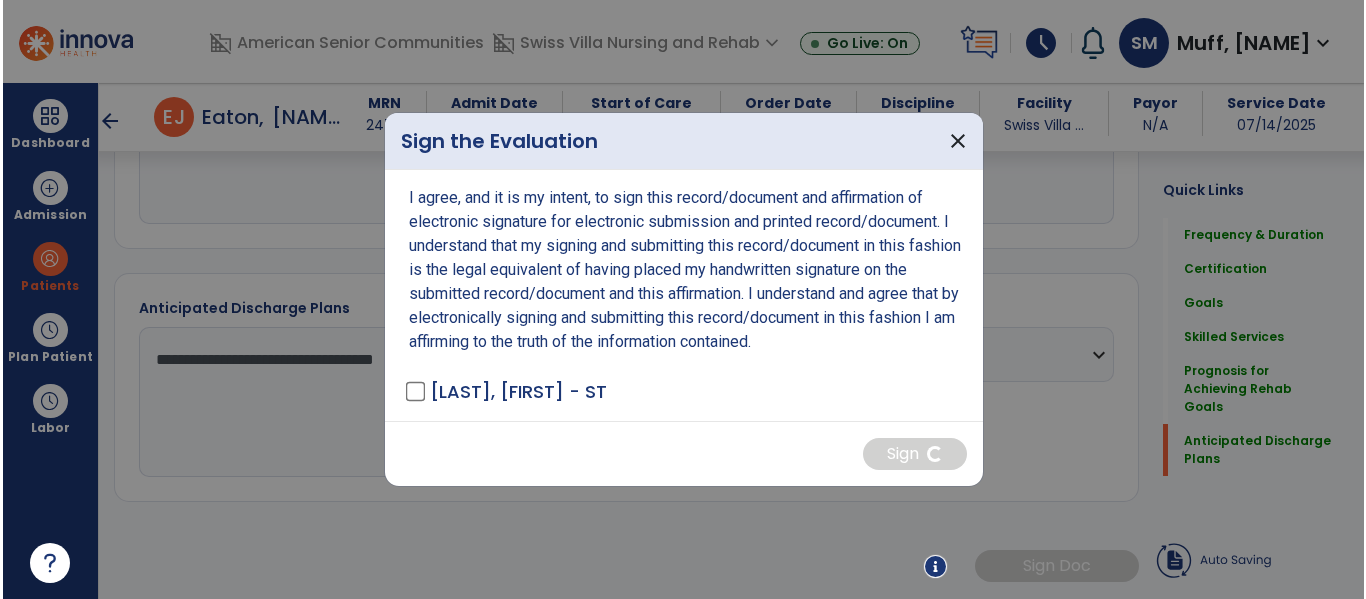 scroll, scrollTop: 1649, scrollLeft: 0, axis: vertical 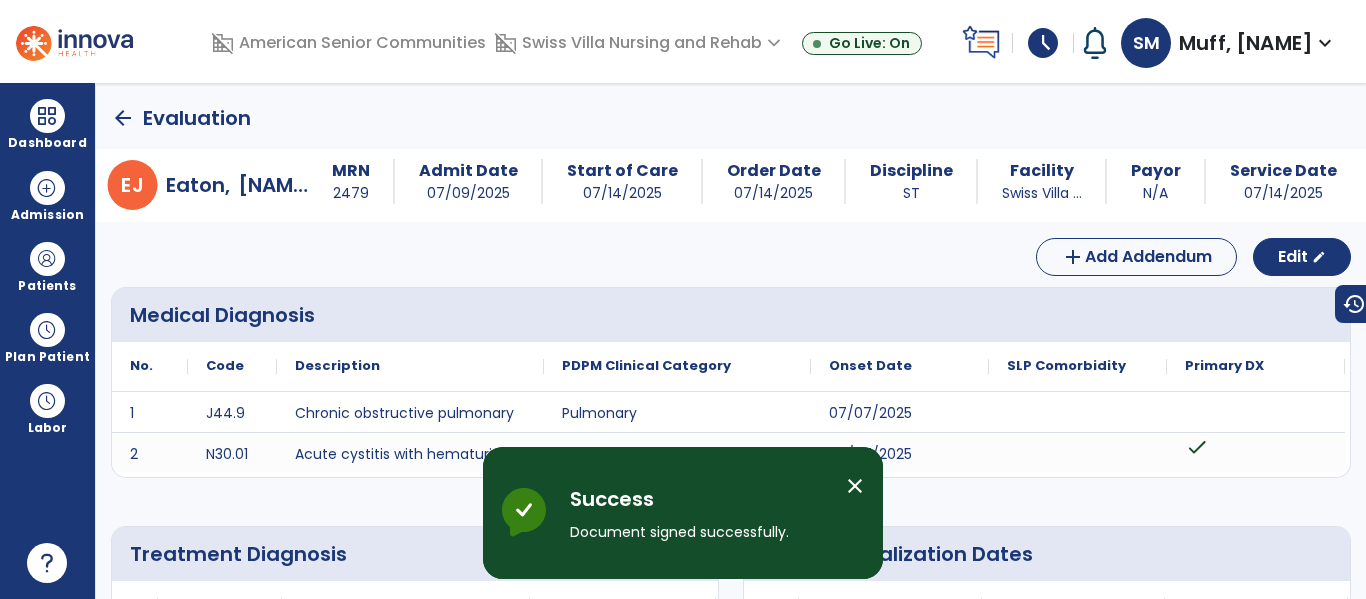 click on "arrow_back" 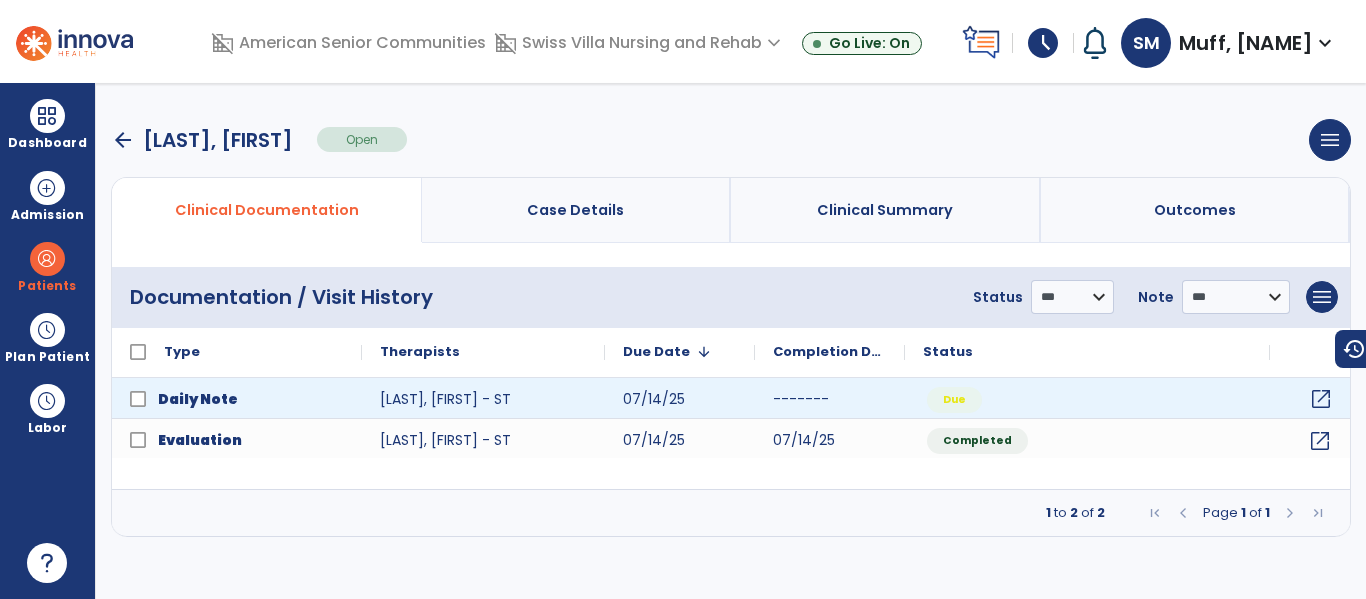 click on "open_in_new" 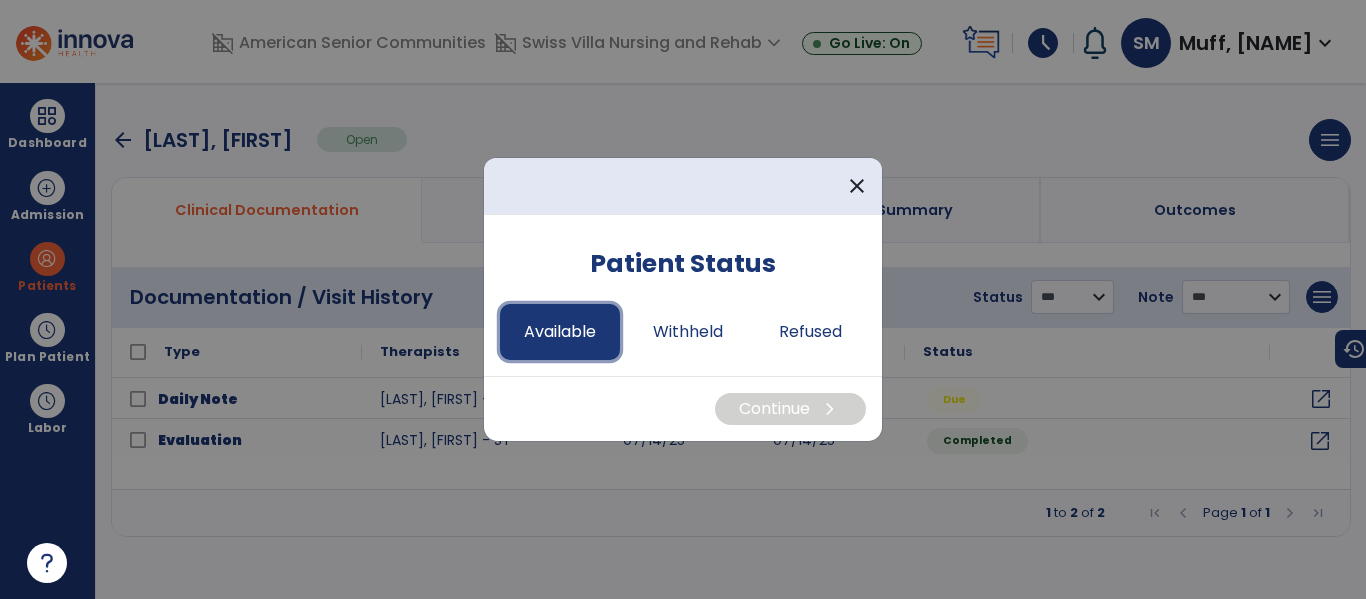 click on "Available" at bounding box center (560, 332) 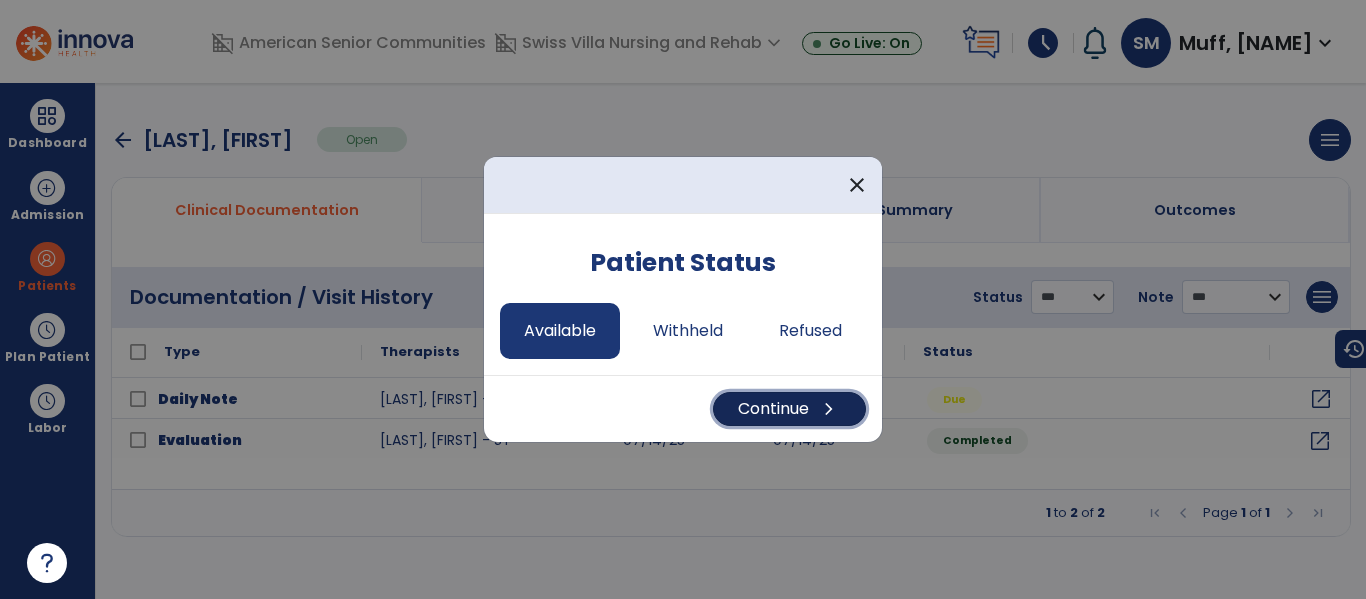 click on "Continue   chevron_right" at bounding box center [789, 409] 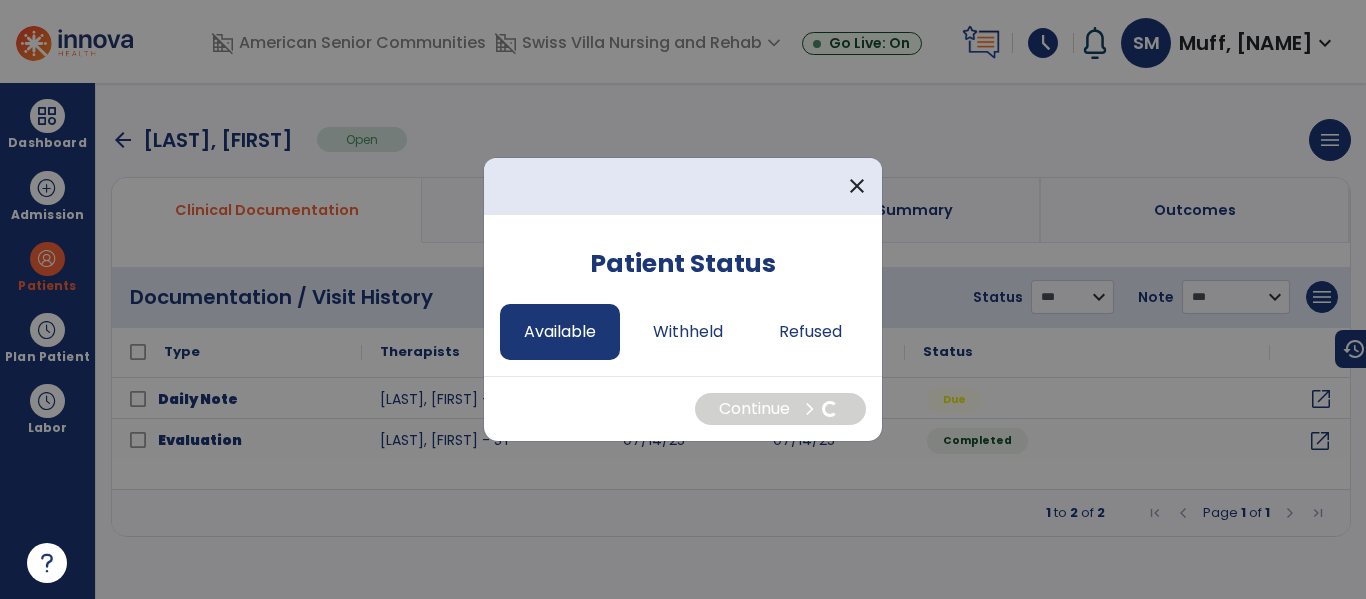 select on "*" 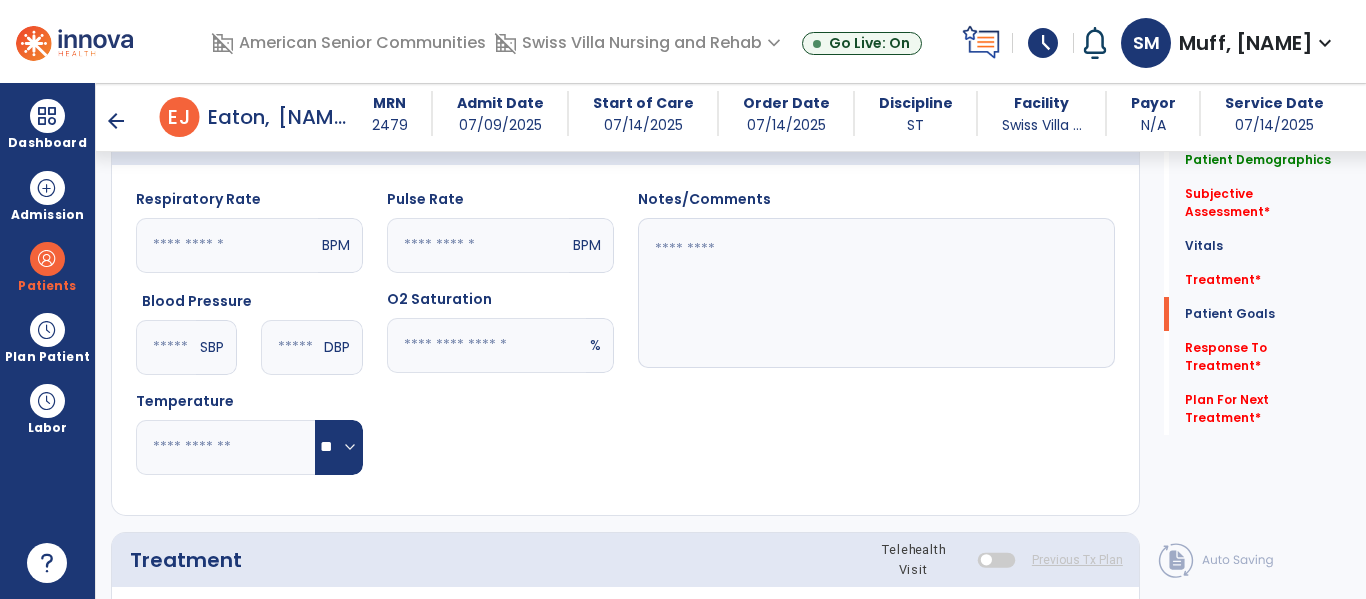scroll, scrollTop: 2389, scrollLeft: 0, axis: vertical 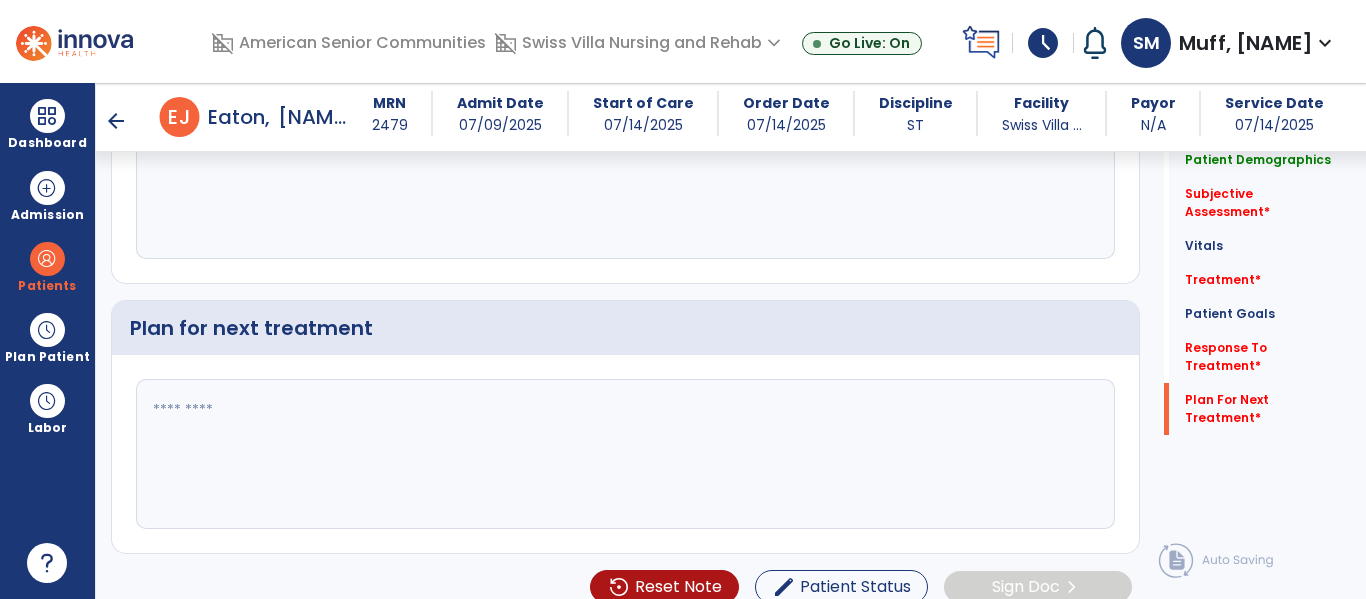 click 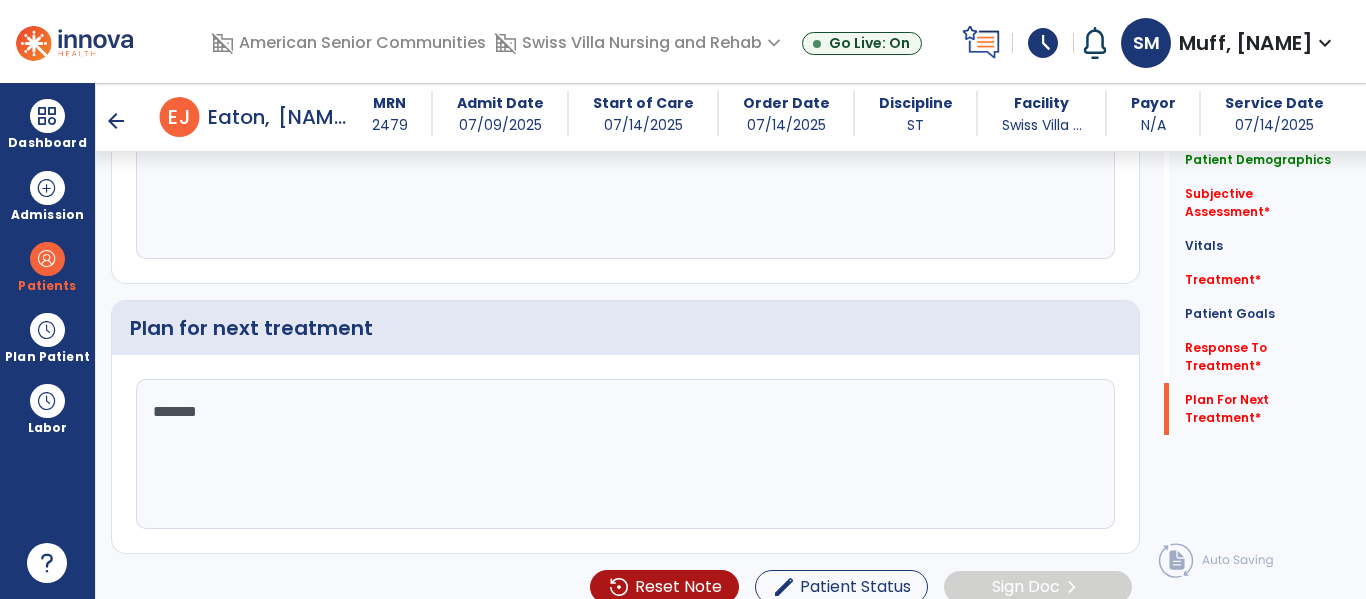 type on "********" 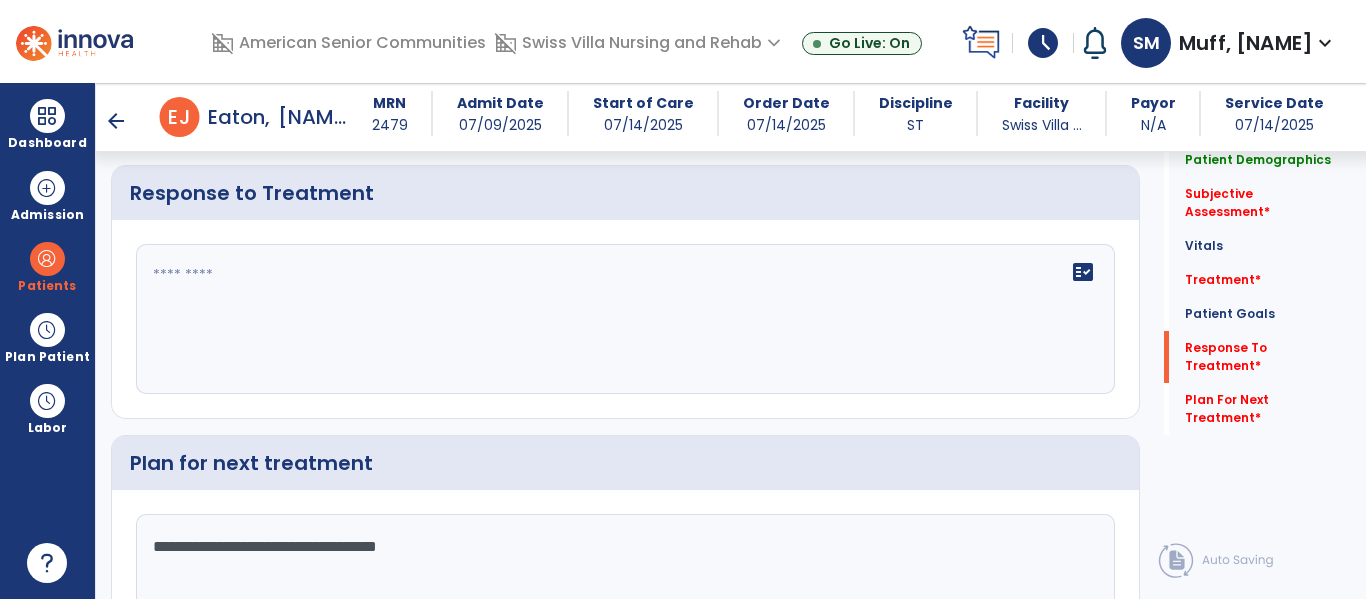 scroll, scrollTop: 2247, scrollLeft: 0, axis: vertical 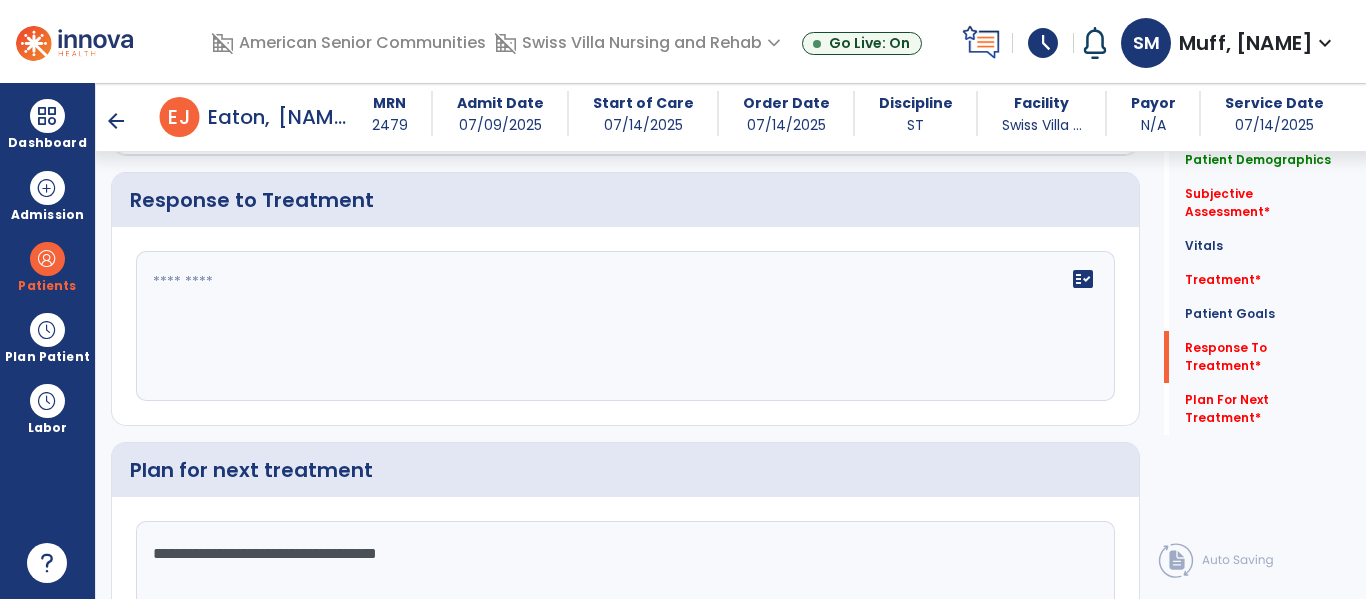 type on "**********" 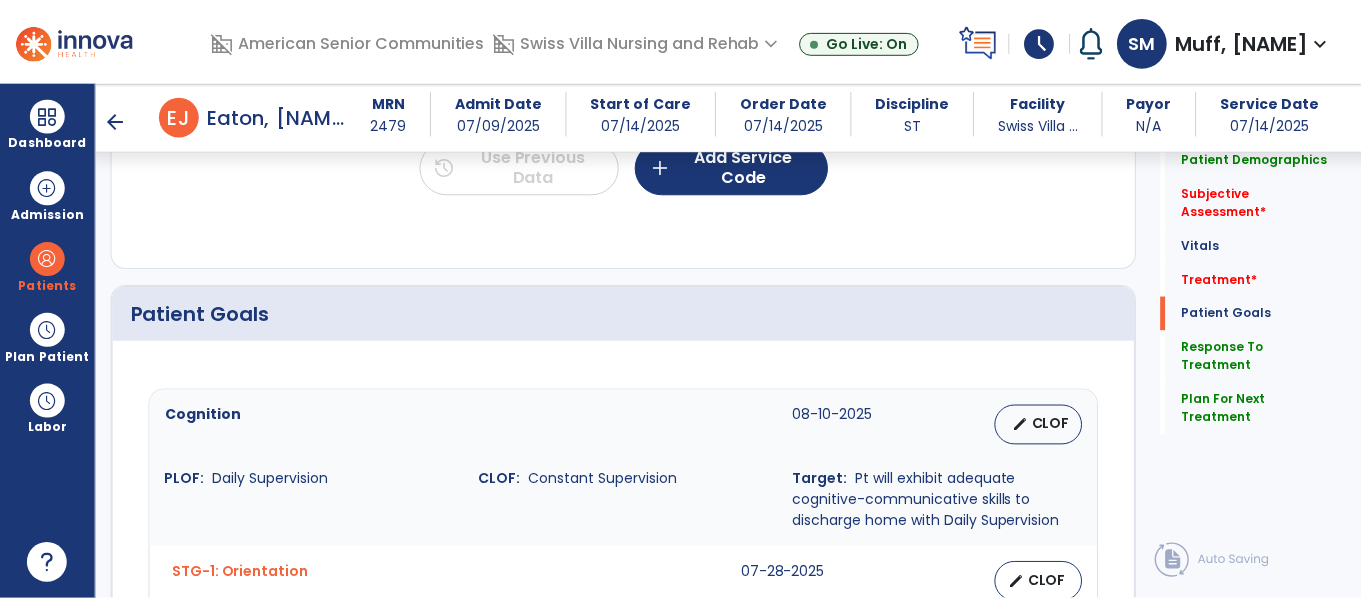 scroll, scrollTop: 1206, scrollLeft: 0, axis: vertical 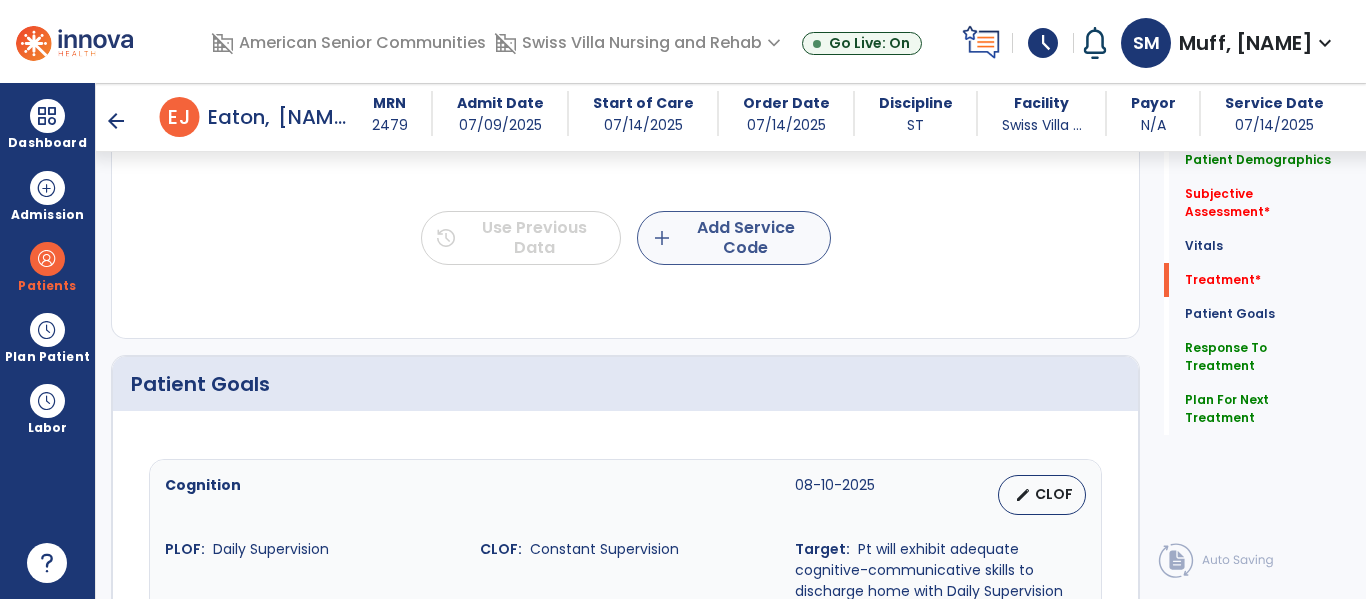 type on "**********" 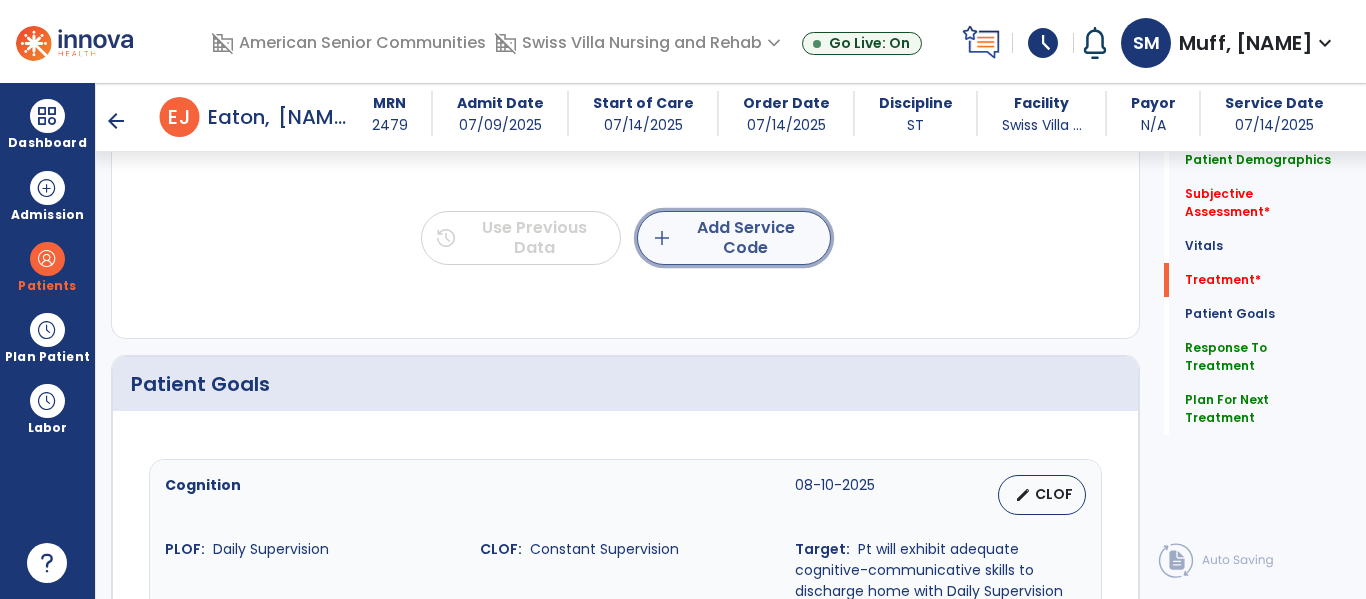 click on "add  Add Service Code" 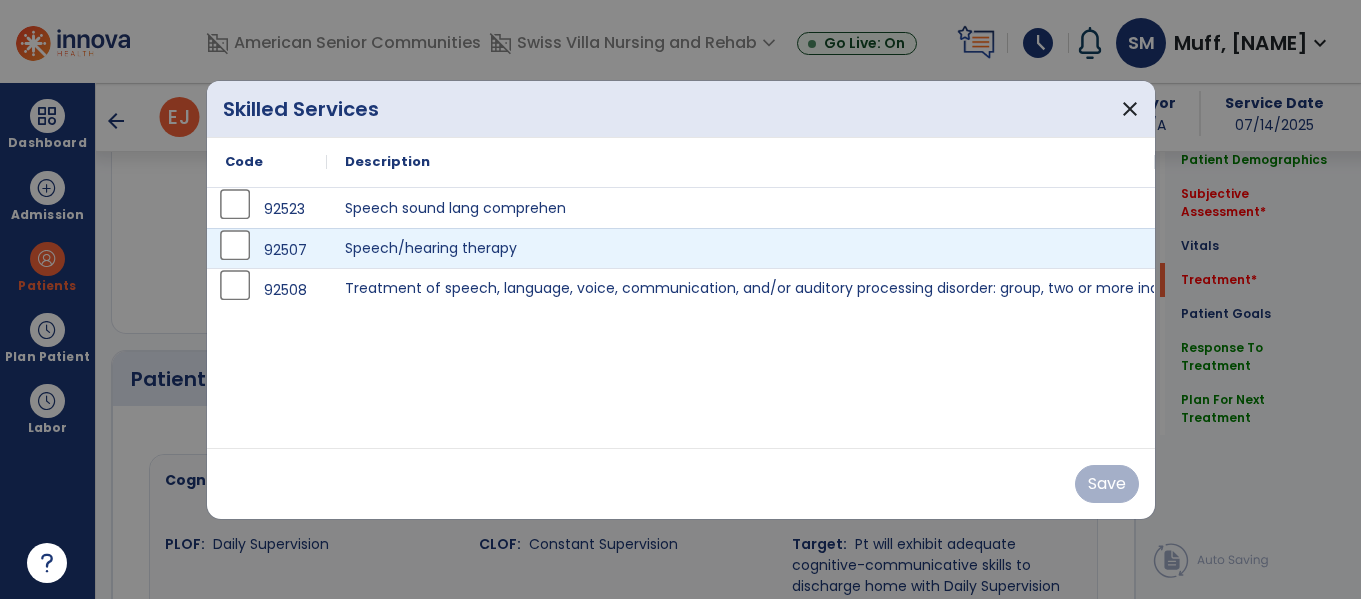 scroll, scrollTop: 1206, scrollLeft: 0, axis: vertical 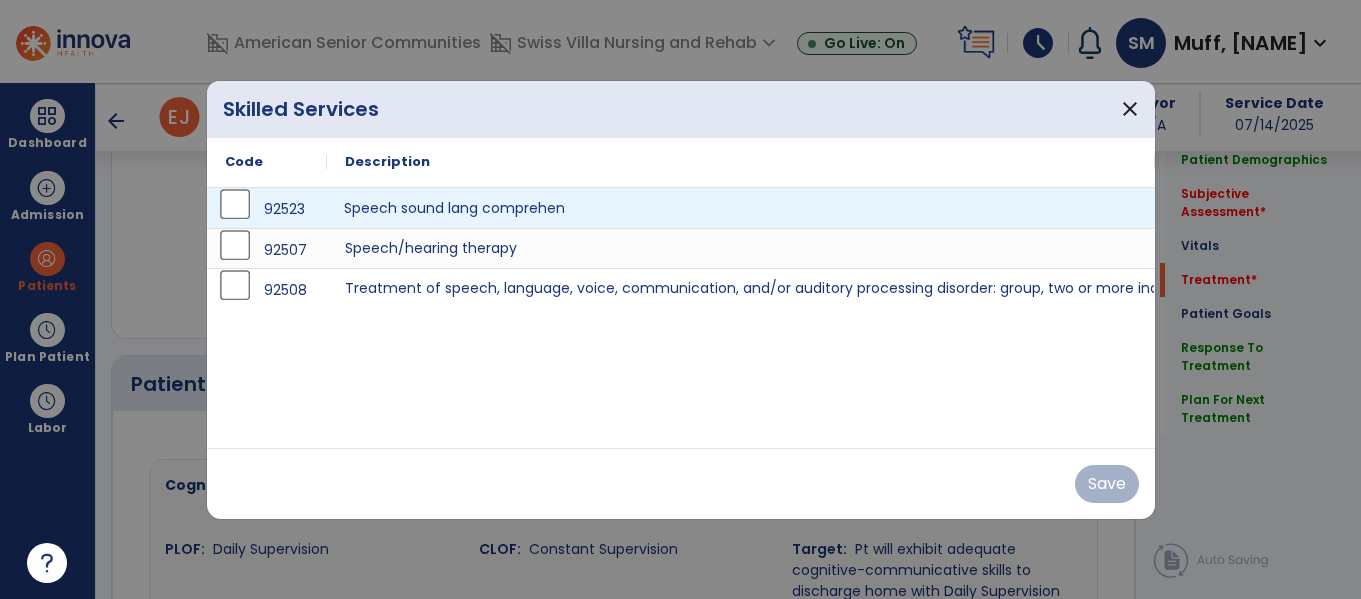 click on "Speech sound lang comprehen" at bounding box center (741, 208) 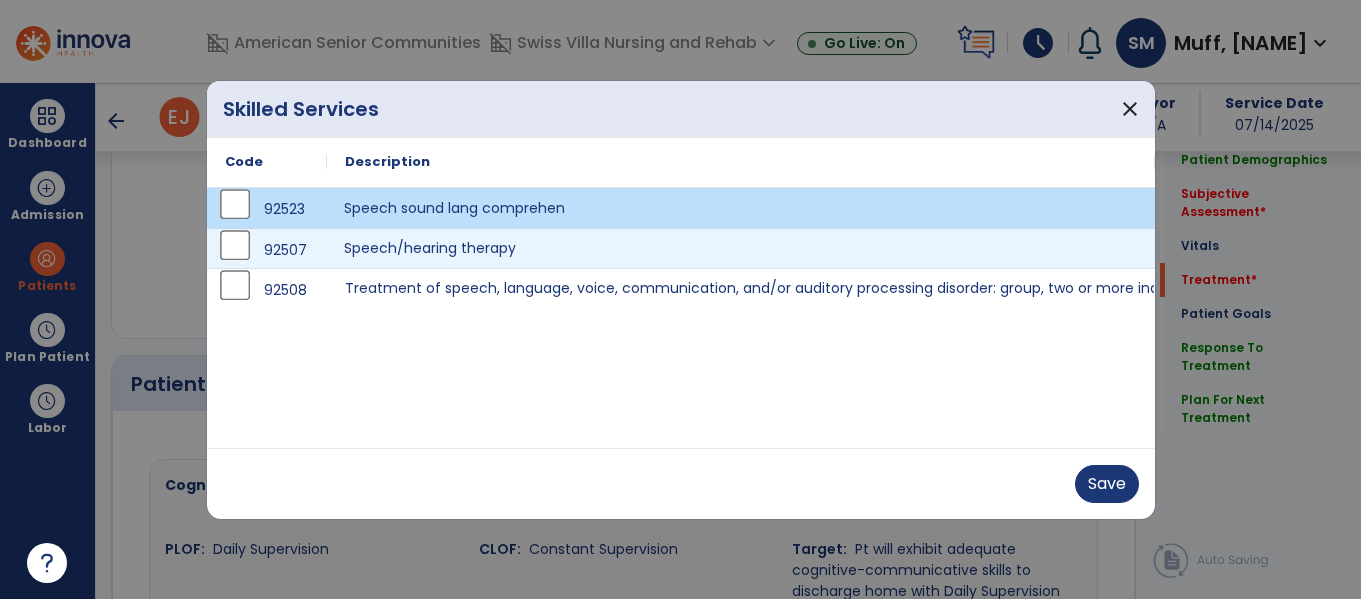 click on "Speech/hearing therapy" at bounding box center (741, 248) 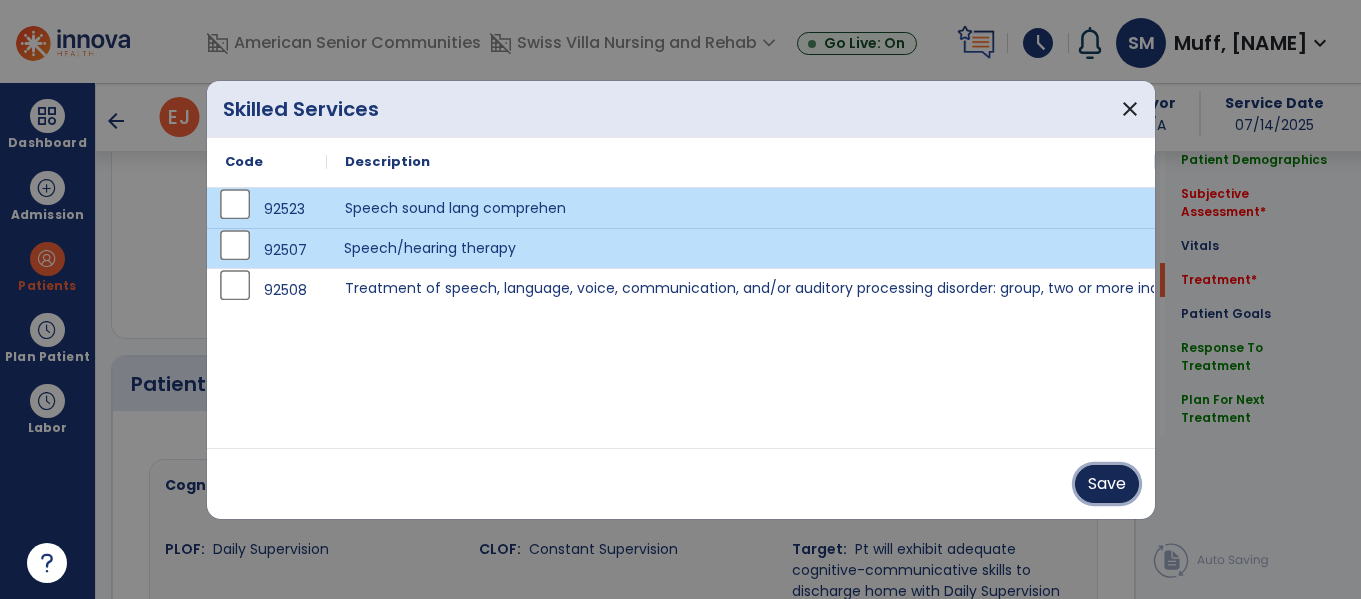 click on "Save" at bounding box center (1107, 484) 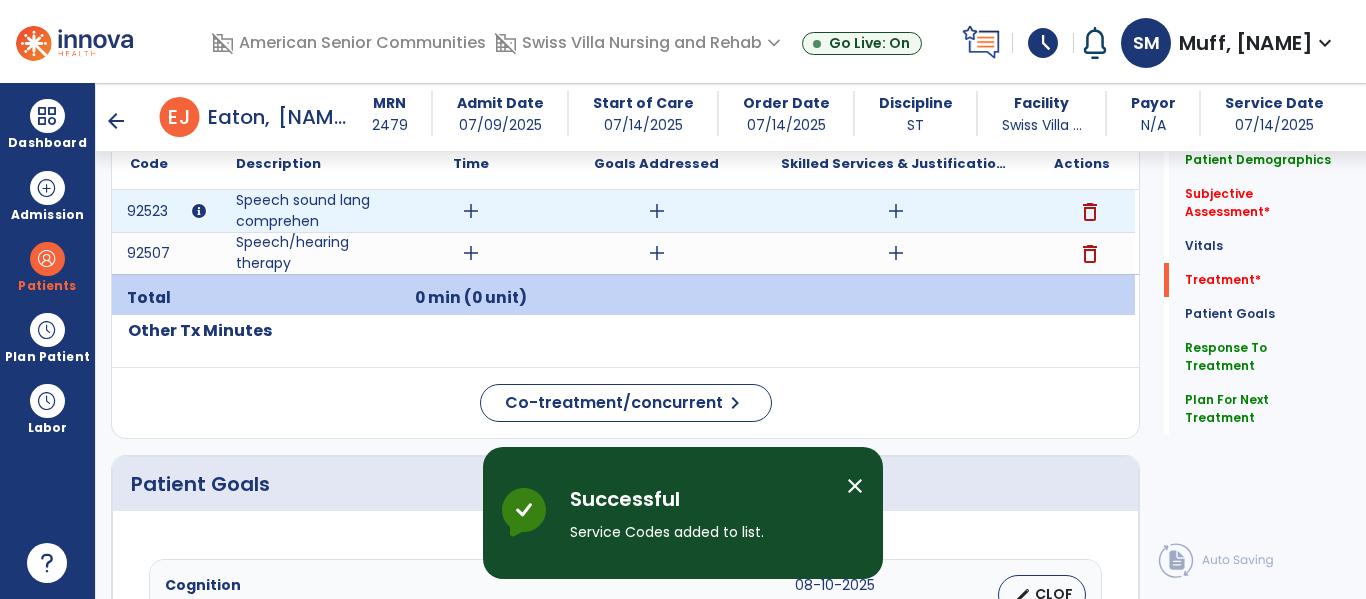 click on "add" at bounding box center (896, 211) 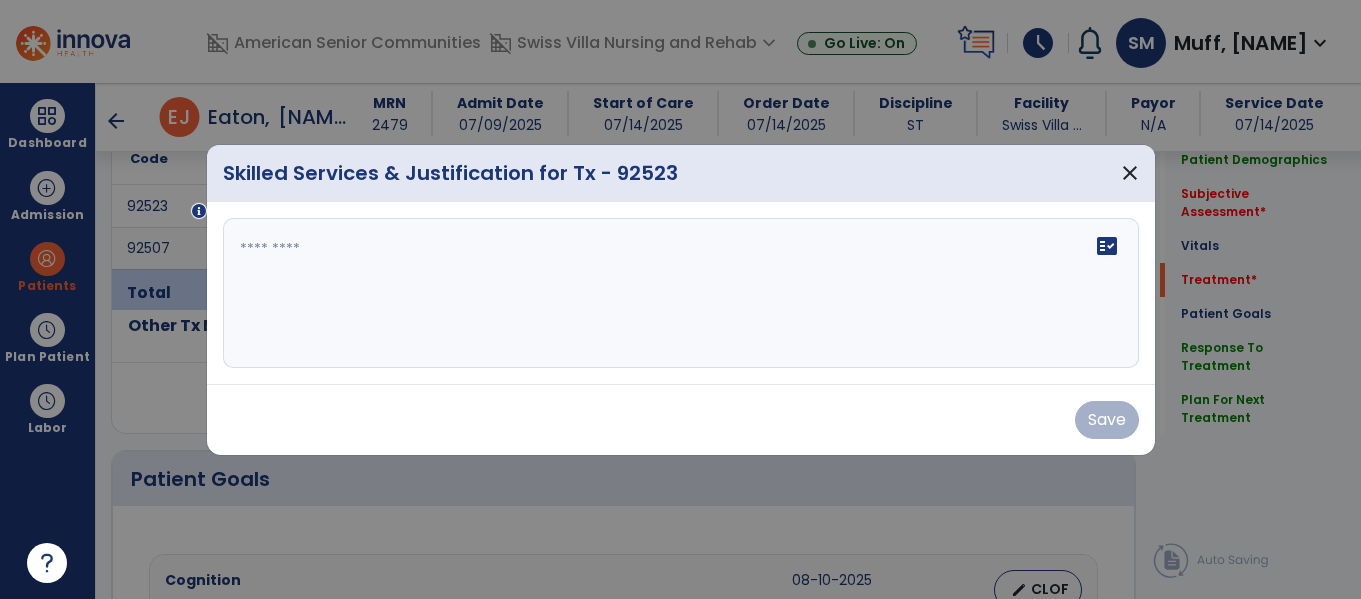 scroll, scrollTop: 1206, scrollLeft: 0, axis: vertical 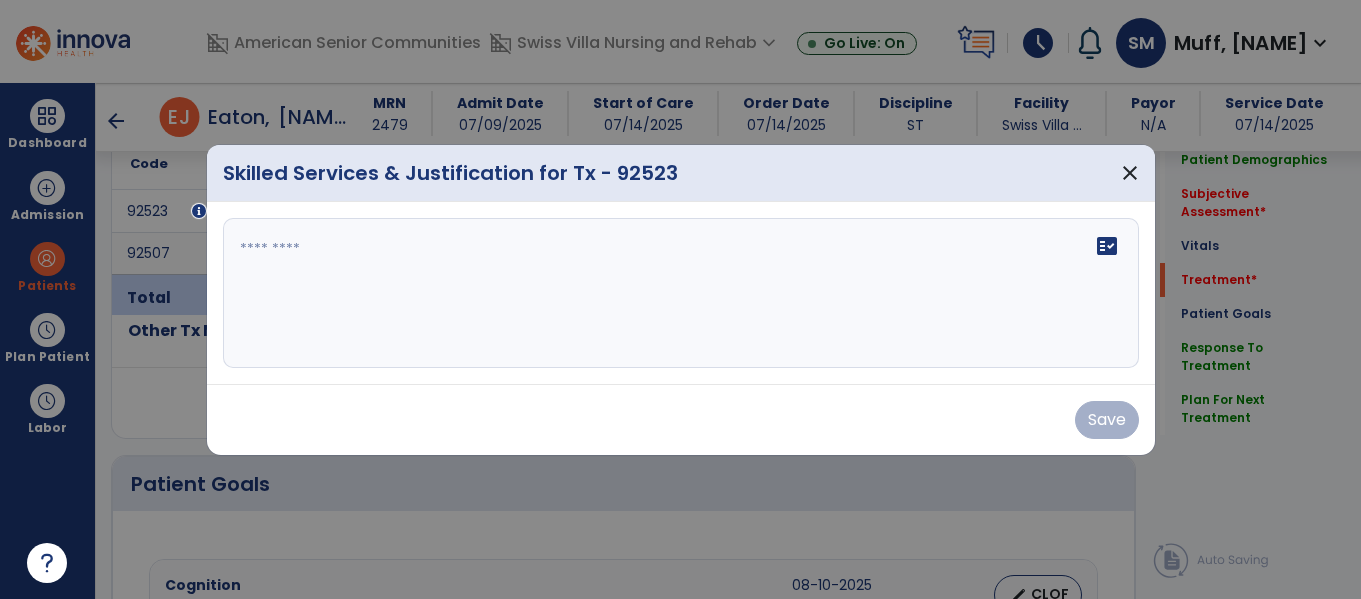 click on "fact_check" at bounding box center [681, 293] 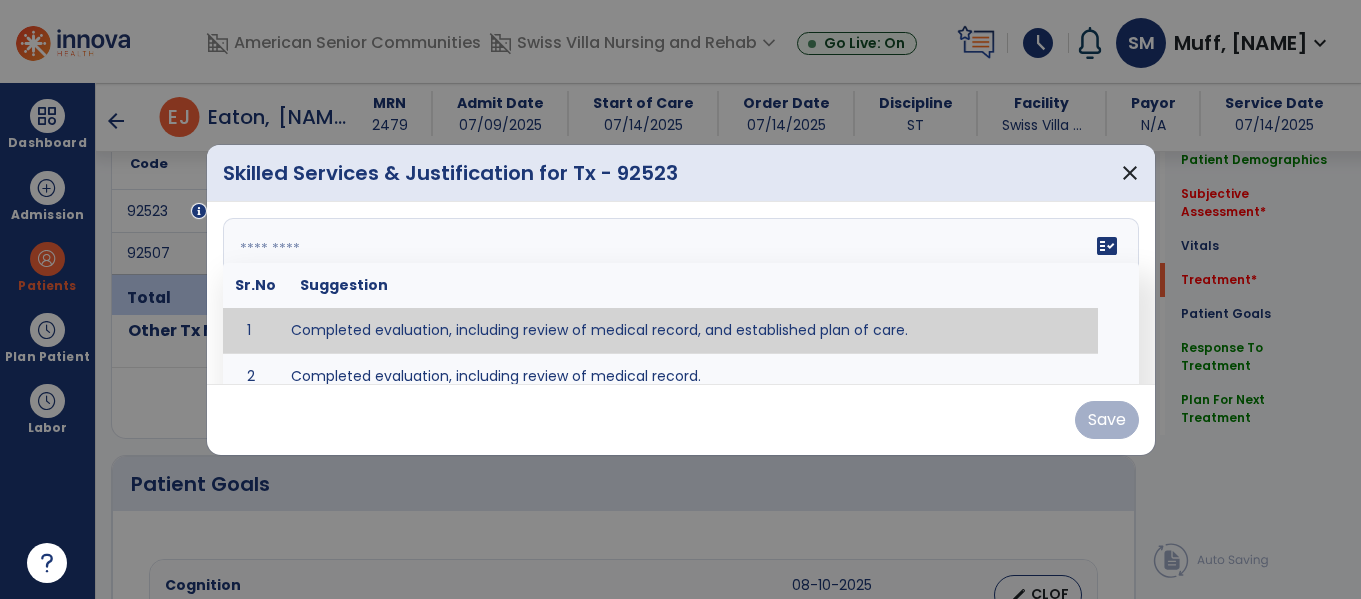 paste on "**********" 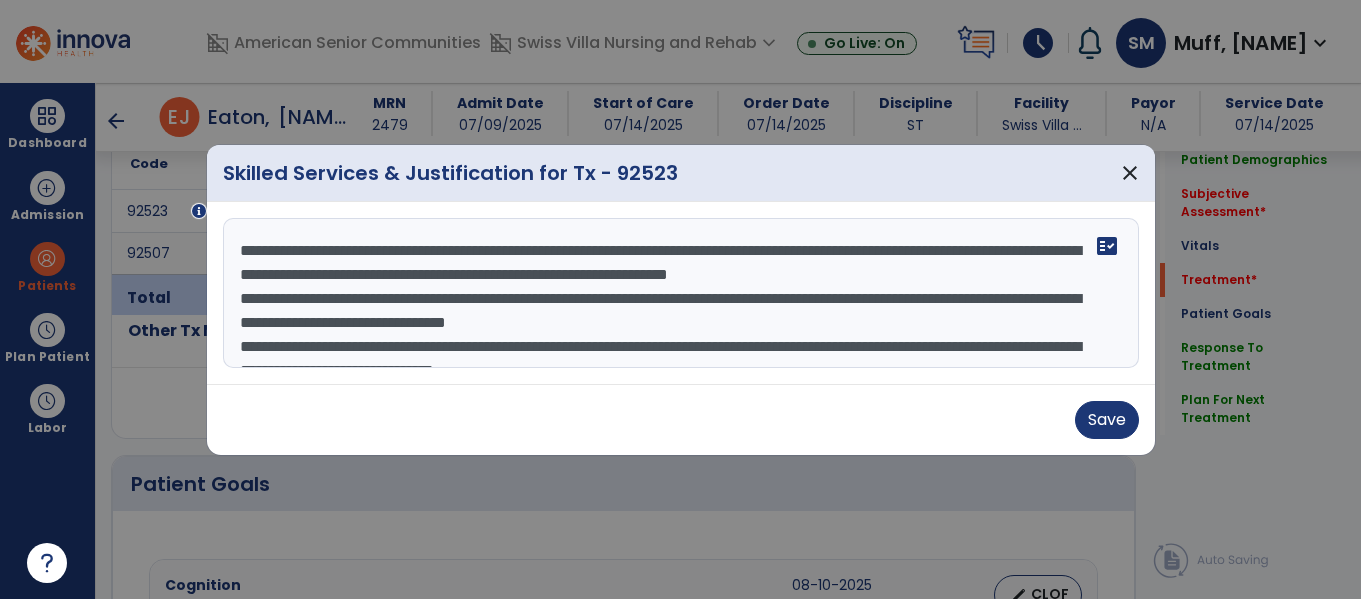 scroll, scrollTop: 40, scrollLeft: 0, axis: vertical 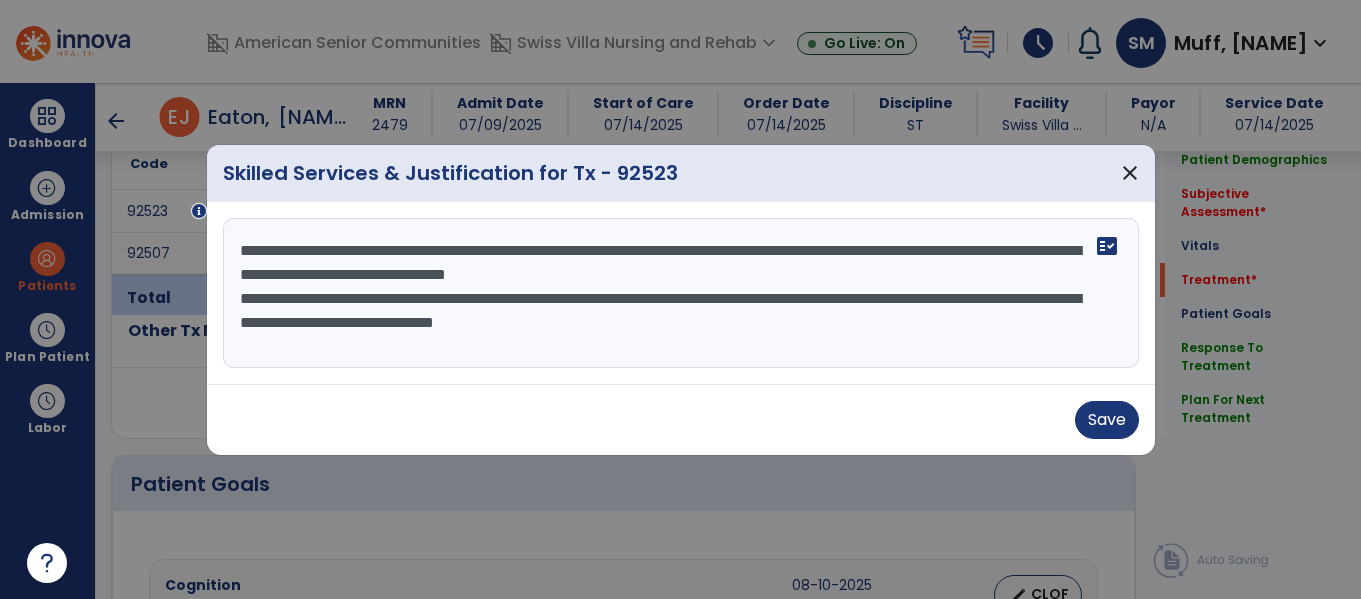 drag, startPoint x: 881, startPoint y: 278, endPoint x: 0, endPoint y: 59, distance: 907.81165 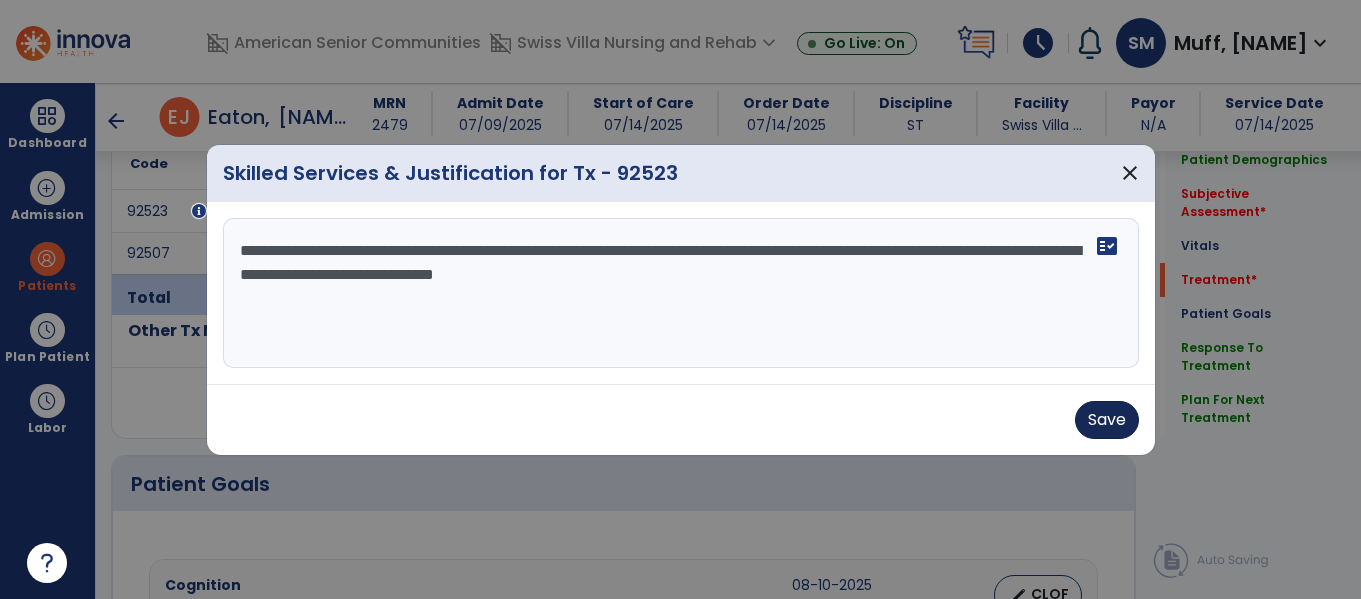 type on "**********" 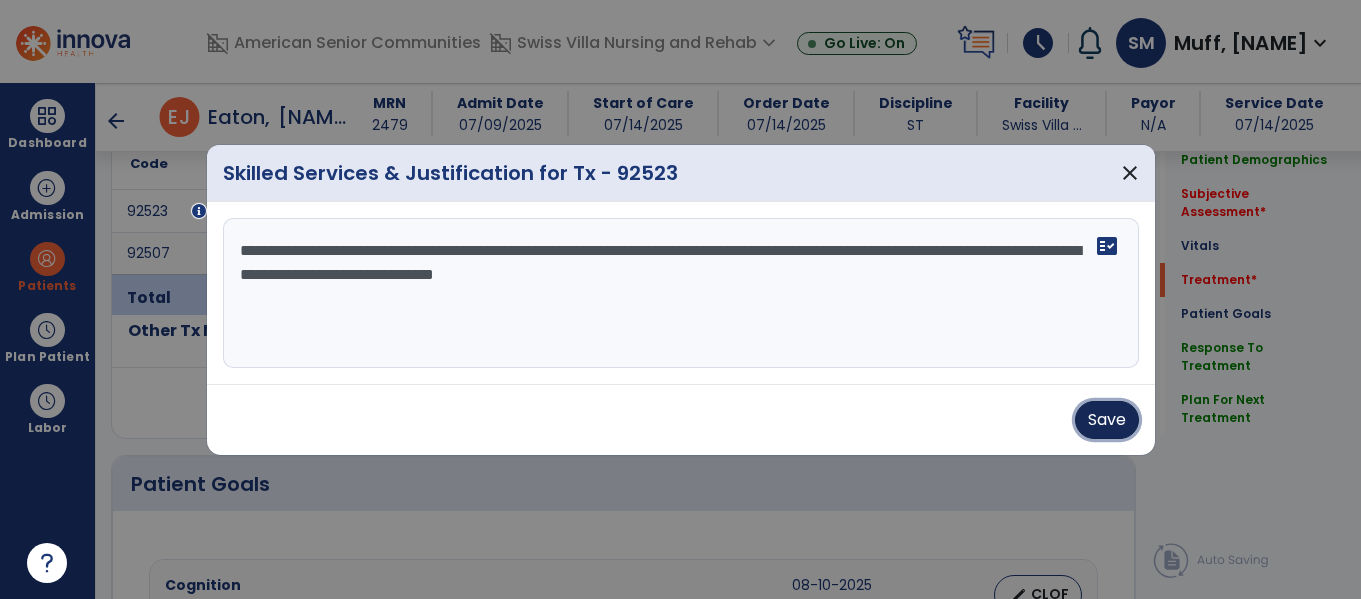 click on "Save" at bounding box center (1107, 420) 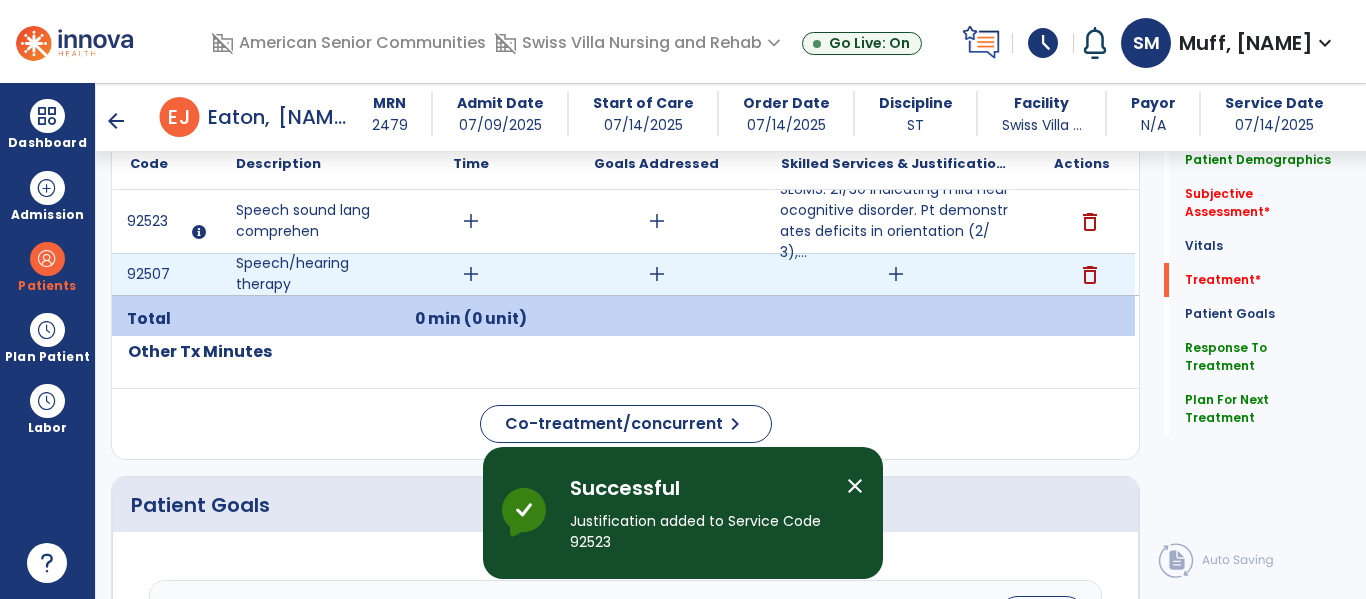 click on "add" at bounding box center (896, 274) 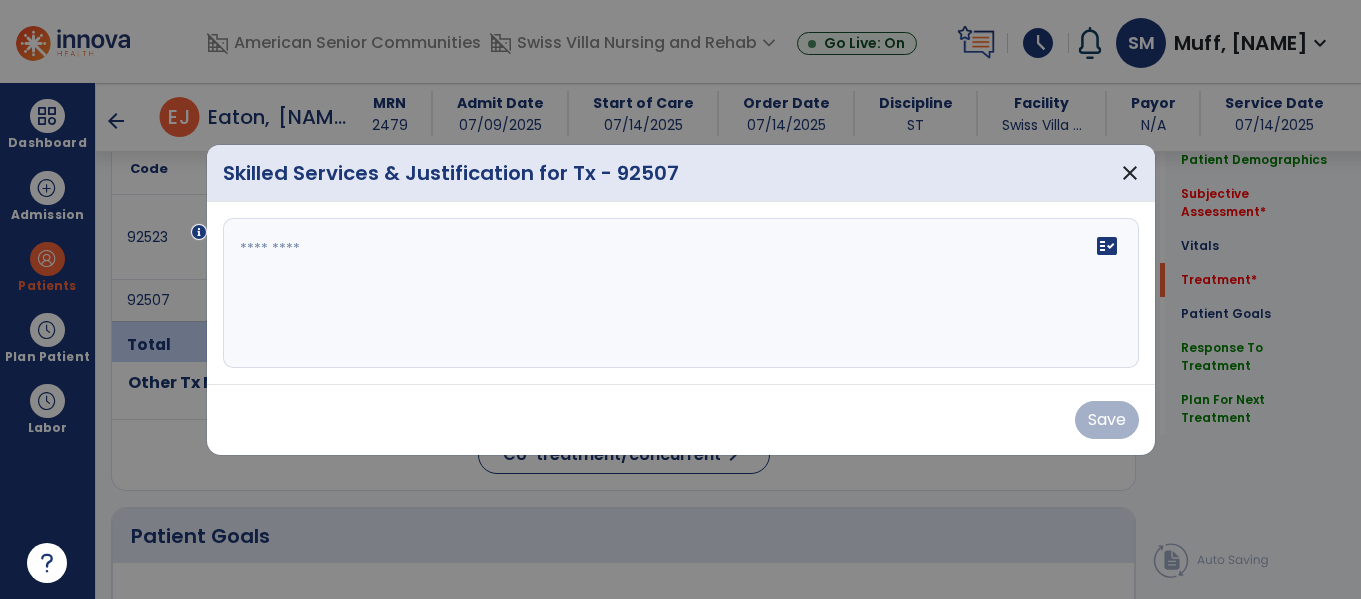 scroll, scrollTop: 1206, scrollLeft: 0, axis: vertical 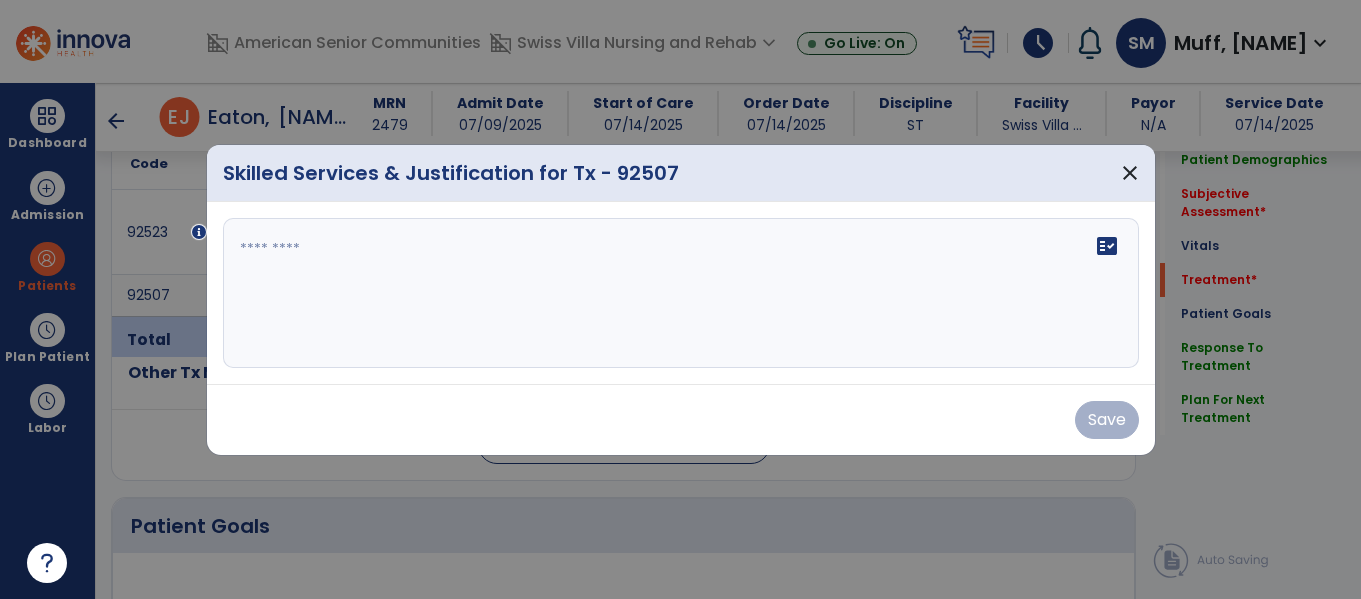 click at bounding box center (681, 293) 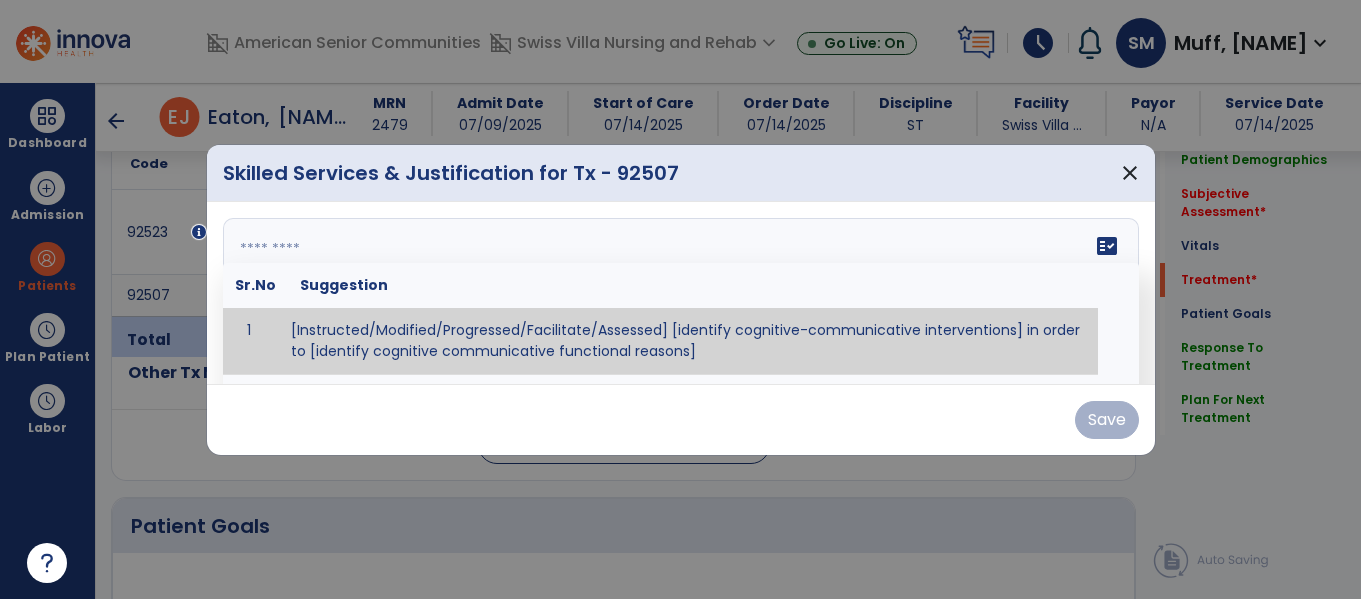 paste on "**********" 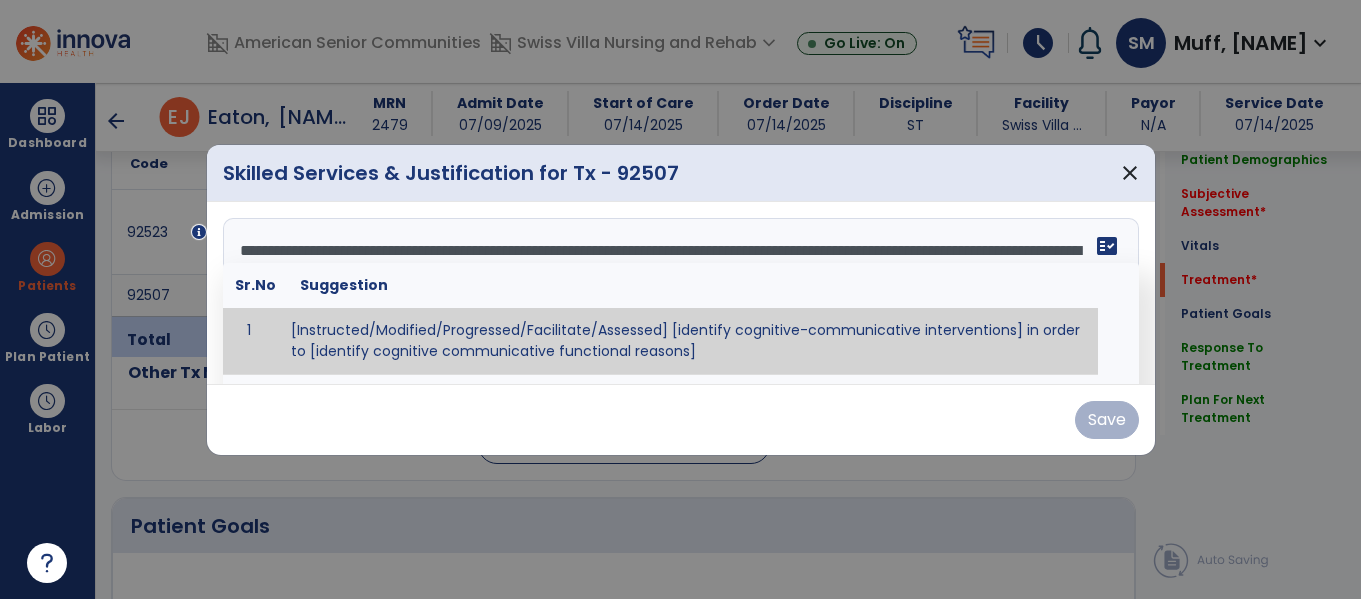 scroll, scrollTop: 40, scrollLeft: 0, axis: vertical 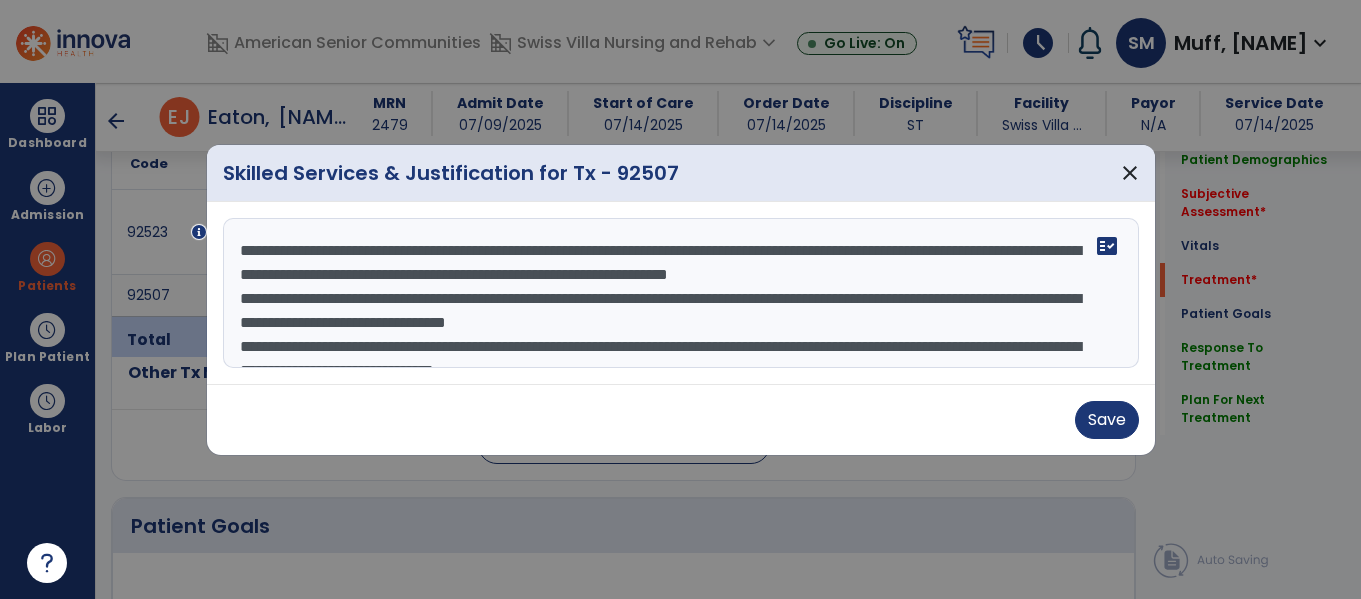 drag, startPoint x: 736, startPoint y: 261, endPoint x: 0, endPoint y: -121, distance: 829.2286 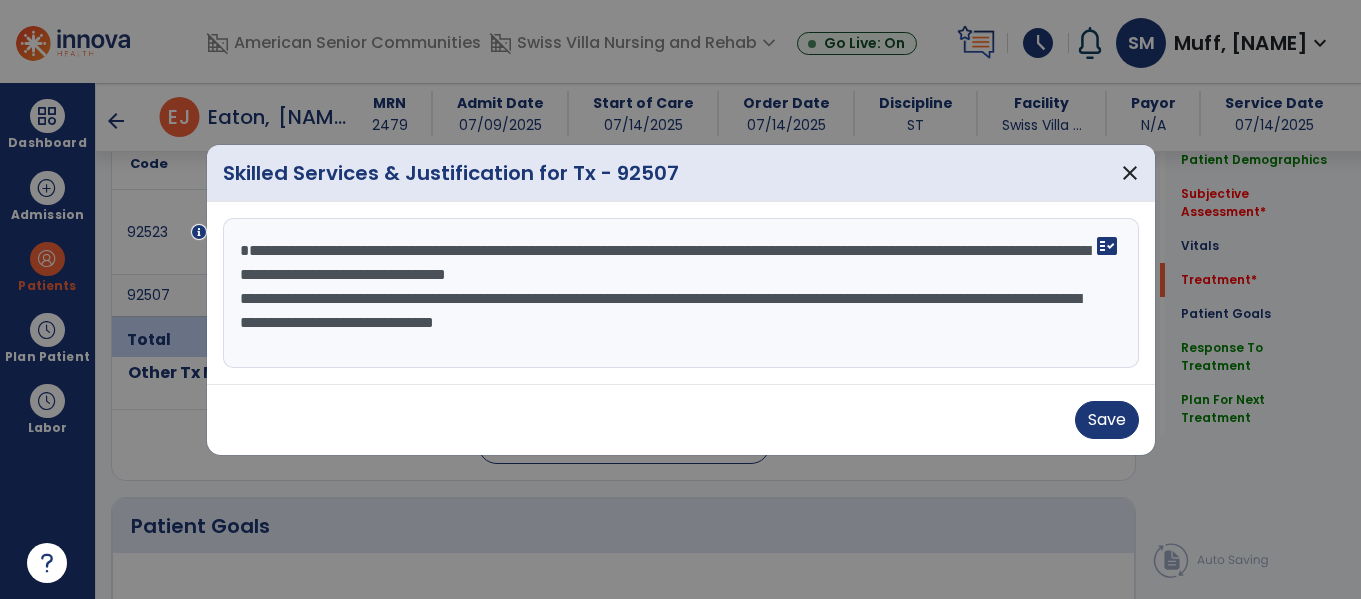 drag, startPoint x: 884, startPoint y: 295, endPoint x: 1365, endPoint y: 646, distance: 595.4511 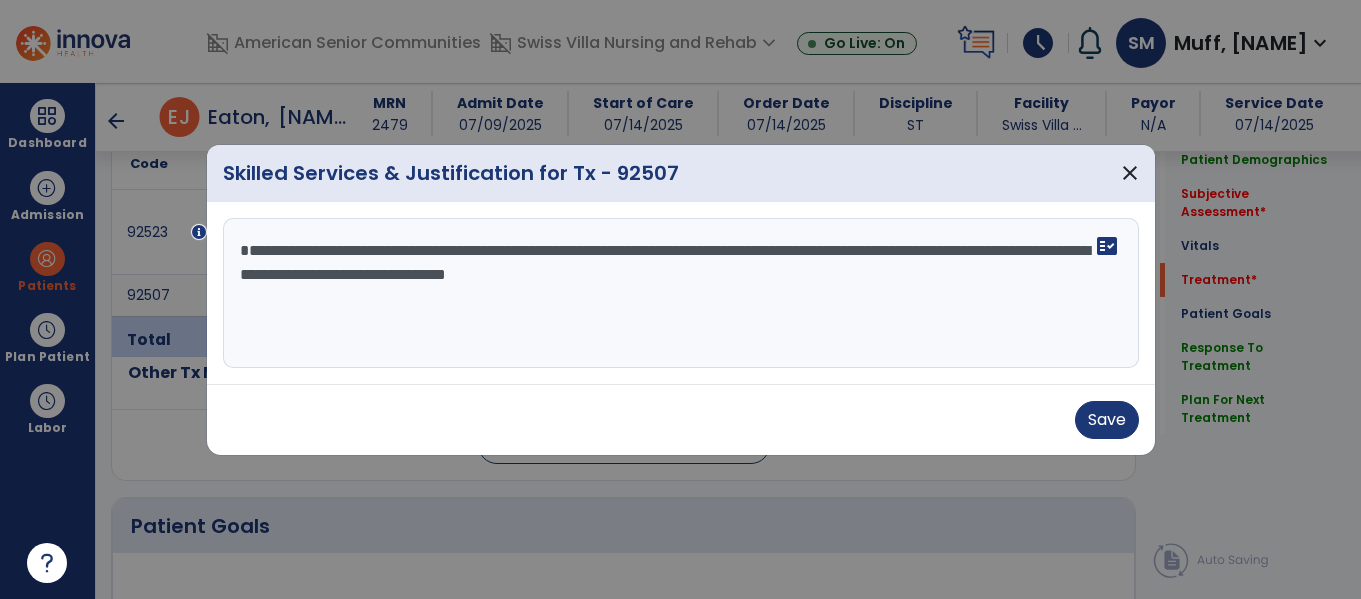 click on "**********" at bounding box center (681, 293) 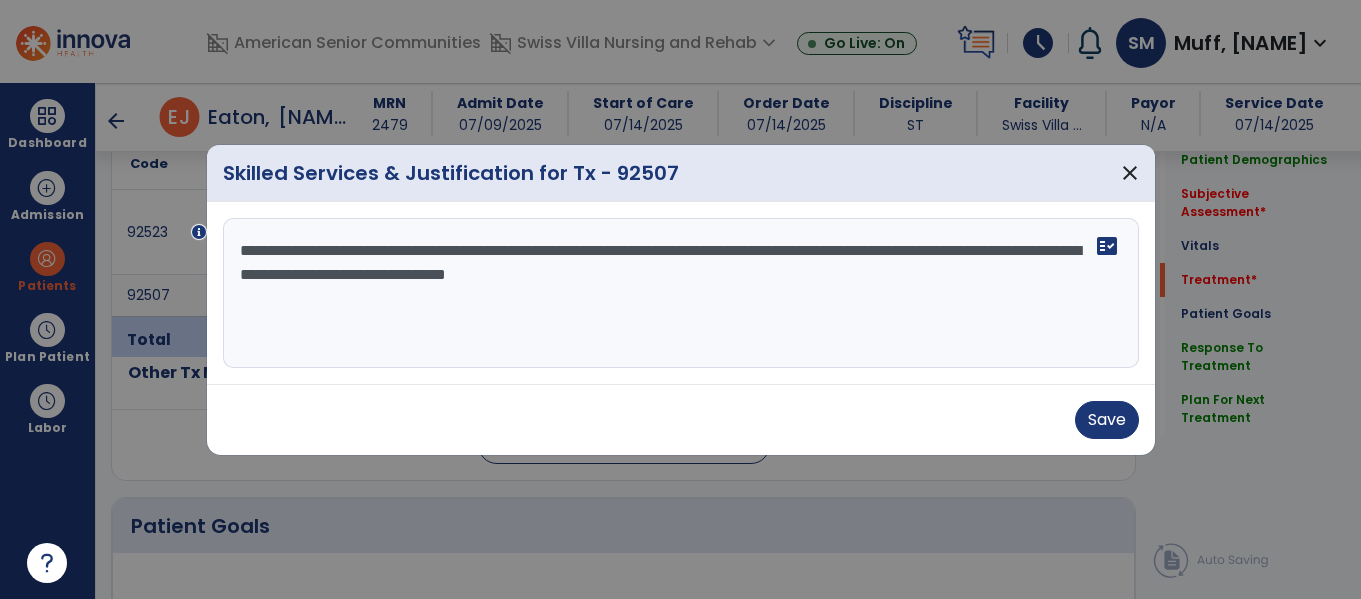 type on "**********" 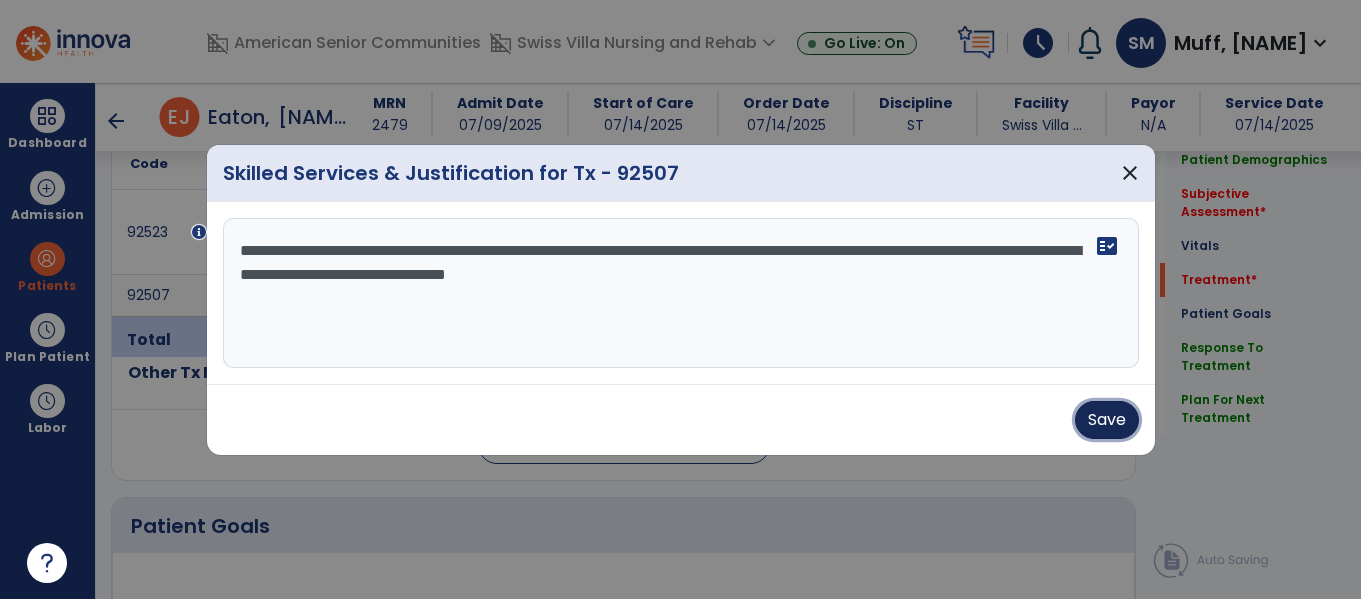 click on "Save" at bounding box center [1107, 420] 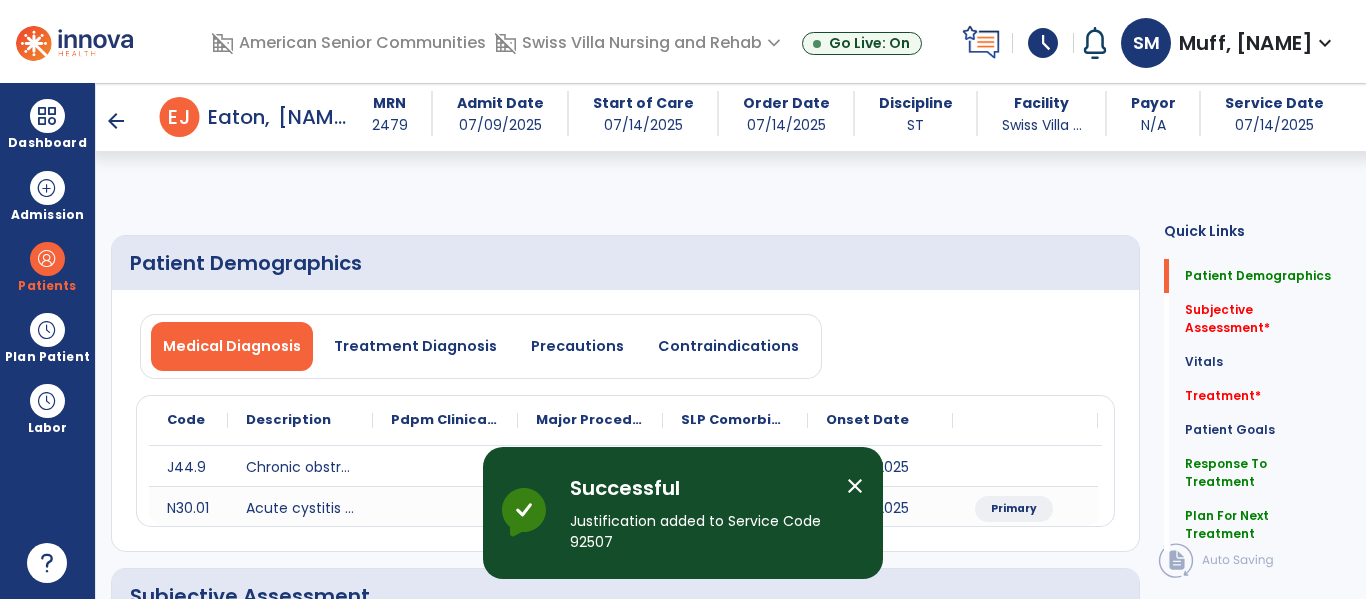 scroll, scrollTop: 252, scrollLeft: 0, axis: vertical 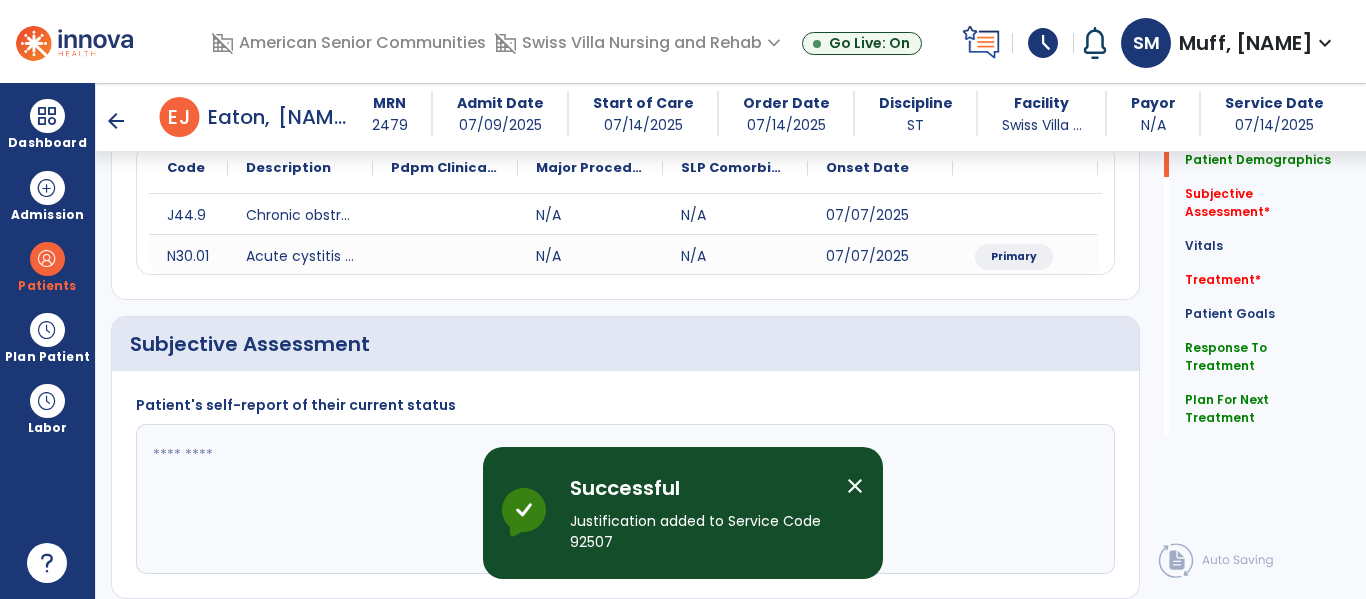 click 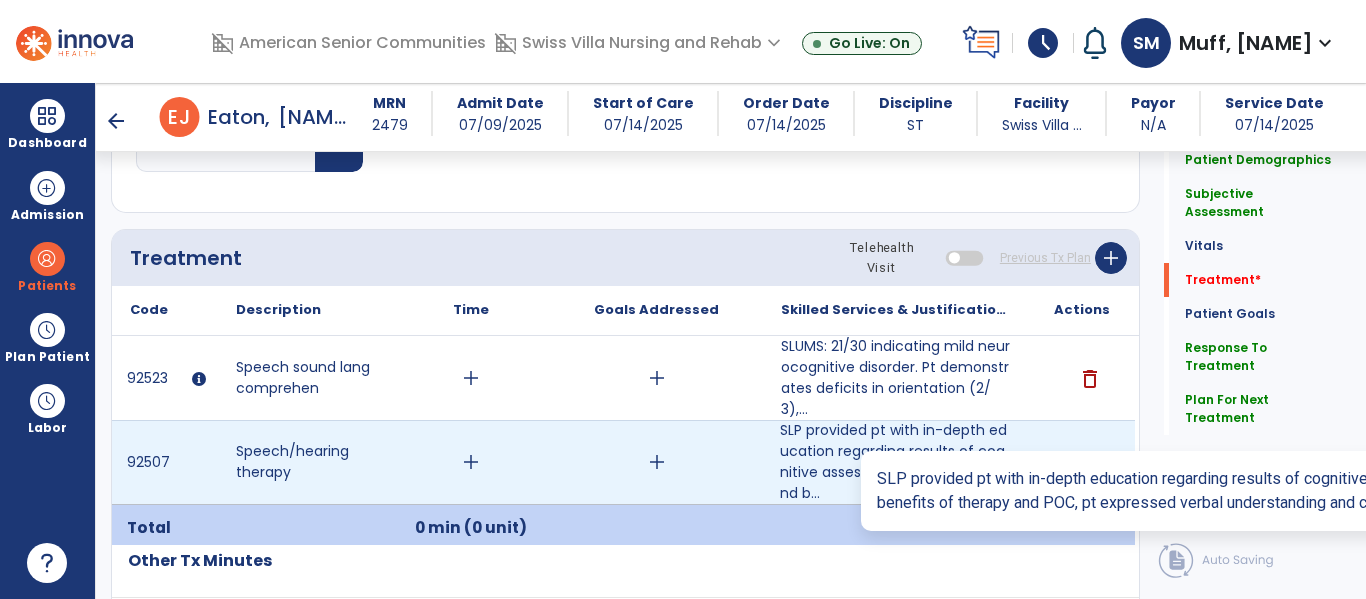 scroll, scrollTop: 1059, scrollLeft: 0, axis: vertical 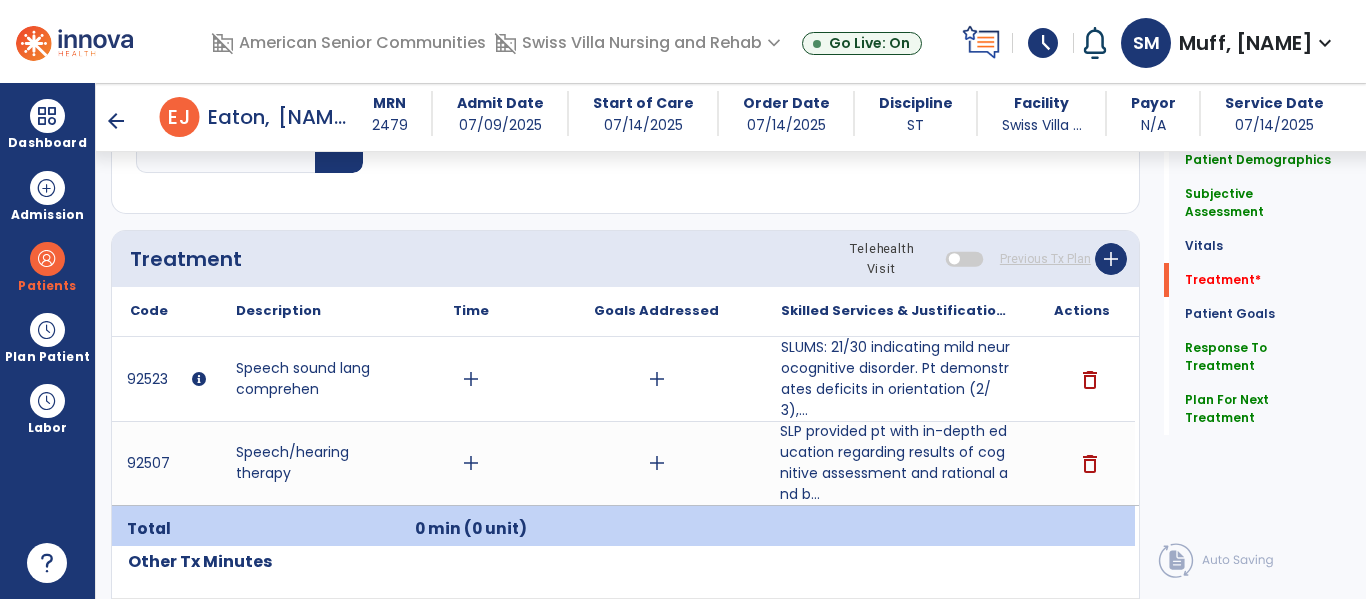 type on "**********" 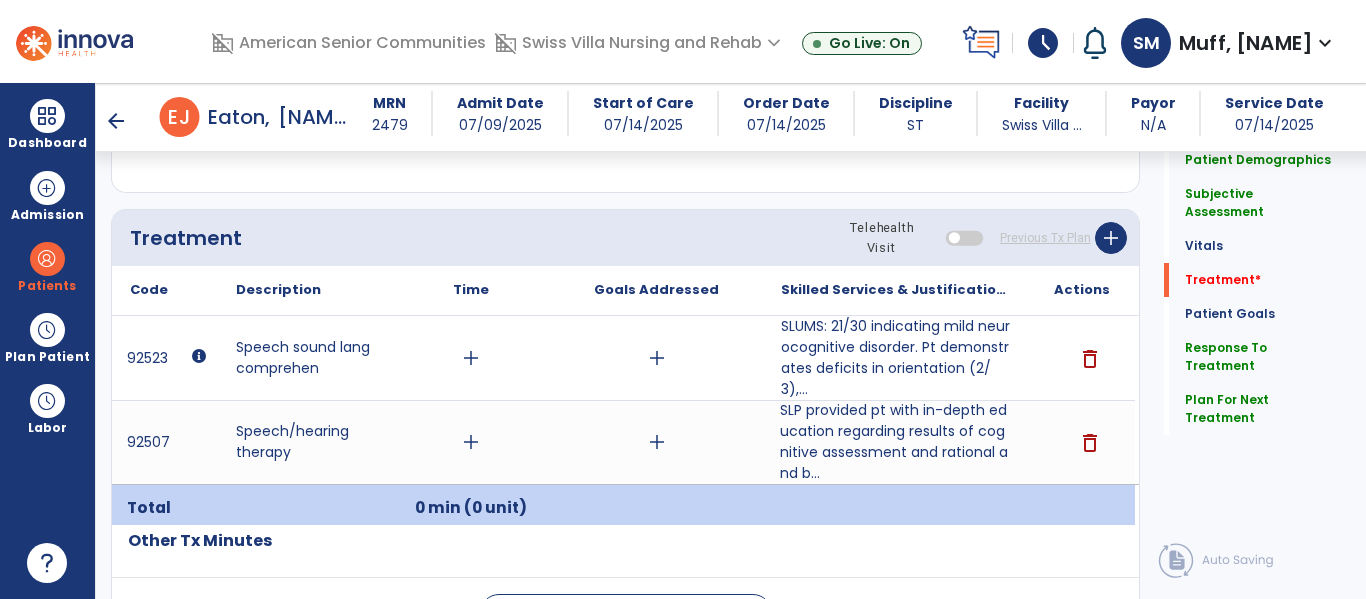 scroll, scrollTop: 1082, scrollLeft: 0, axis: vertical 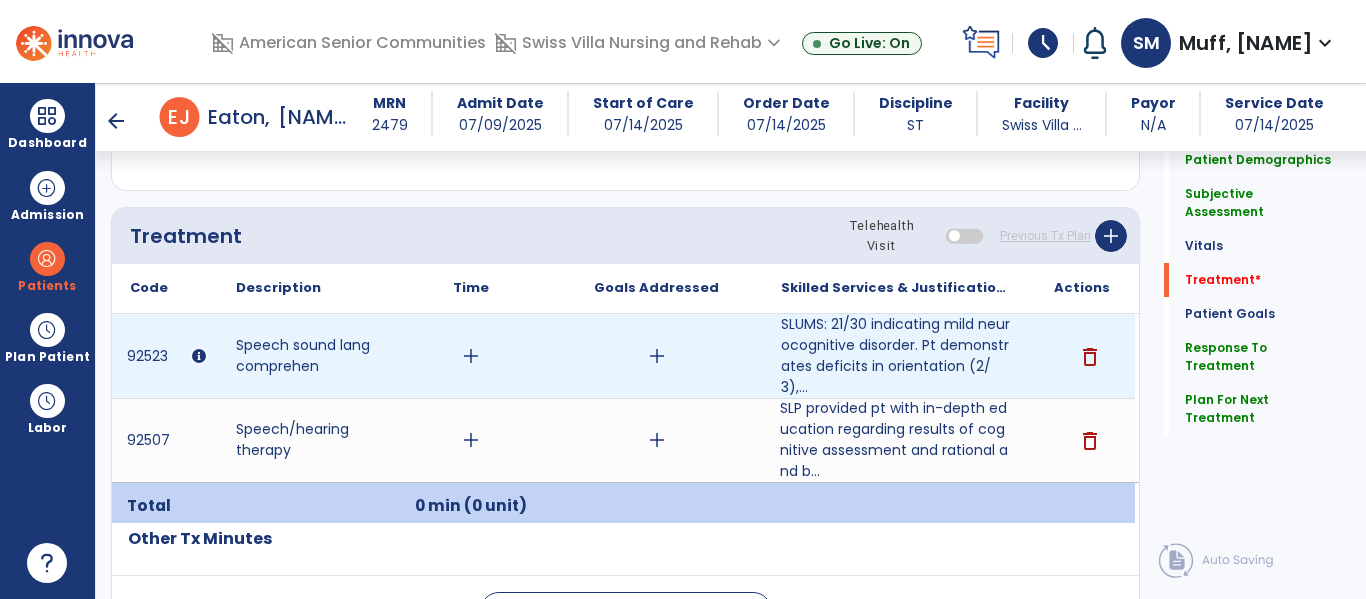 click on "add" at bounding box center [471, 356] 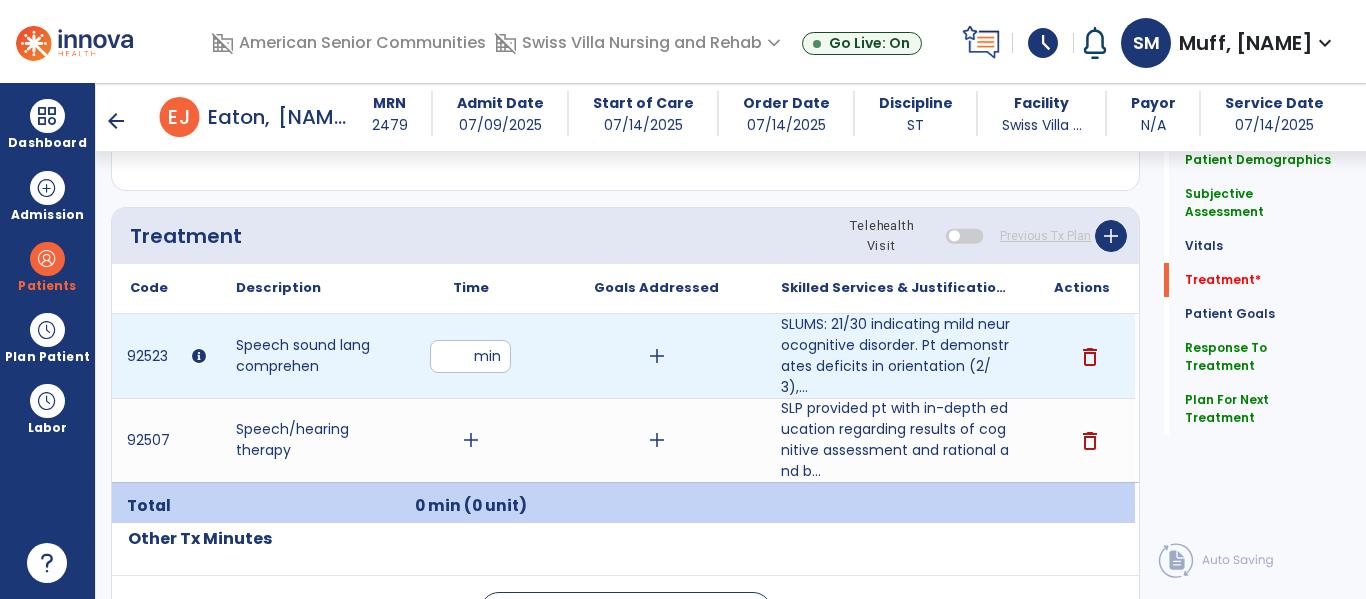 type on "**" 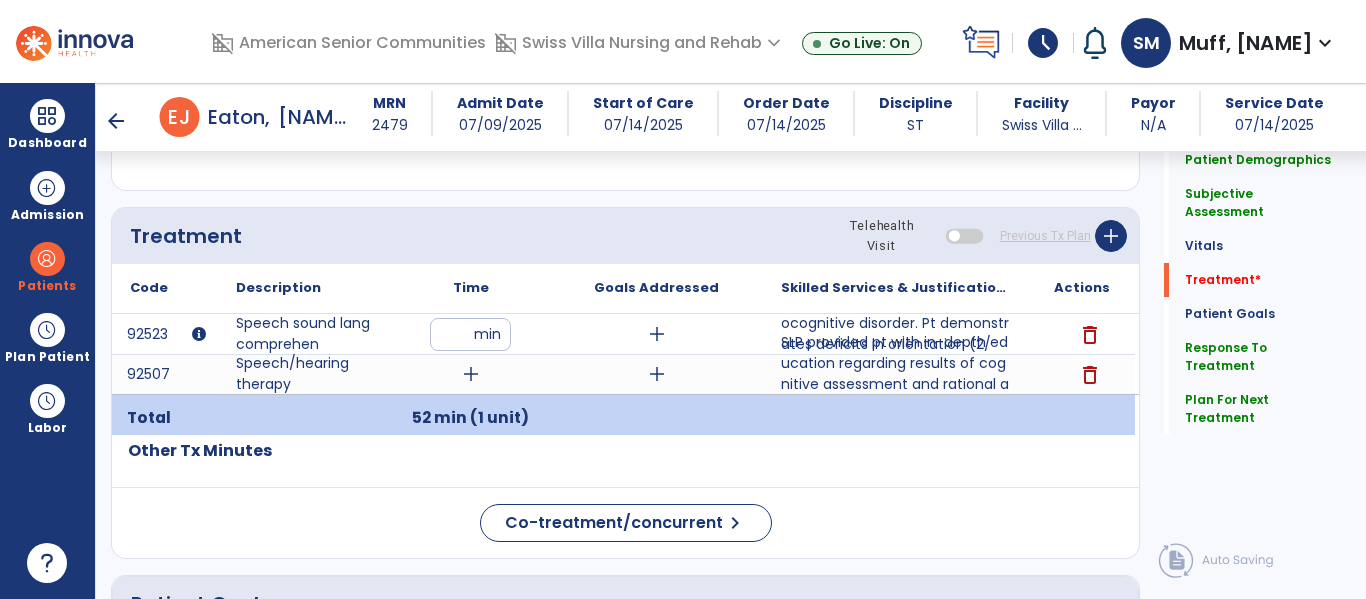click on "add" at bounding box center (471, 374) 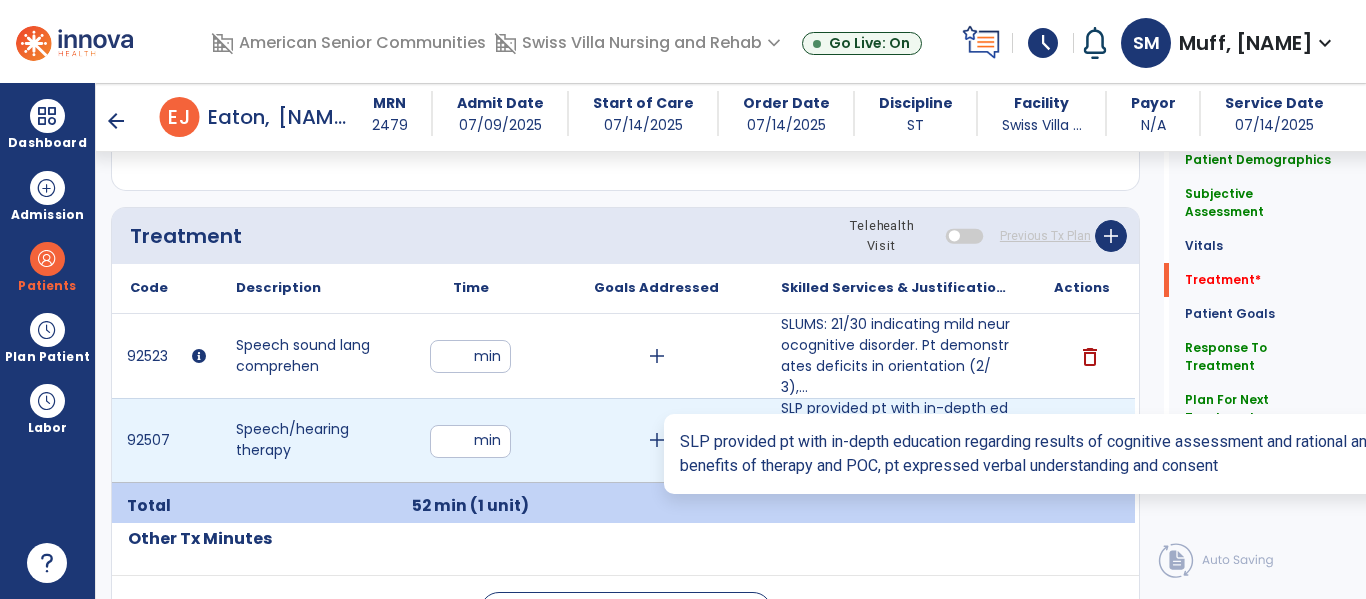type on "**" 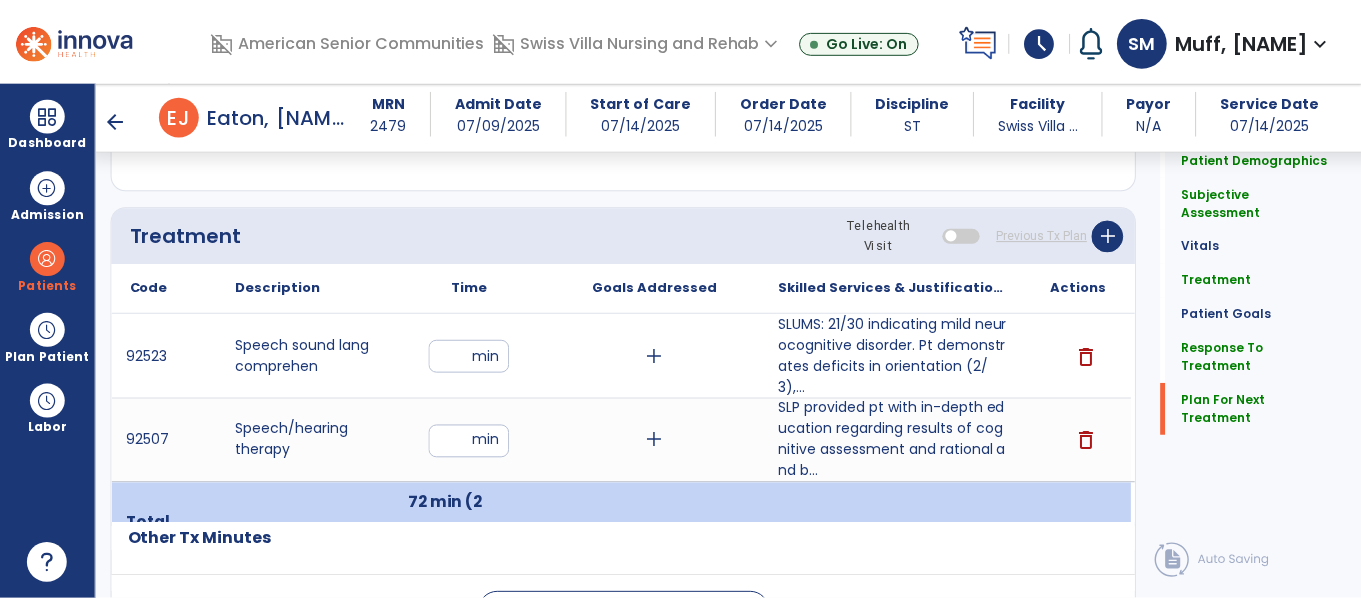 scroll, scrollTop: 2573, scrollLeft: 0, axis: vertical 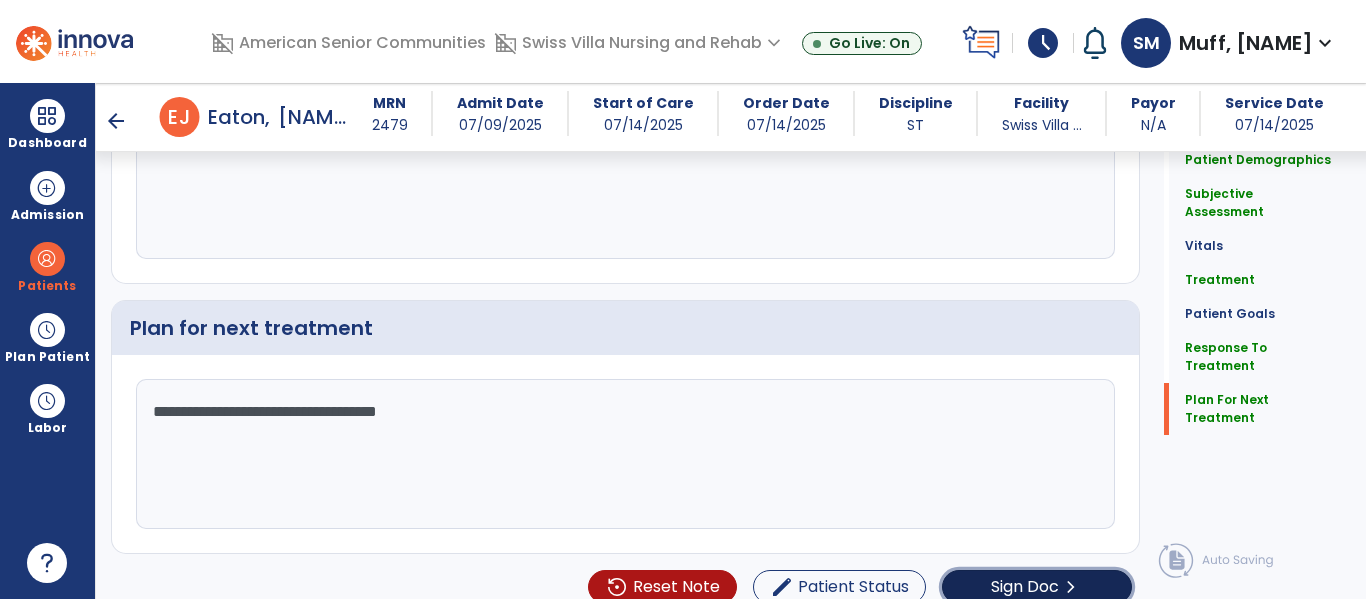 click on "Sign Doc  chevron_right" 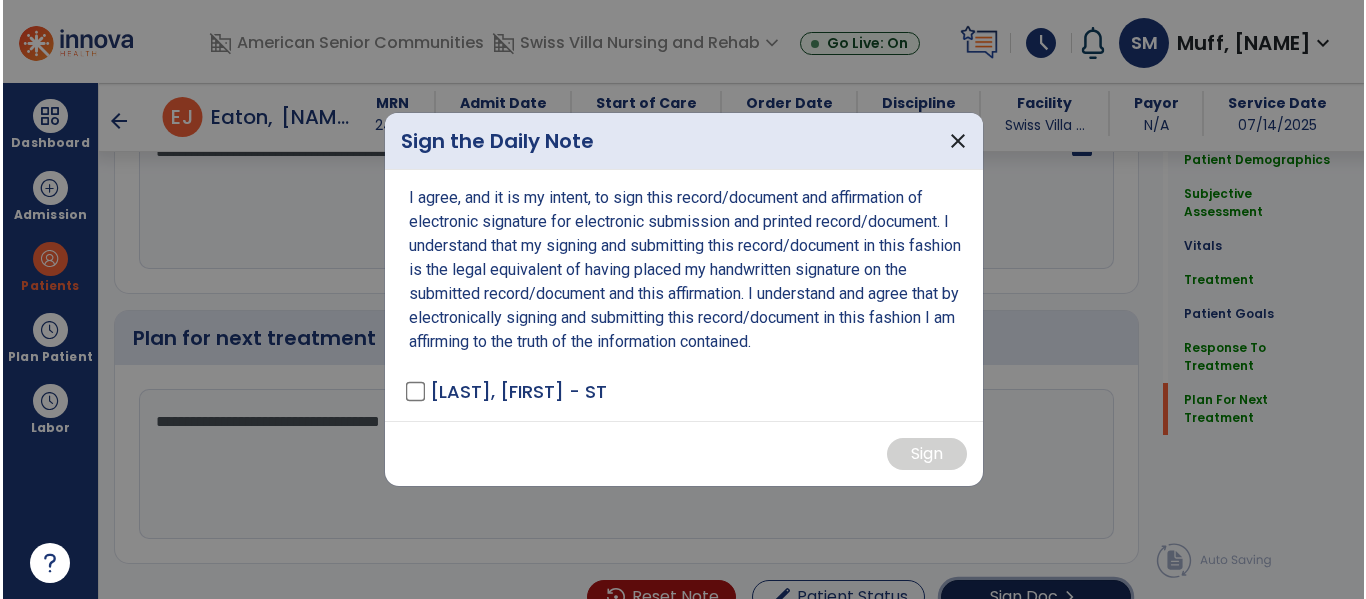 scroll, scrollTop: 2573, scrollLeft: 0, axis: vertical 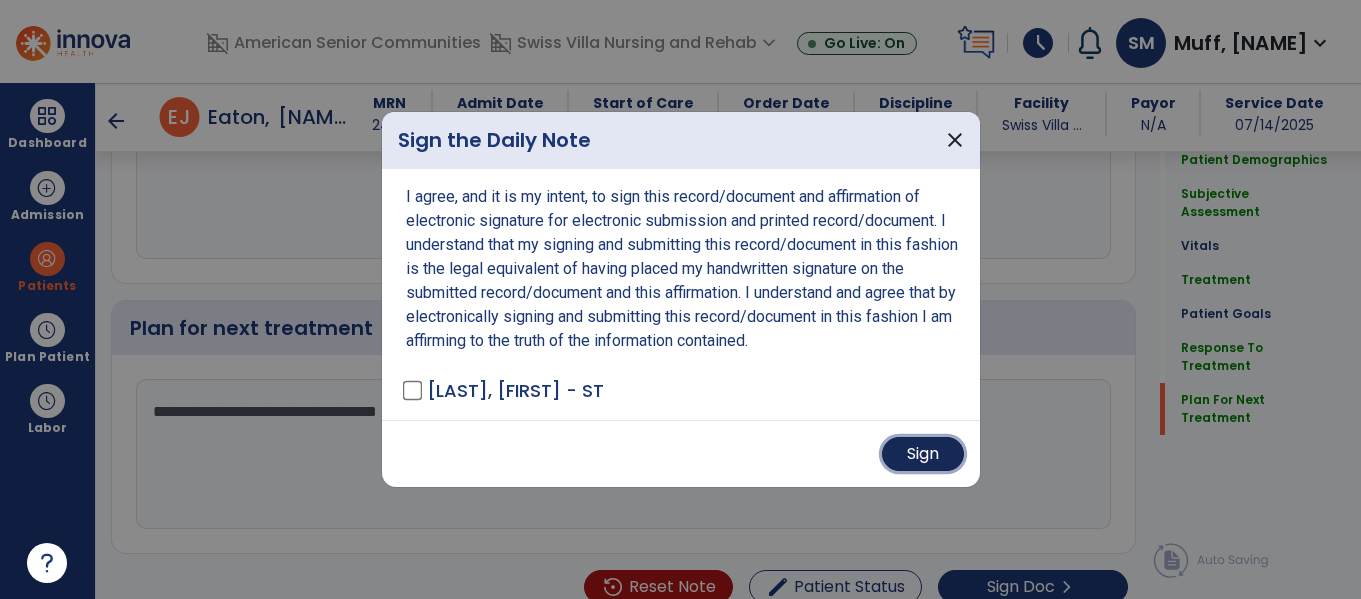 click on "Sign" at bounding box center (923, 454) 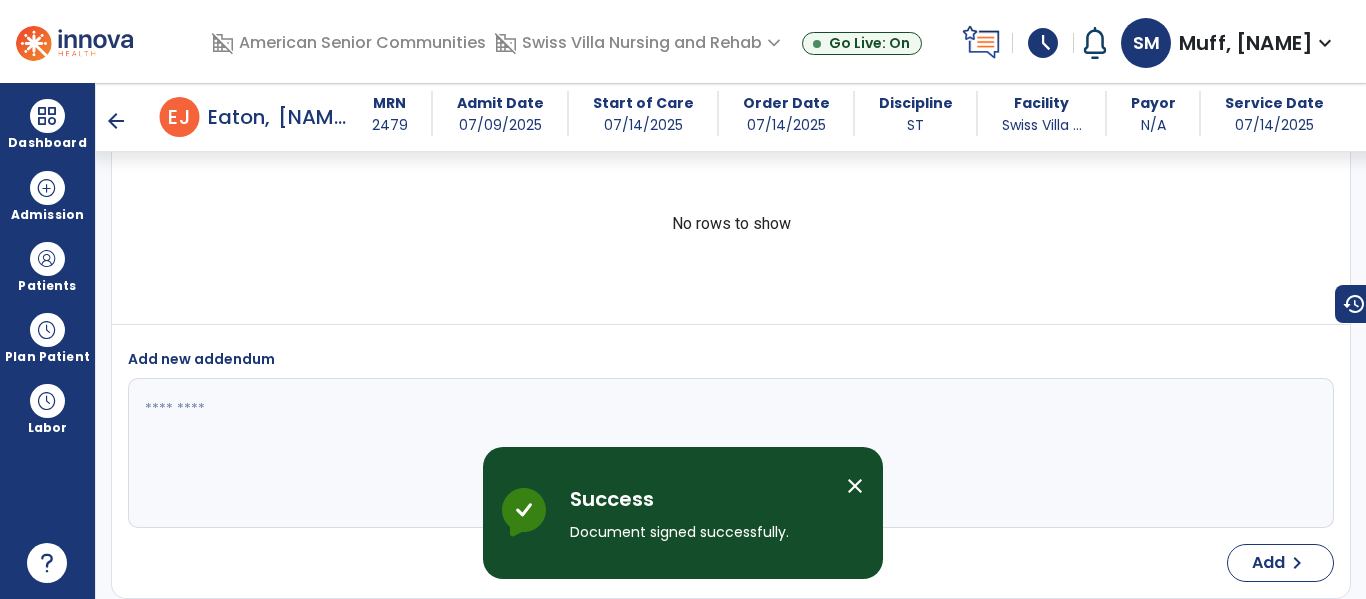 scroll, scrollTop: 0, scrollLeft: 0, axis: both 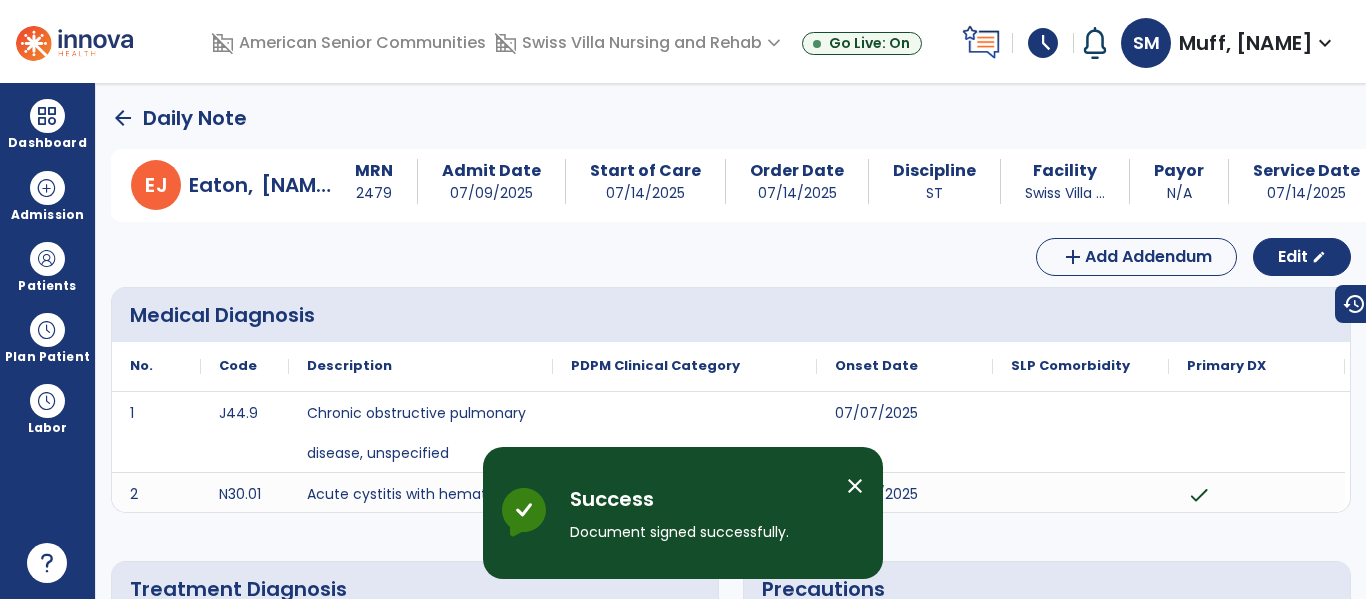click on "arrow_back" 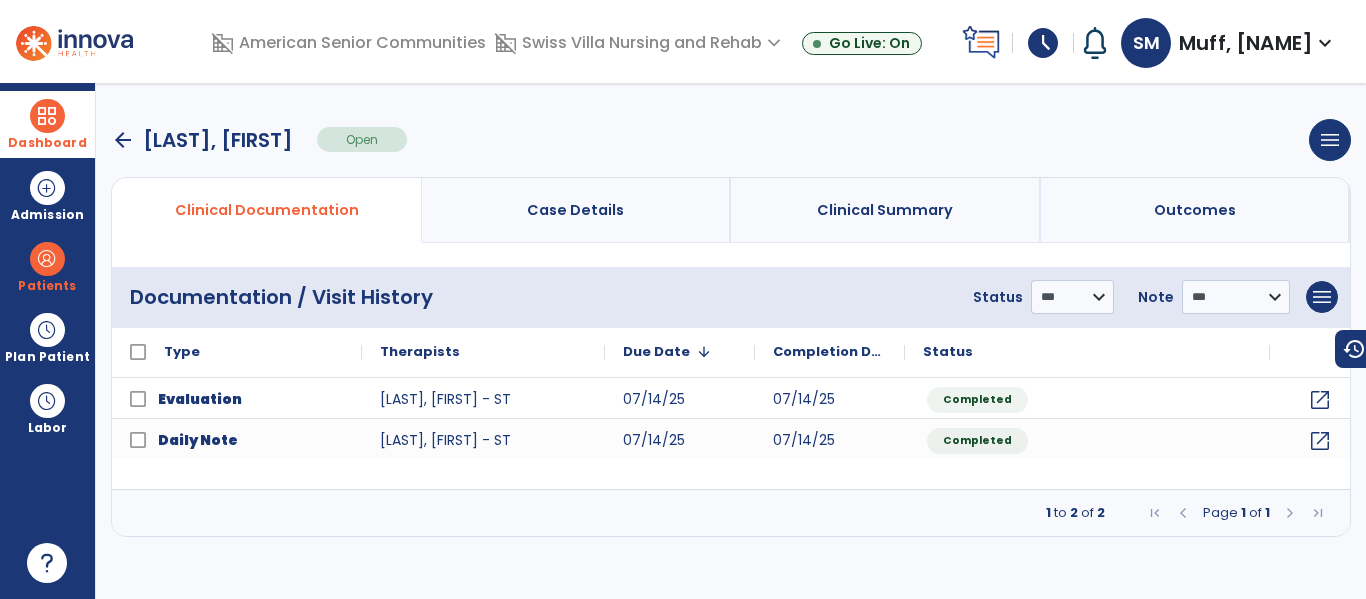click on "Dashboard" at bounding box center (47, 124) 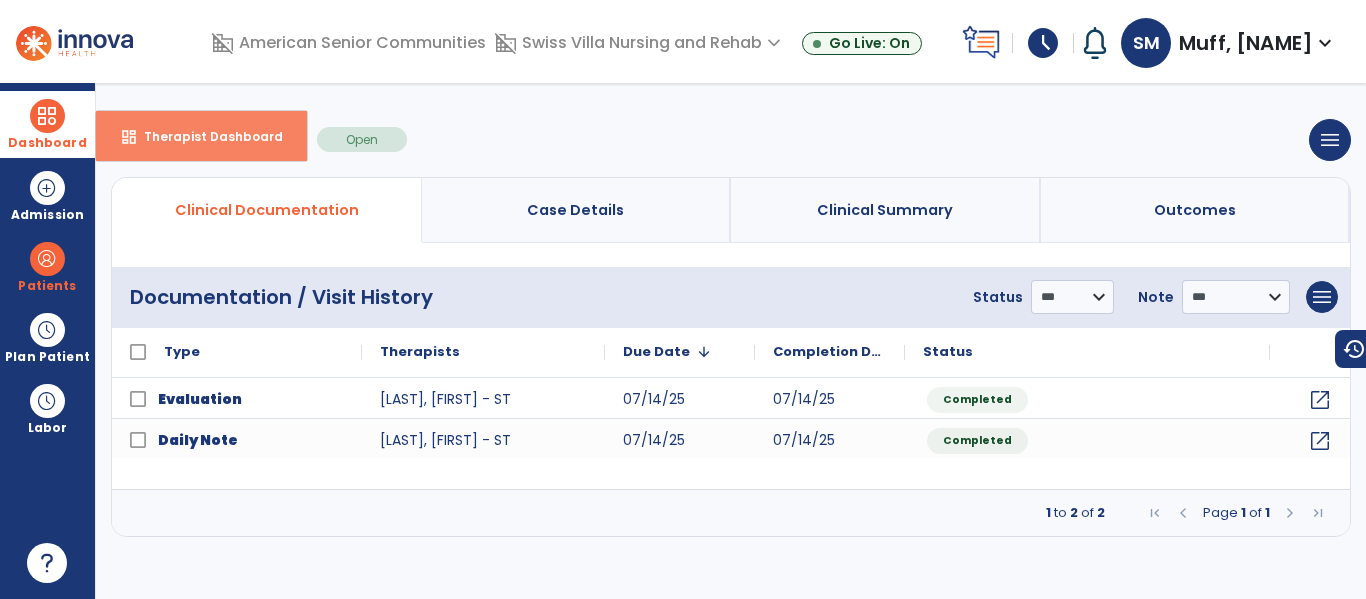 click on "Therapist Dashboard" at bounding box center (205, 136) 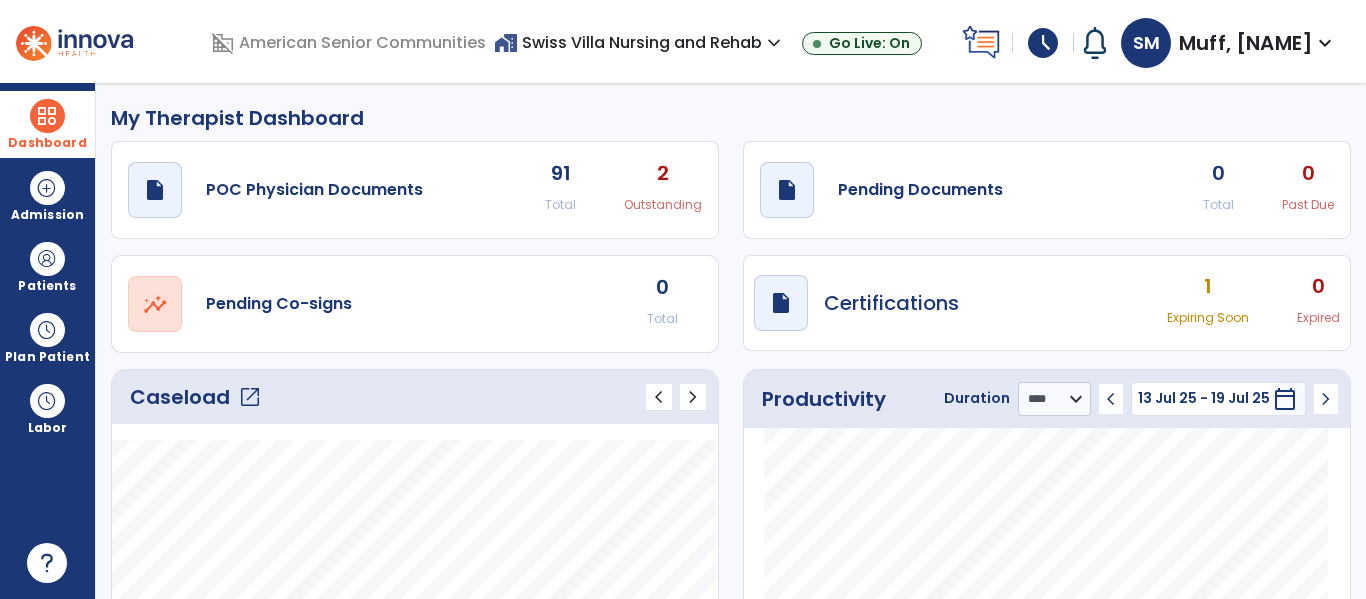 click on "Caseload   open_in_new" 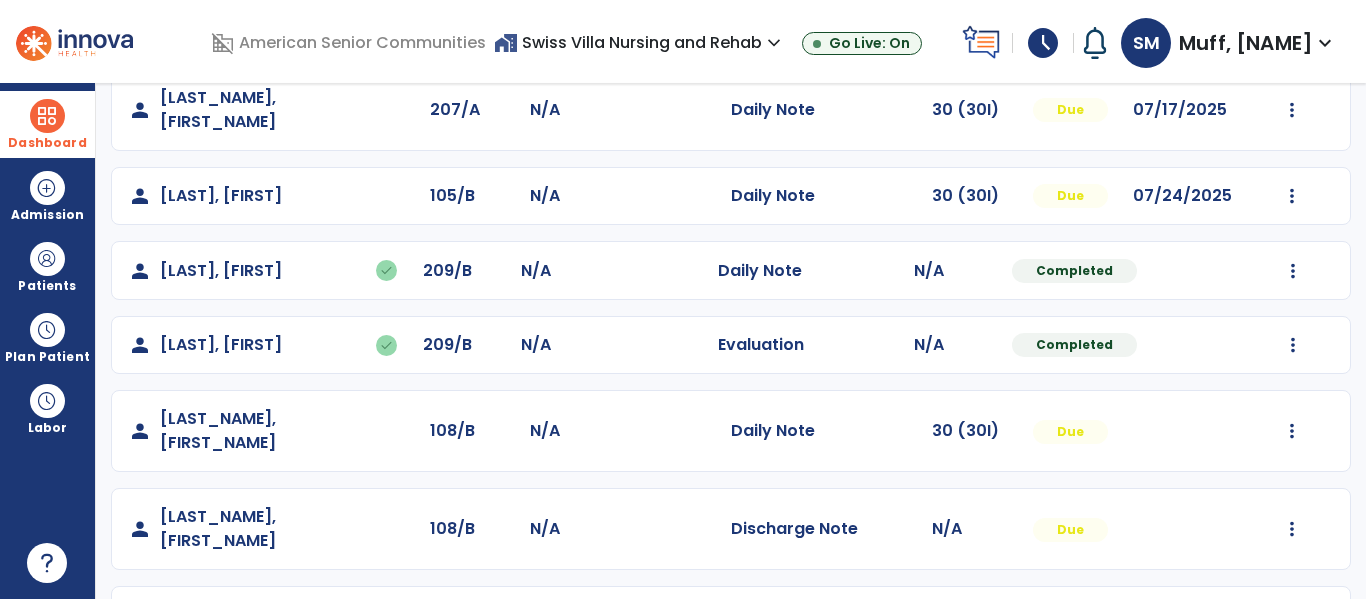 scroll, scrollTop: 0, scrollLeft: 0, axis: both 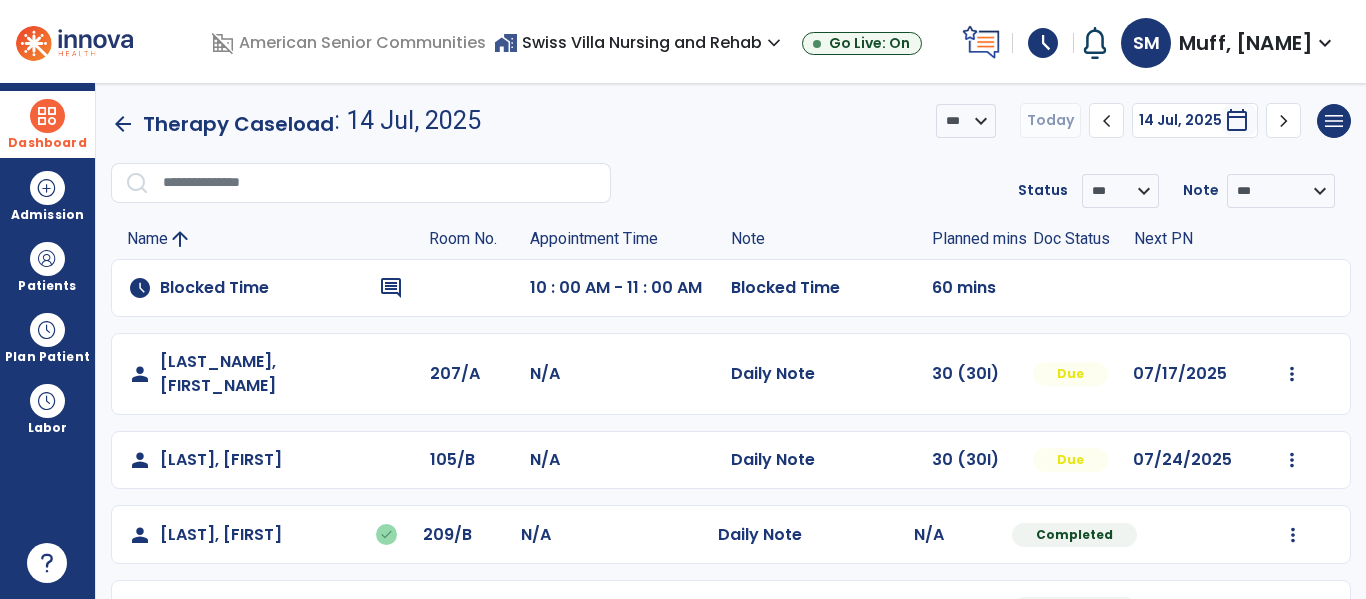click on "arrow_back" 